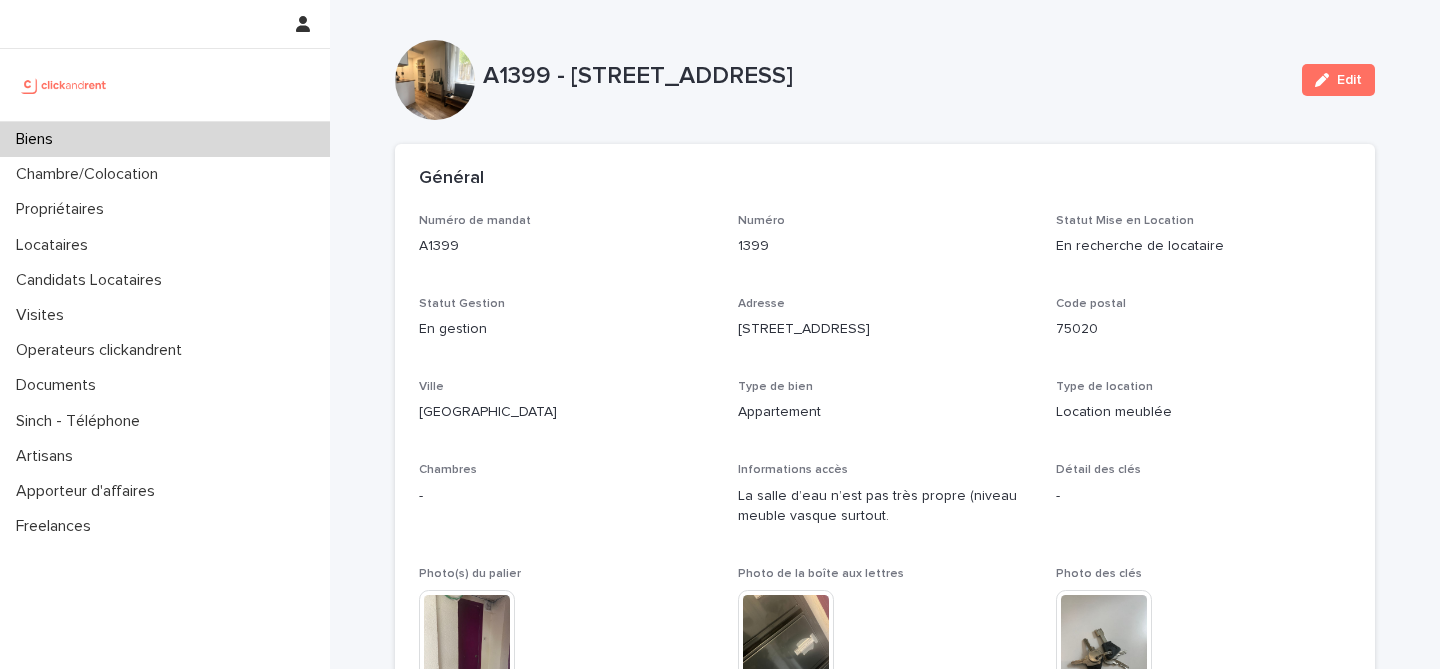 scroll, scrollTop: 0, scrollLeft: 0, axis: both 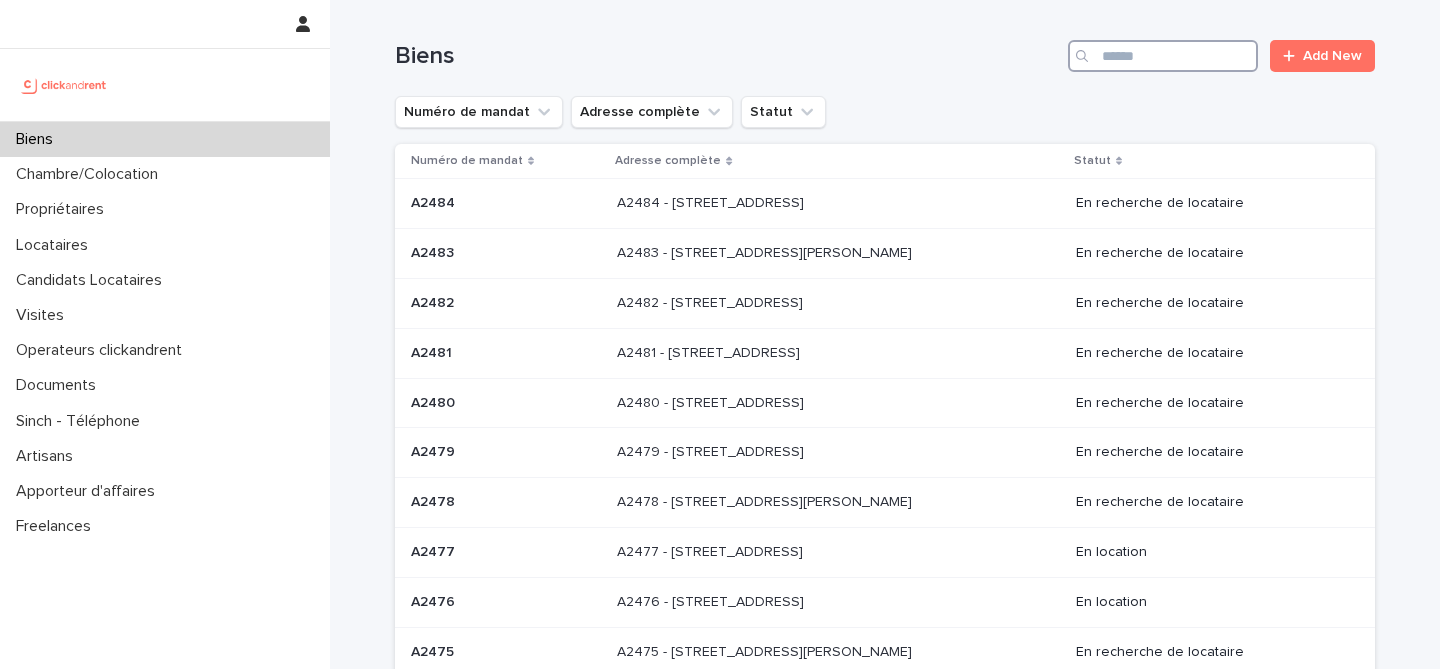 click at bounding box center (1163, 56) 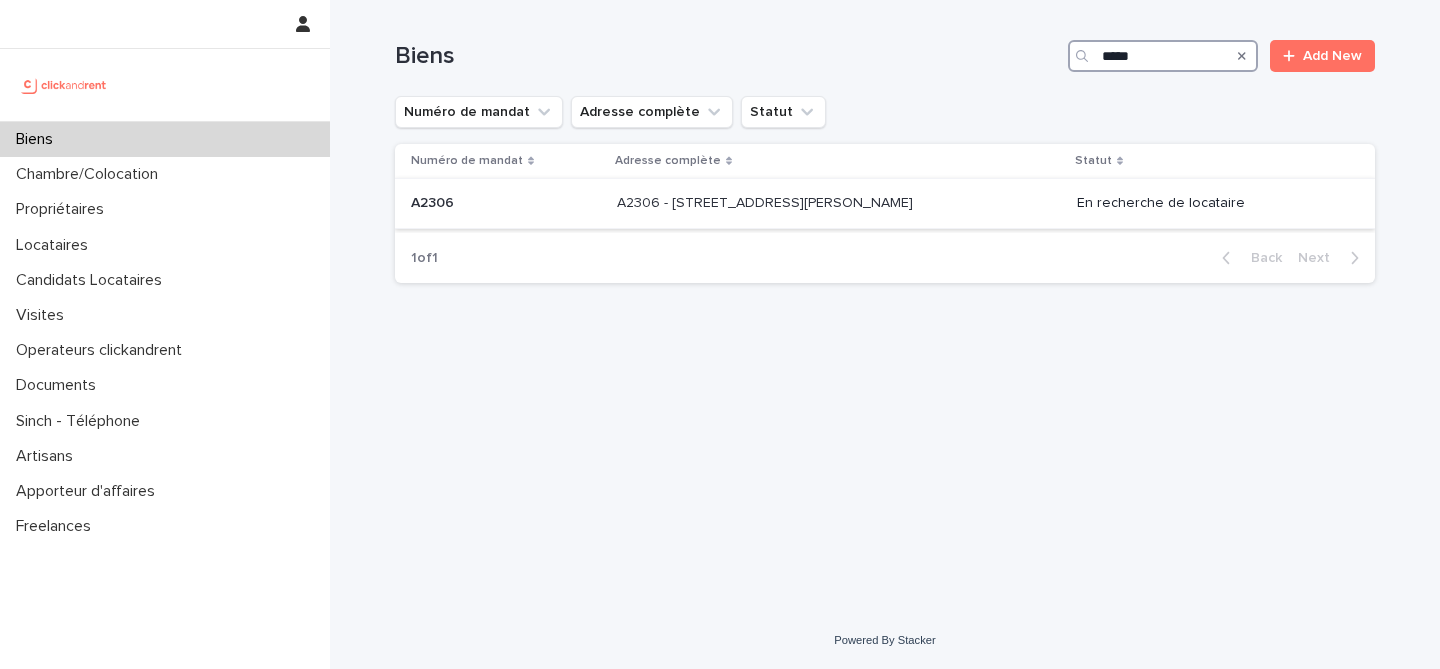 type on "*****" 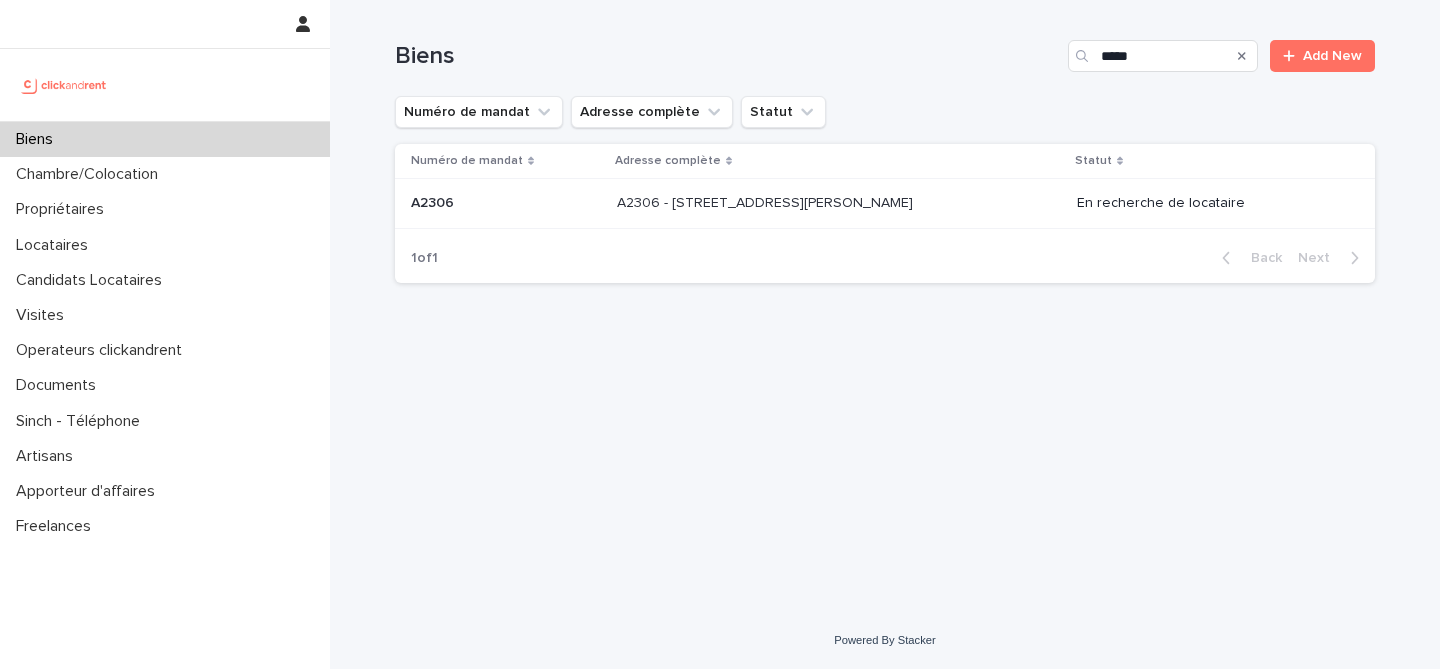 click at bounding box center [506, 203] 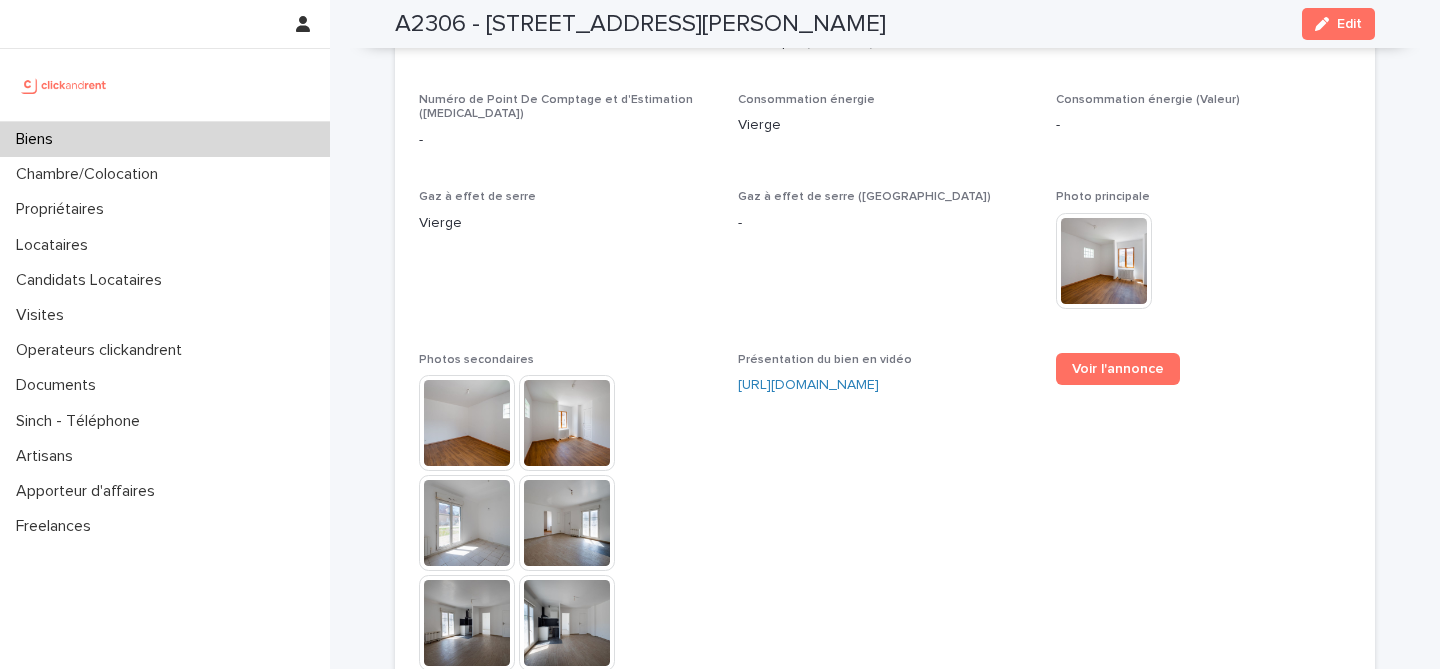 scroll, scrollTop: 4581, scrollLeft: 0, axis: vertical 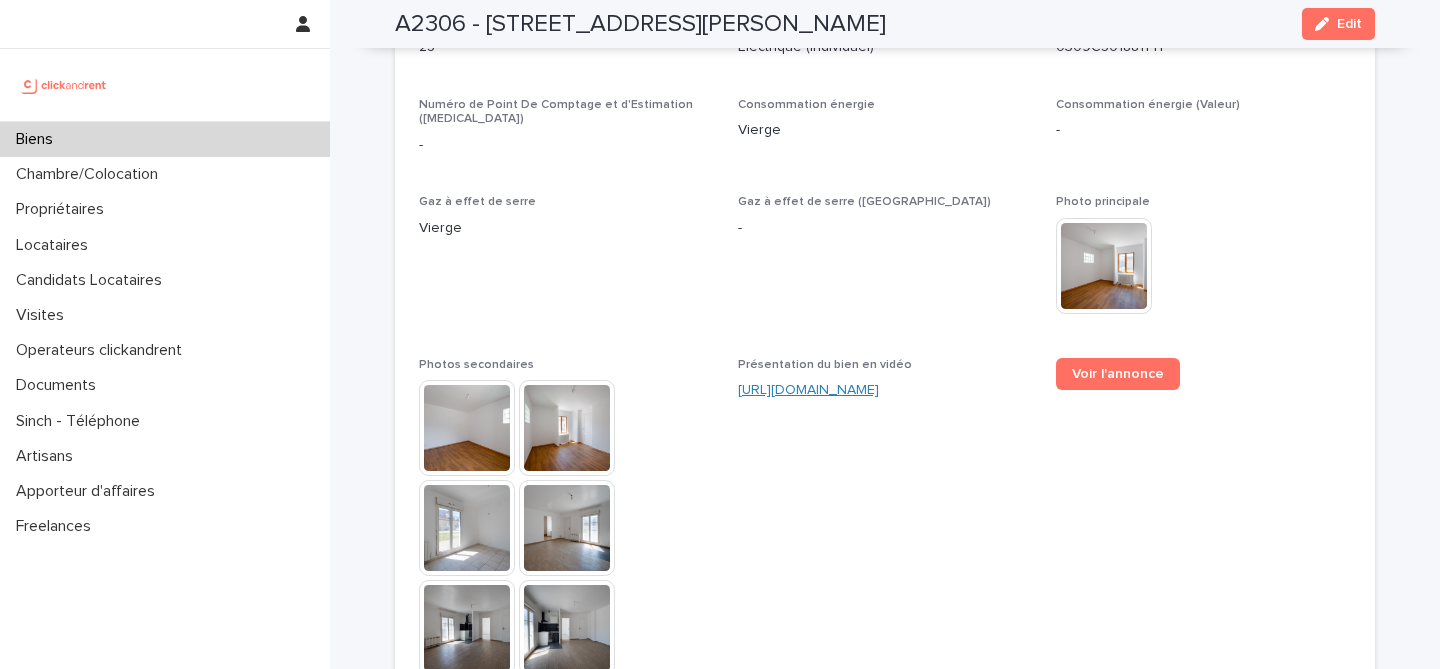 click on "https://vimeo.com/1080201142?share=copy" at bounding box center (808, 390) 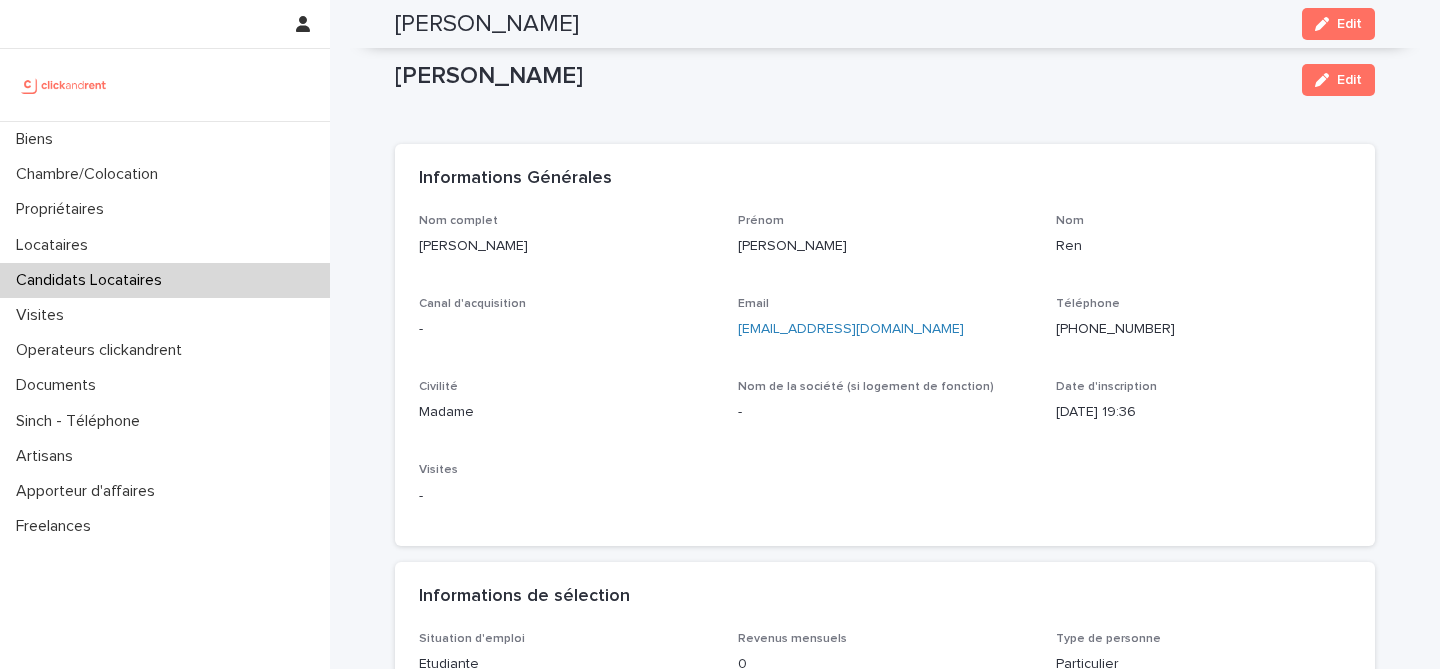 scroll, scrollTop: 0, scrollLeft: 0, axis: both 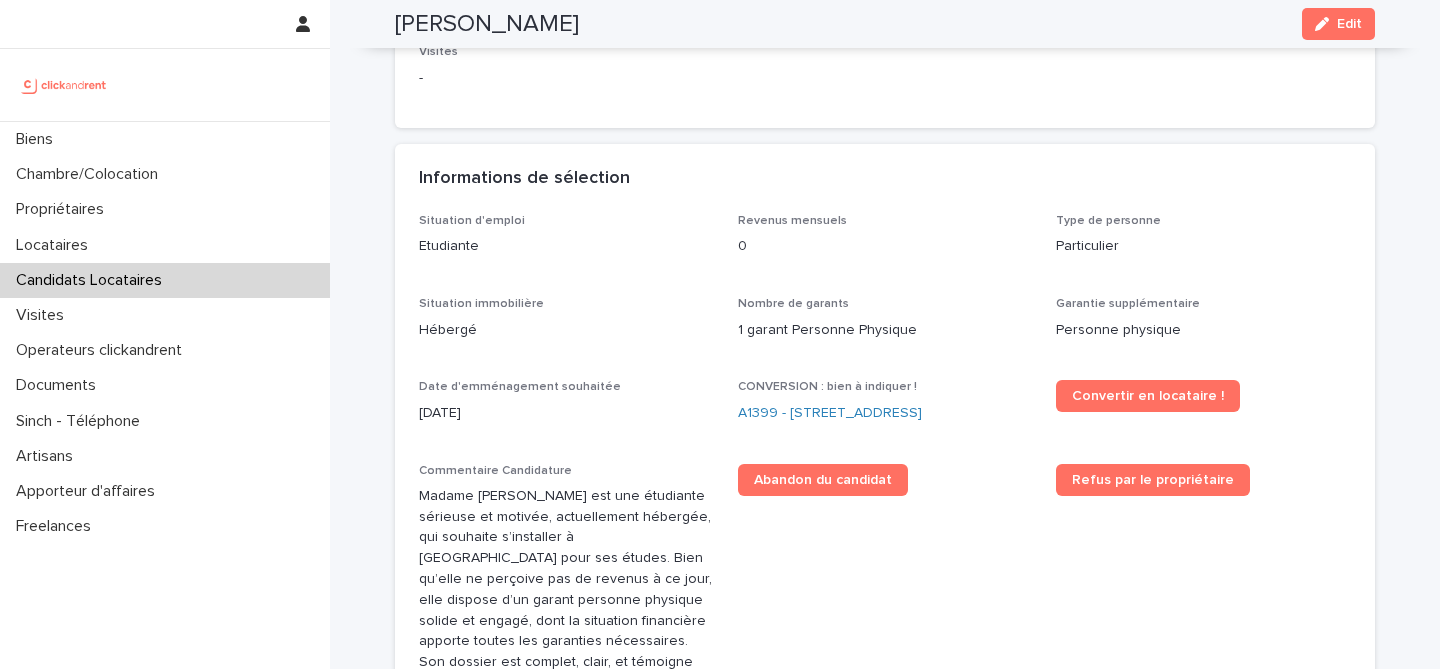 click on "Visites -" at bounding box center [566, 74] 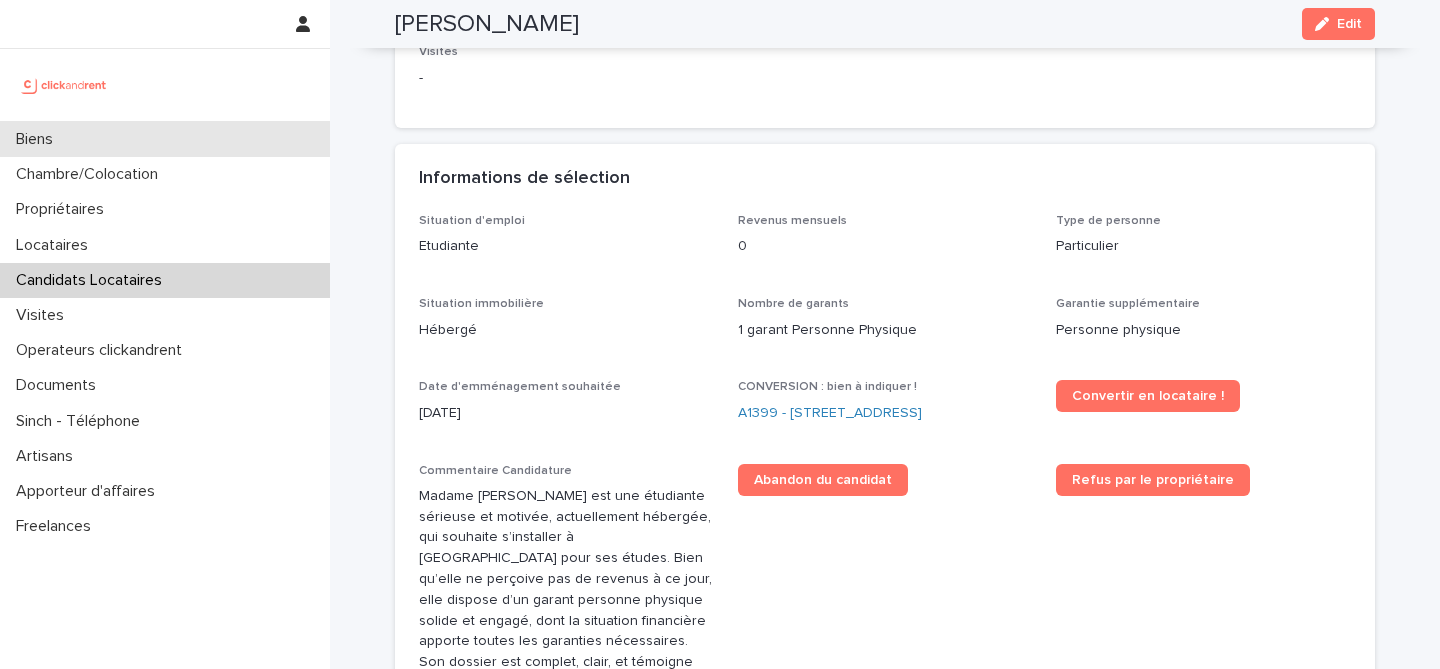 click on "Biens" at bounding box center (165, 139) 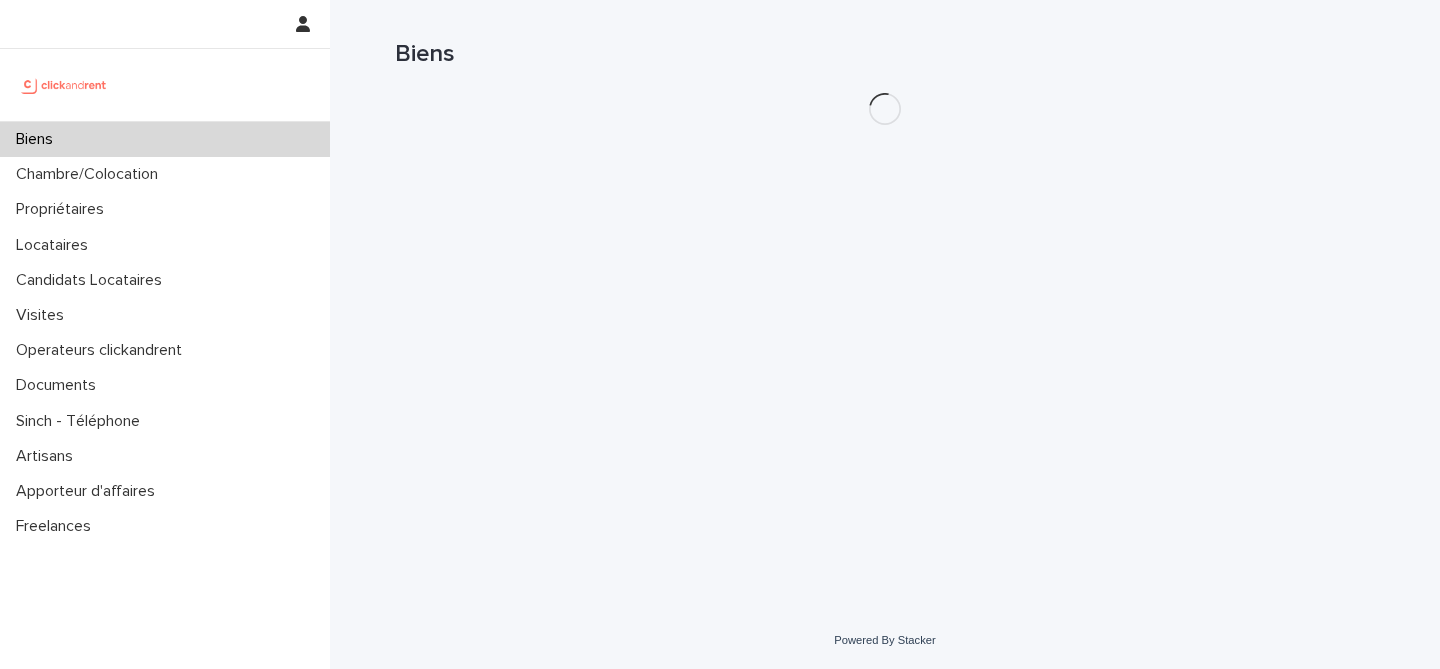 scroll, scrollTop: 0, scrollLeft: 0, axis: both 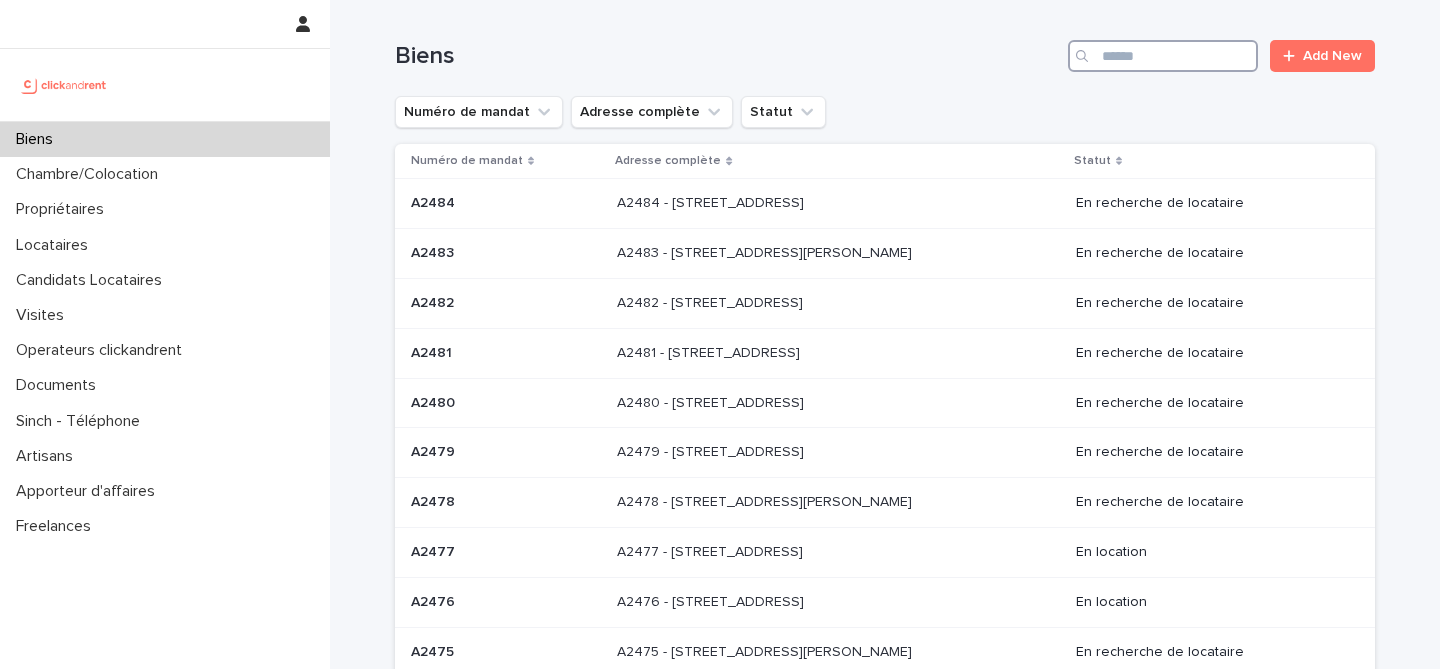 click at bounding box center (1163, 56) 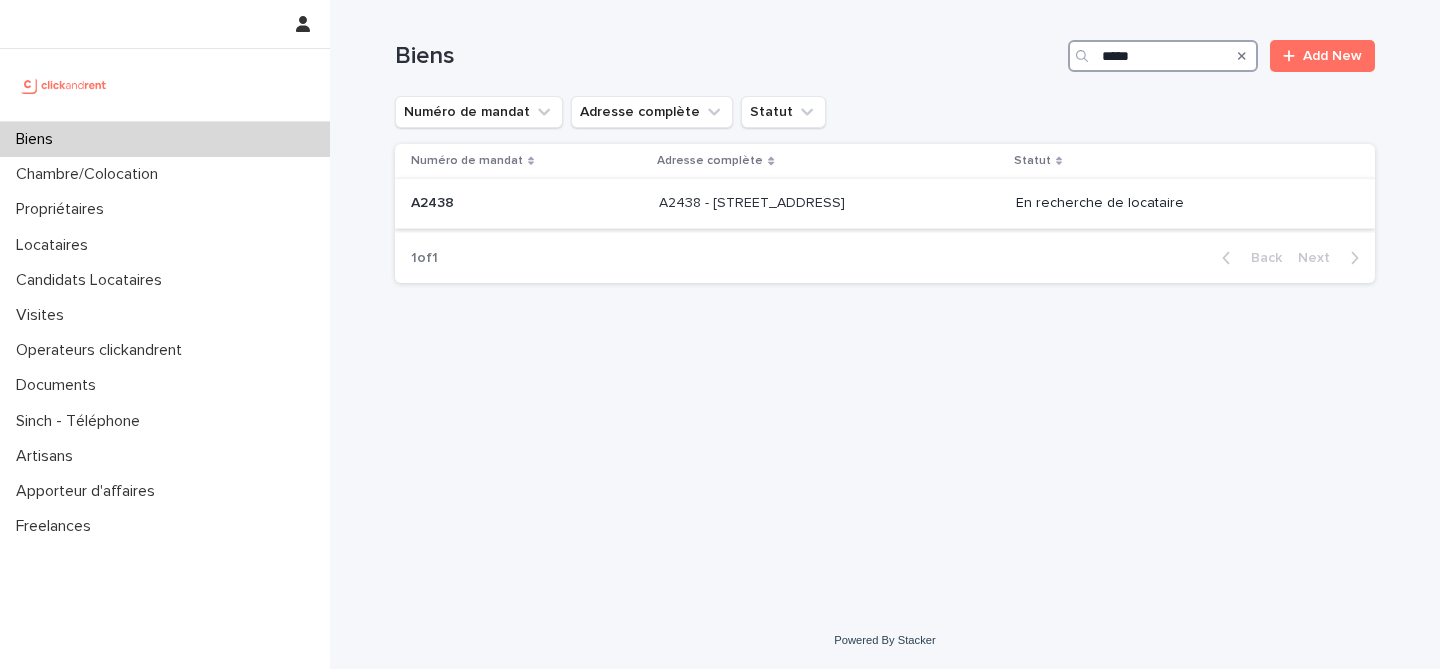 type on "*****" 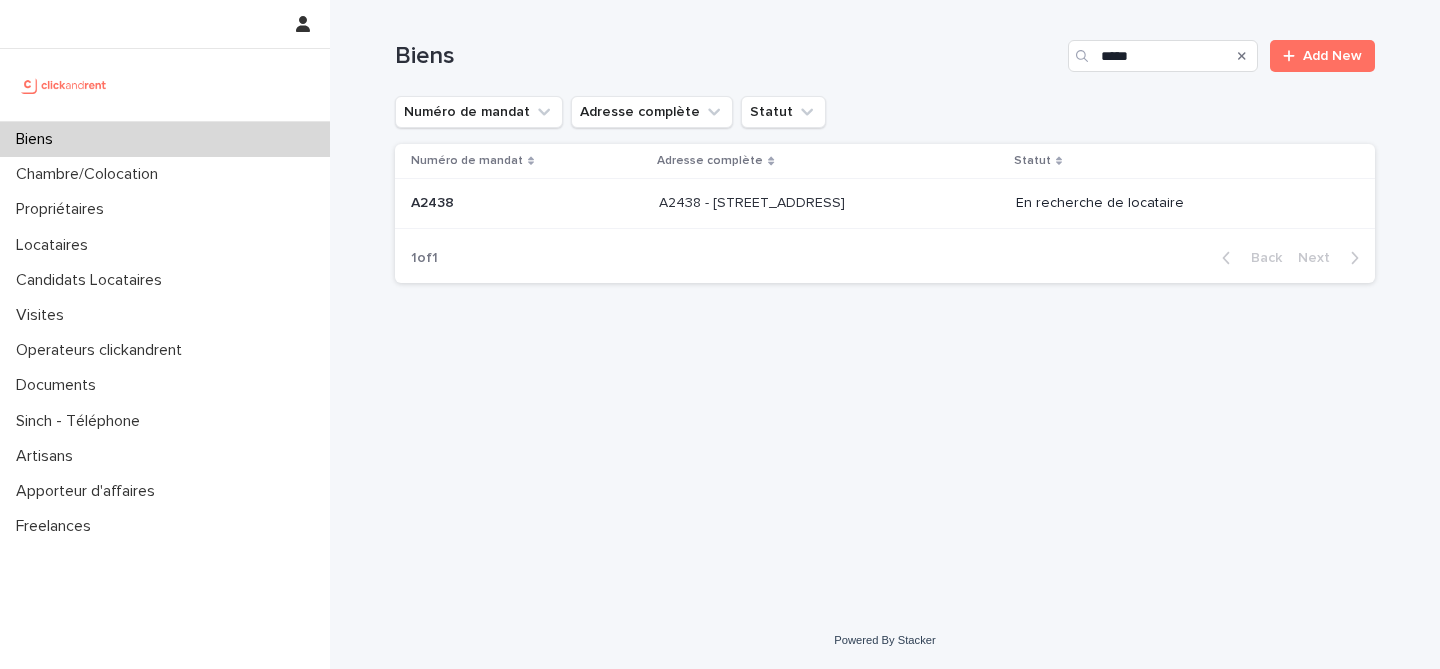 click on "A2438 - 28 rue Littré,  Nantes 44000 A2438 - 28 rue Littré,  Nantes 44000" at bounding box center [829, 203] 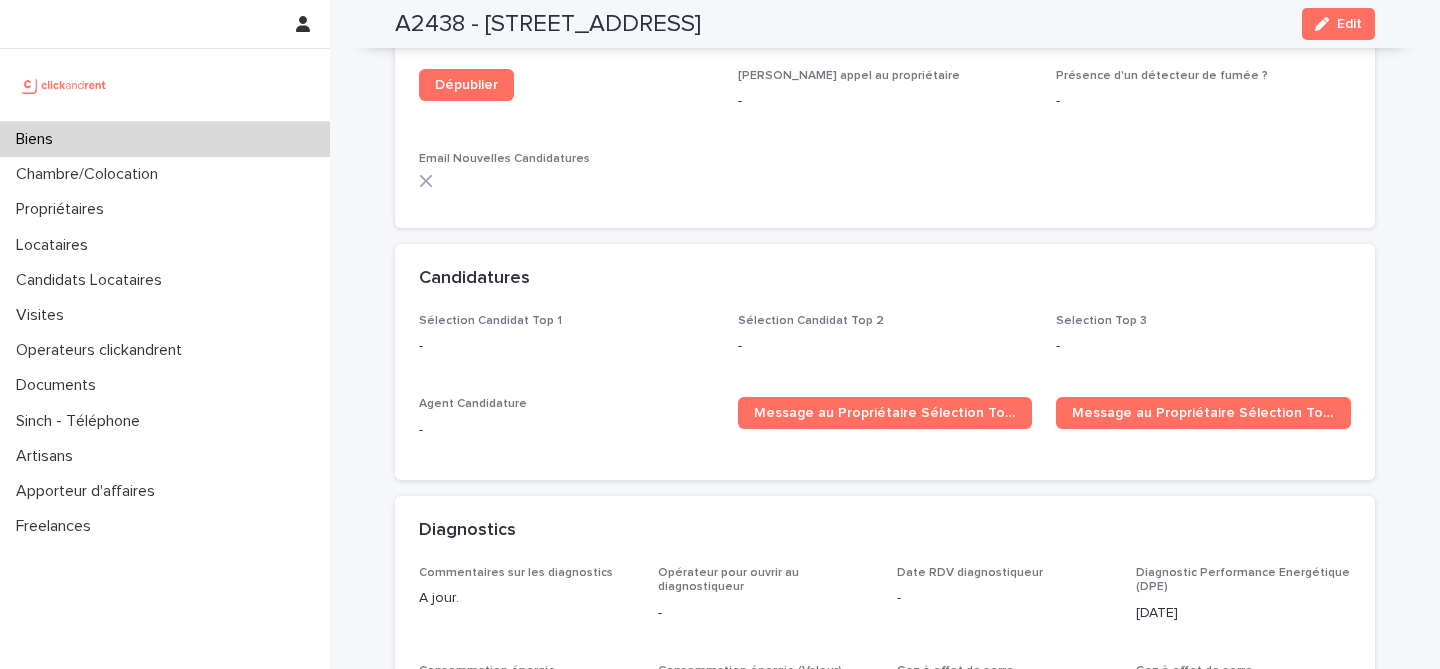 scroll, scrollTop: 4771, scrollLeft: 0, axis: vertical 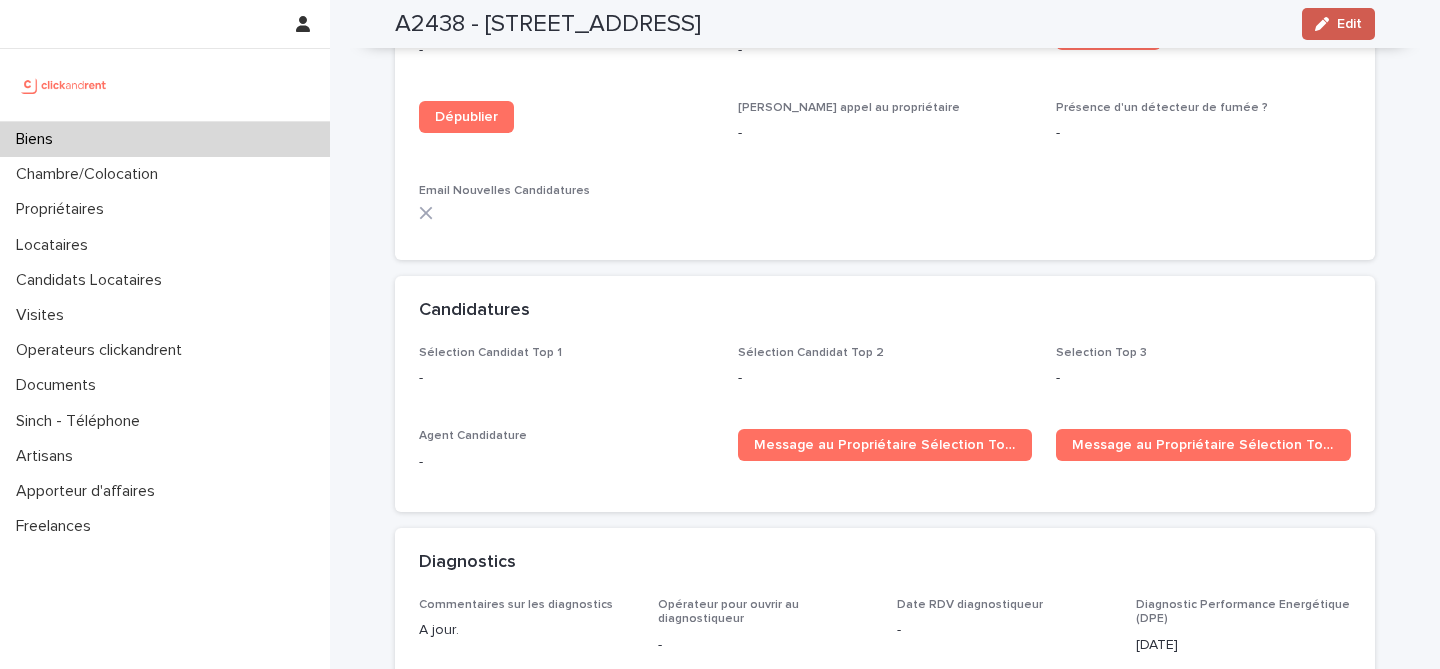 click on "Edit" at bounding box center (1349, 24) 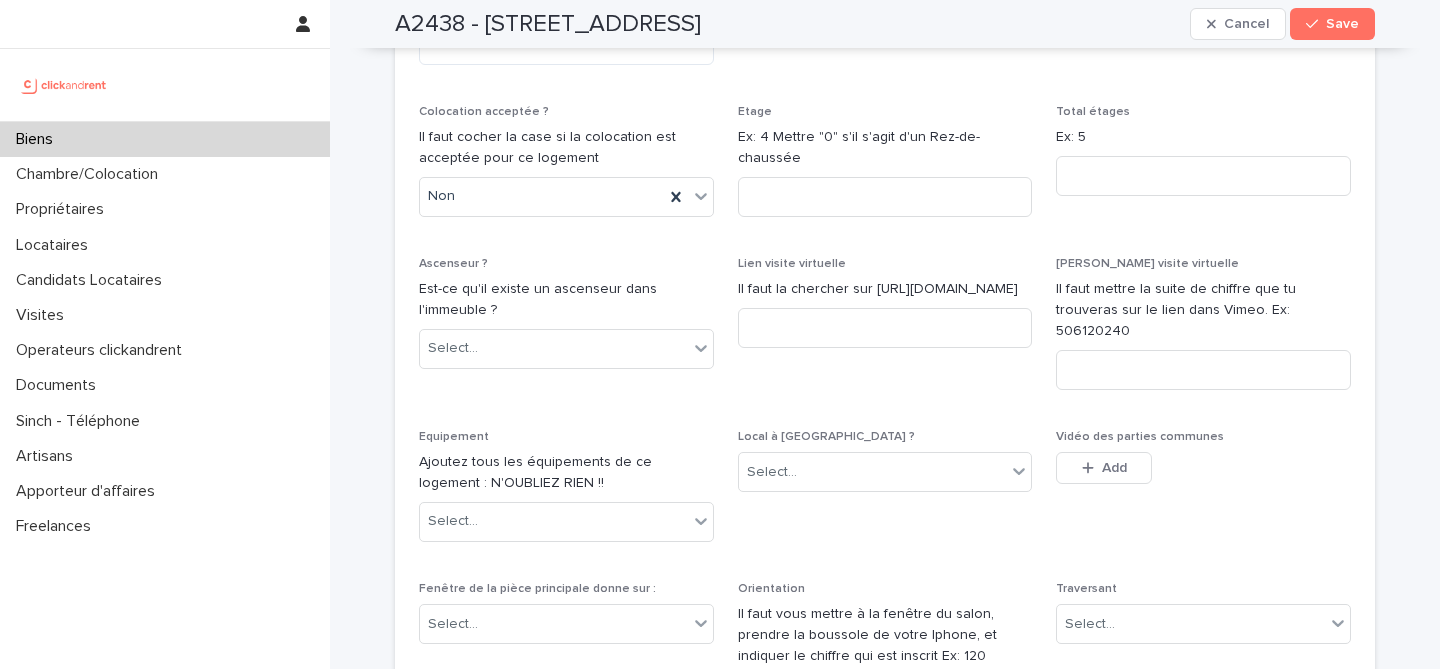 scroll, scrollTop: 6318, scrollLeft: 0, axis: vertical 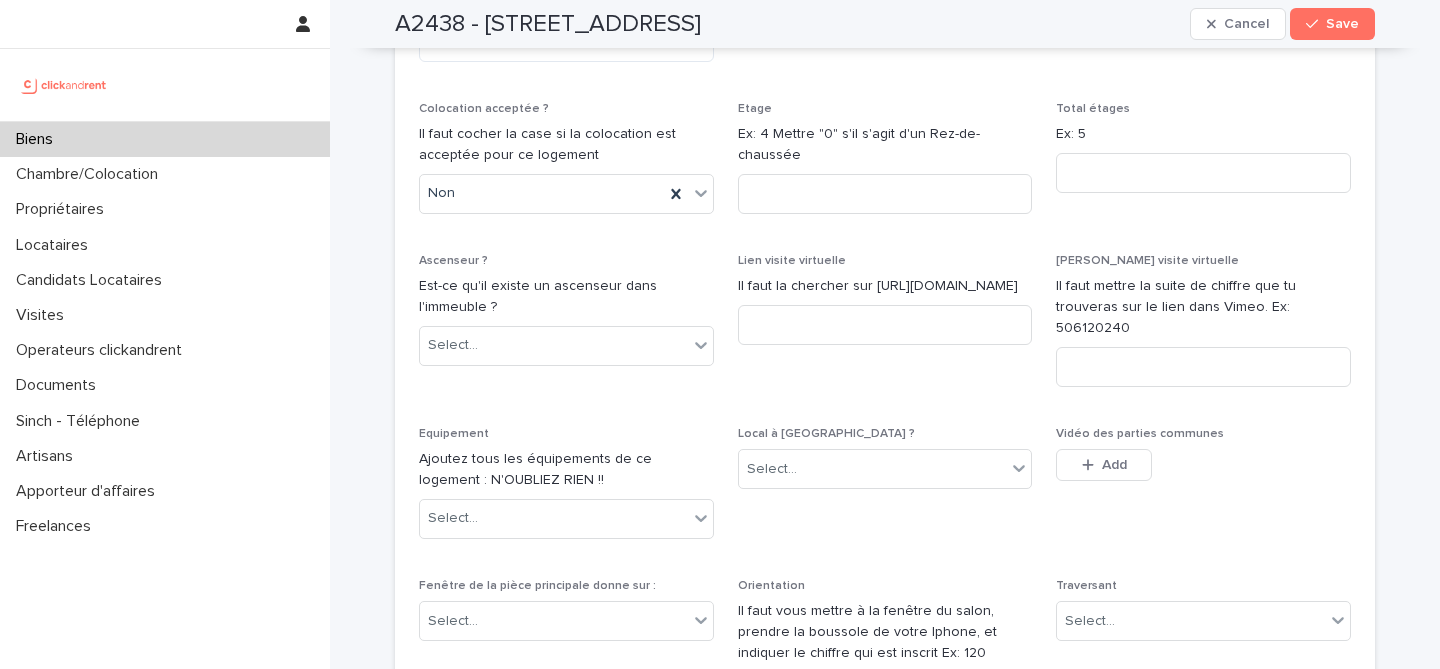 click on "A2438 - 28 rue Littré,  Nantes 44000" at bounding box center [548, 24] 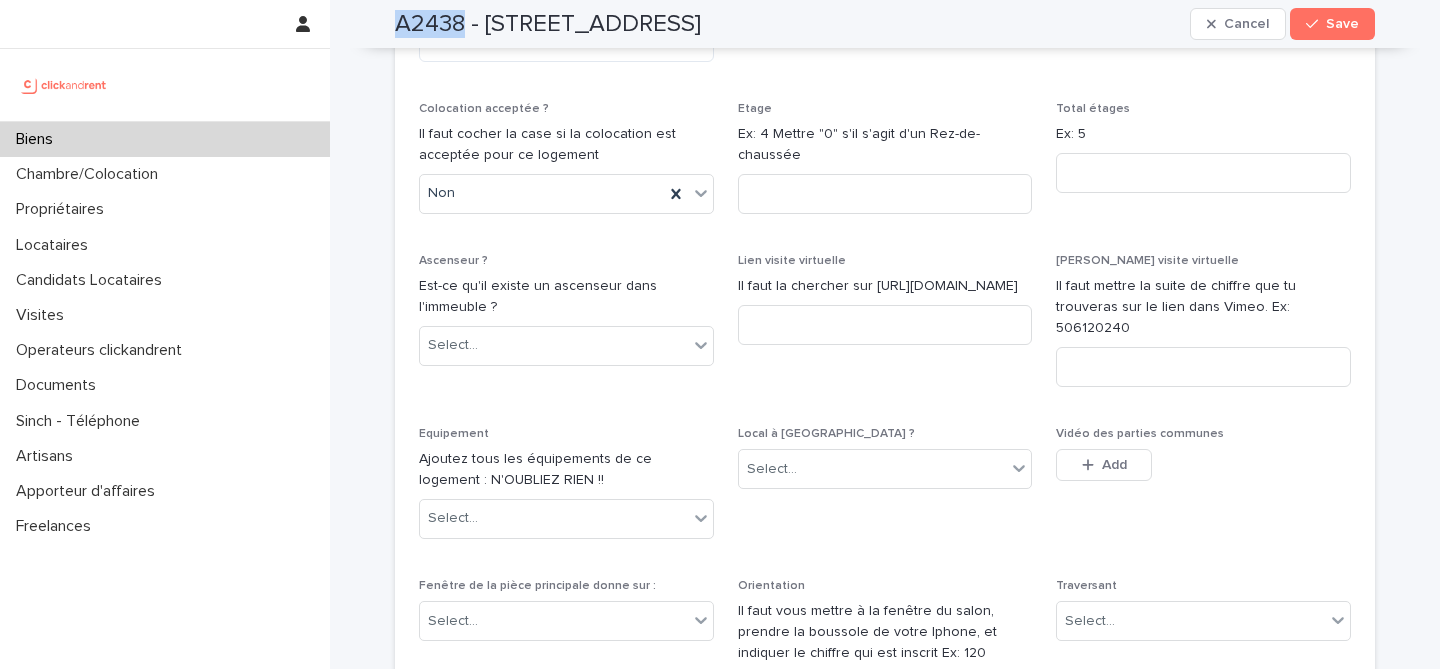 click on "A2438 - 28 rue Littré,  Nantes 44000" at bounding box center [548, 24] 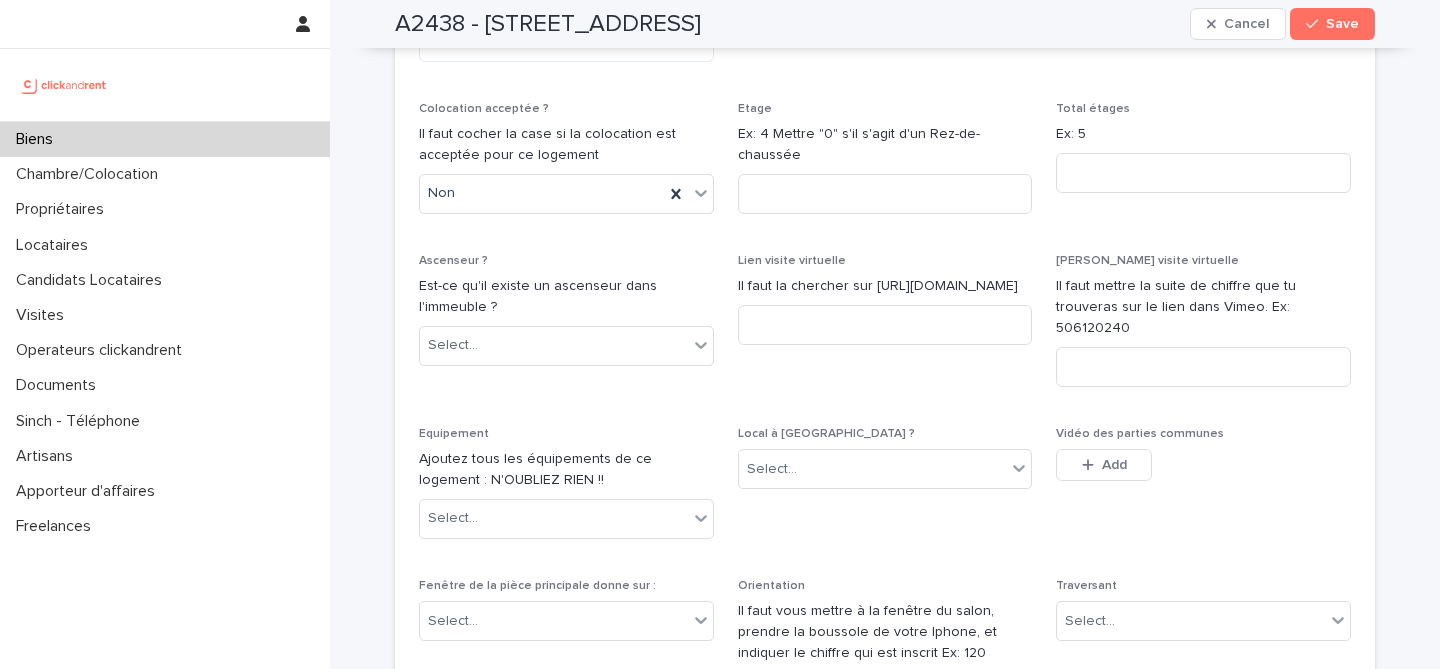 click on "Type de location Il s'agit d'un champ important qui conditionnera notamment le type de contrat de location ! Location meublée Meublé ? Le bien contient-il des meubles? Meublé Nombre de pièces Ex: 3 * Nombre de chambres Ex: 2 * Plafond de revenus du locataire ? OBLIGATOIRE : indiquez ici si le bien est soumis à un statut spécifique Aucun Titre annonce Il faut soigner ce titre, c'est celui qui apparaitra sur clickandrent.fr et c'est également celui qu'il faudra copier/coller pour Ubiflow Description annonce Il faut soigner cette description, c'est celle qui apparaitra sur clickandrent.fr et c'est également celle qu'il faudra copier/coller pour Ubiflow Mise en avant Il faut éviter de mettre des mises en avant pour tous les biens, il faut que cela soit le cas pour 30% maximum de nos annonces Select... Disponibilité Il faut indiquer la date précise à laquelle les nouveaux locataires peuvent emménager
Ex: 13 mars 2024 ********* Colocation acceptée ? Non Etage Total étages Ex: 5 Ascenseur ? Select..." at bounding box center (885, 830) 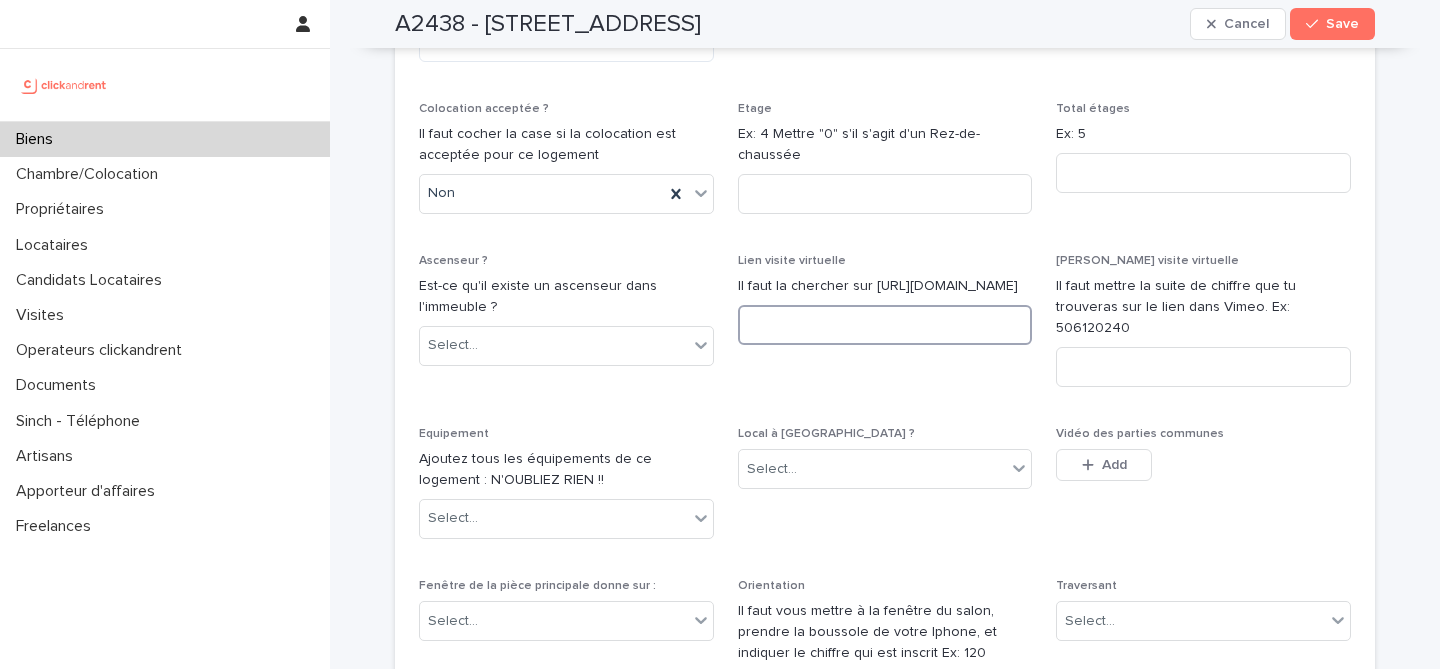 click at bounding box center [885, 325] 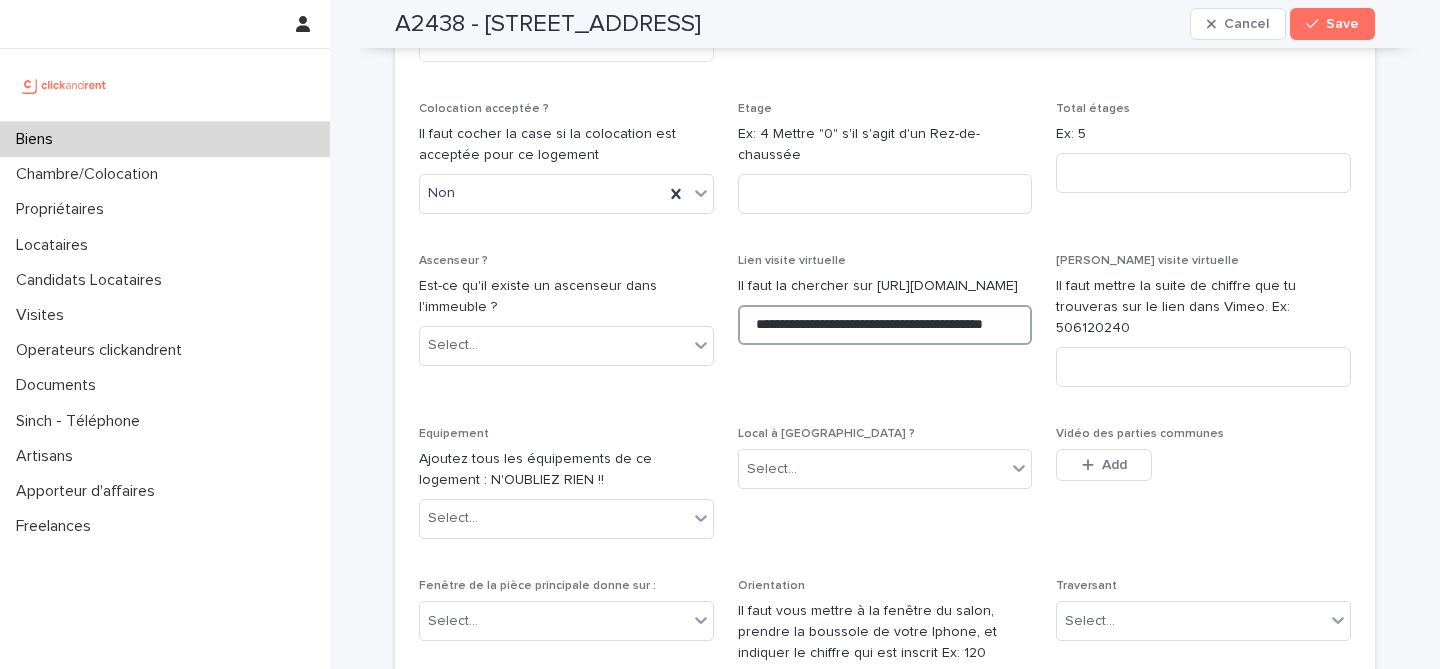 scroll, scrollTop: 0, scrollLeft: 53, axis: horizontal 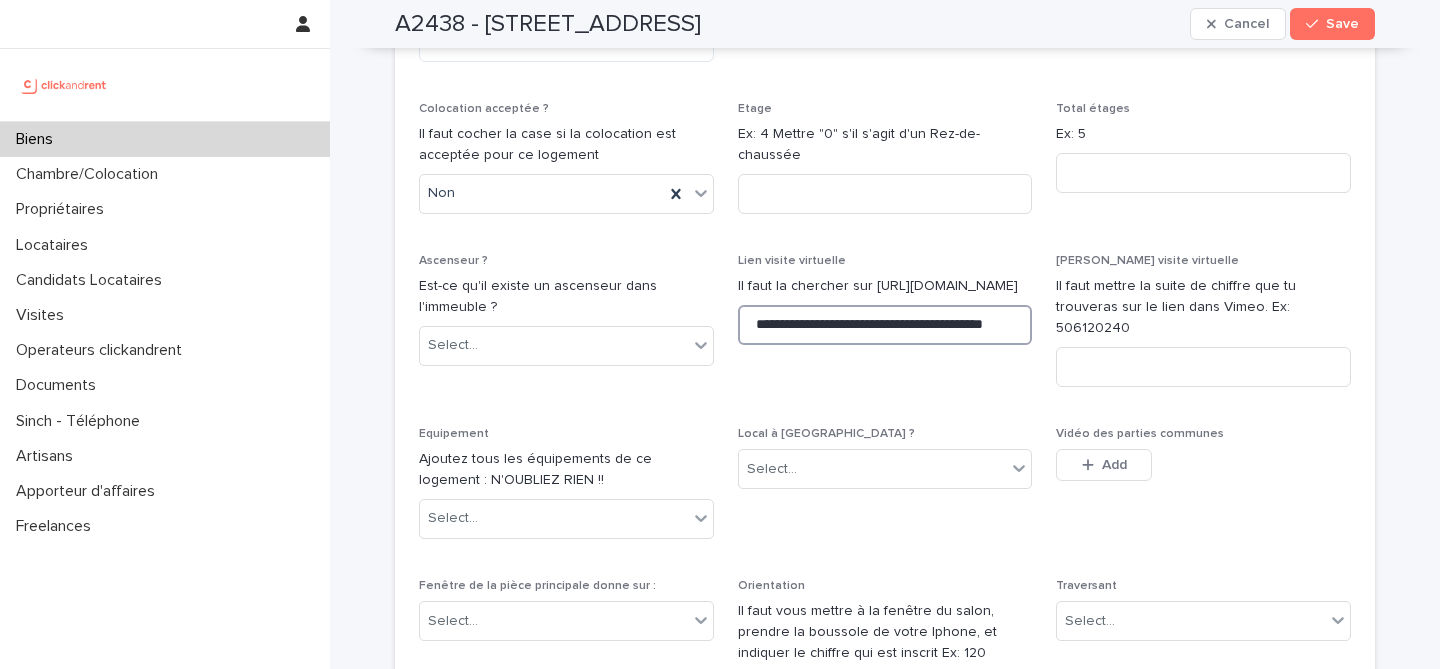 type on "**********" 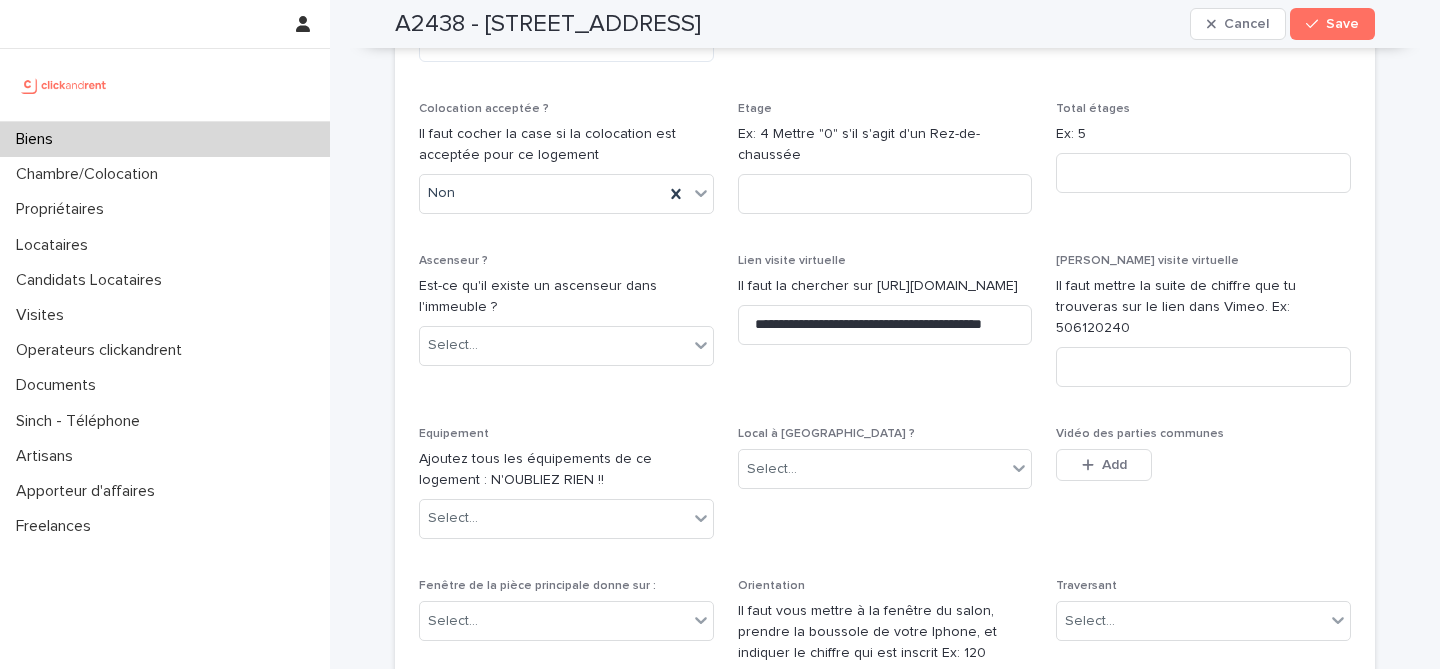 click on "**********" at bounding box center (885, 328) 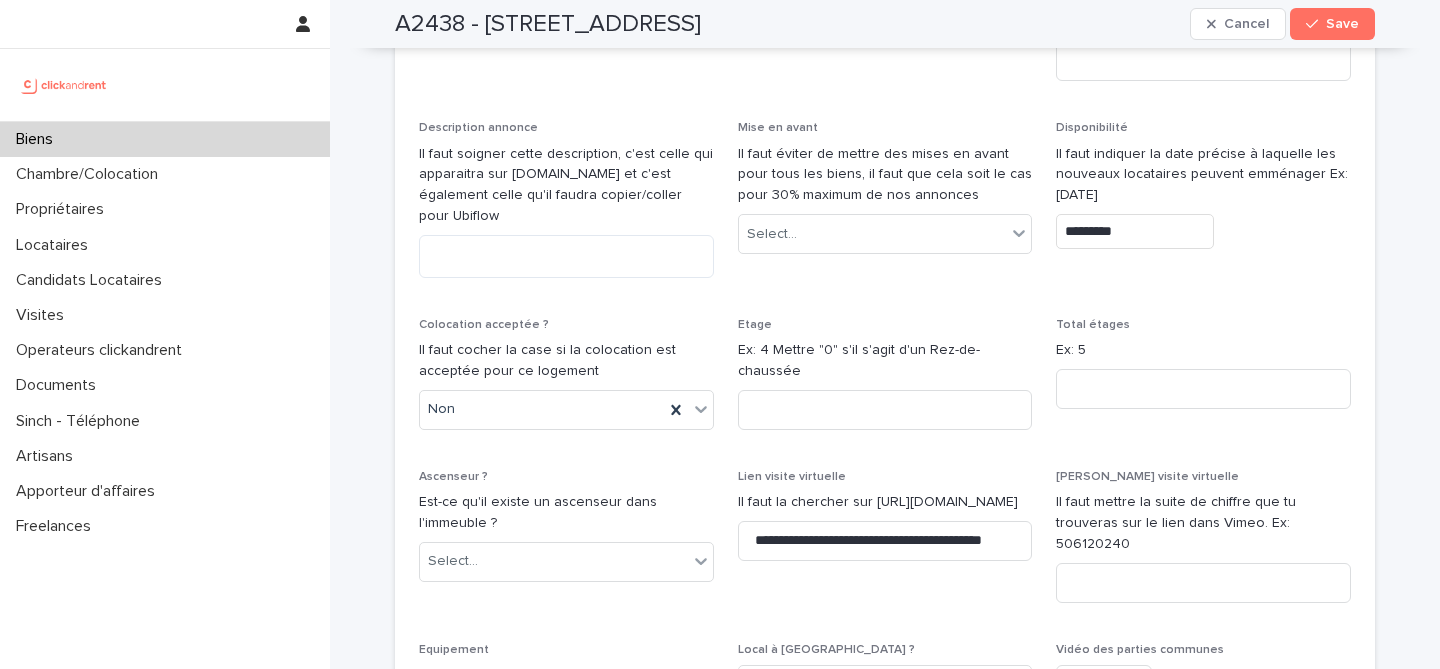 scroll, scrollTop: 6115, scrollLeft: 0, axis: vertical 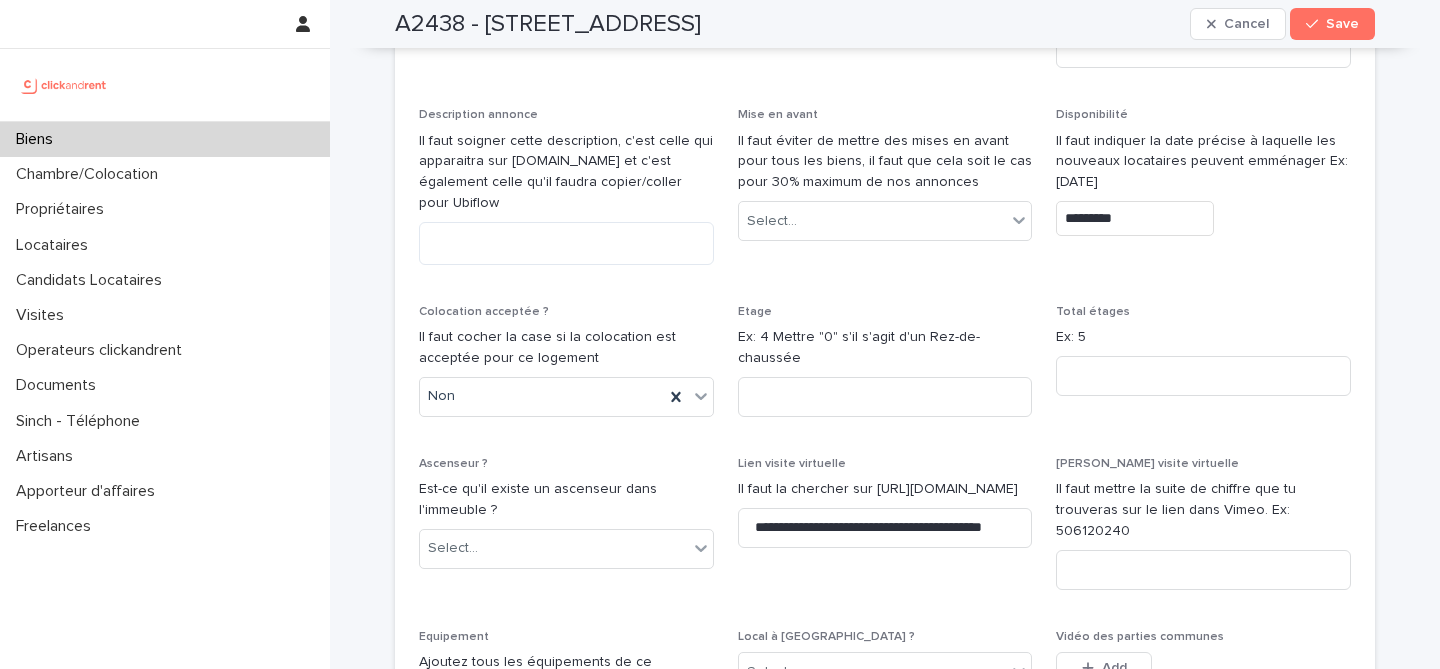 click on "*********" at bounding box center (1135, 218) 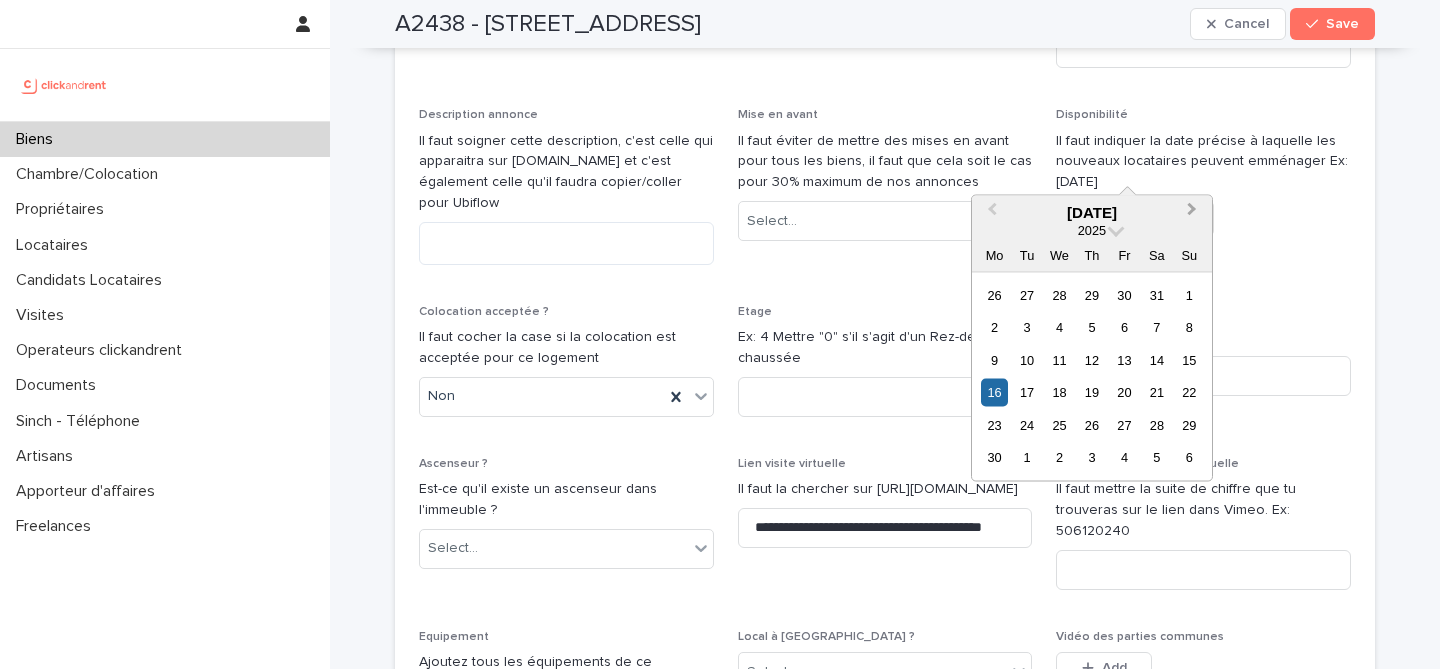 click on "Next Month" at bounding box center (1192, 212) 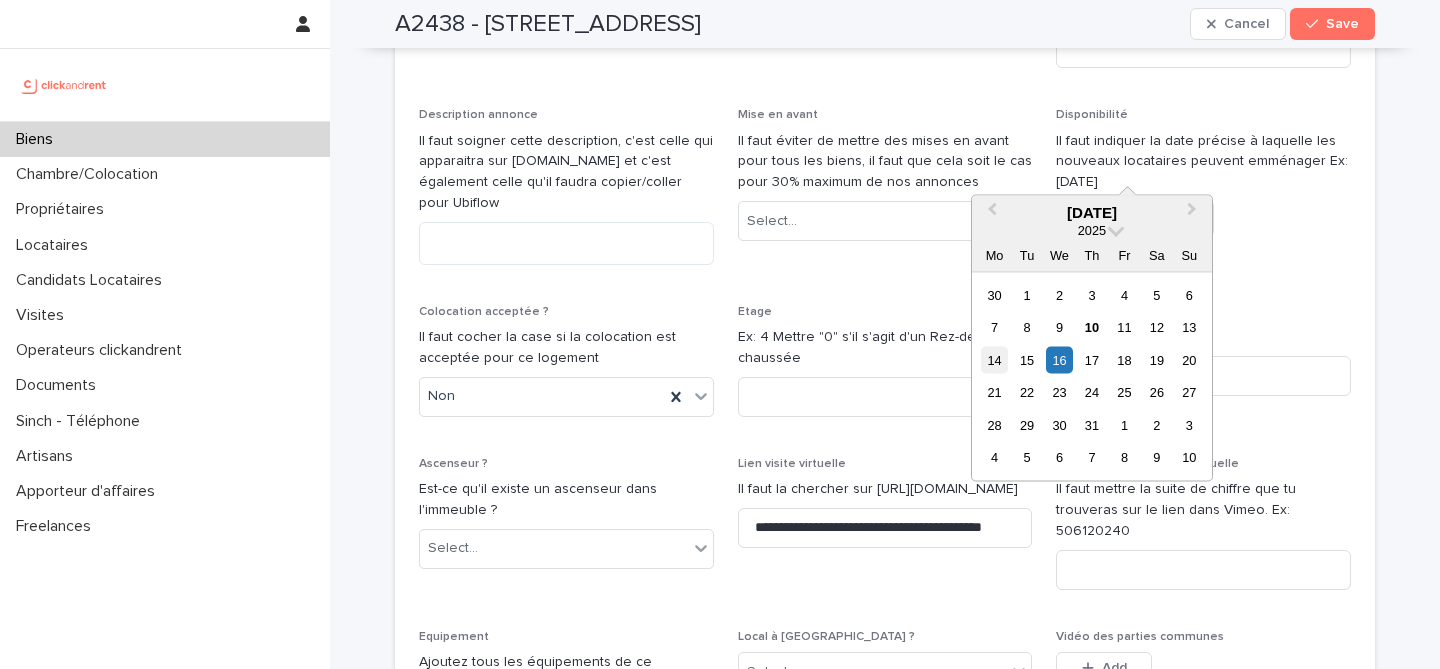 click on "14" at bounding box center [994, 359] 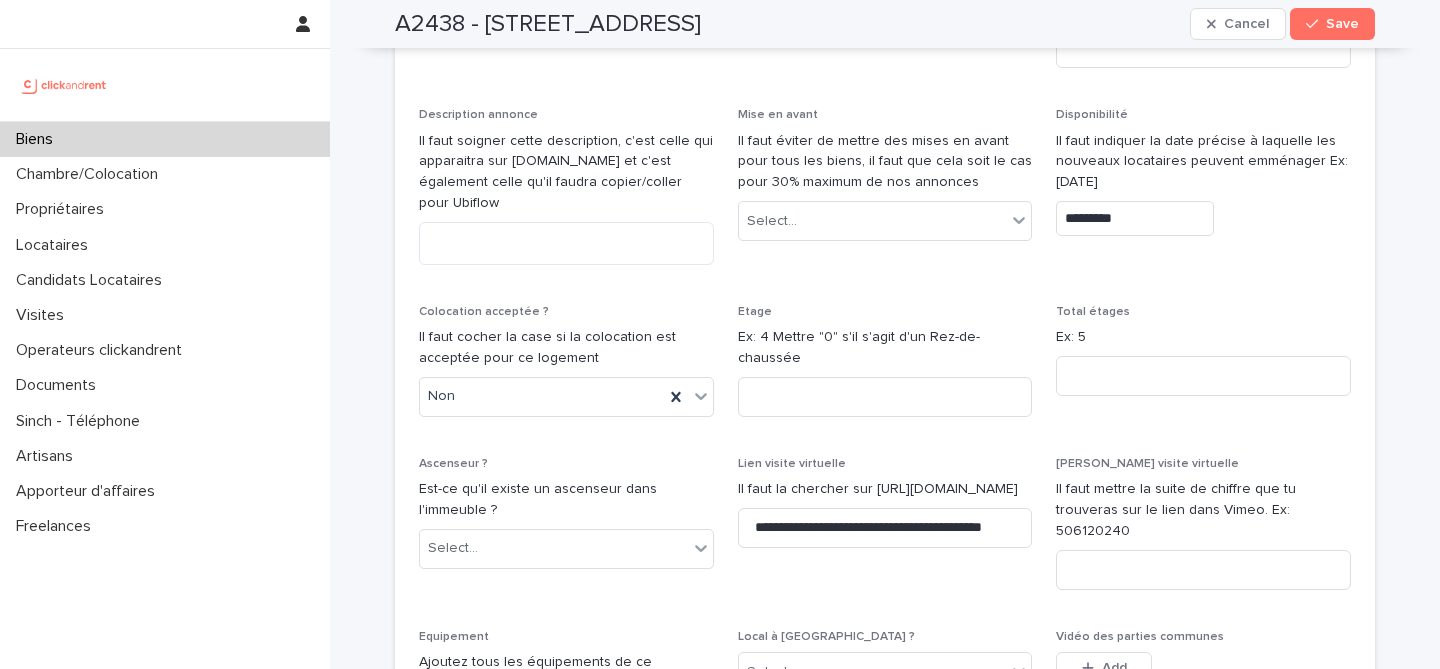 type on "*********" 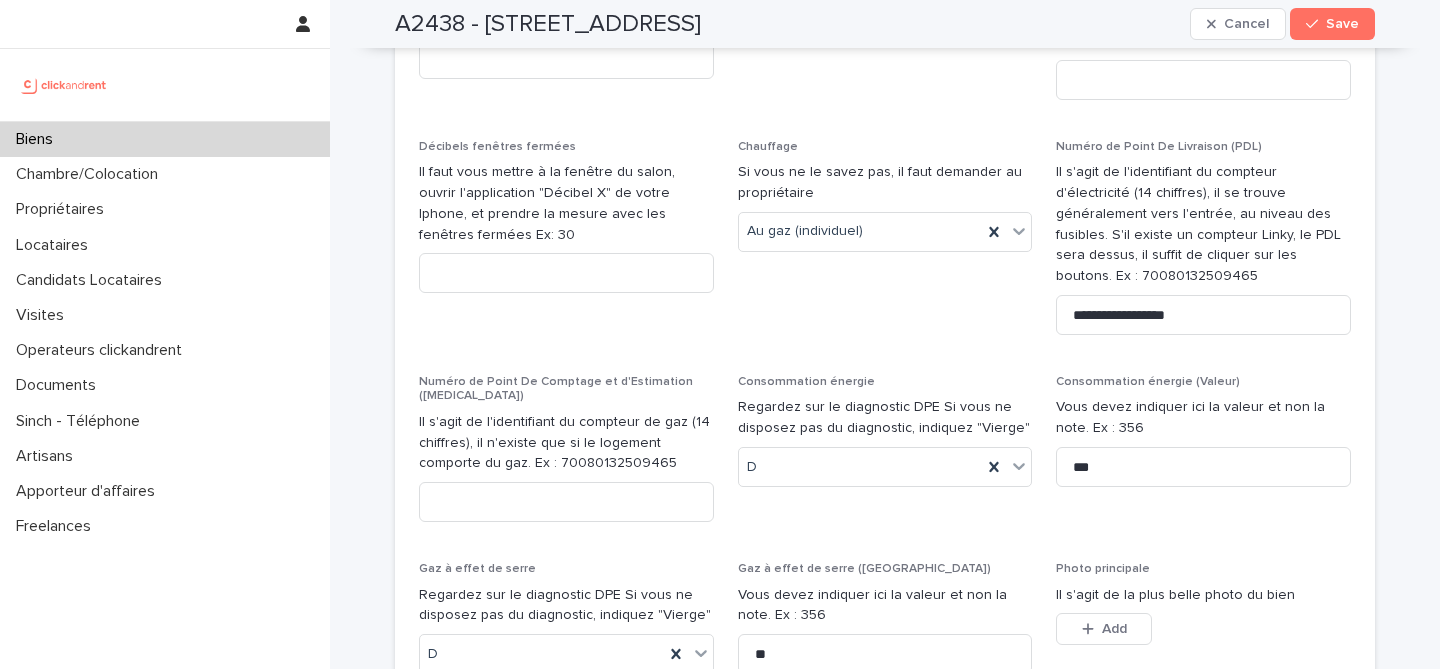 scroll, scrollTop: 7486, scrollLeft: 0, axis: vertical 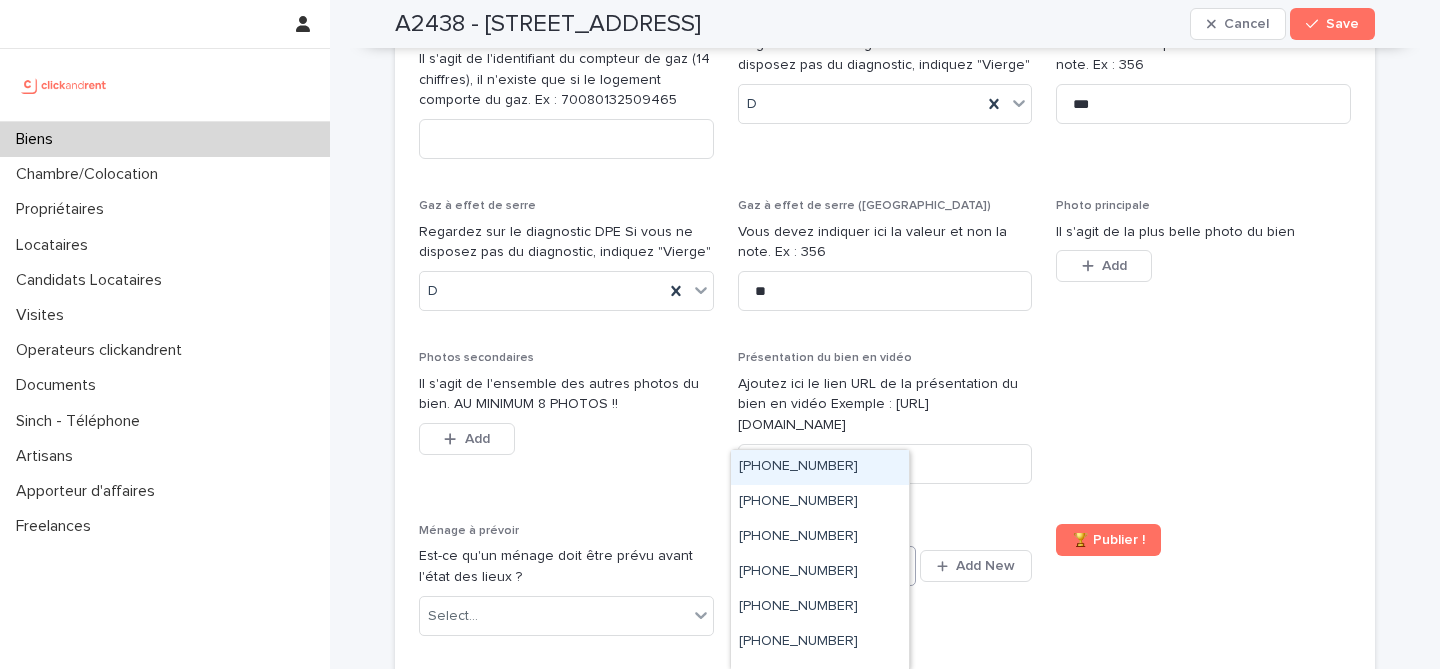 click on "Select..." at bounding box center [814, 566] 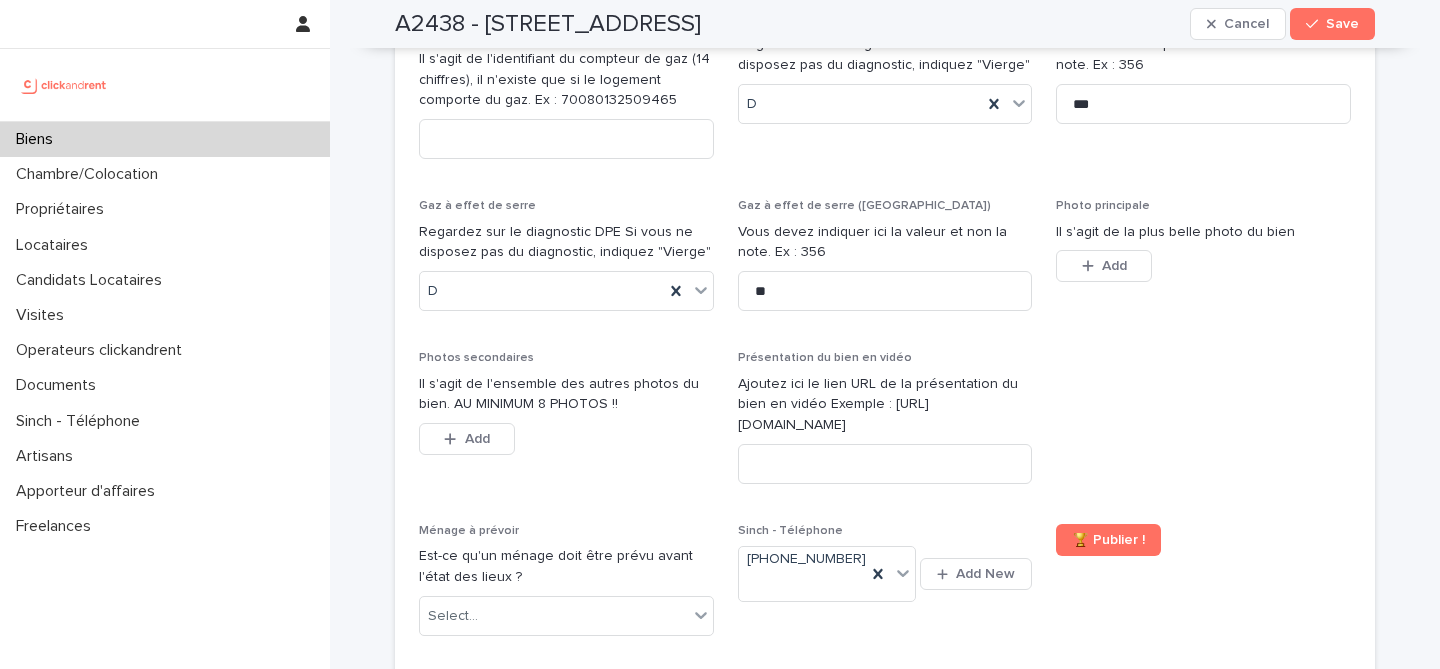 click at bounding box center [1203, 425] 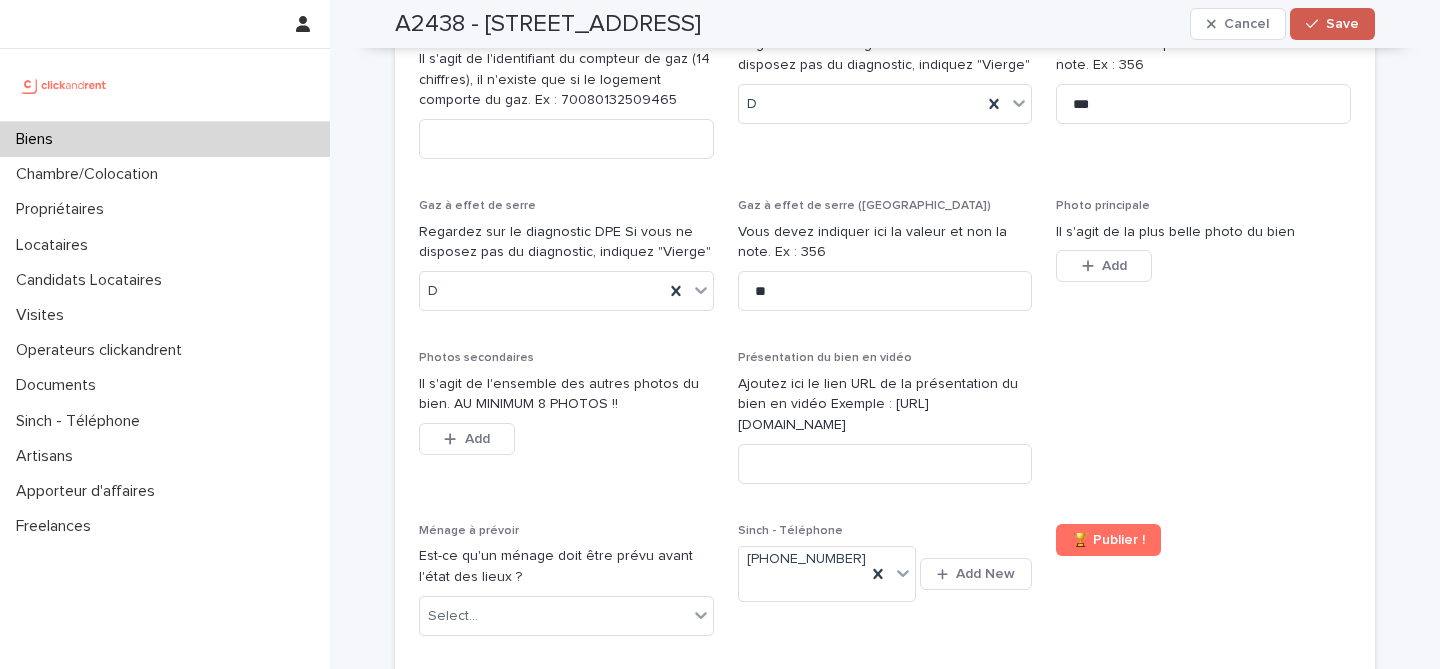 click on "Save" at bounding box center (1332, 24) 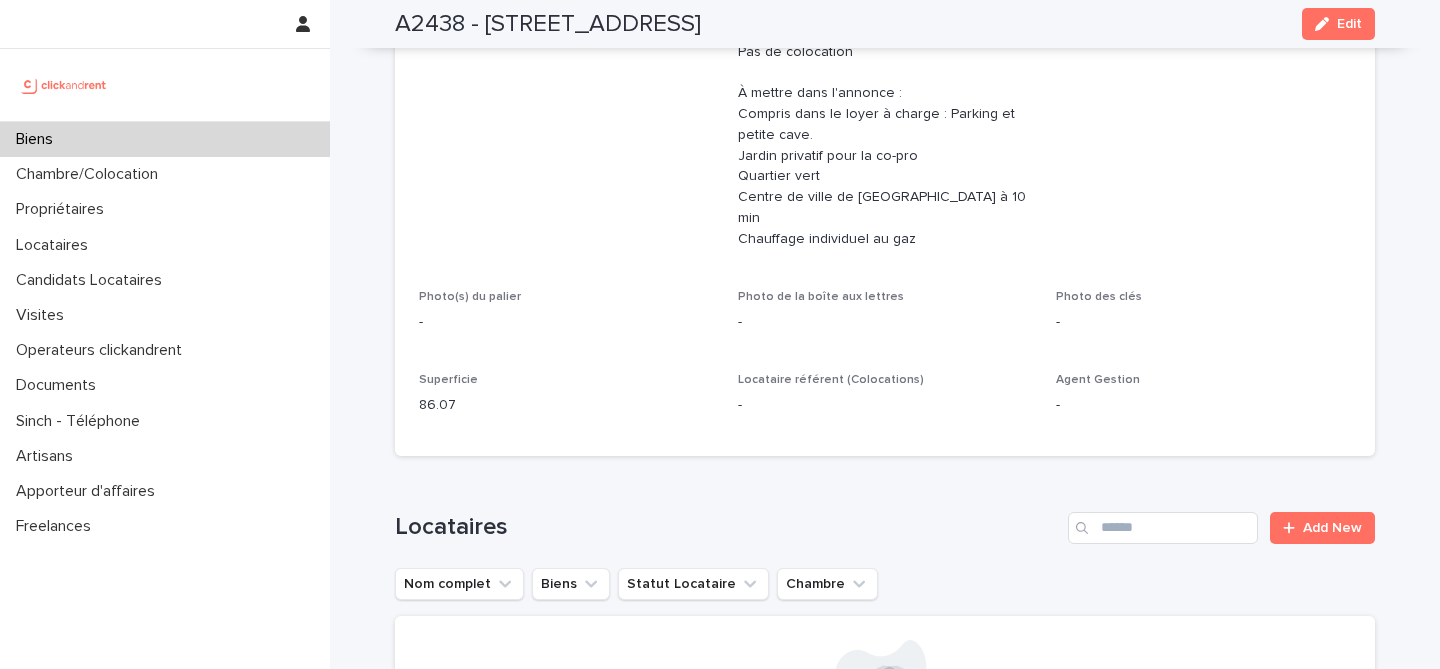 scroll, scrollTop: 0, scrollLeft: 0, axis: both 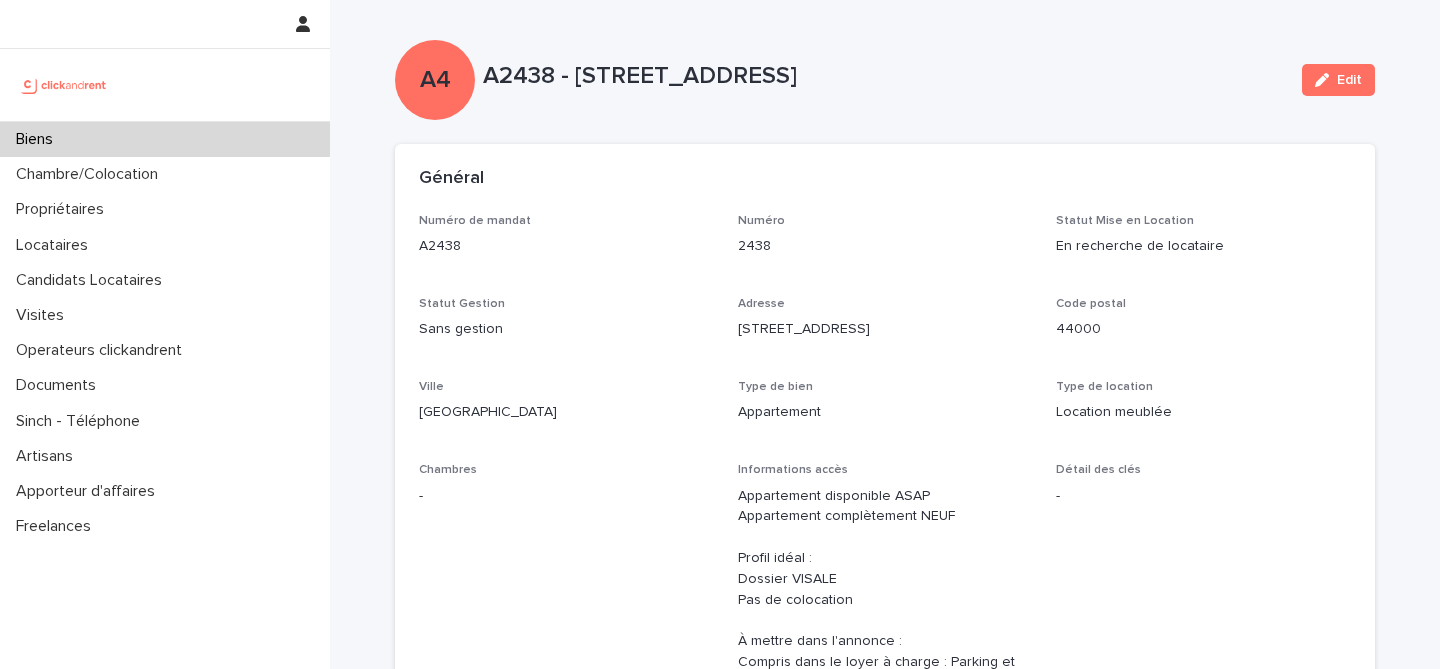 click on "Biens" at bounding box center (38, 139) 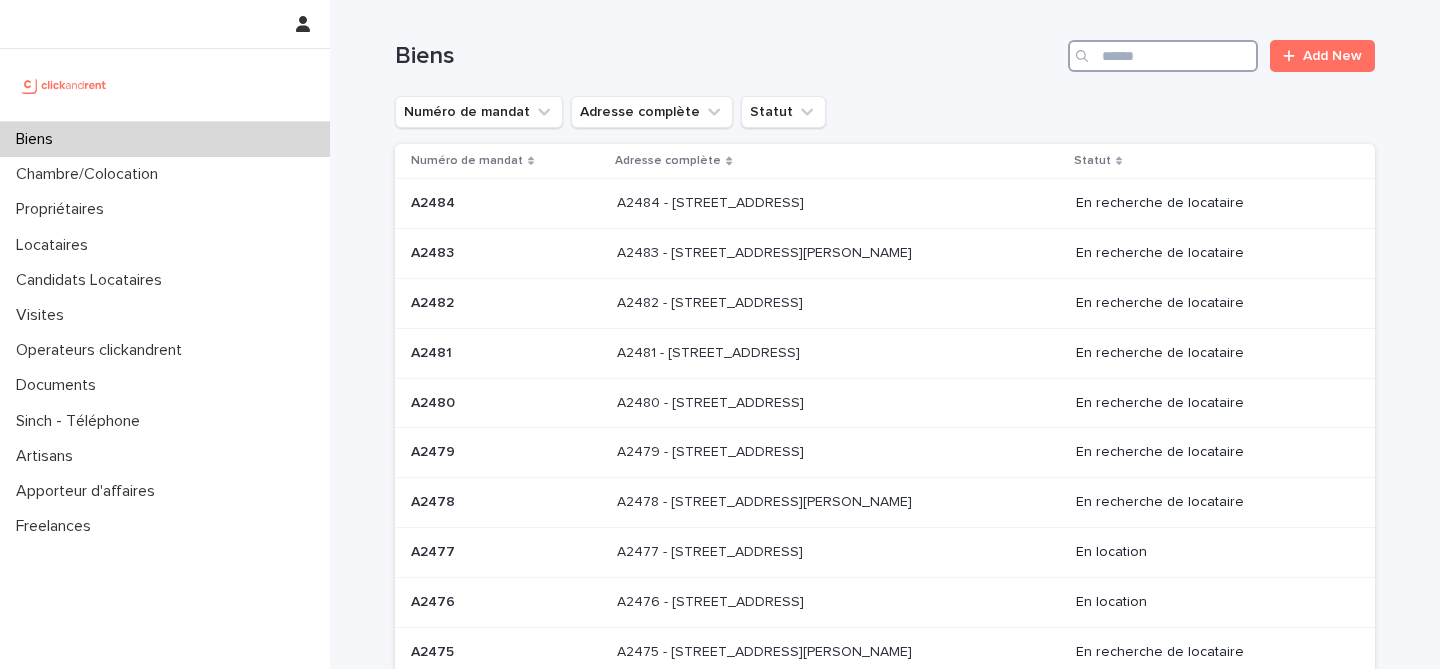 click at bounding box center [1163, 56] 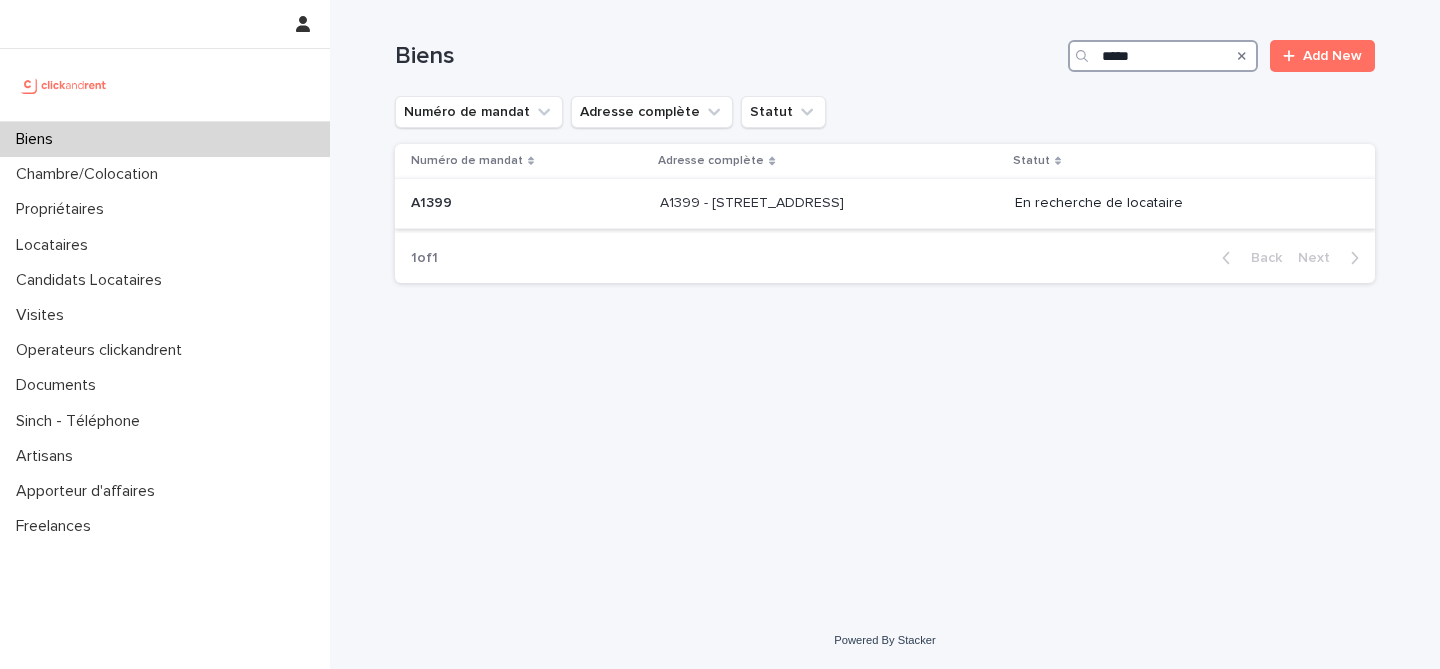 type on "*****" 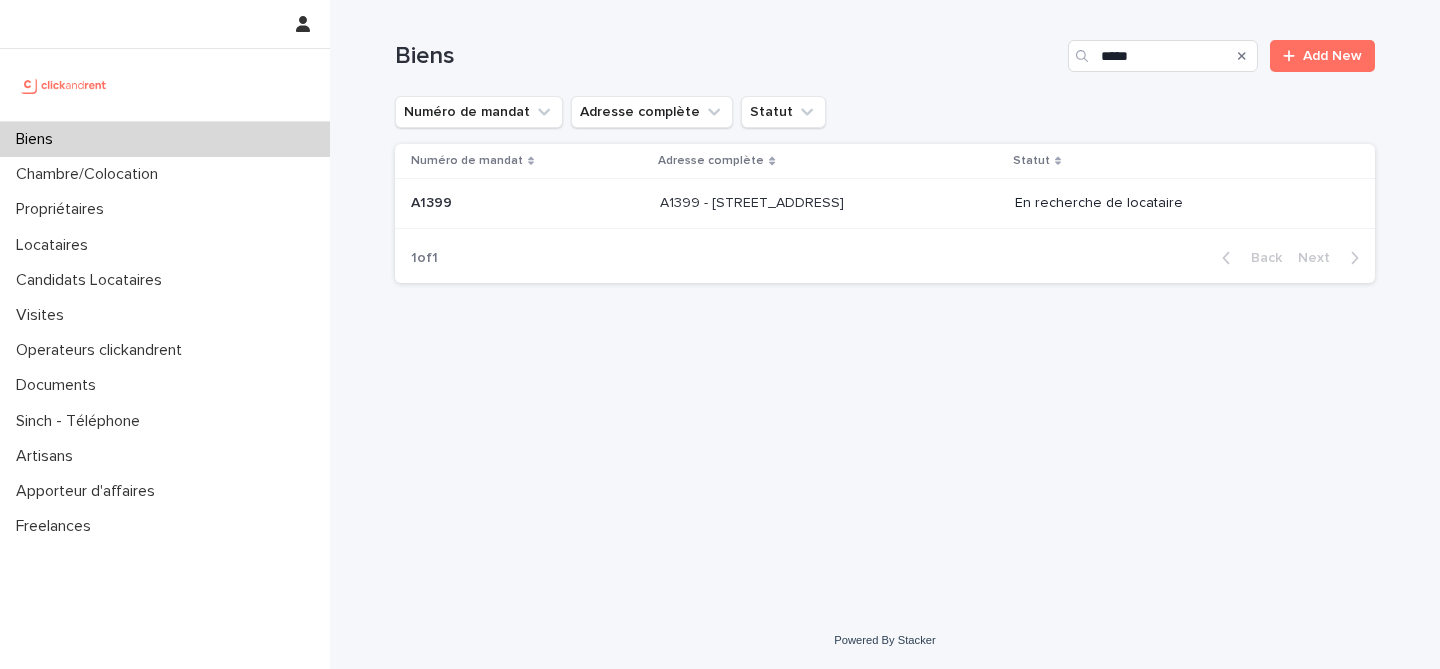 click on "A1399 - 27 Rue de la Duée,  Paris 75020 A1399 - 27 Rue de la Duée,  Paris 75020" at bounding box center (829, 203) 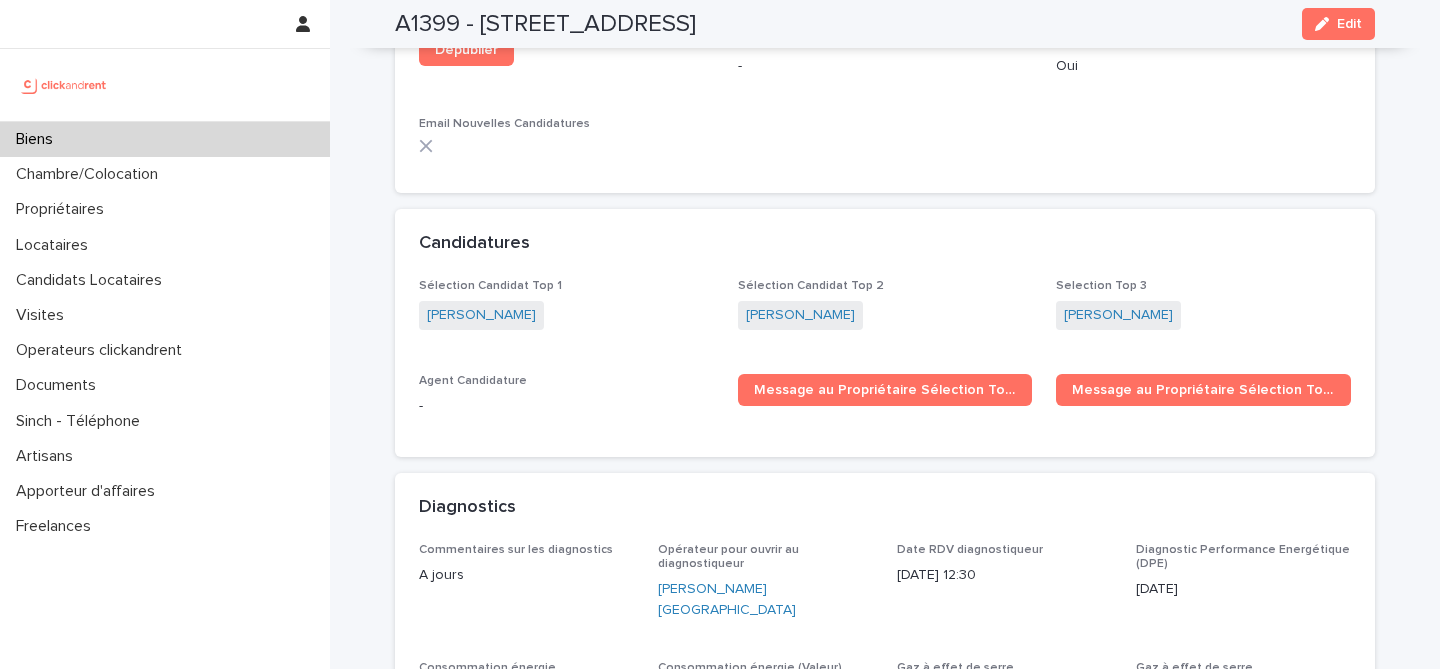 scroll, scrollTop: 5646, scrollLeft: 0, axis: vertical 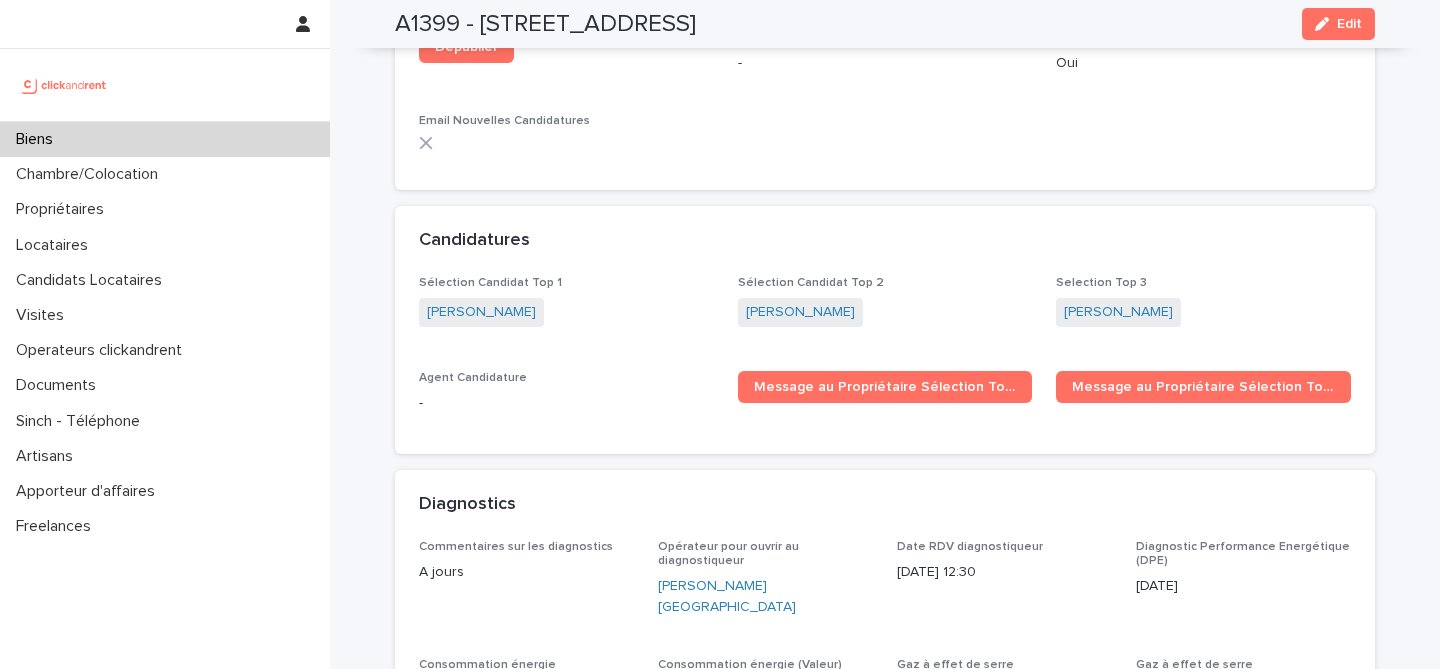click on "Biens" at bounding box center (165, 139) 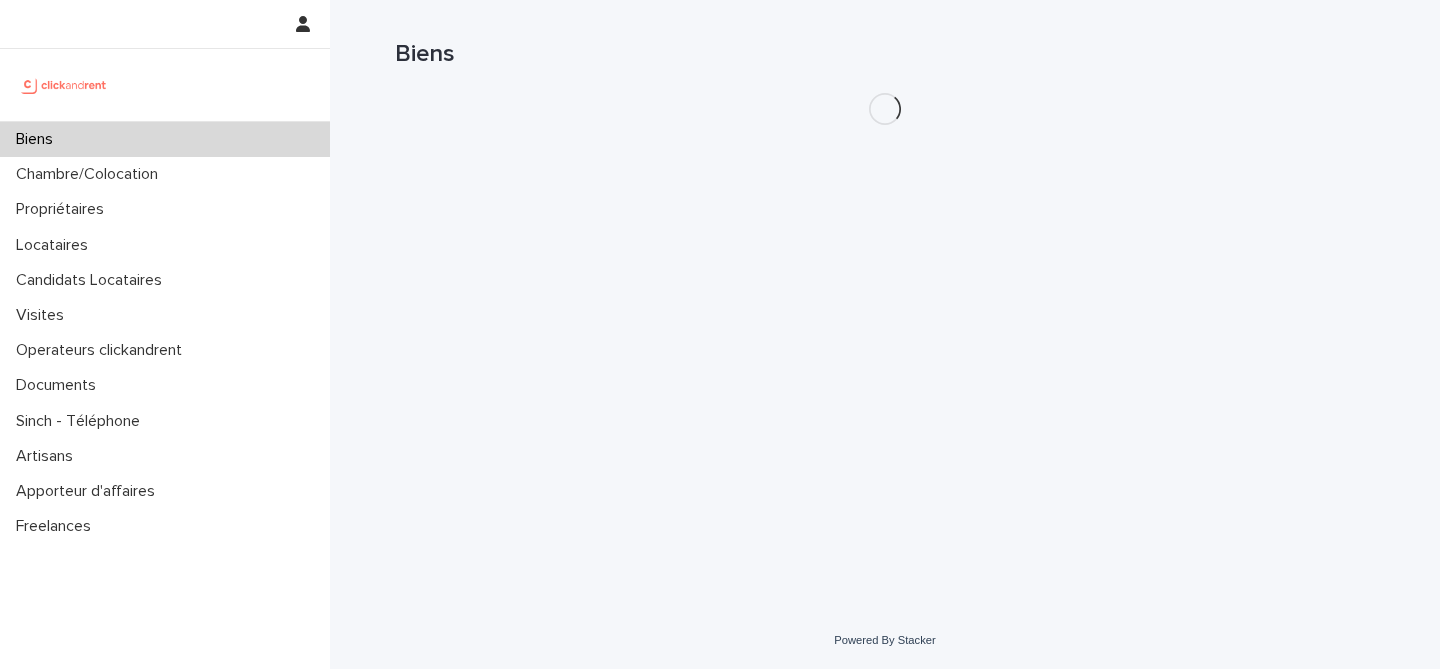 scroll, scrollTop: 0, scrollLeft: 0, axis: both 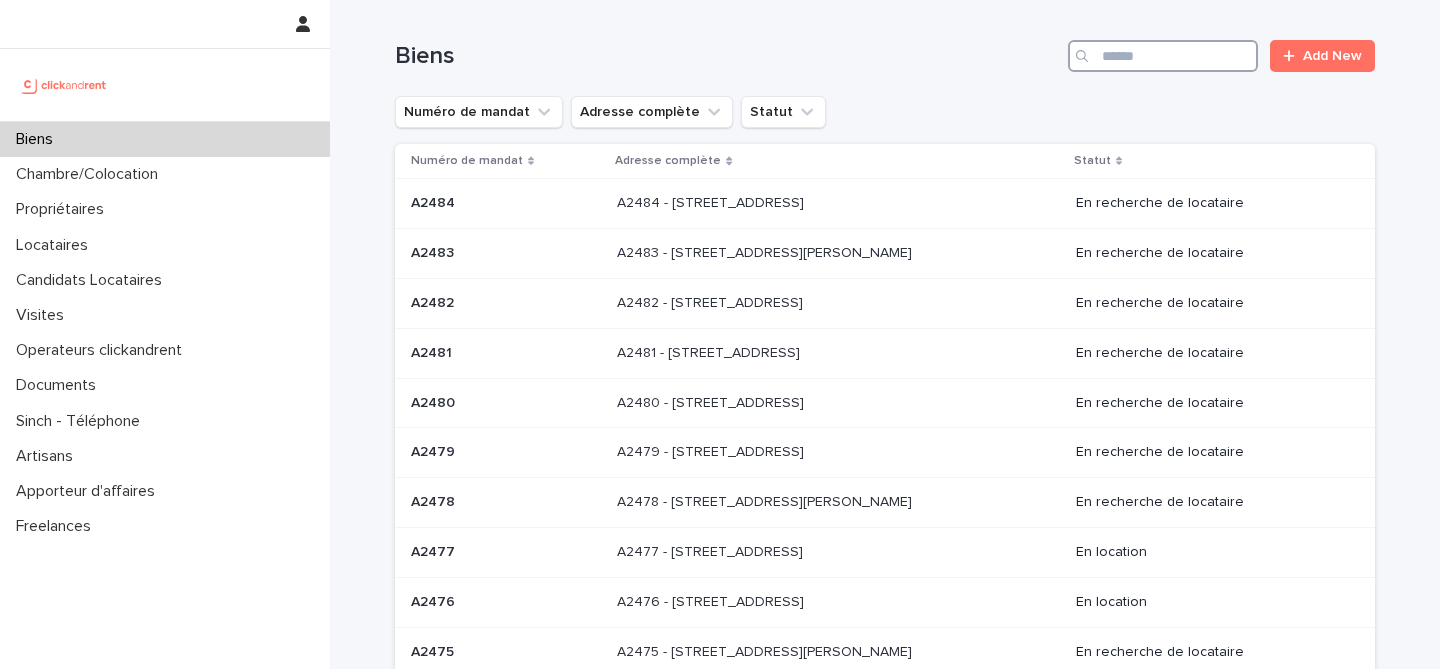 click at bounding box center (1163, 56) 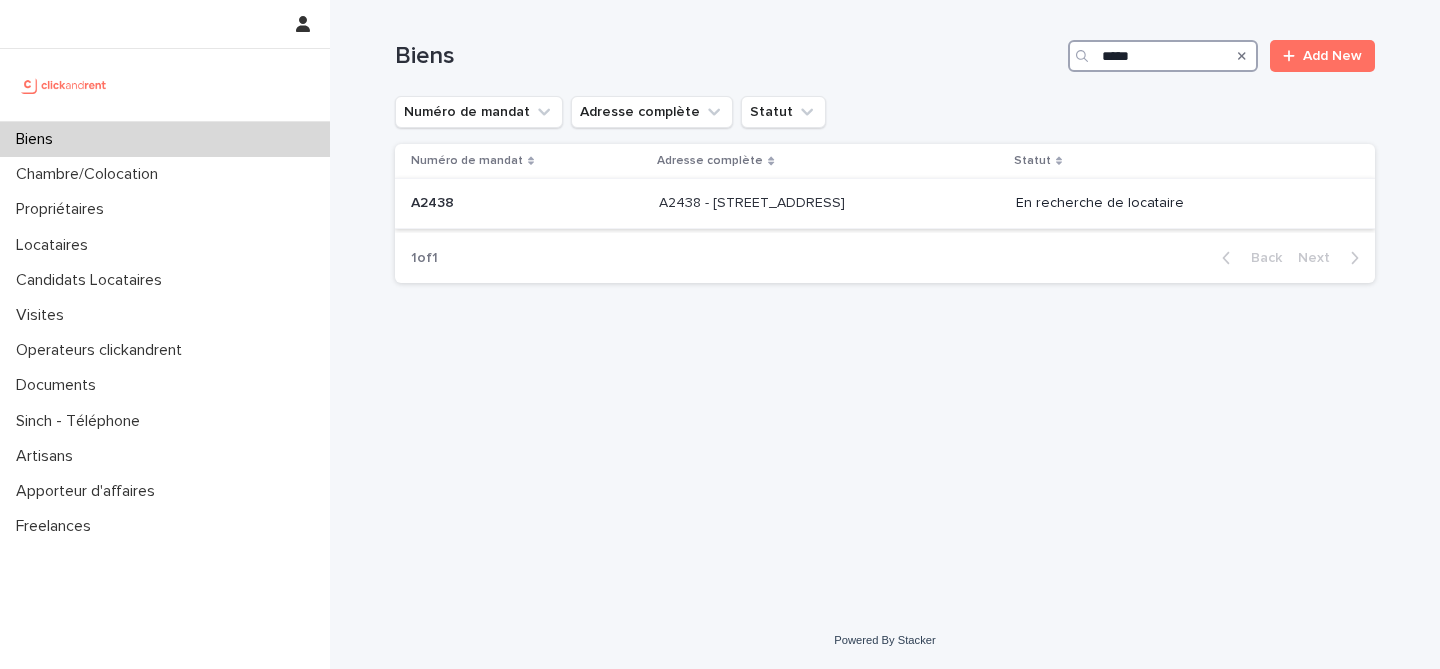 type on "*****" 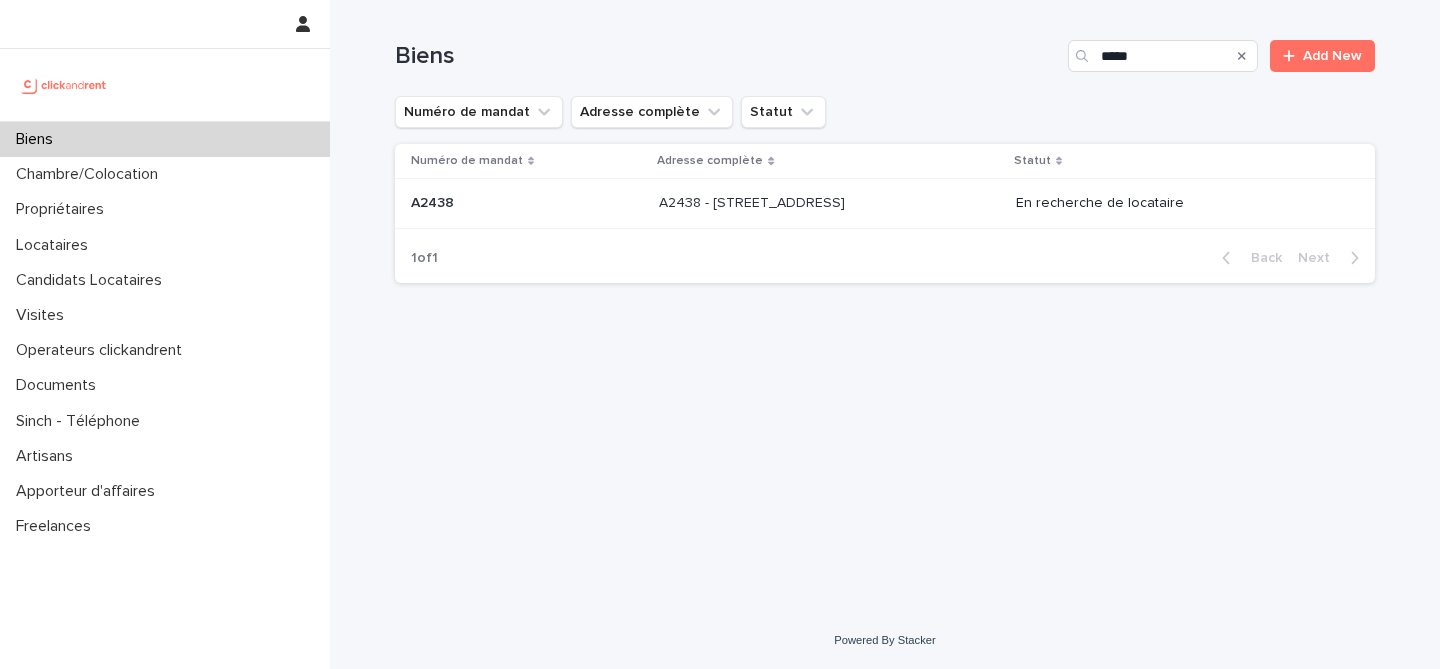 click on "A2438 A2438" at bounding box center (523, 204) 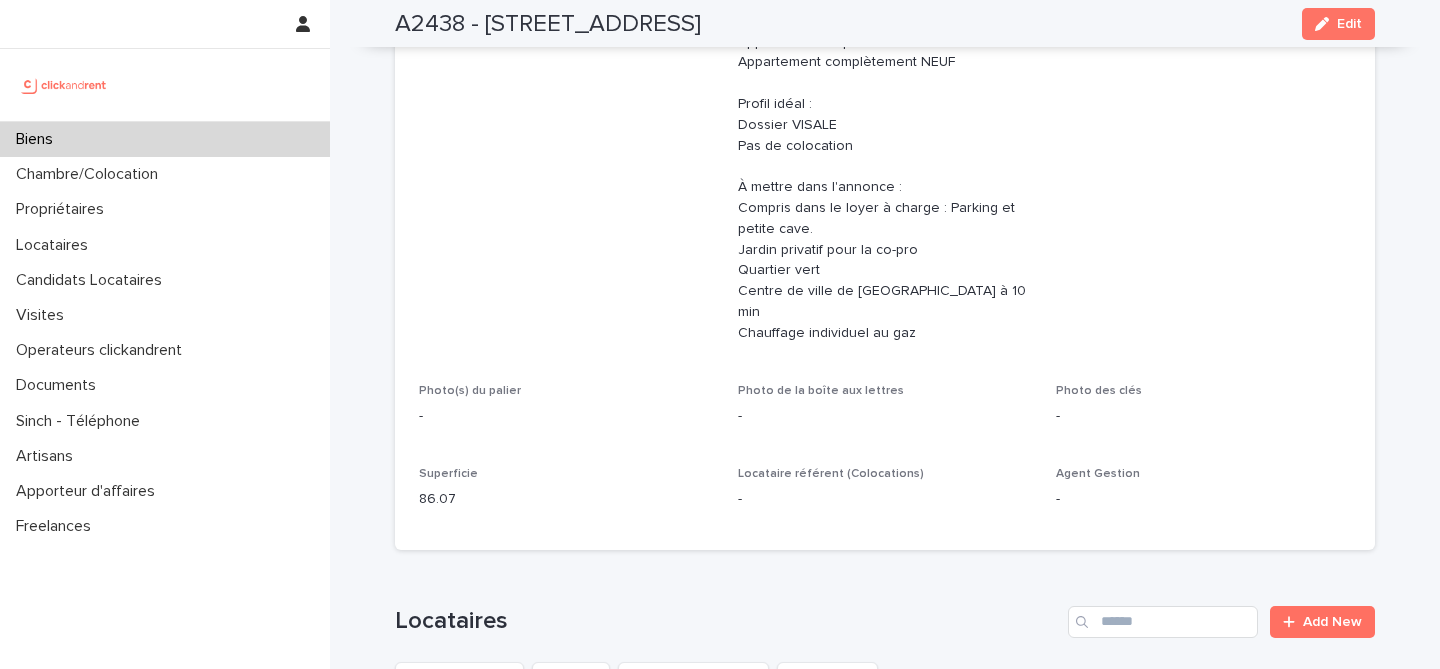 scroll, scrollTop: 70, scrollLeft: 0, axis: vertical 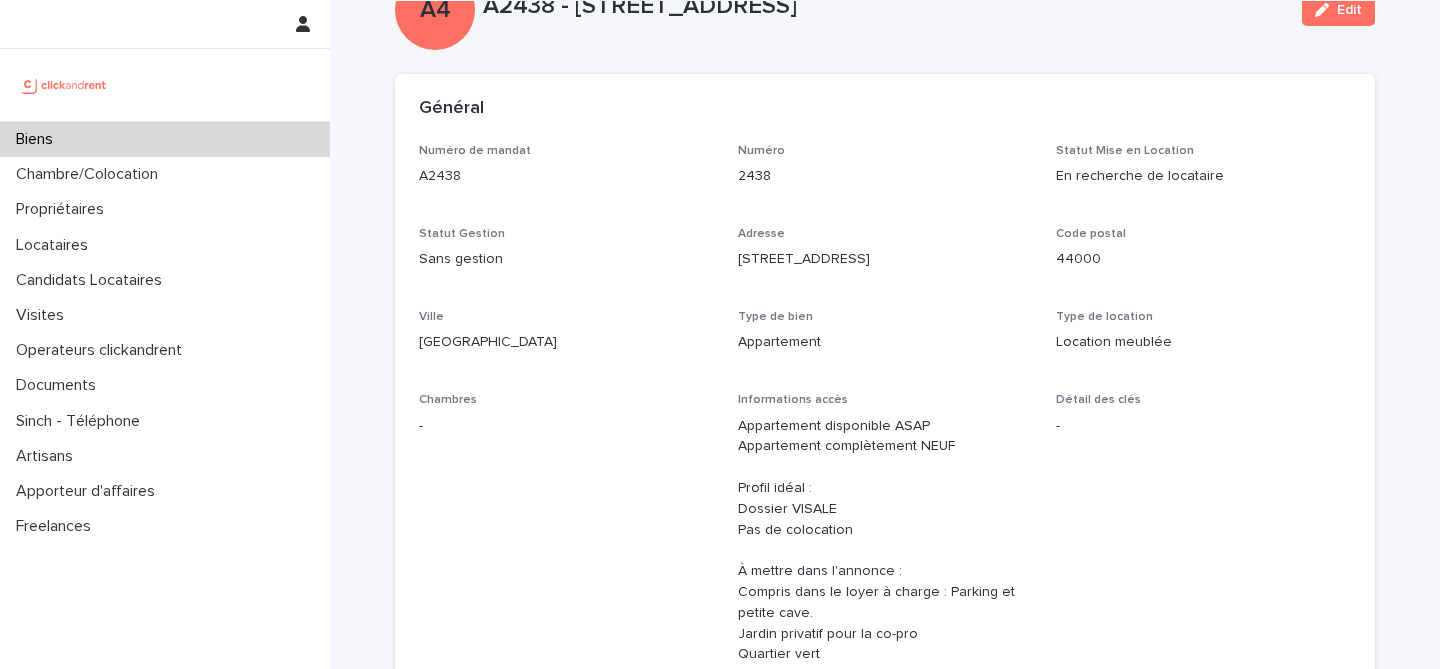 click on "Edit" at bounding box center (1338, 10) 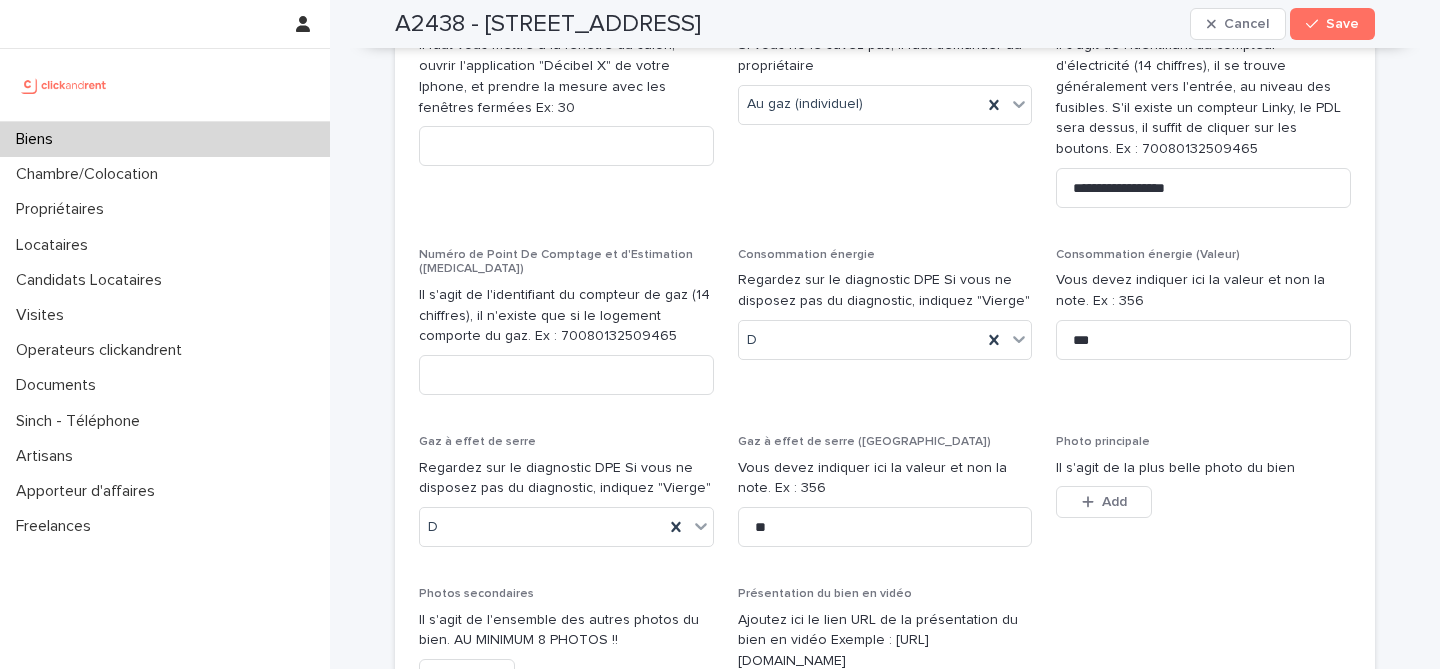 scroll, scrollTop: 7537, scrollLeft: 0, axis: vertical 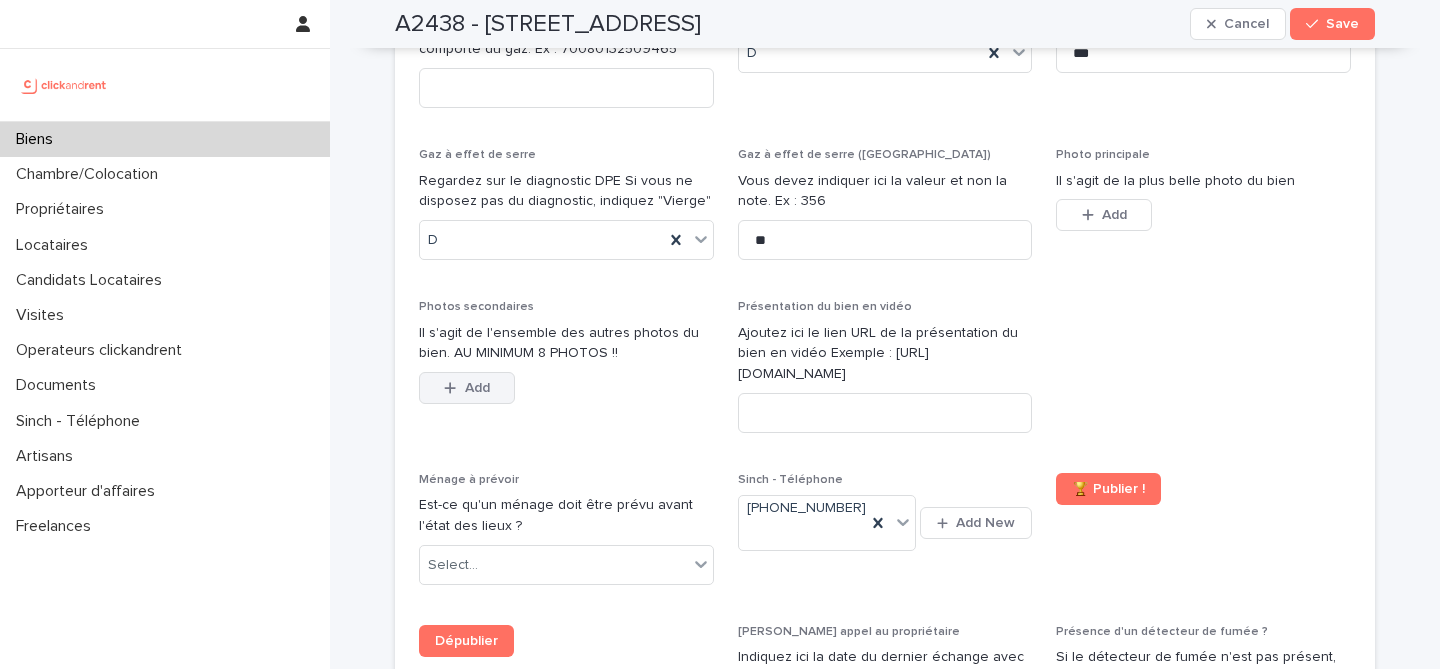click on "Add" at bounding box center (477, 388) 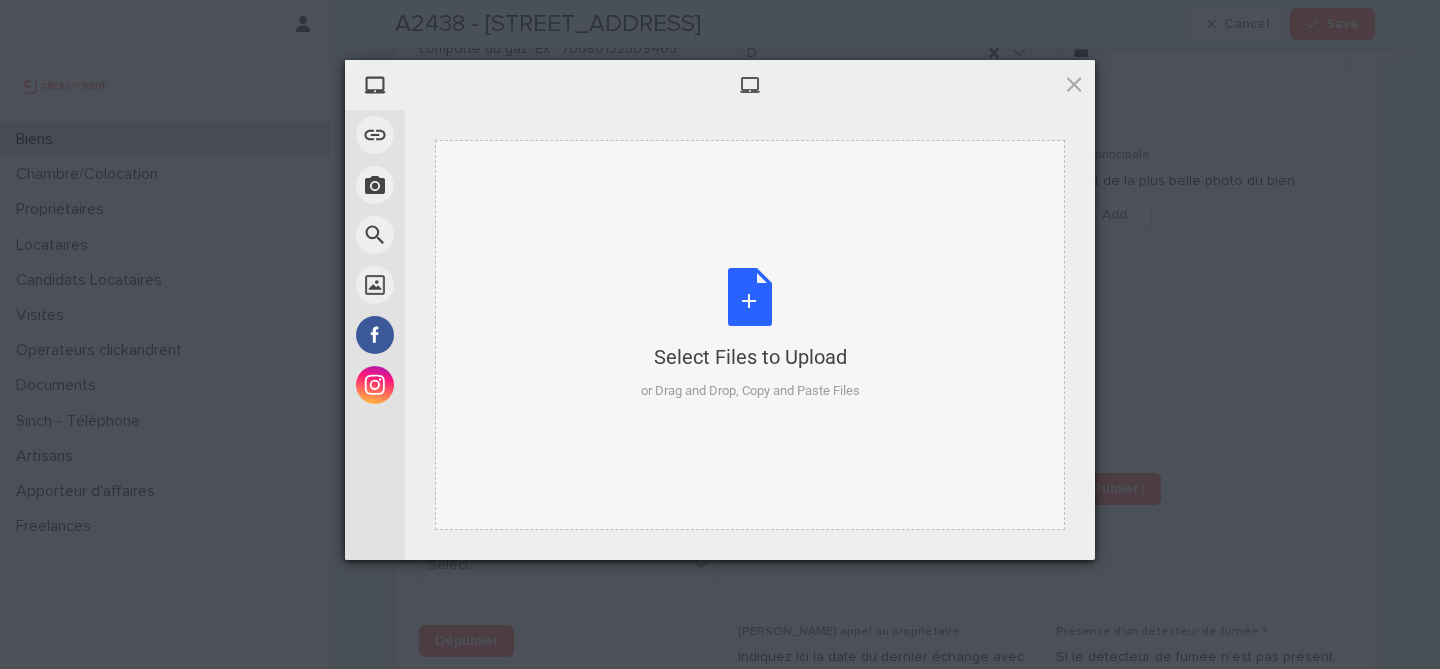 click on "Select Files to Upload
or Drag and Drop, Copy and Paste Files" at bounding box center (750, 334) 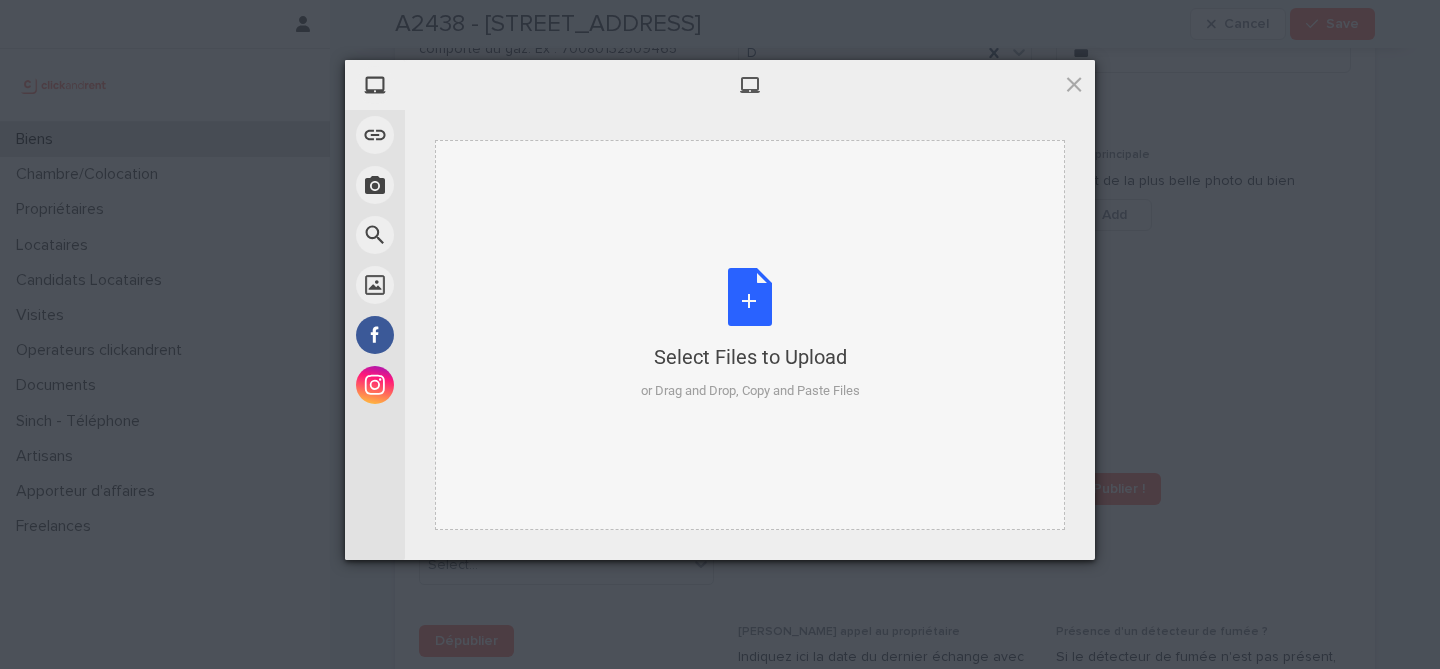 click on "Select Files to Upload
or Drag and Drop, Copy and Paste Files" at bounding box center (750, 334) 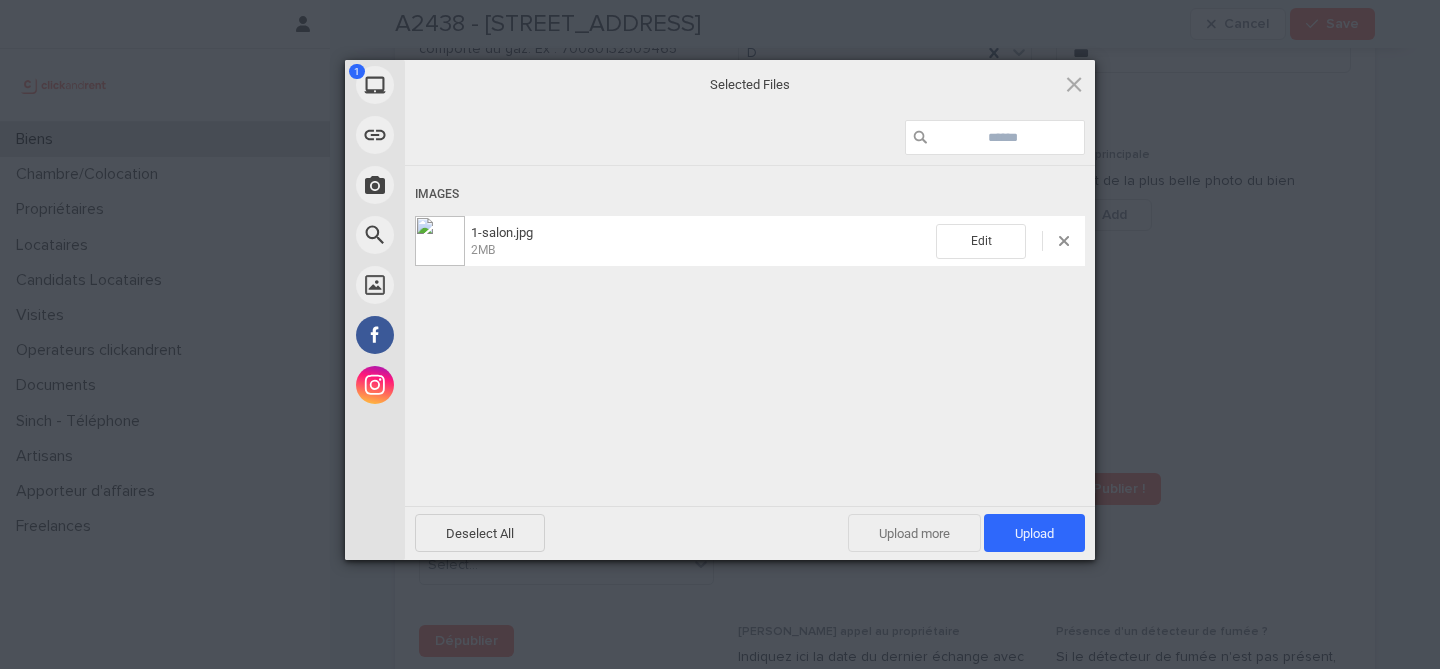click on "Upload more" at bounding box center (914, 533) 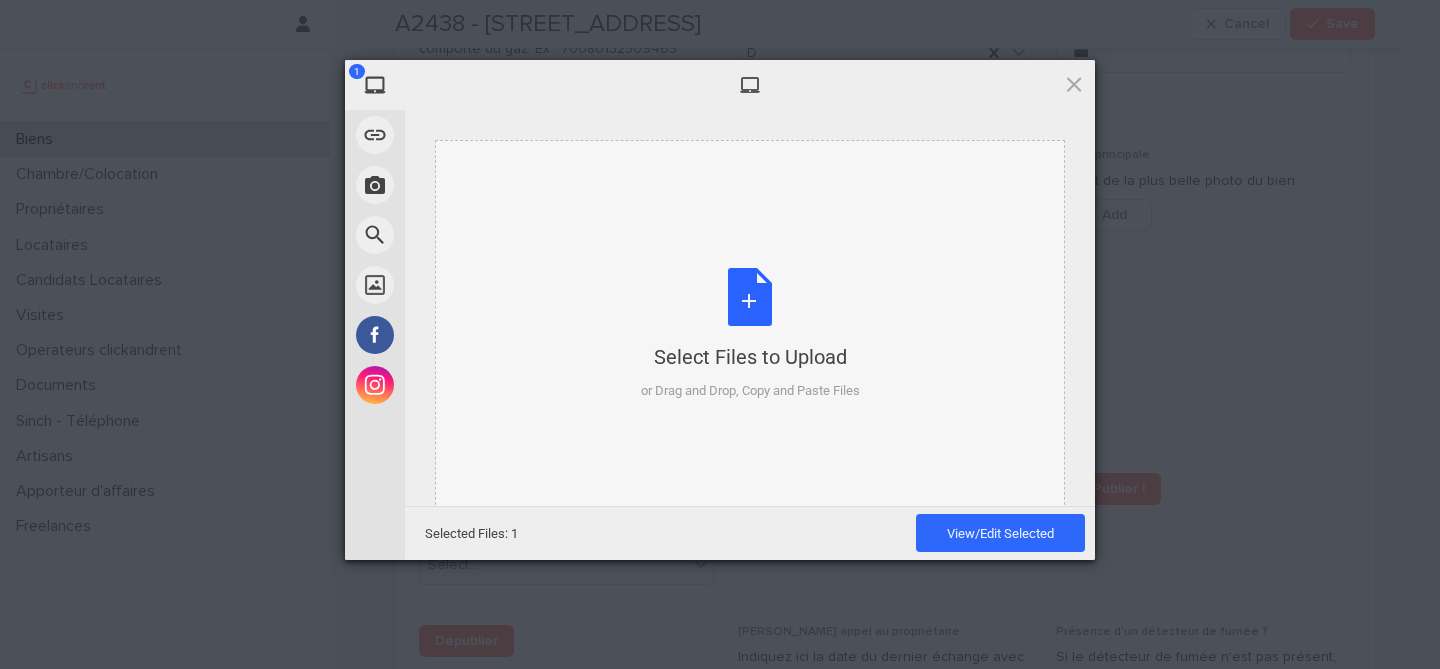 click on "Select Files to Upload
or Drag and Drop, Copy and Paste Files" at bounding box center (750, 334) 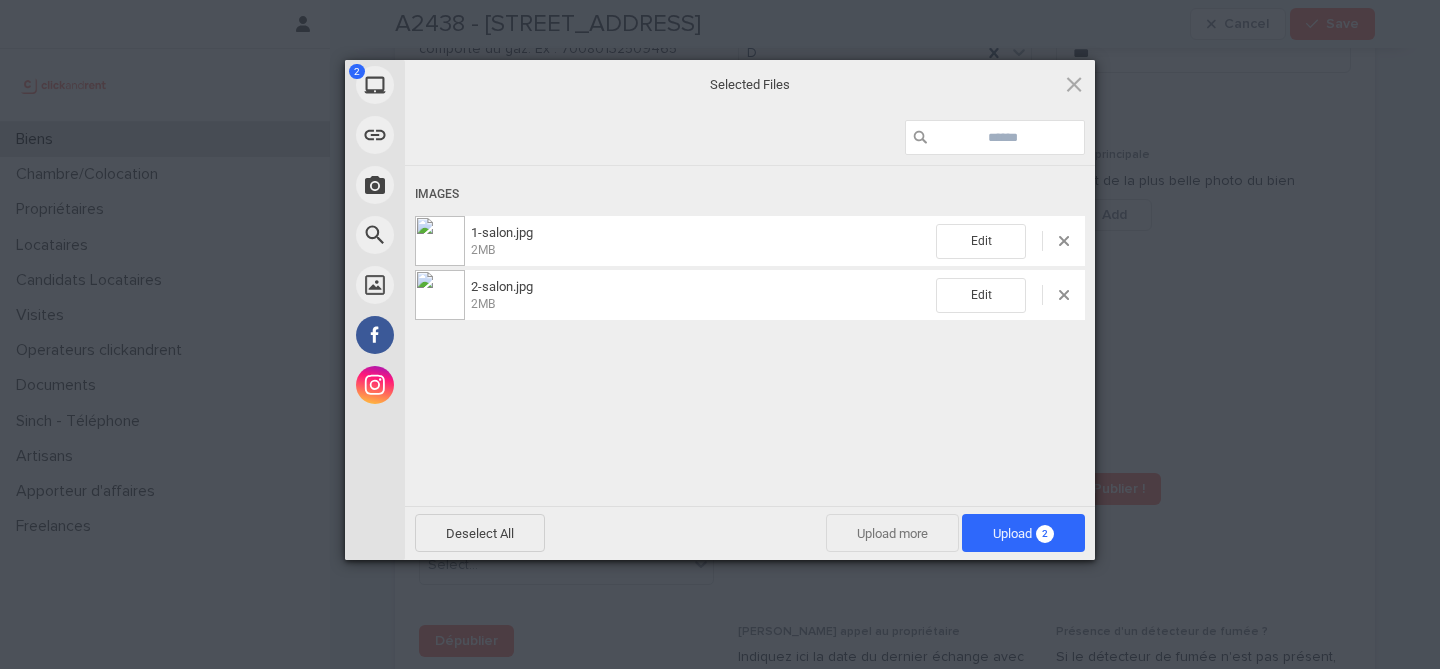 click on "Upload more" at bounding box center [892, 533] 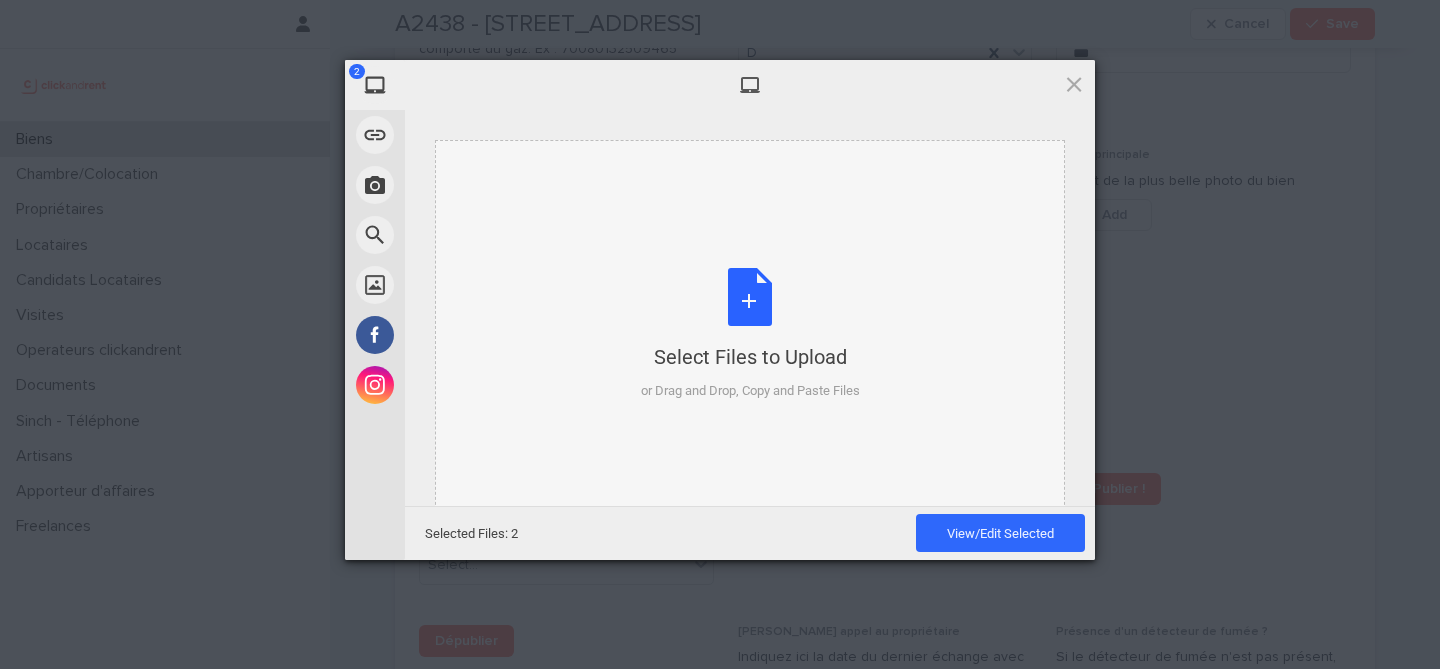 click on "Select Files to Upload
or Drag and Drop, Copy and Paste Files" at bounding box center [750, 334] 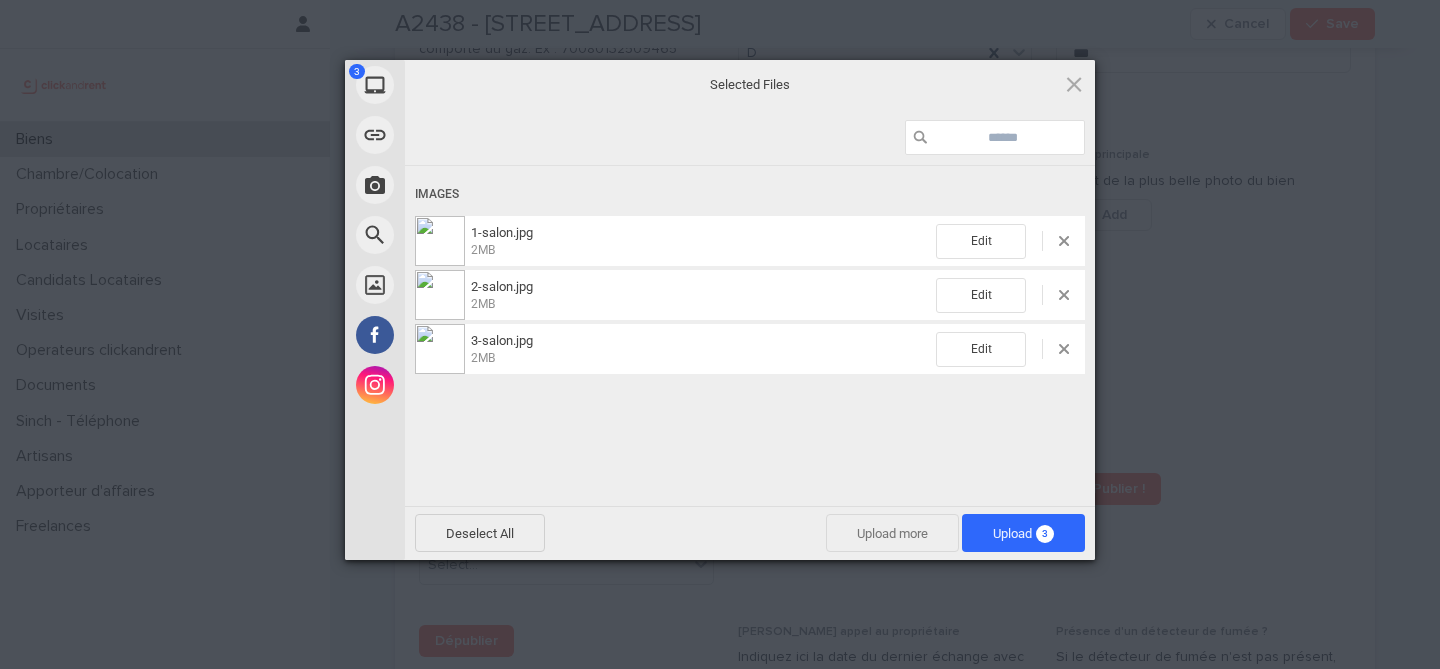 click on "Upload more" at bounding box center (892, 533) 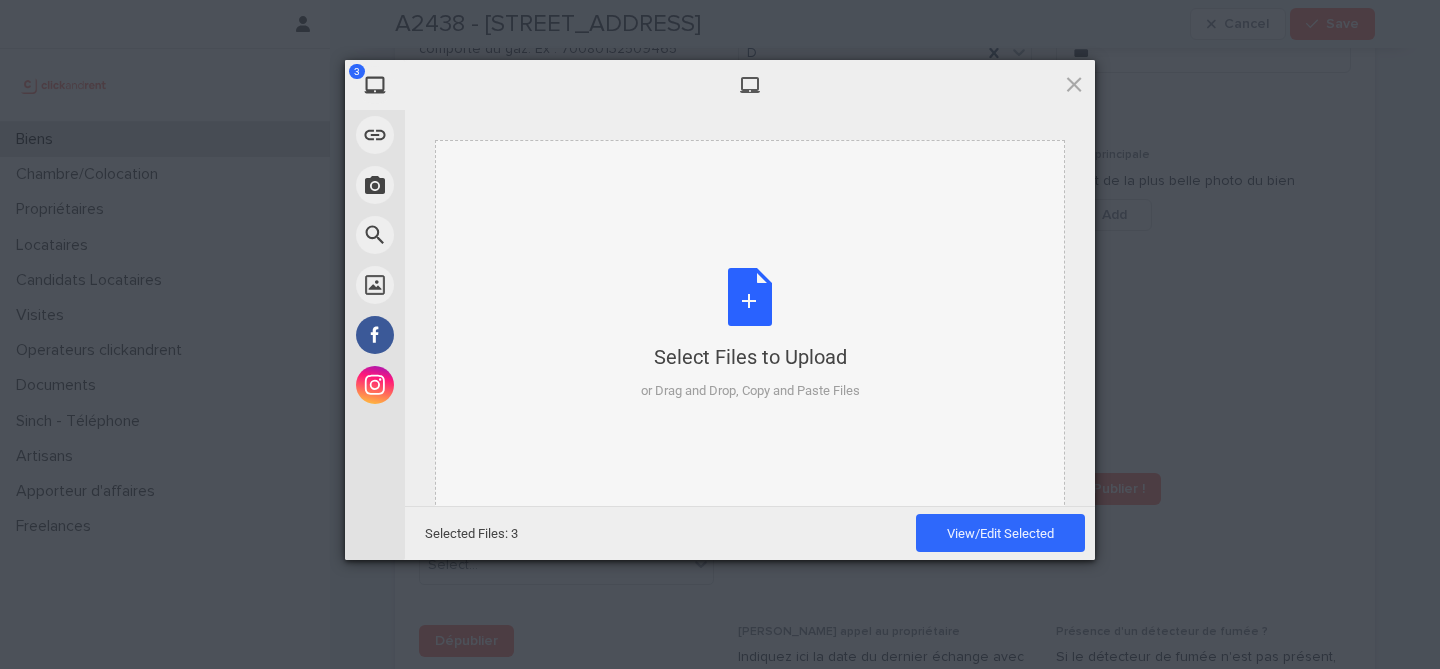 click on "Select Files to Upload
or Drag and Drop, Copy and Paste Files" at bounding box center [750, 334] 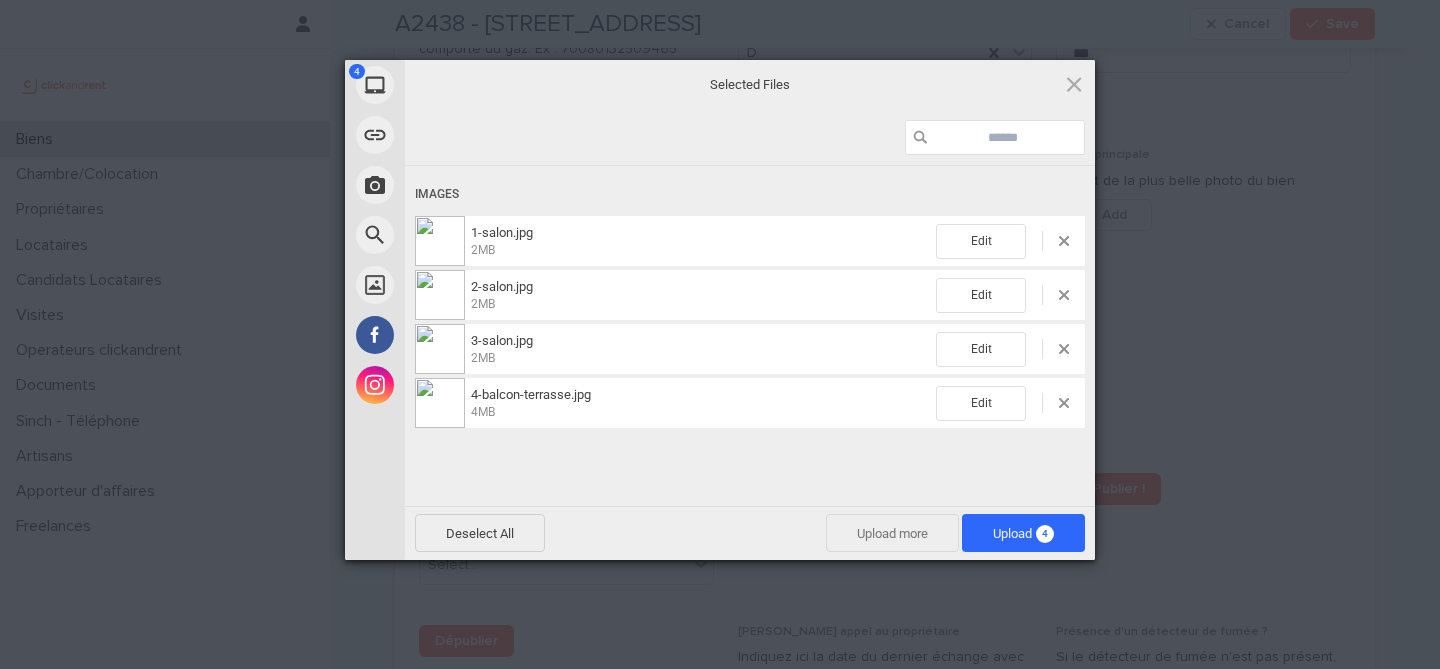 click on "Upload more" at bounding box center [892, 533] 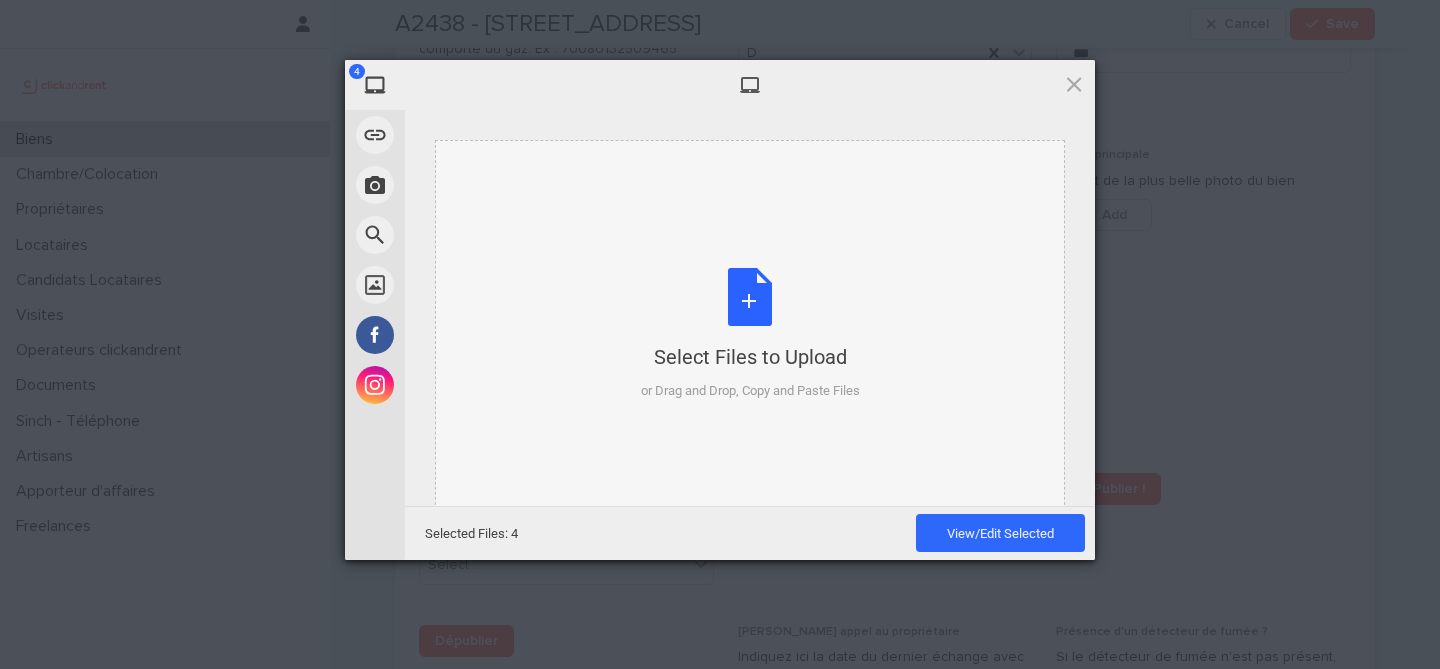click on "Select Files to Upload
or Drag and Drop, Copy and Paste Files" at bounding box center [750, 334] 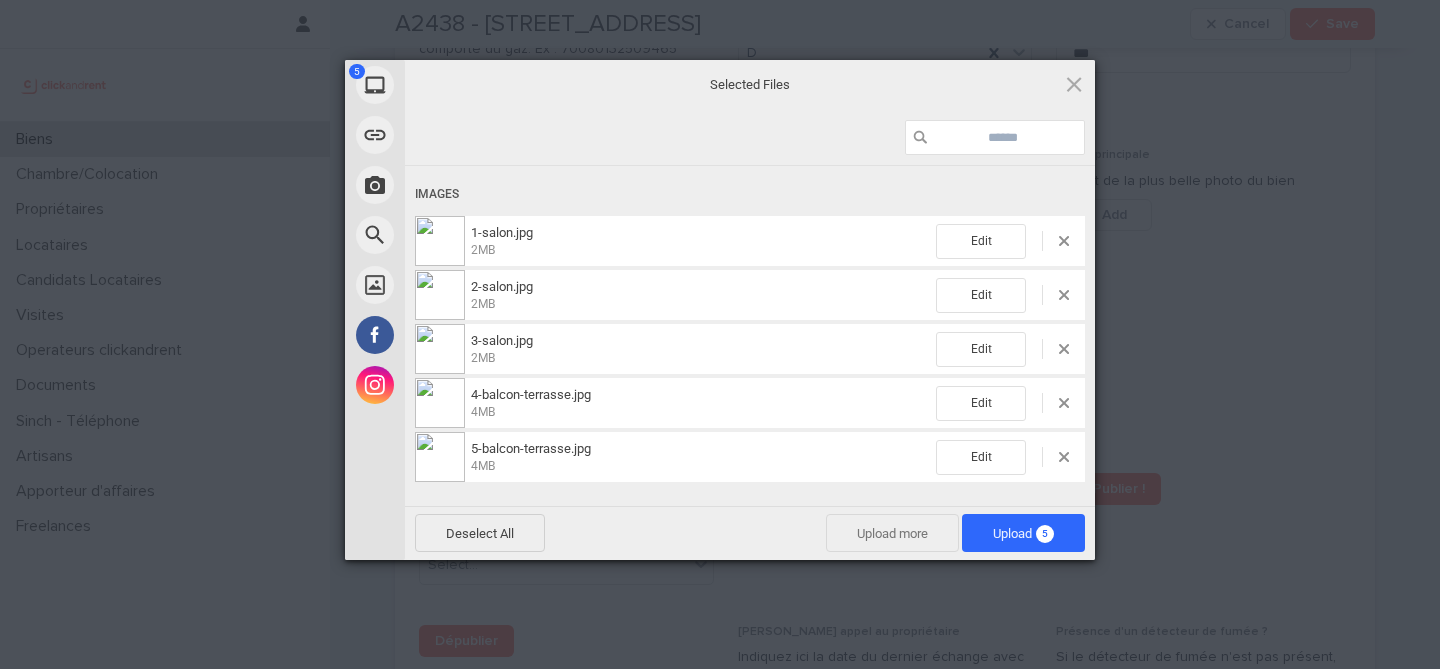 click on "Upload more" at bounding box center [892, 533] 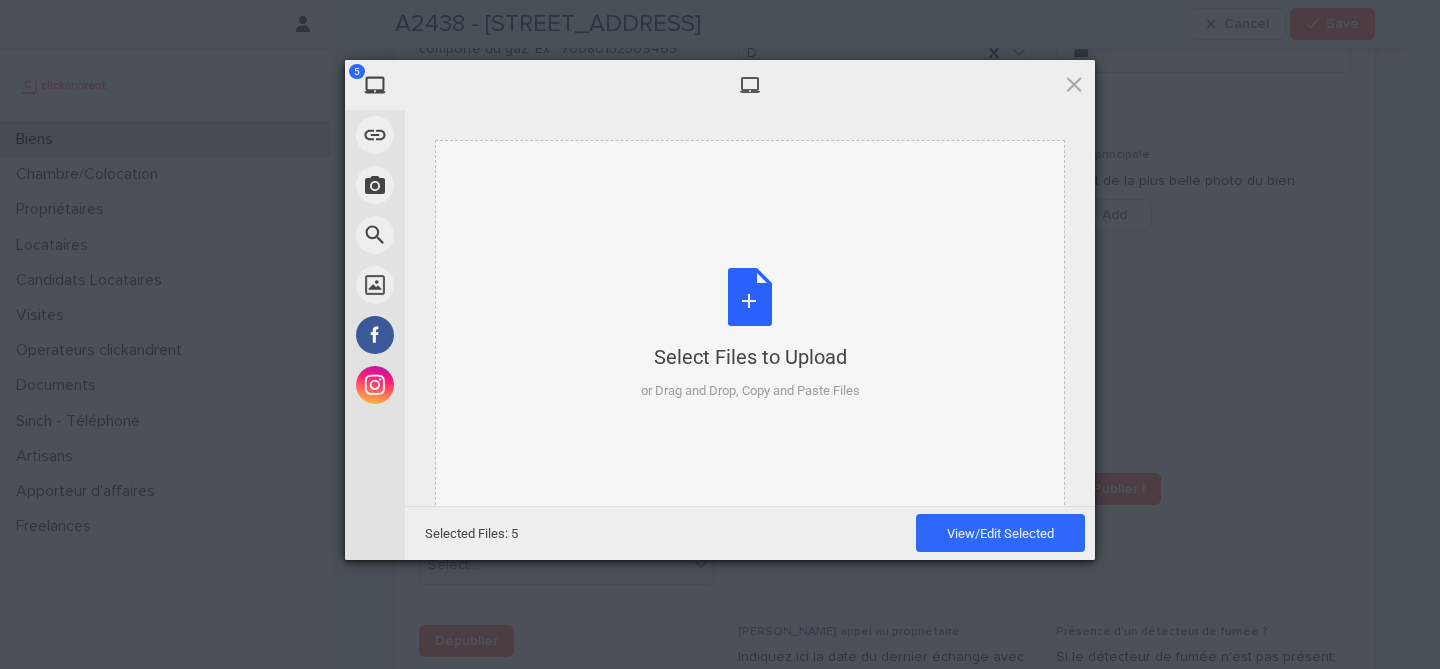 click on "Select Files to Upload
or Drag and Drop, Copy and Paste Files" at bounding box center [750, 334] 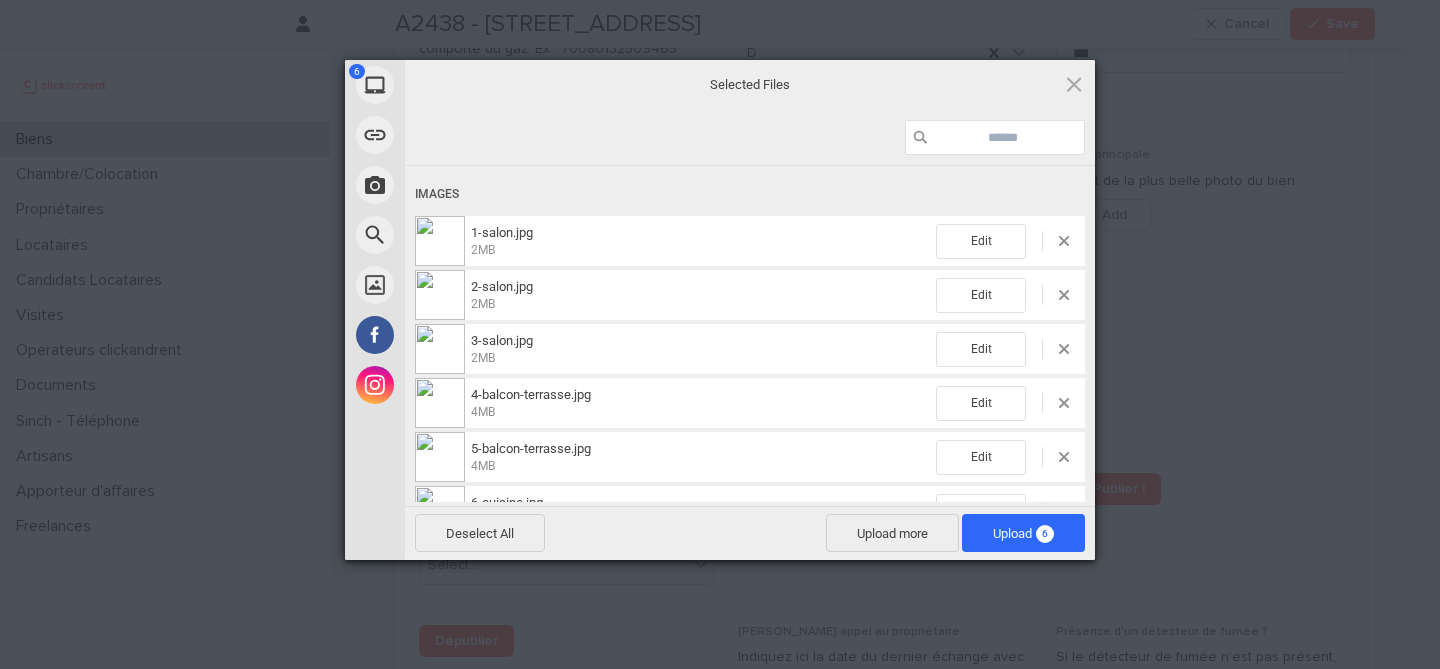 scroll, scrollTop: 49, scrollLeft: 0, axis: vertical 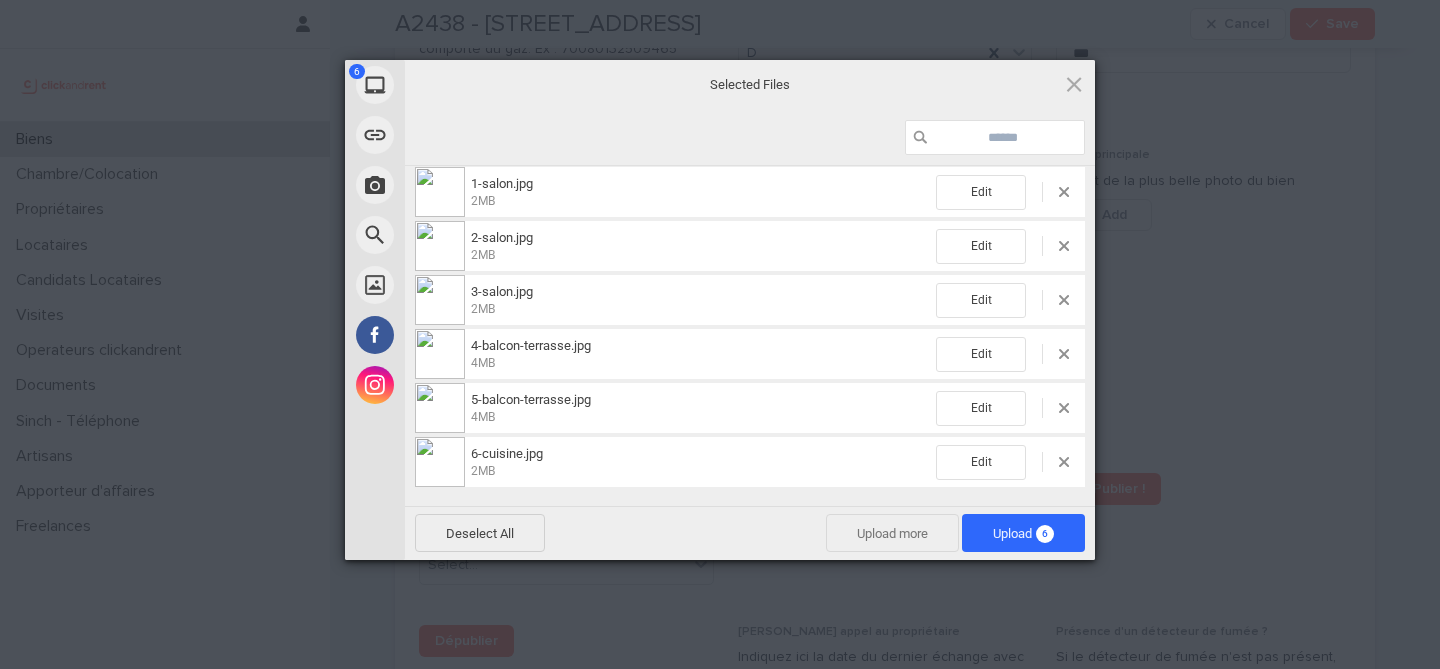 click on "Upload more" at bounding box center (892, 533) 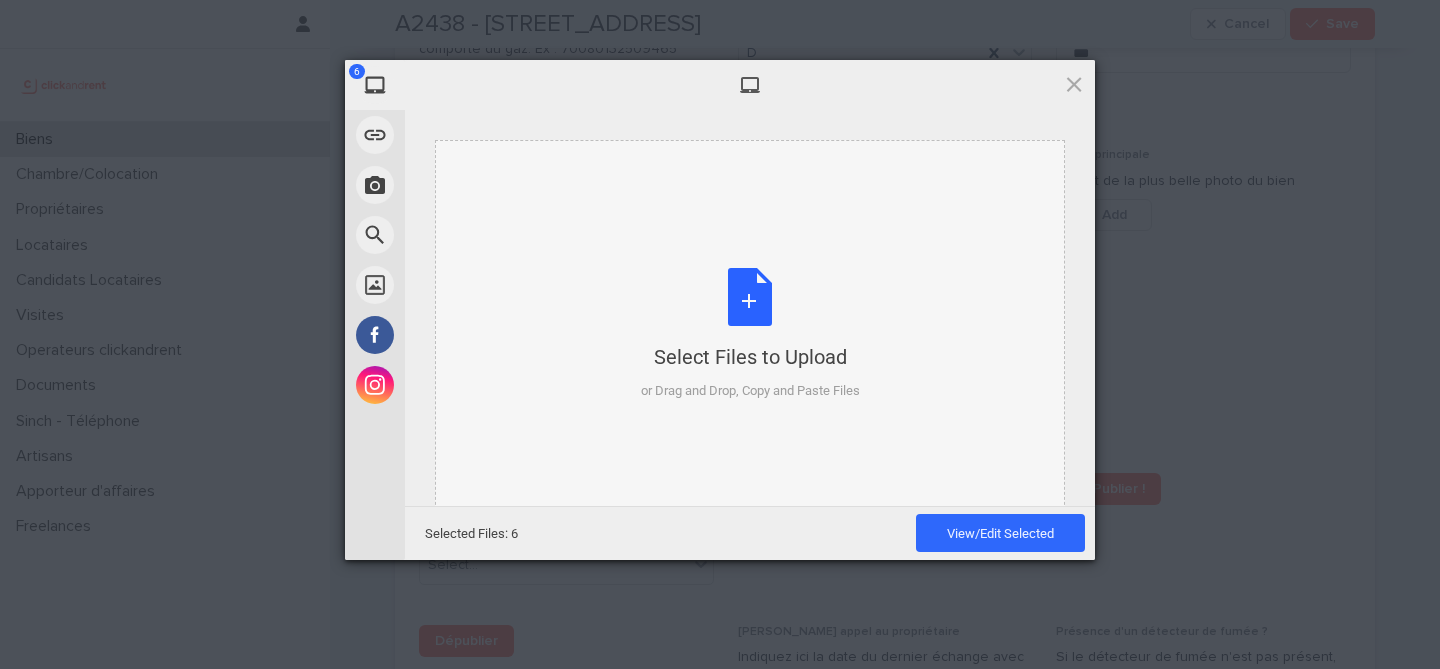 click on "Select Files to Upload
or Drag and Drop, Copy and Paste Files" at bounding box center (750, 334) 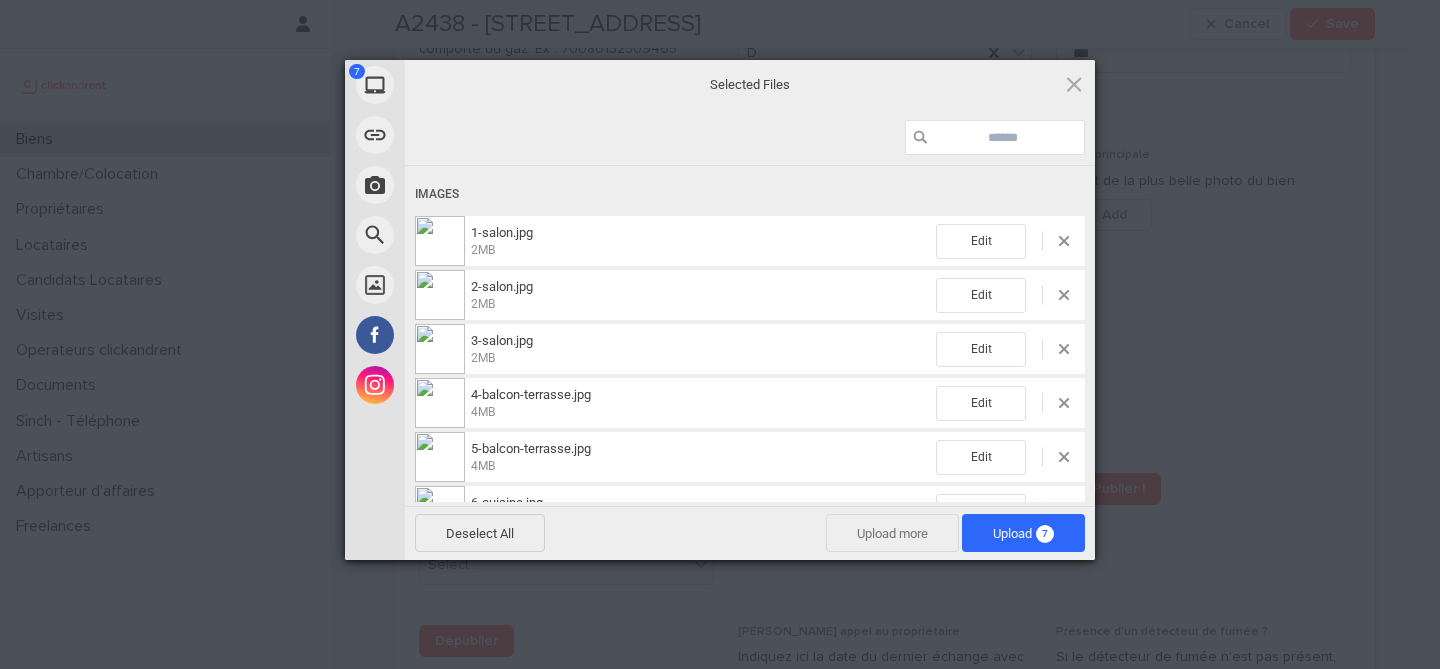 click on "Upload more" at bounding box center [892, 533] 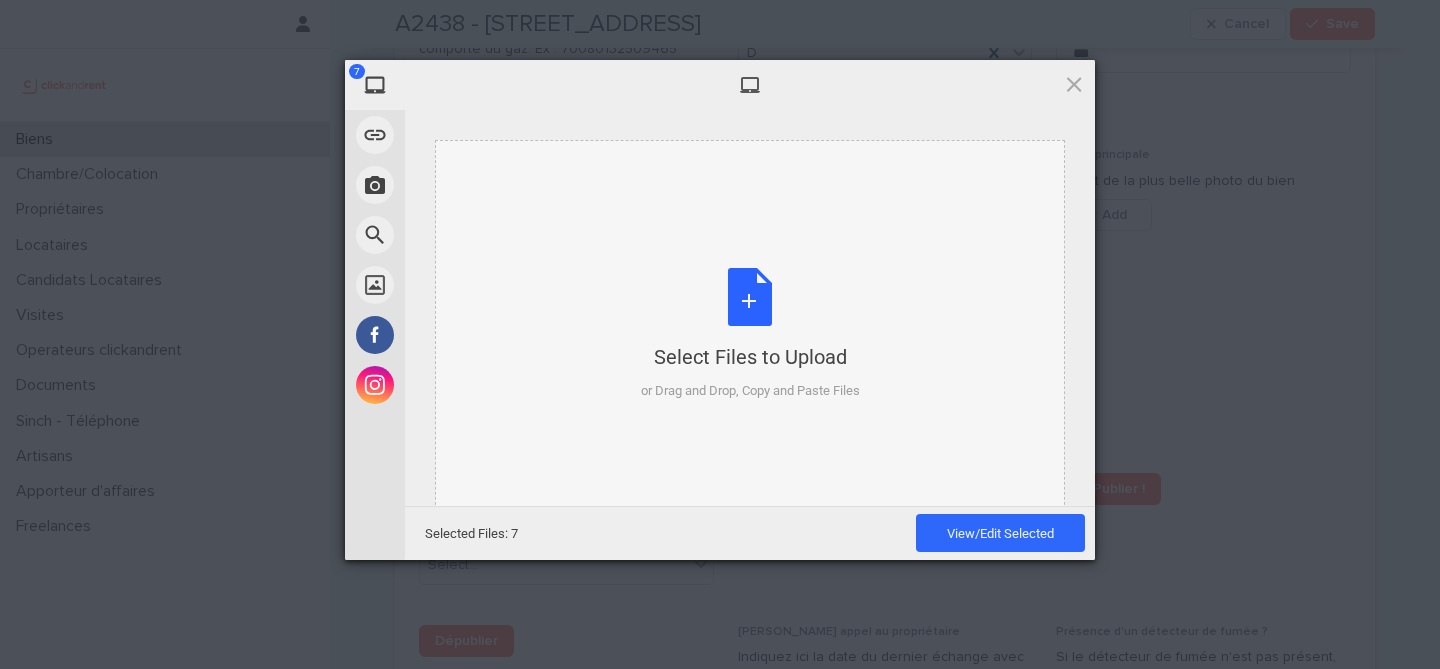 click on "Select Files to Upload
or Drag and Drop, Copy and Paste Files" at bounding box center (750, 334) 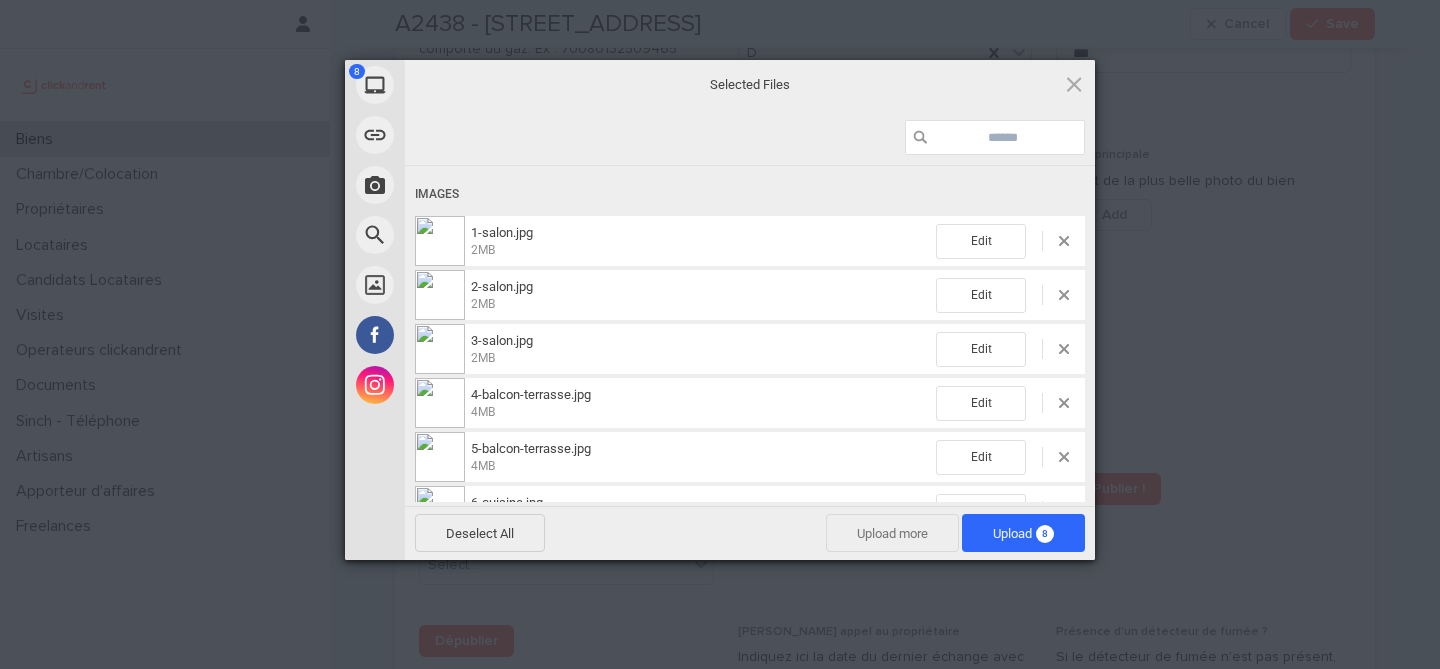click on "Upload more" at bounding box center (892, 533) 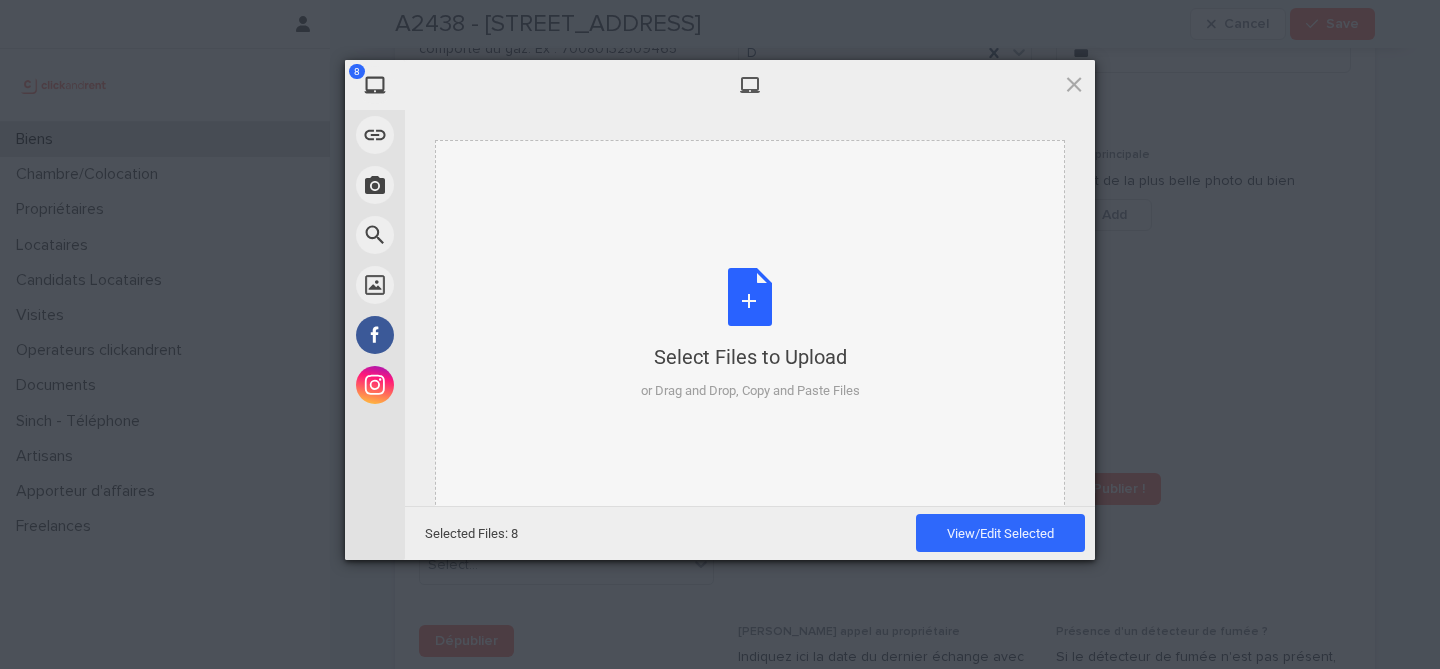 click on "Select Files to Upload
or Drag and Drop, Copy and Paste Files" at bounding box center [750, 334] 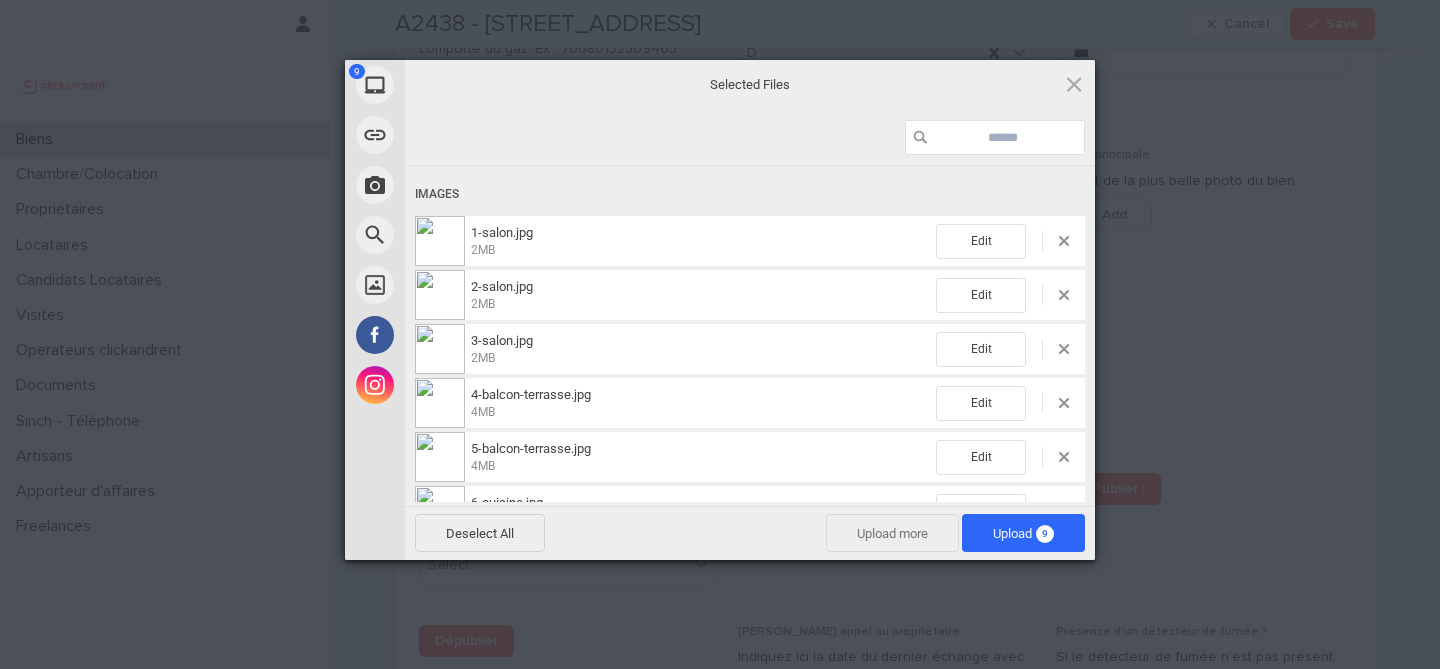 click on "Upload more" at bounding box center [892, 533] 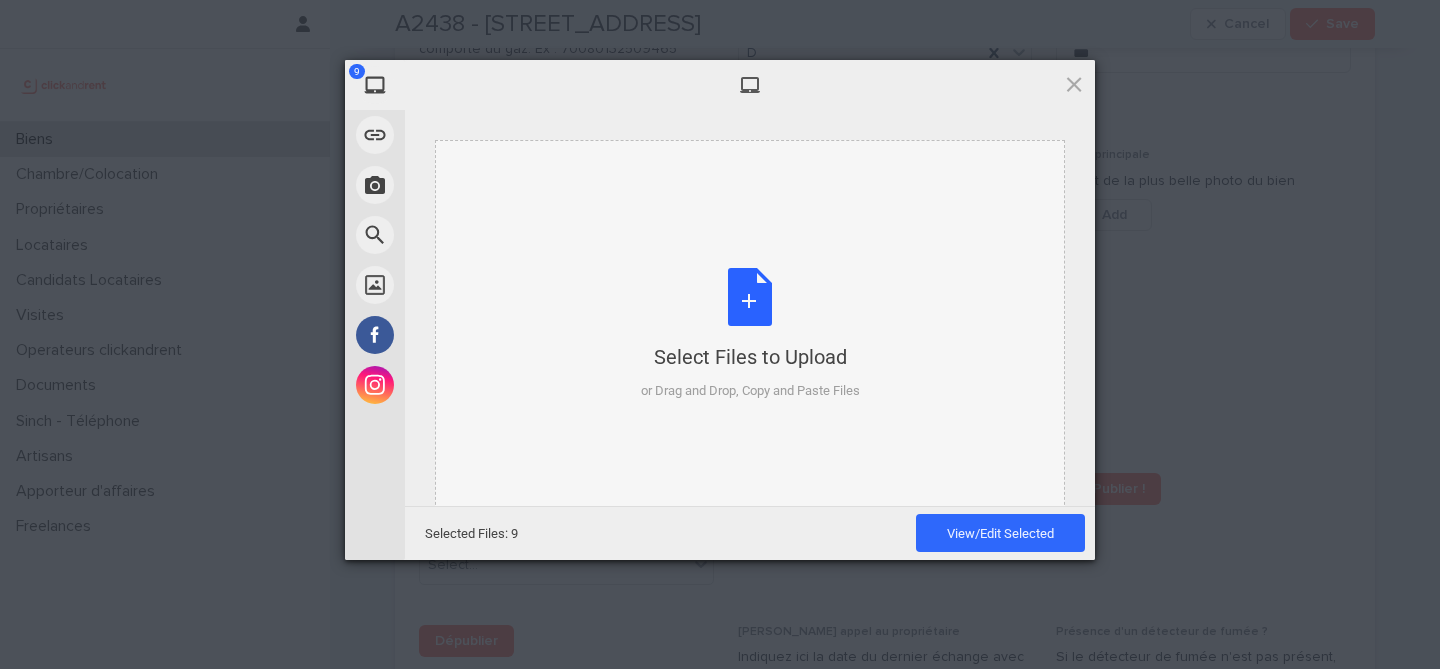 click on "Select Files to Upload
or Drag and Drop, Copy and Paste Files" at bounding box center (750, 334) 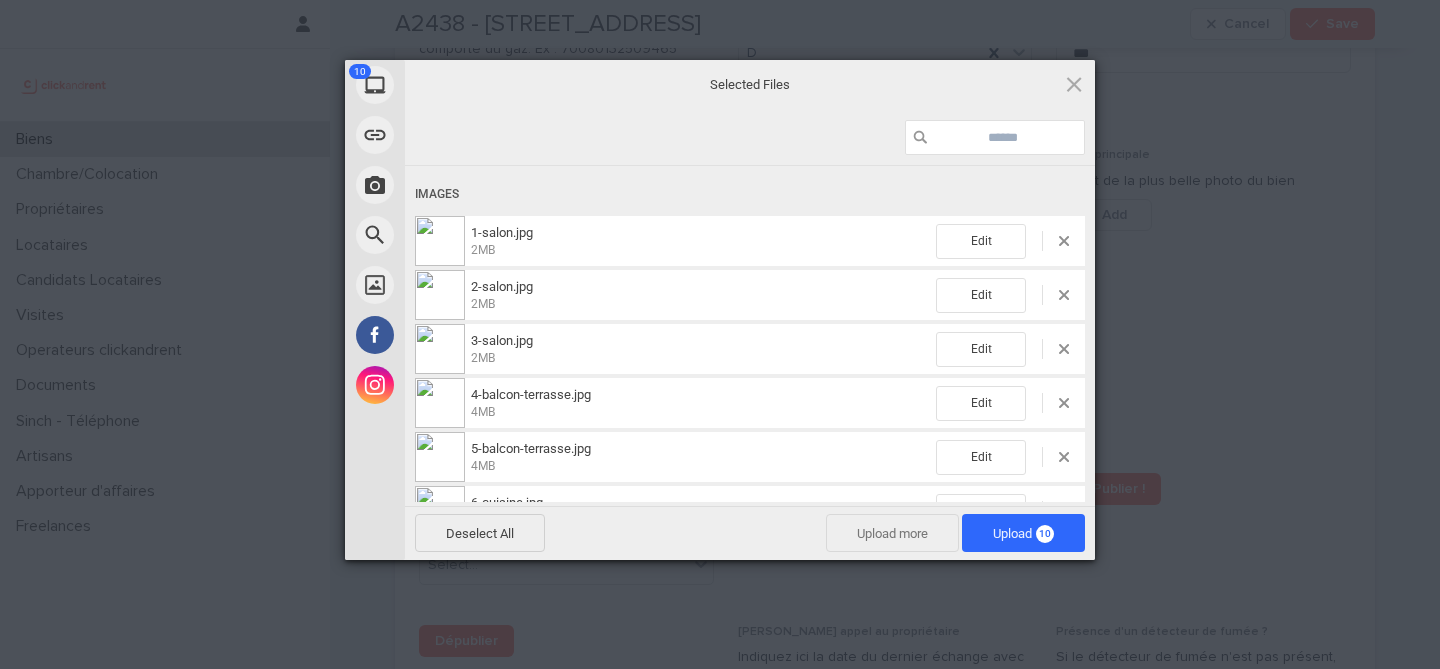 click on "Upload more" at bounding box center (892, 533) 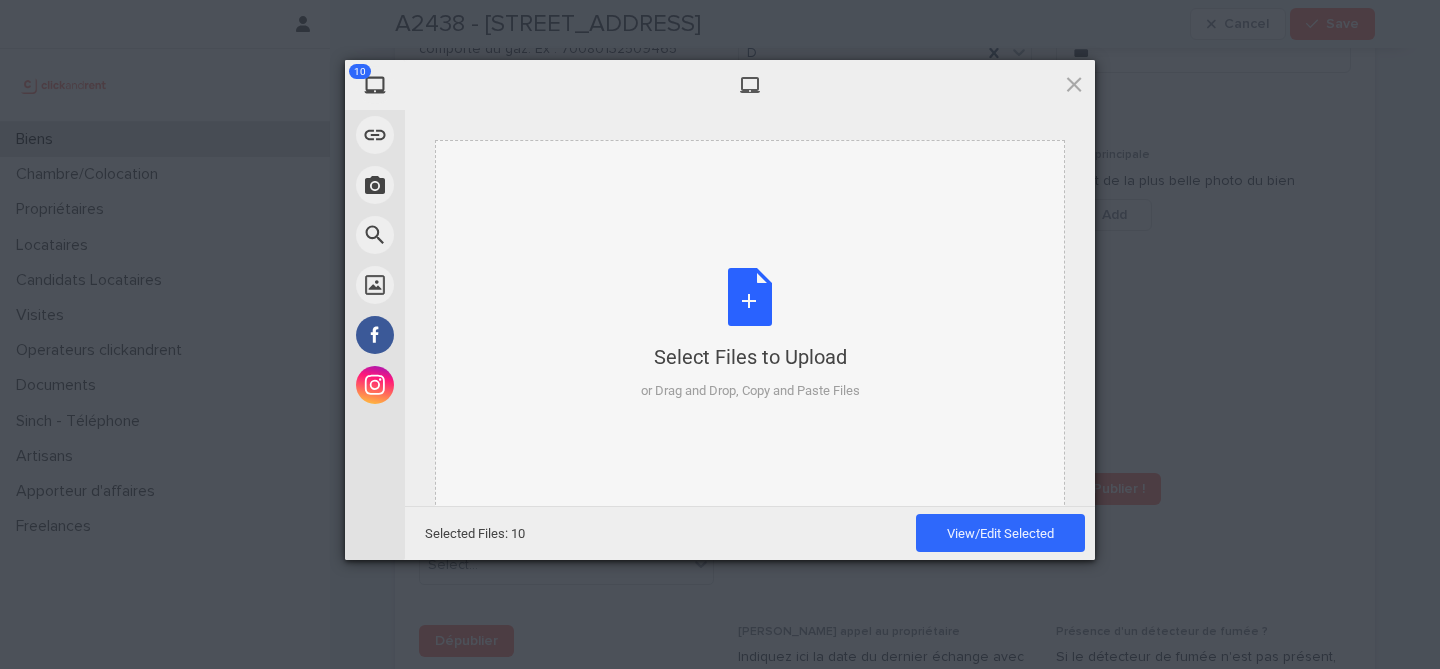 click on "Select Files to Upload
or Drag and Drop, Copy and Paste Files" at bounding box center [750, 334] 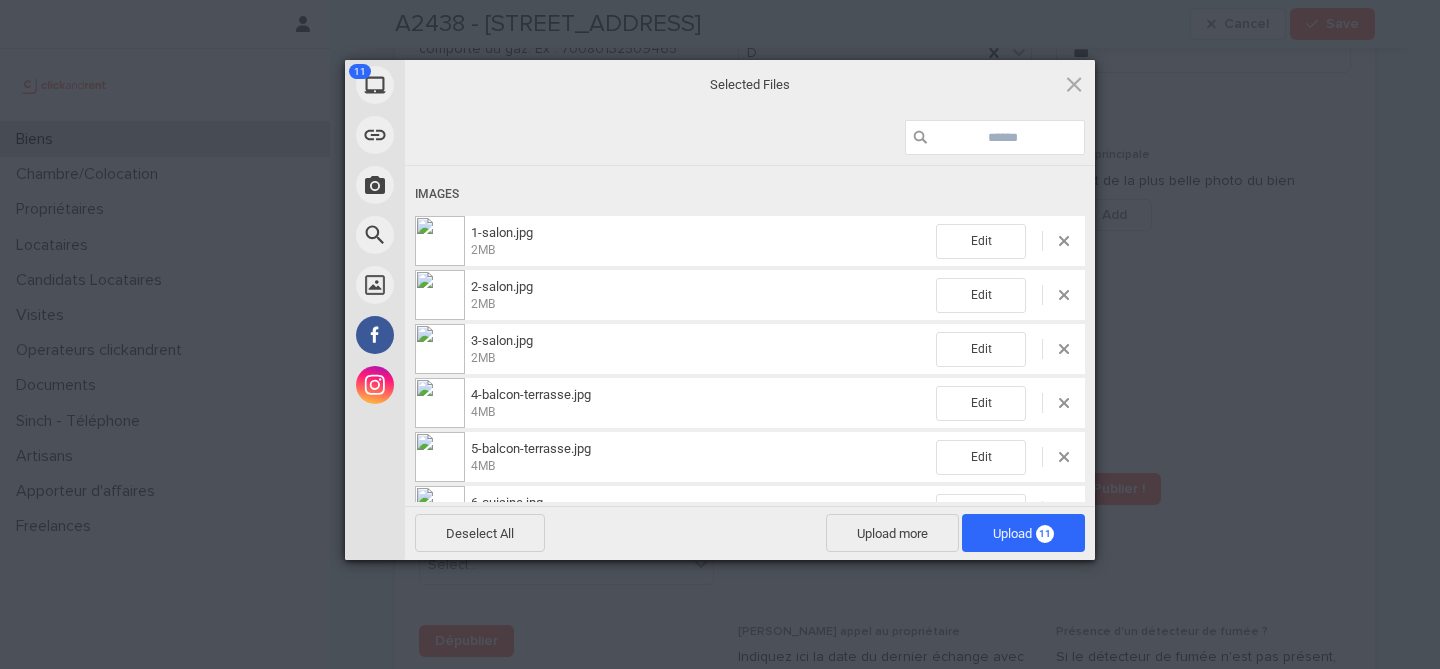 click on "Deselect All
Upload more
Upload
11" at bounding box center (750, 533) 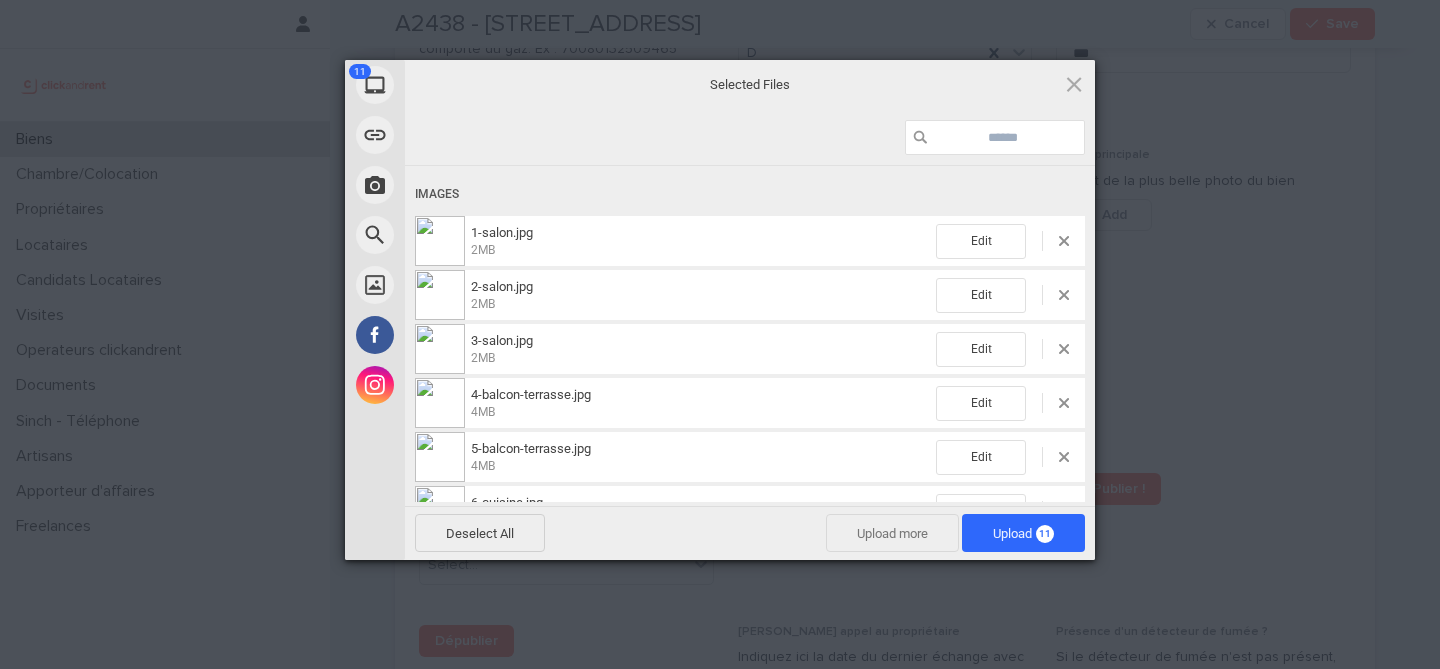 click on "Upload more" at bounding box center (892, 533) 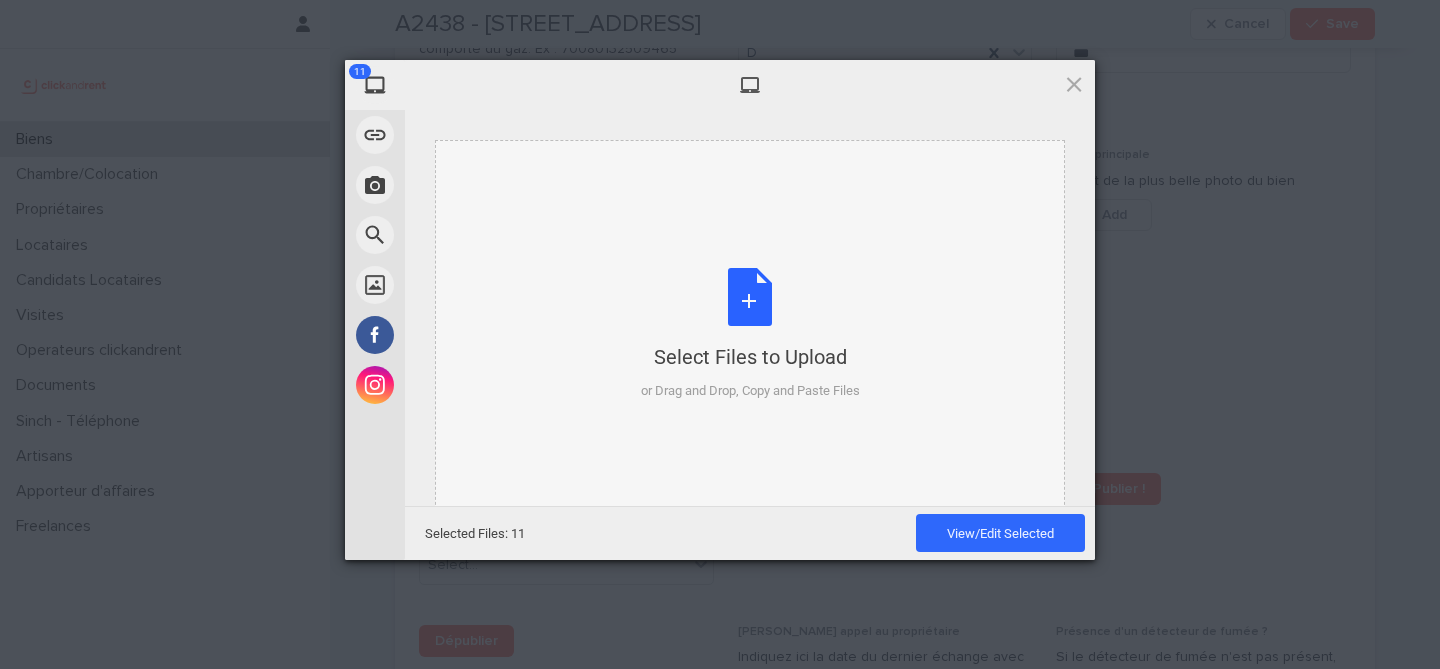 click on "Select Files to Upload
or Drag and Drop, Copy and Paste Files" at bounding box center [750, 334] 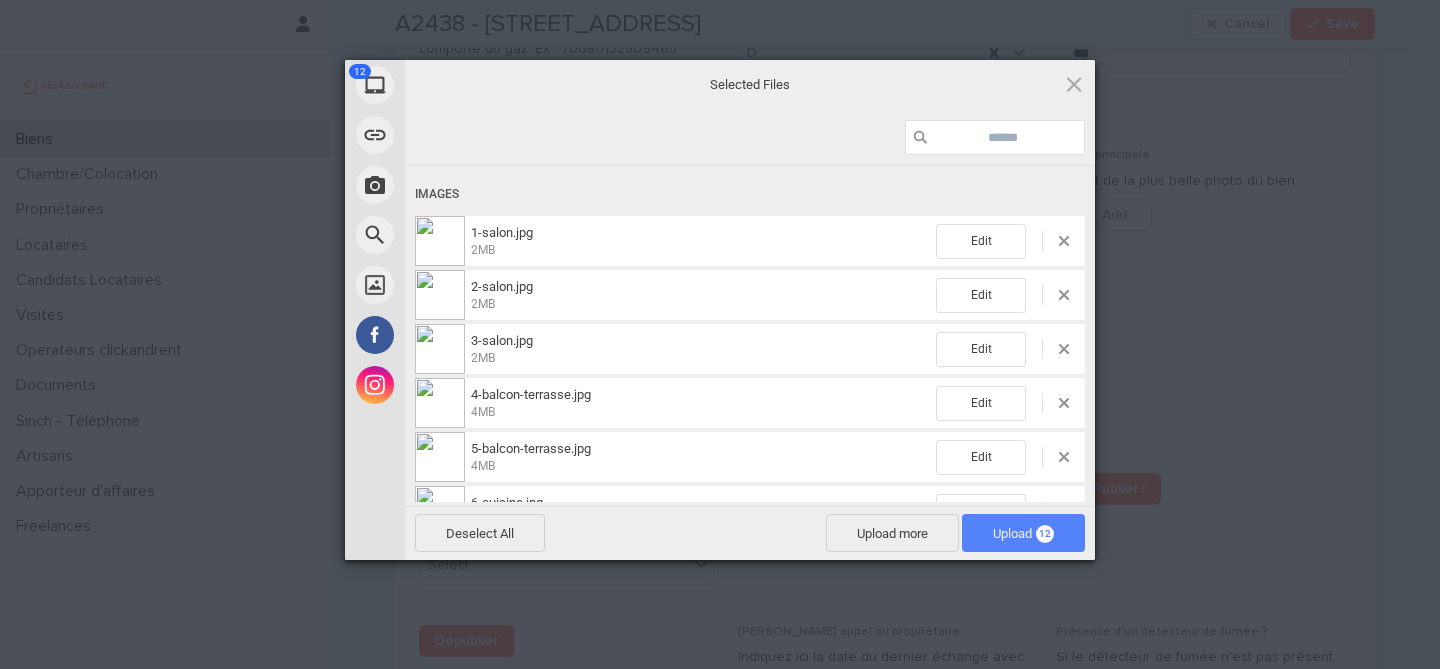 click on "12" at bounding box center [1045, 534] 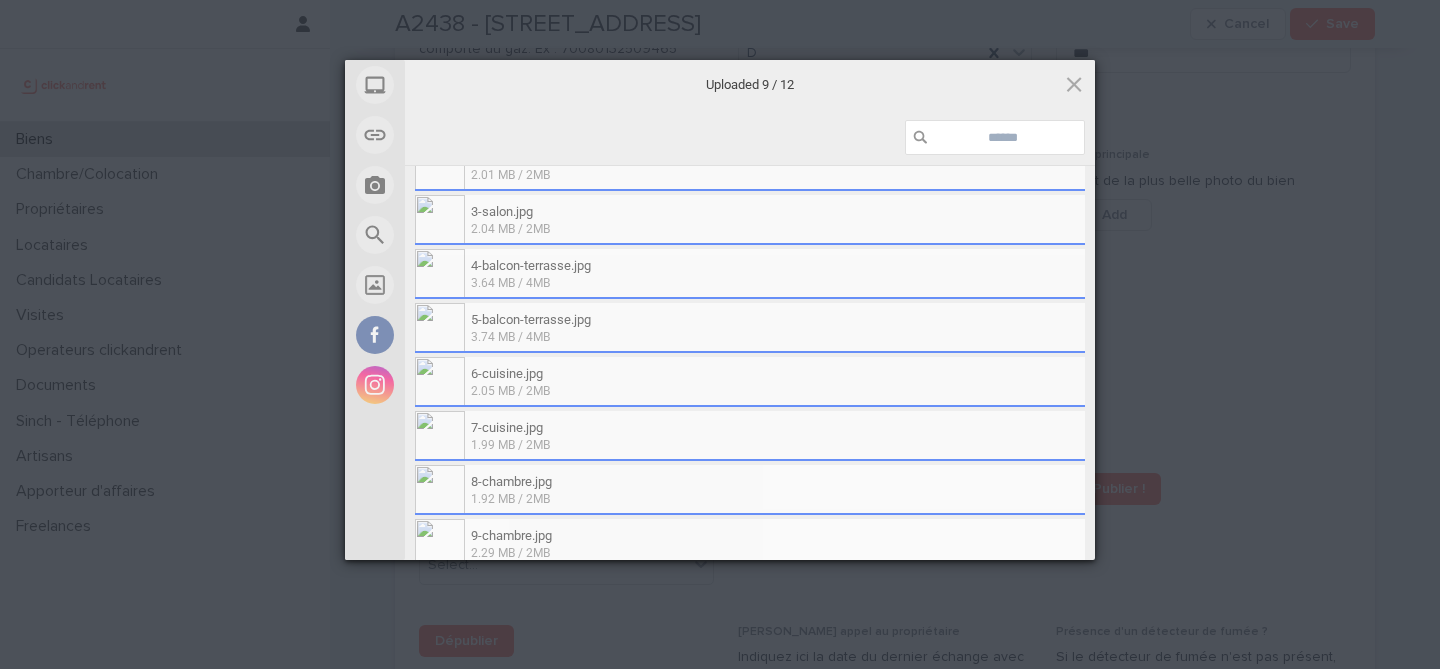 scroll, scrollTop: 349, scrollLeft: 0, axis: vertical 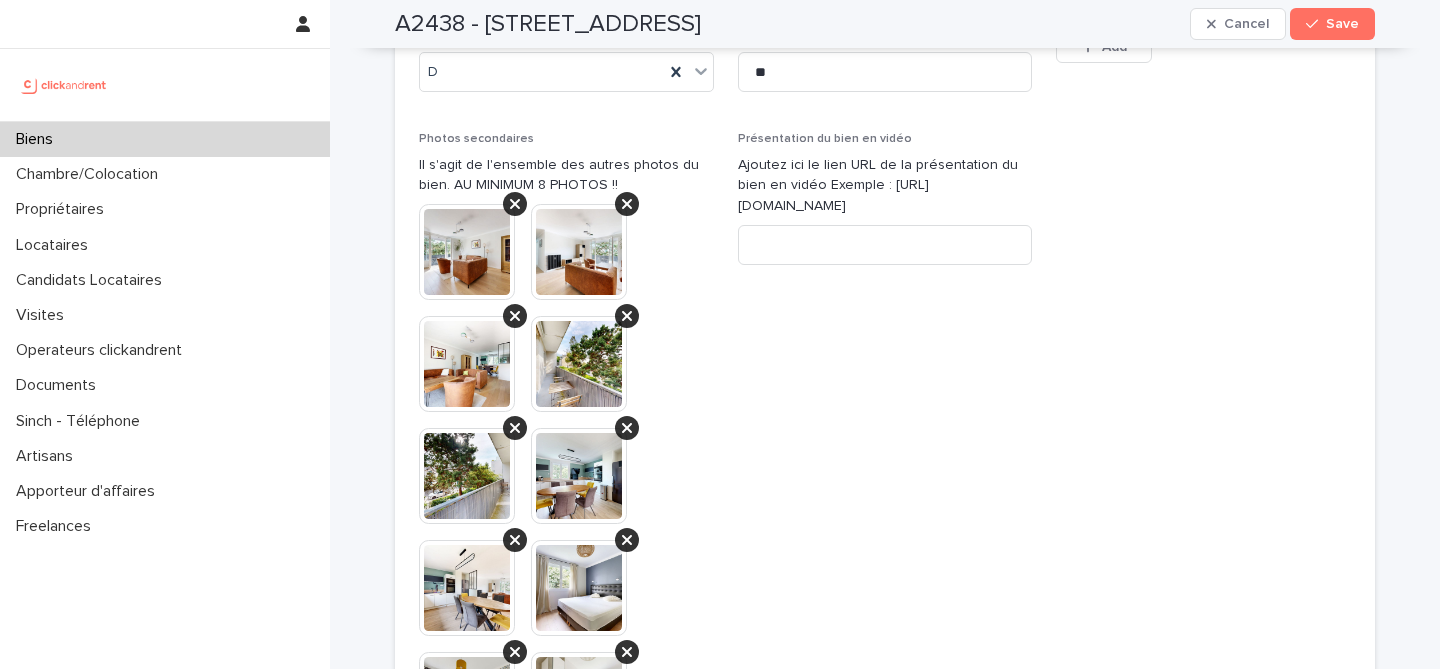 click at bounding box center (467, 252) 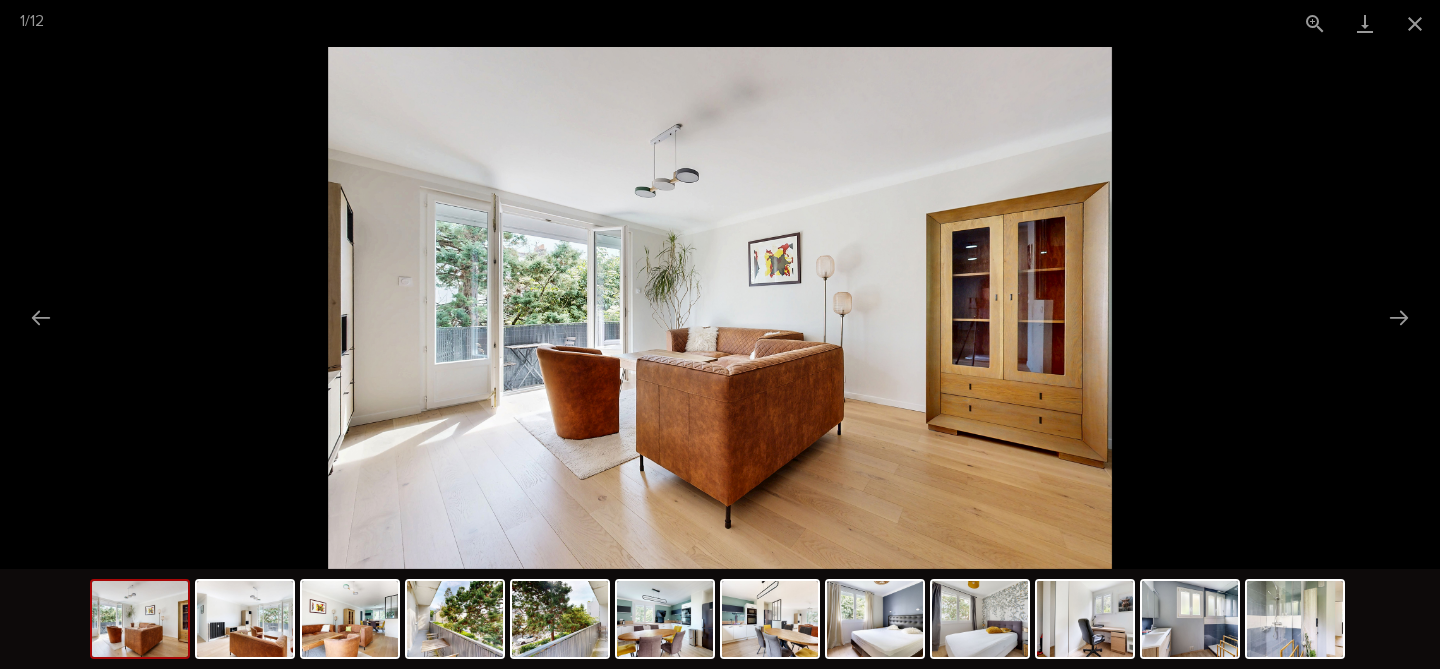 scroll, scrollTop: 0, scrollLeft: 0, axis: both 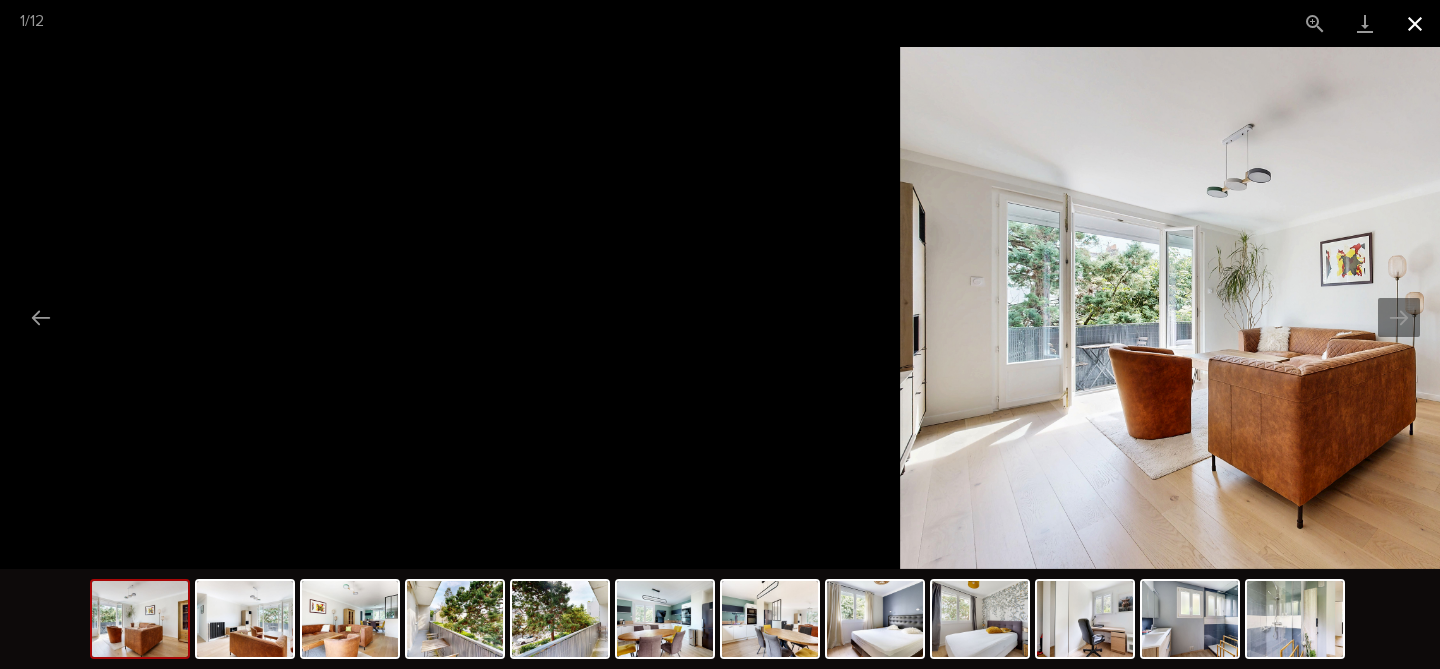 click at bounding box center [1415, 23] 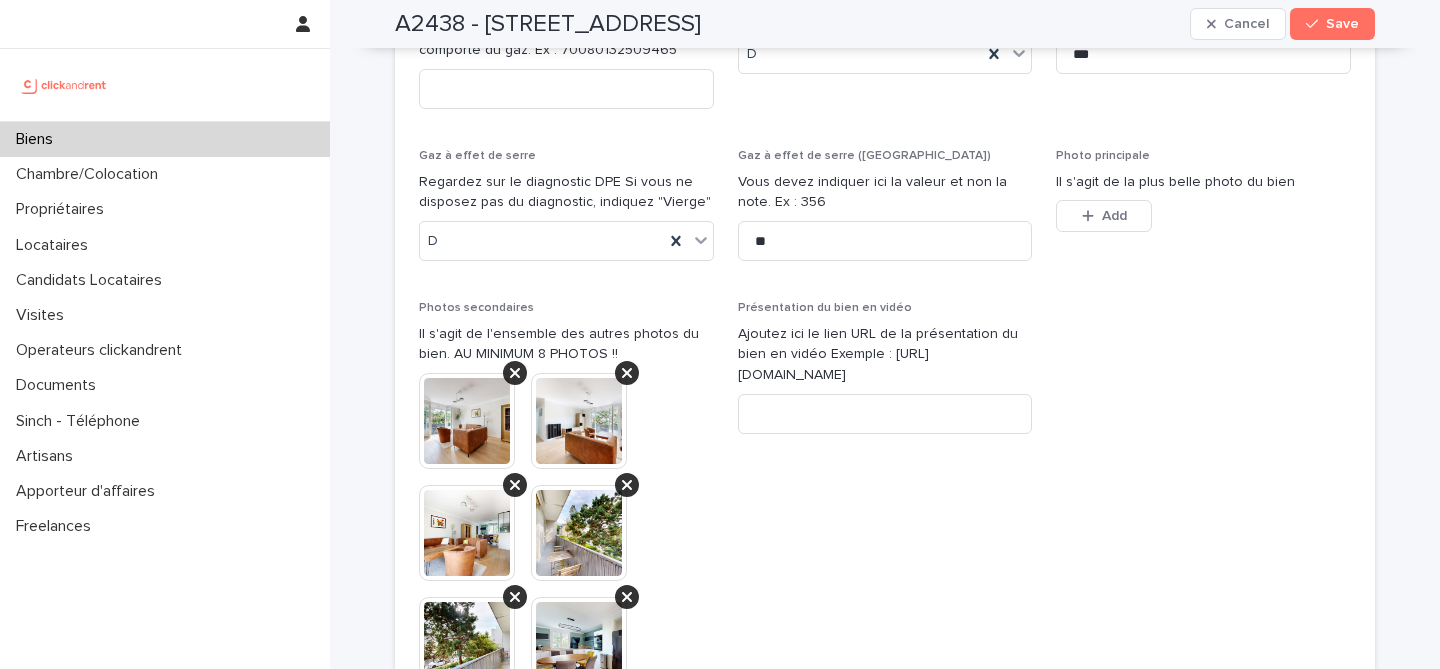 scroll, scrollTop: 7499, scrollLeft: 0, axis: vertical 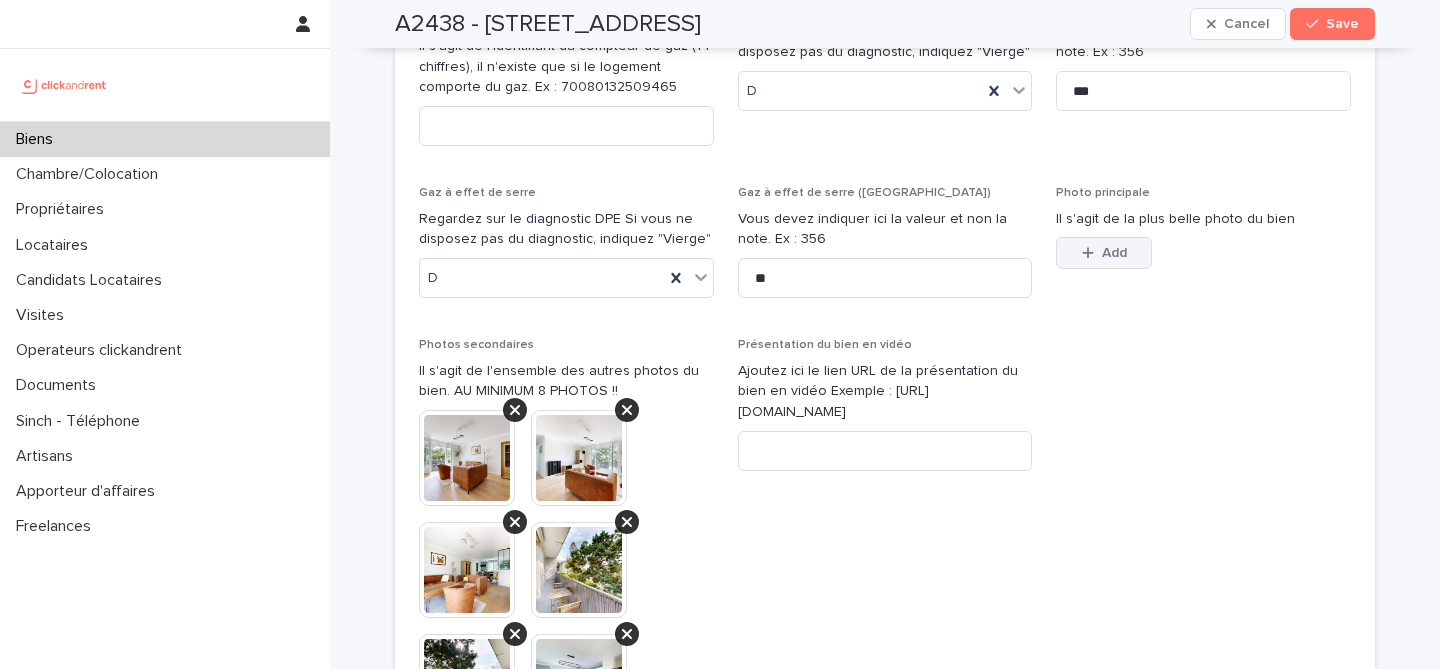 click on "Add" at bounding box center [1114, 253] 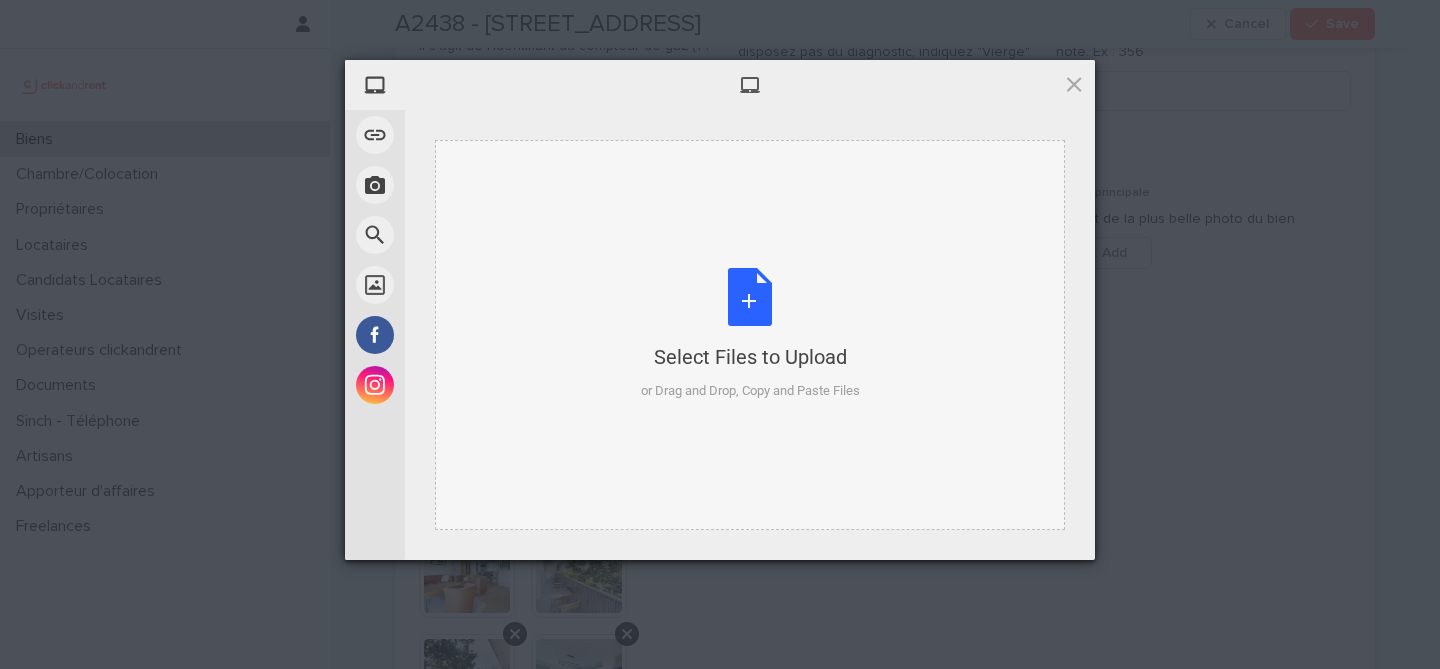 click on "Select Files to Upload
or Drag and Drop, Copy and Paste Files" at bounding box center [750, 334] 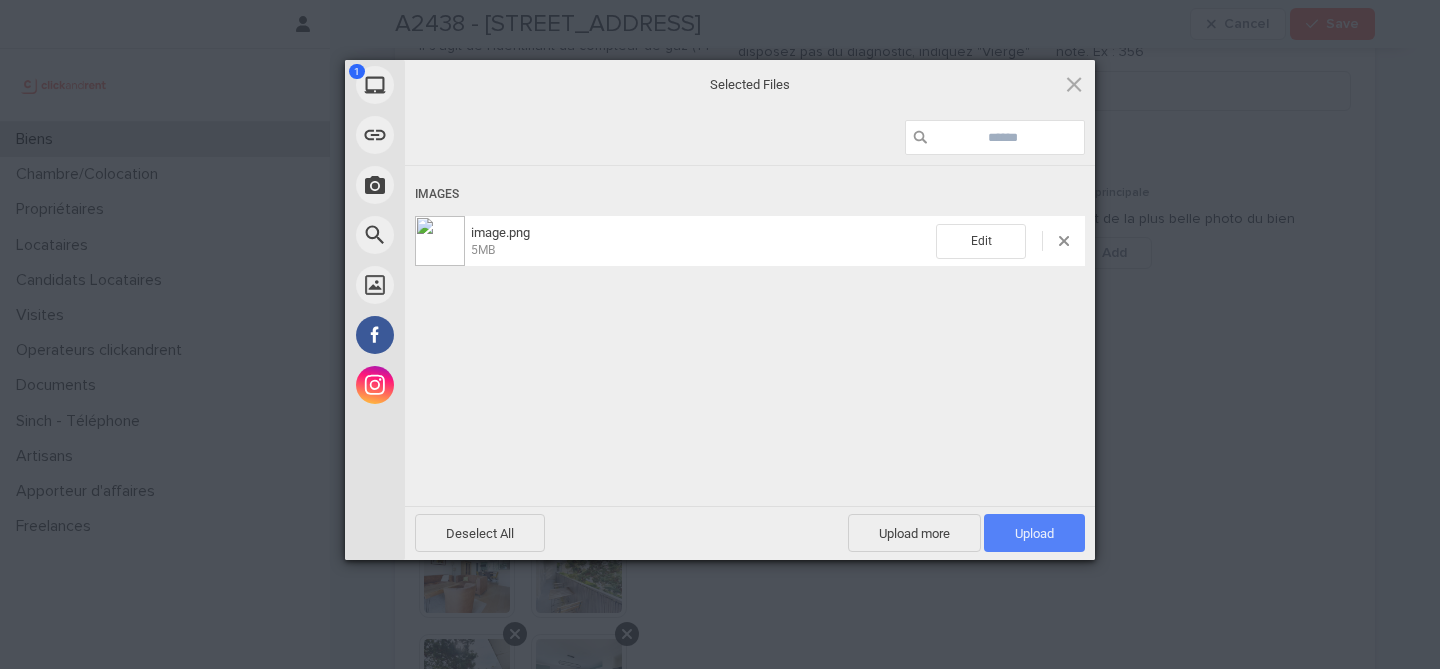 click on "Upload
1" at bounding box center [1034, 533] 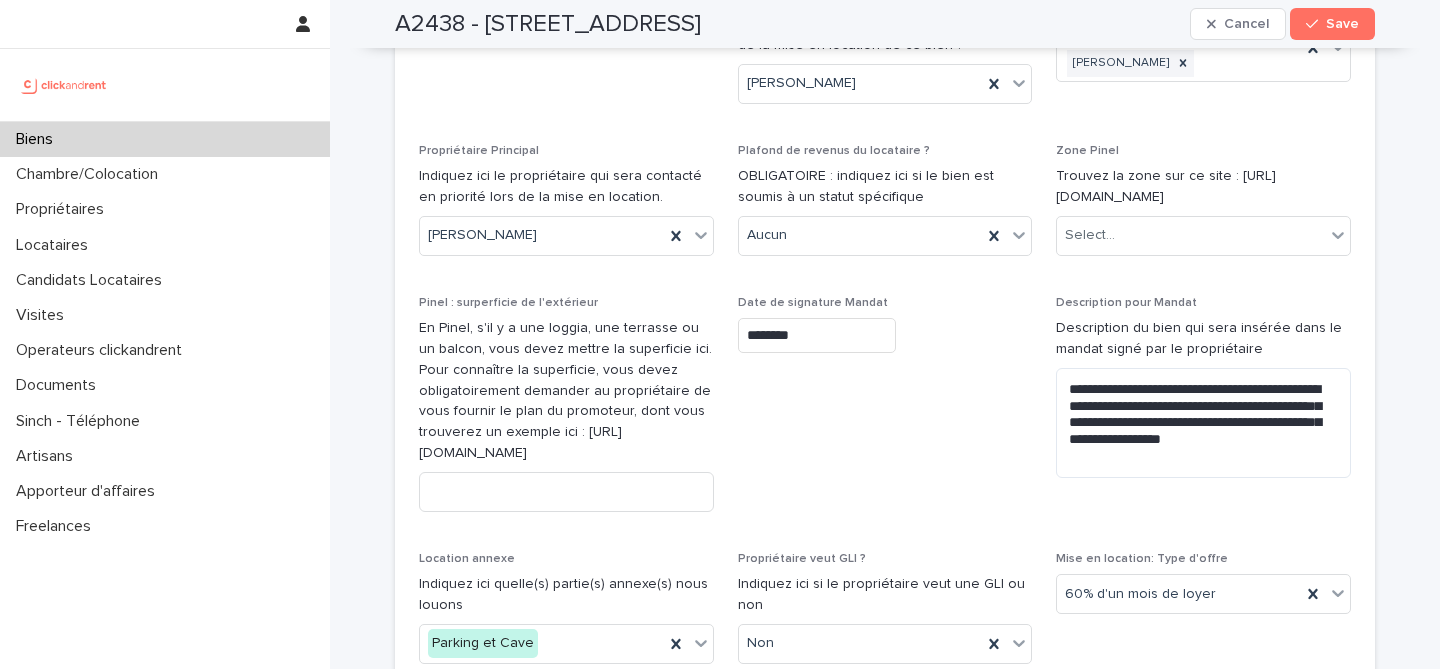 scroll, scrollTop: 6314, scrollLeft: 0, axis: vertical 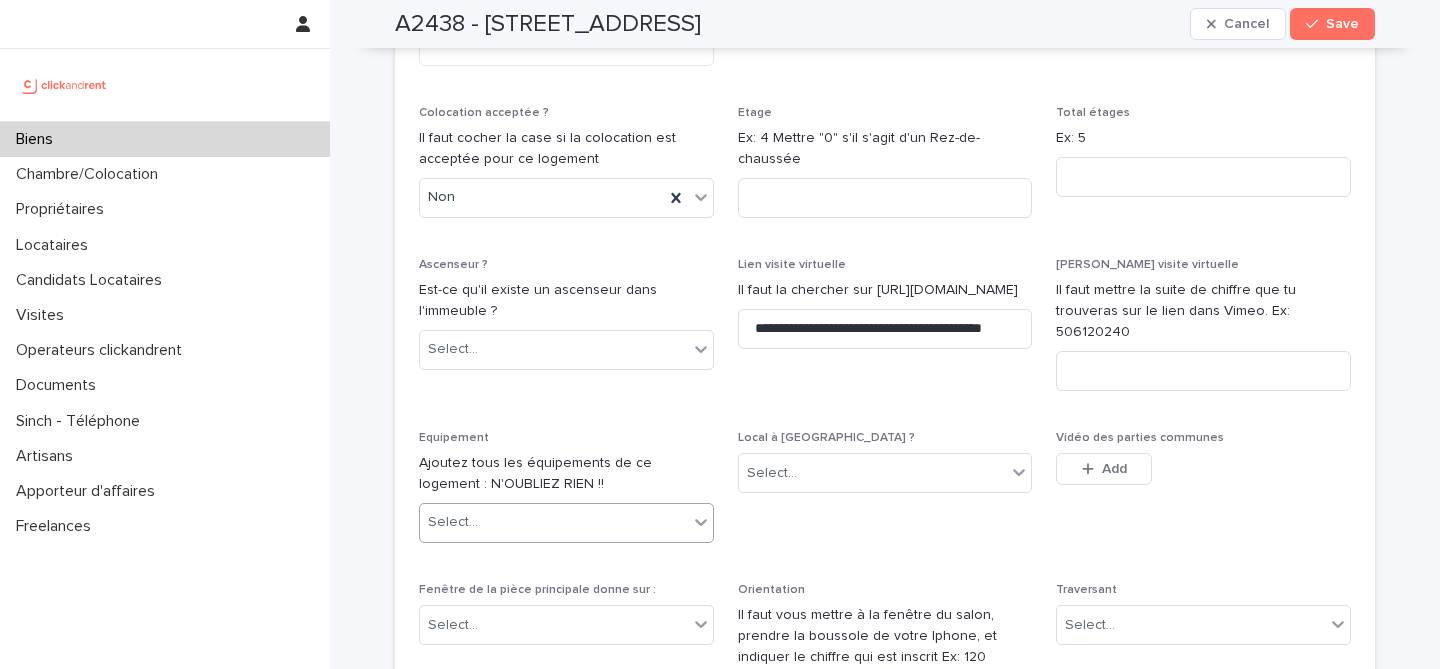 click at bounding box center [701, 522] 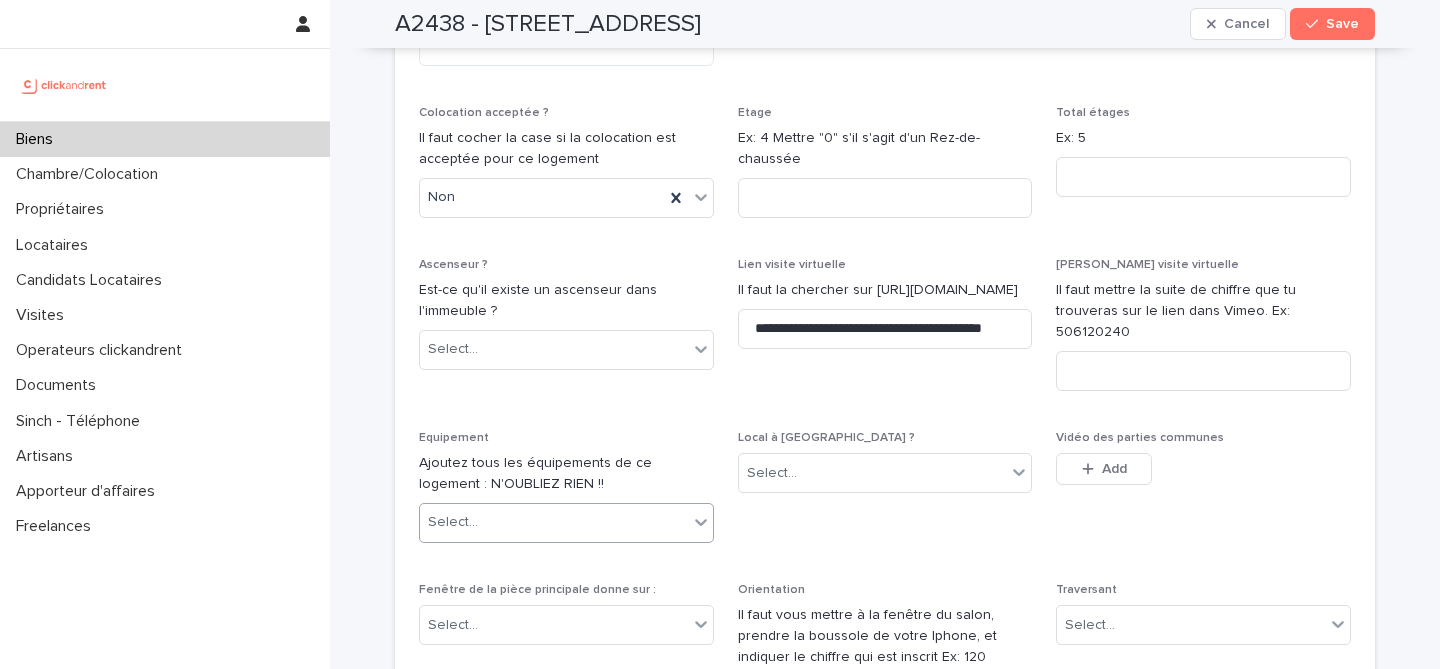 click on "Select..." at bounding box center [554, 522] 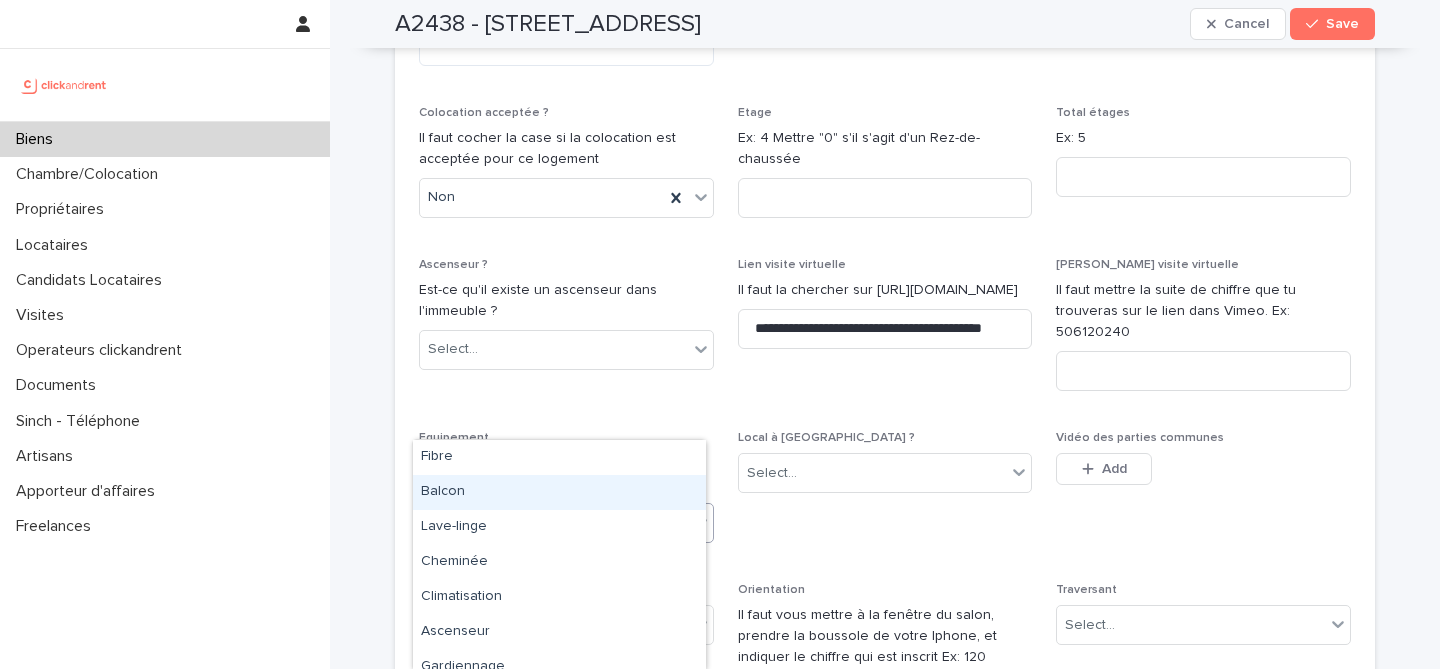 click on "Balcon" at bounding box center [559, 492] 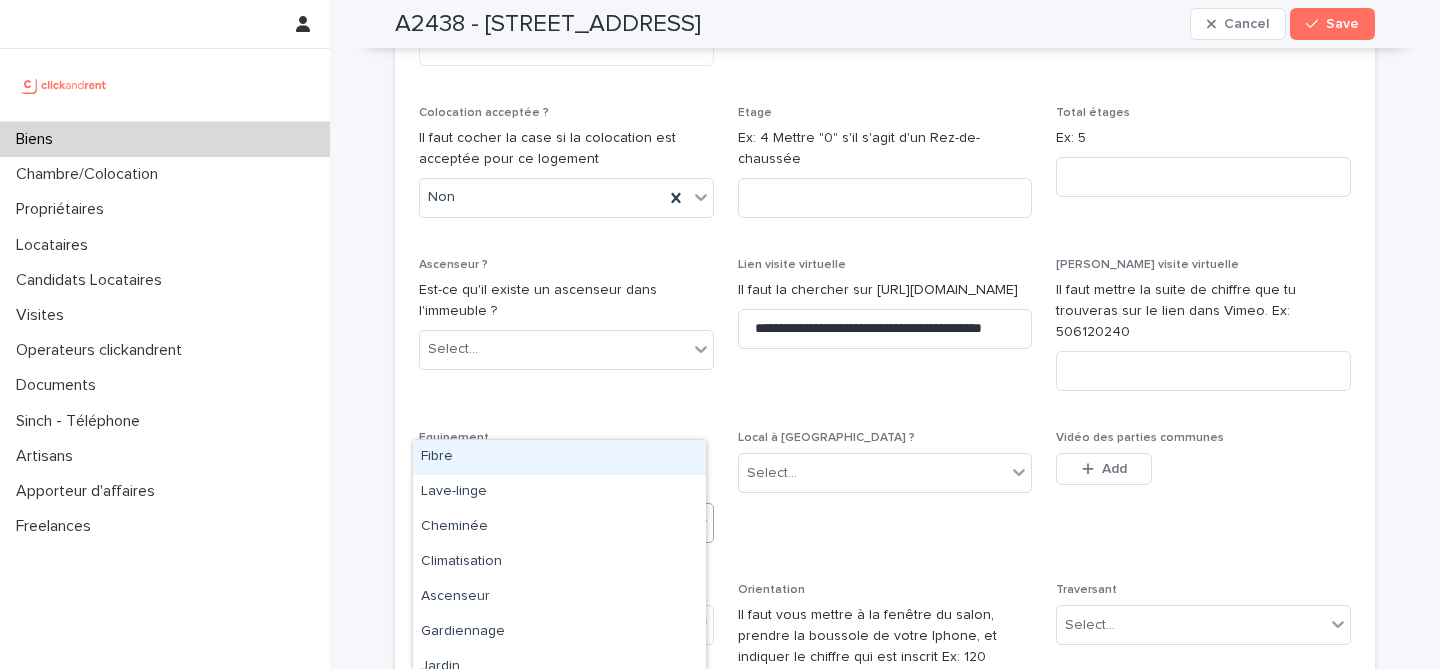 click 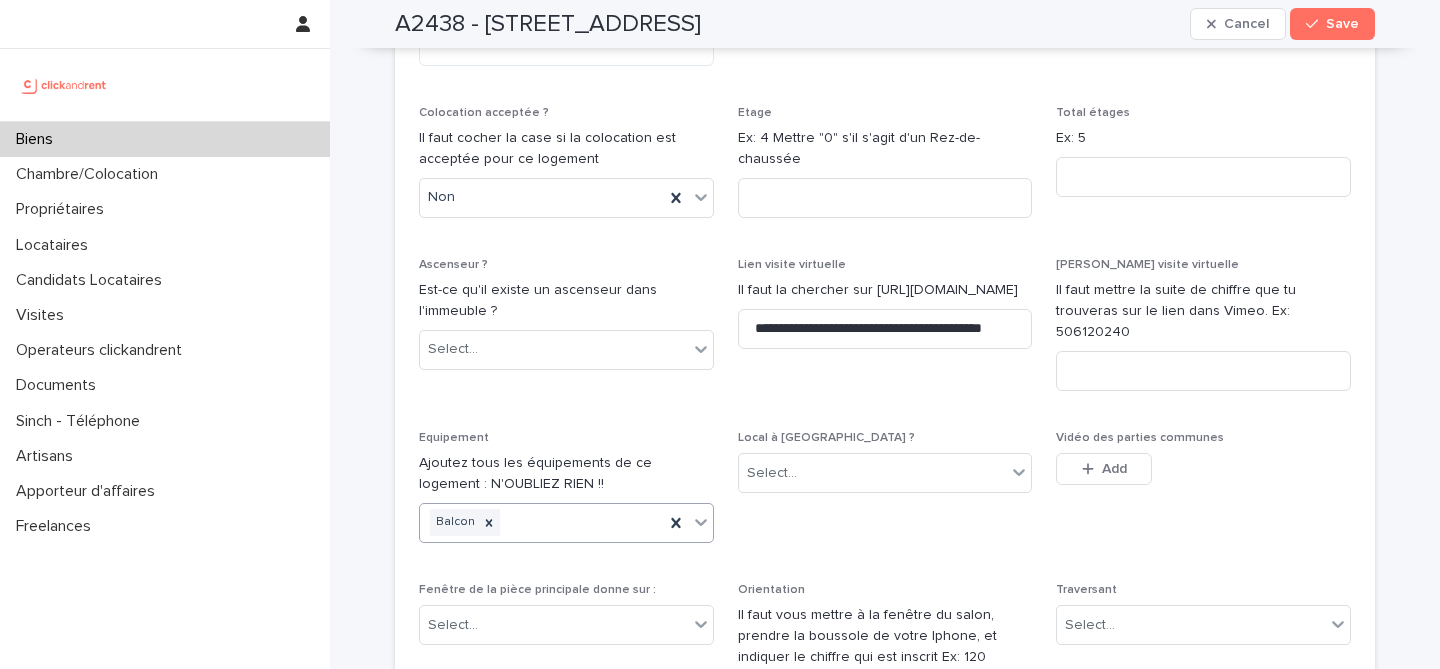 click on "Balcon" at bounding box center (542, 522) 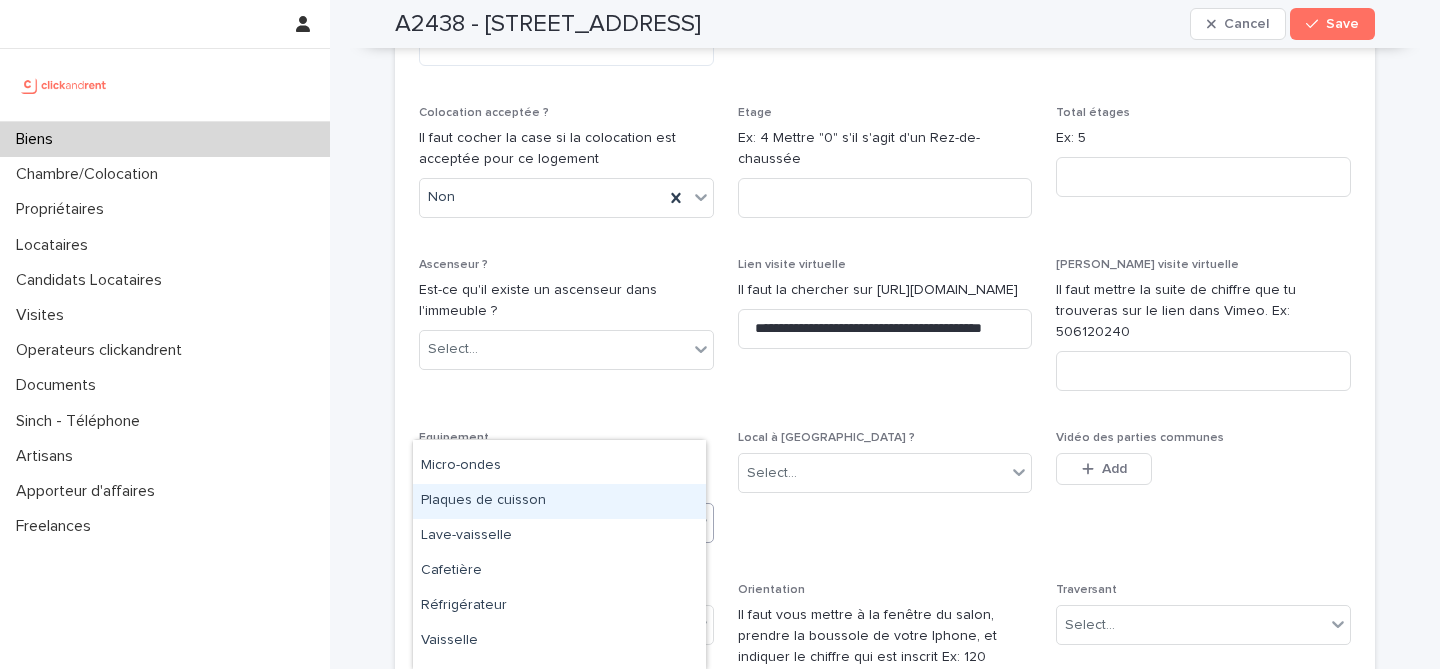 scroll, scrollTop: 382, scrollLeft: 0, axis: vertical 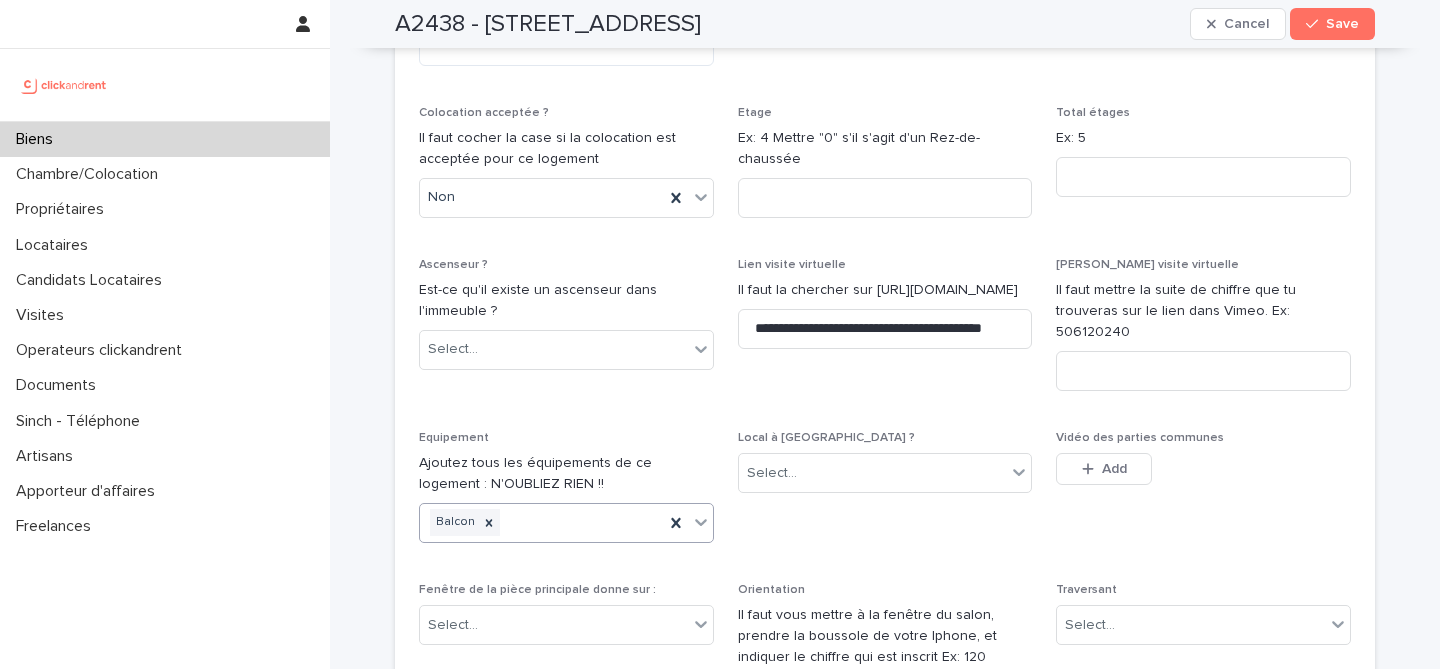 click on "Balcon" at bounding box center [542, 522] 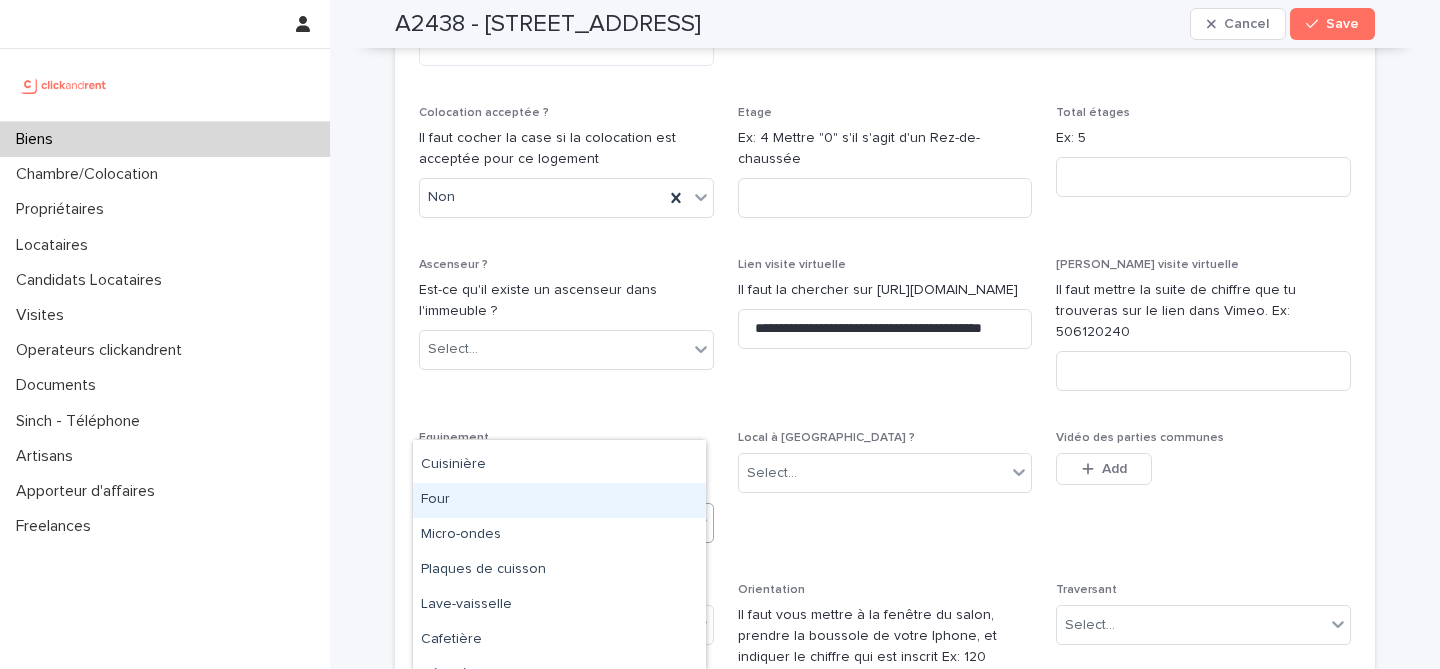 scroll, scrollTop: 356, scrollLeft: 0, axis: vertical 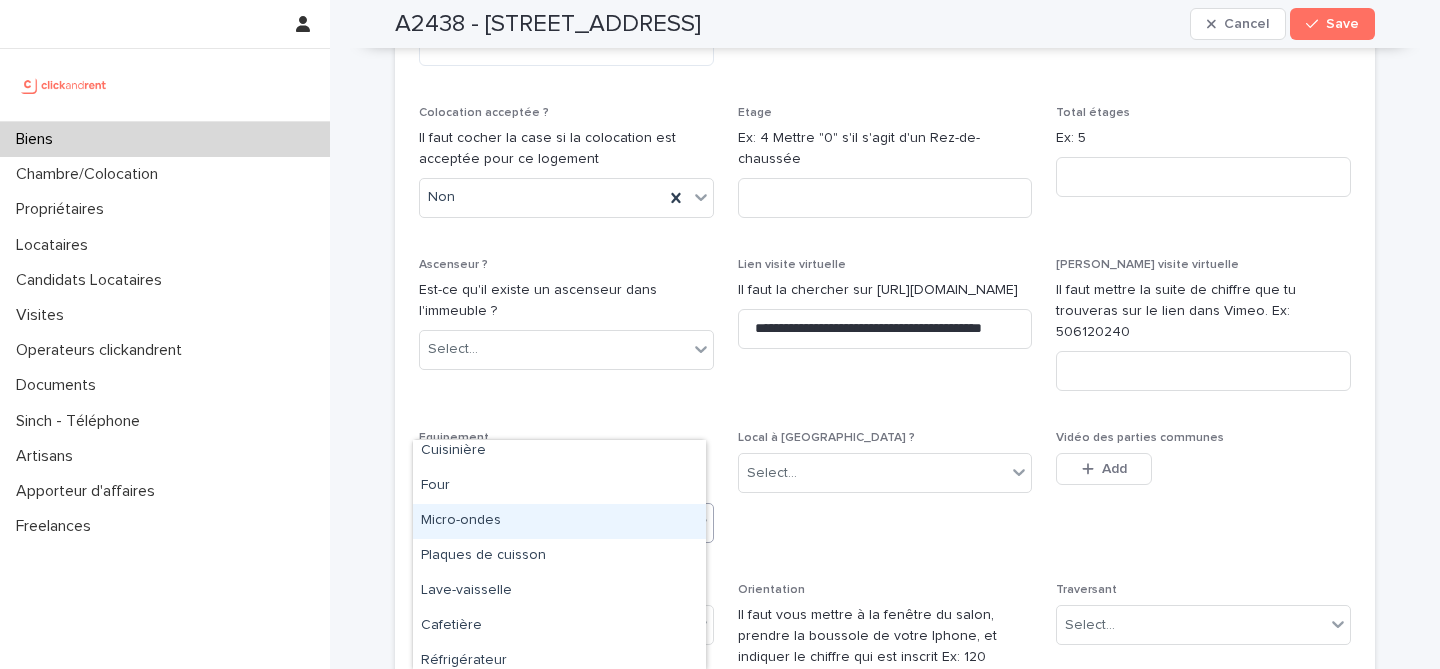 click on "Micro-ondes" at bounding box center [559, 521] 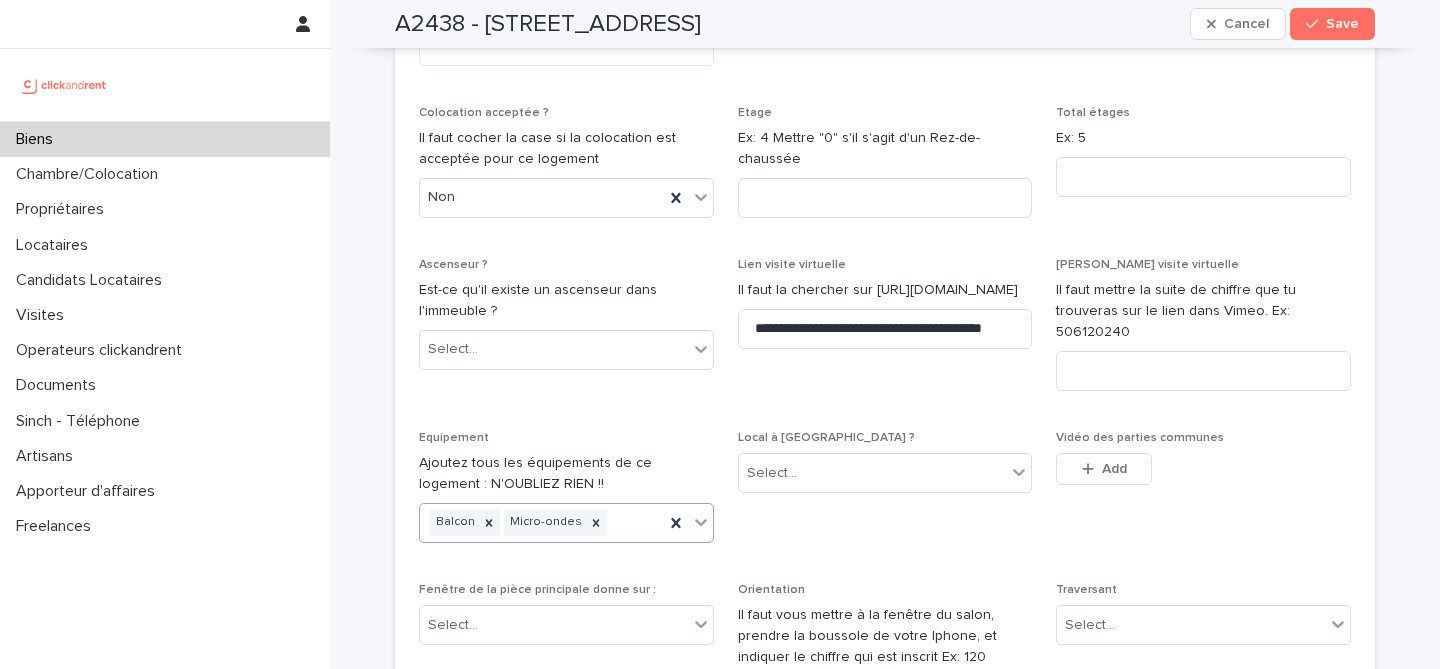 click on "Balcon Micro-ondes" at bounding box center [542, 522] 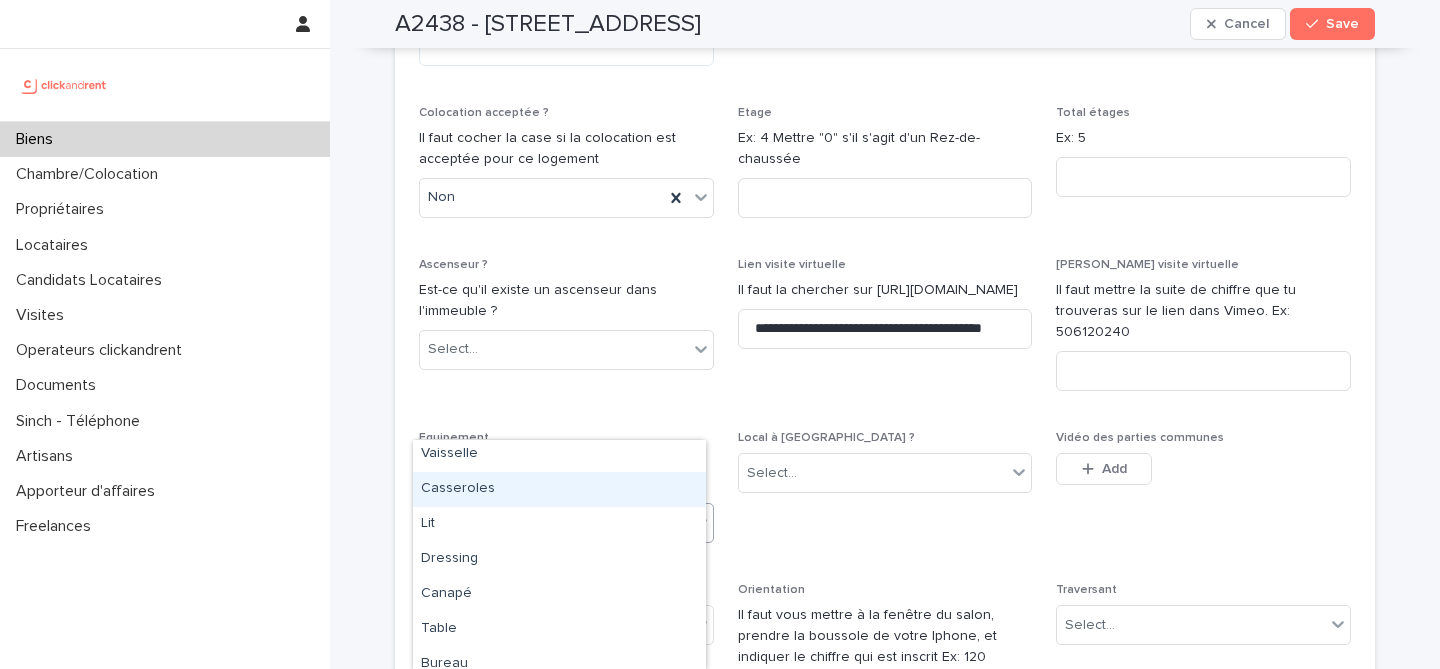 scroll, scrollTop: 594, scrollLeft: 0, axis: vertical 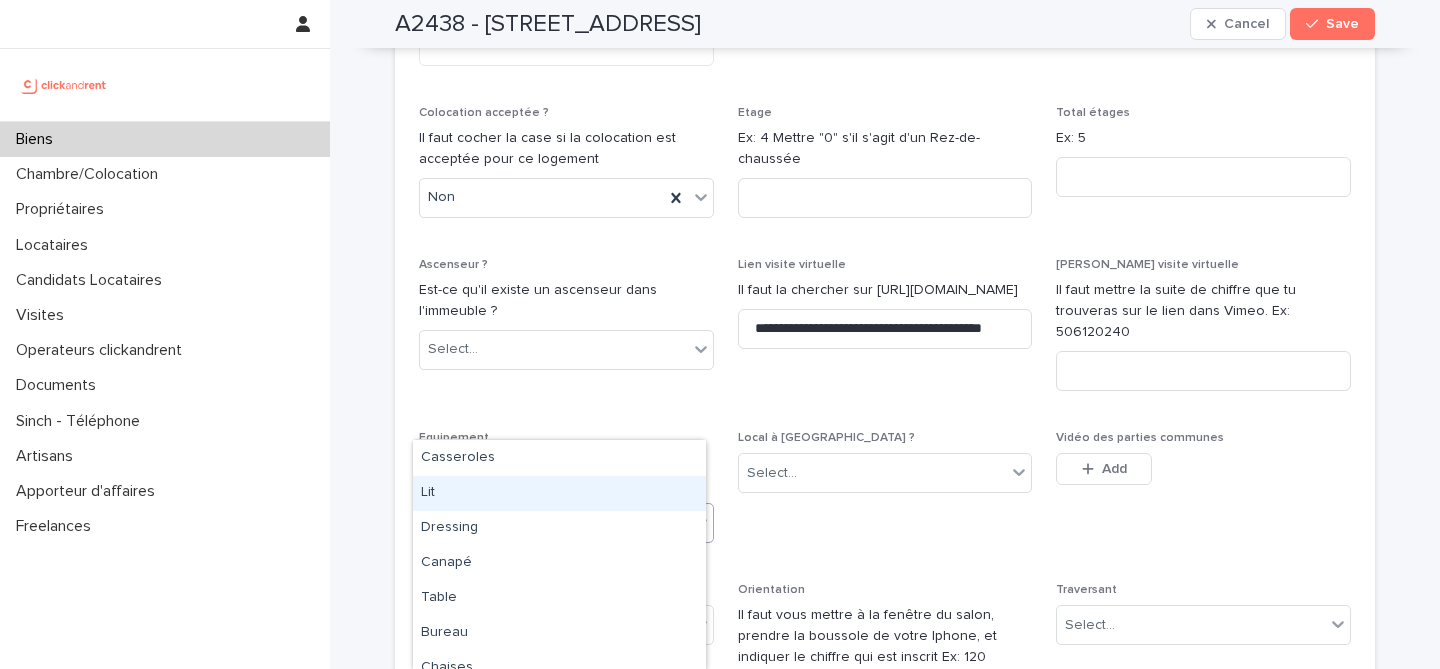 click on "Lit" at bounding box center (559, 493) 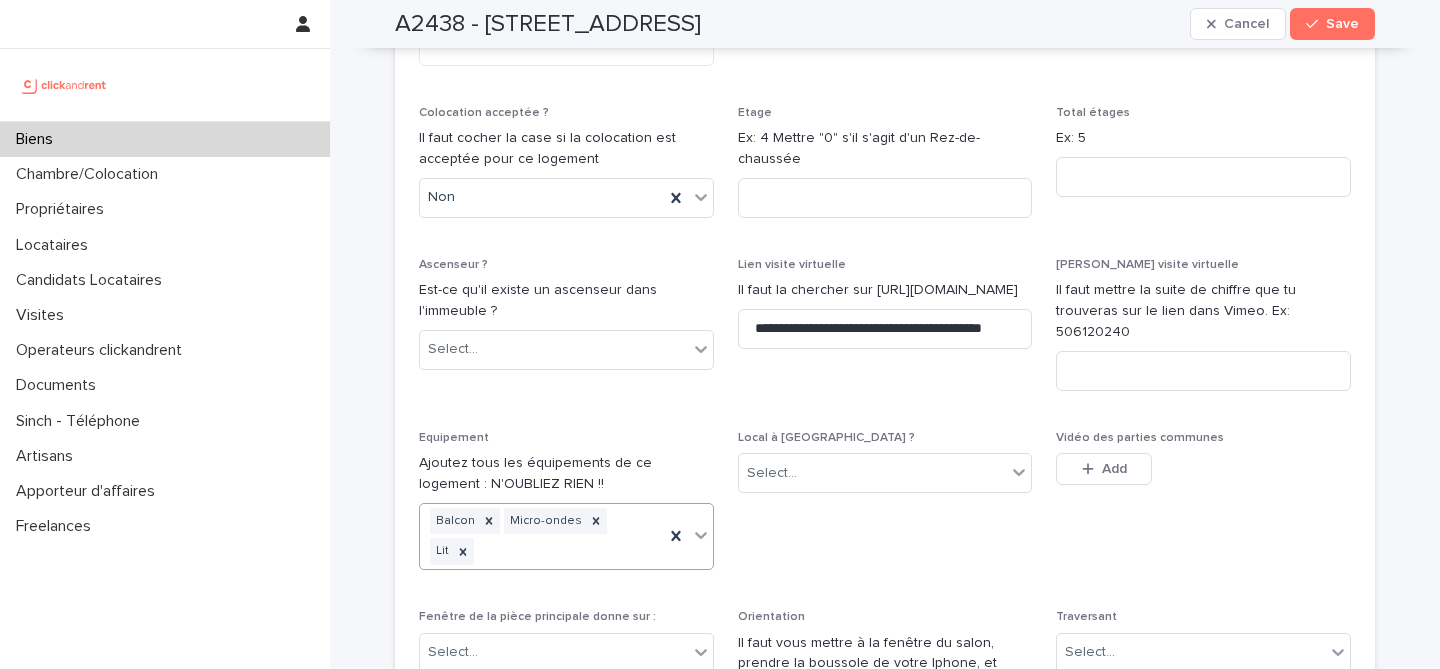 click 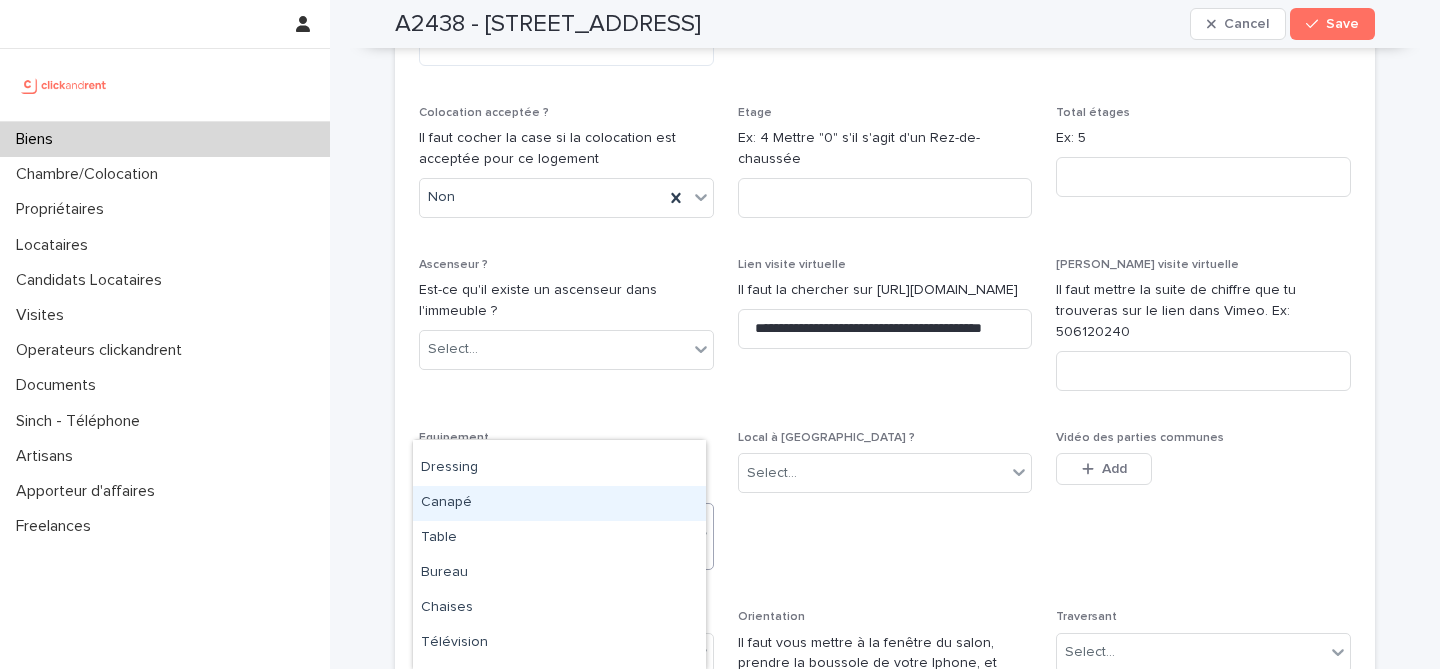 scroll, scrollTop: 925, scrollLeft: 0, axis: vertical 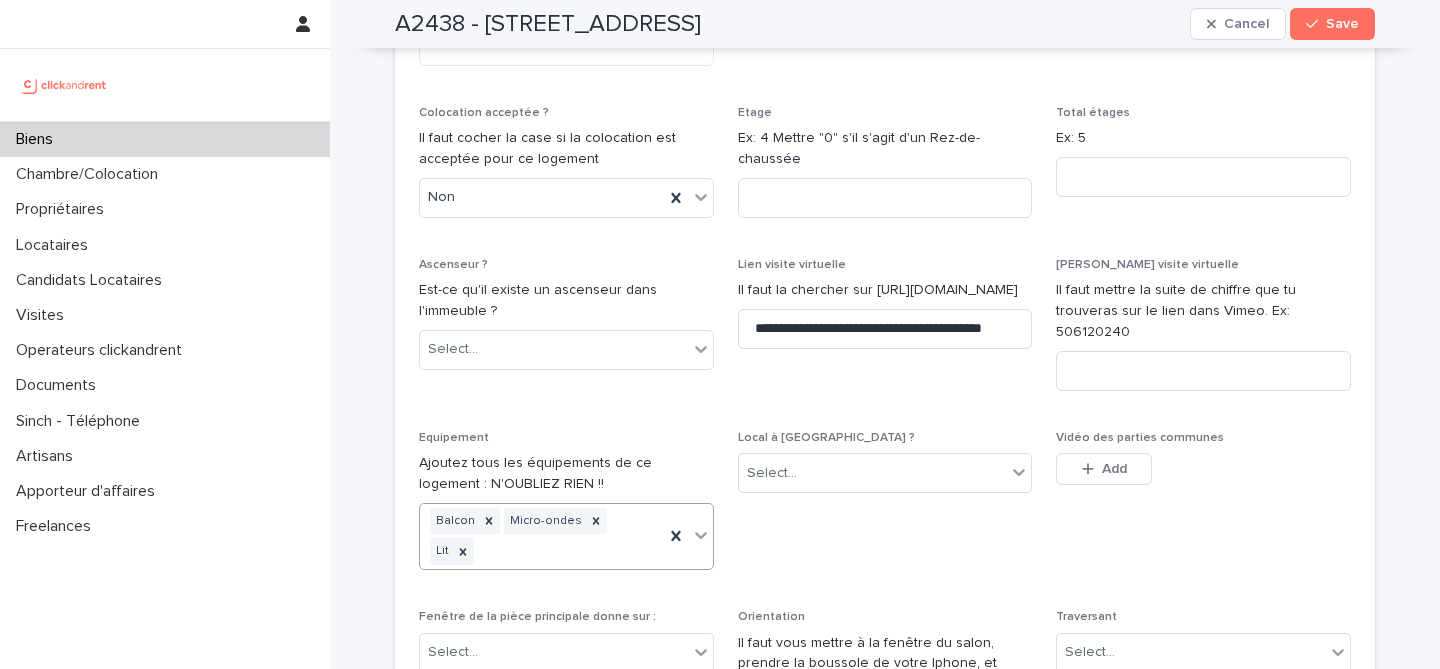 click 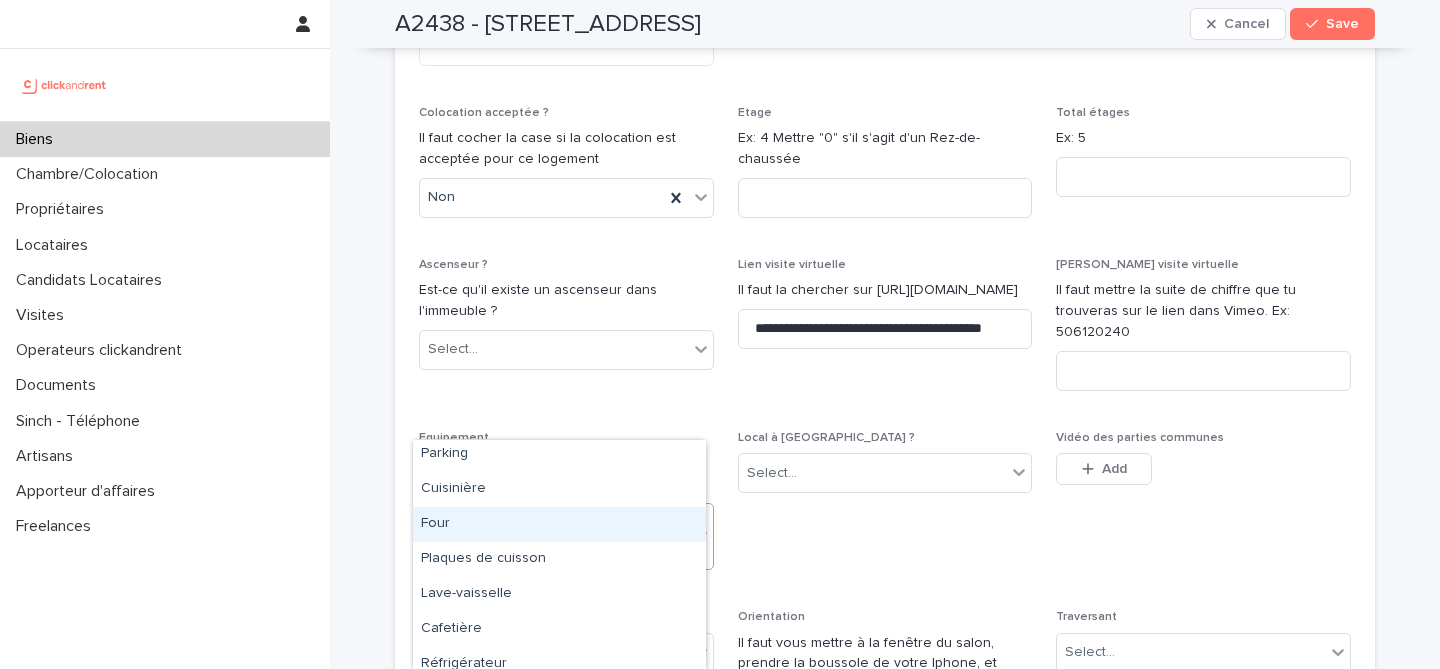 scroll, scrollTop: 319, scrollLeft: 0, axis: vertical 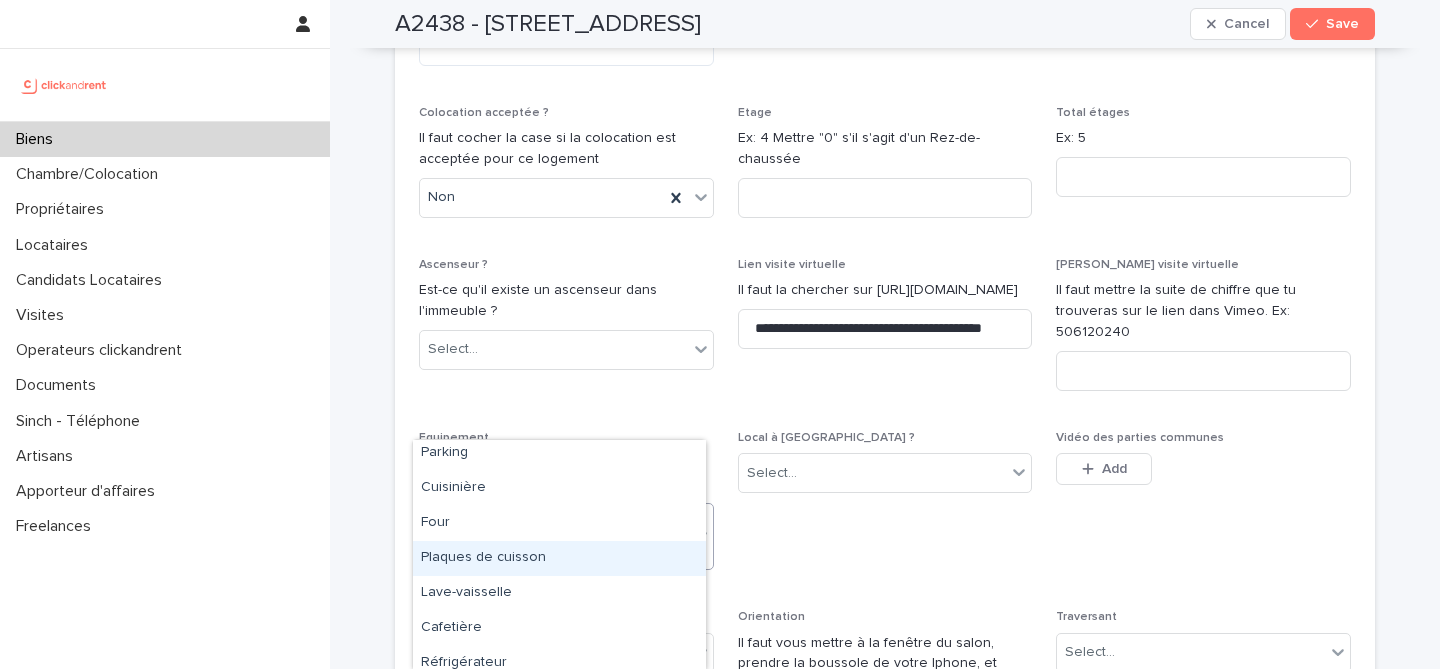 click on "Plaques de cuisson" at bounding box center (559, 558) 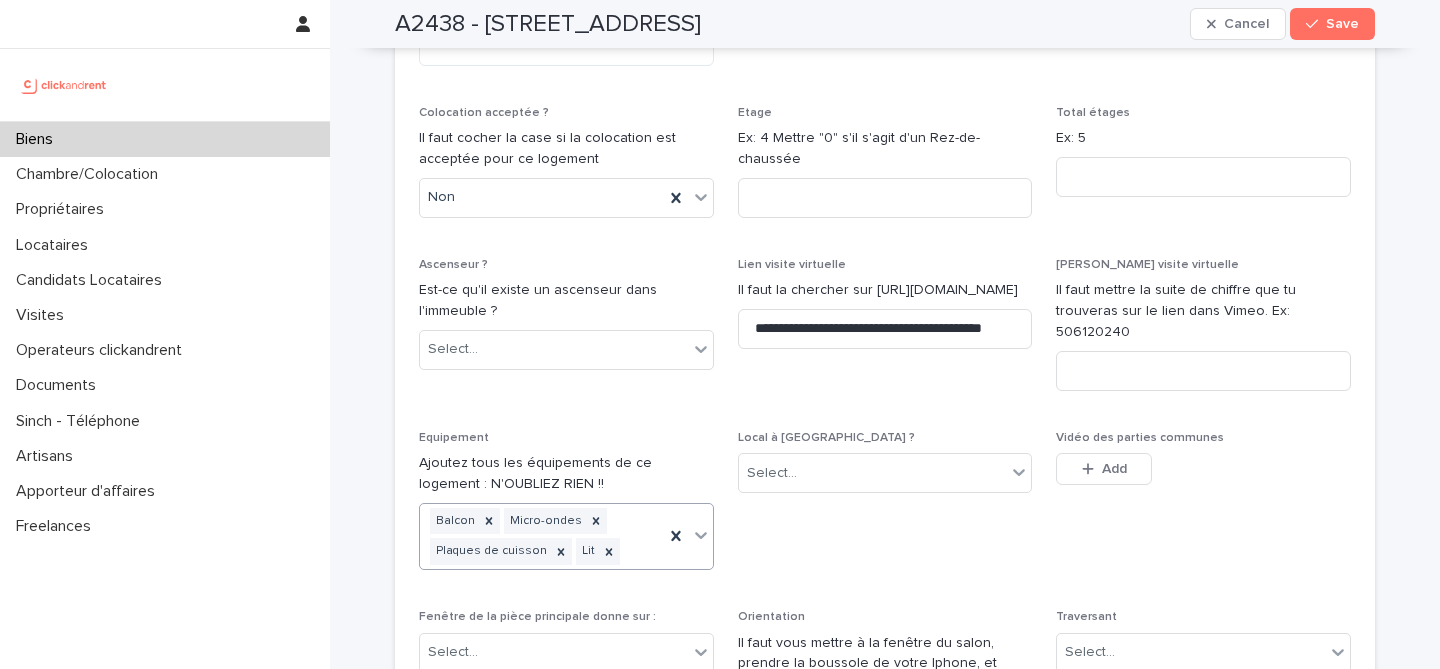 click 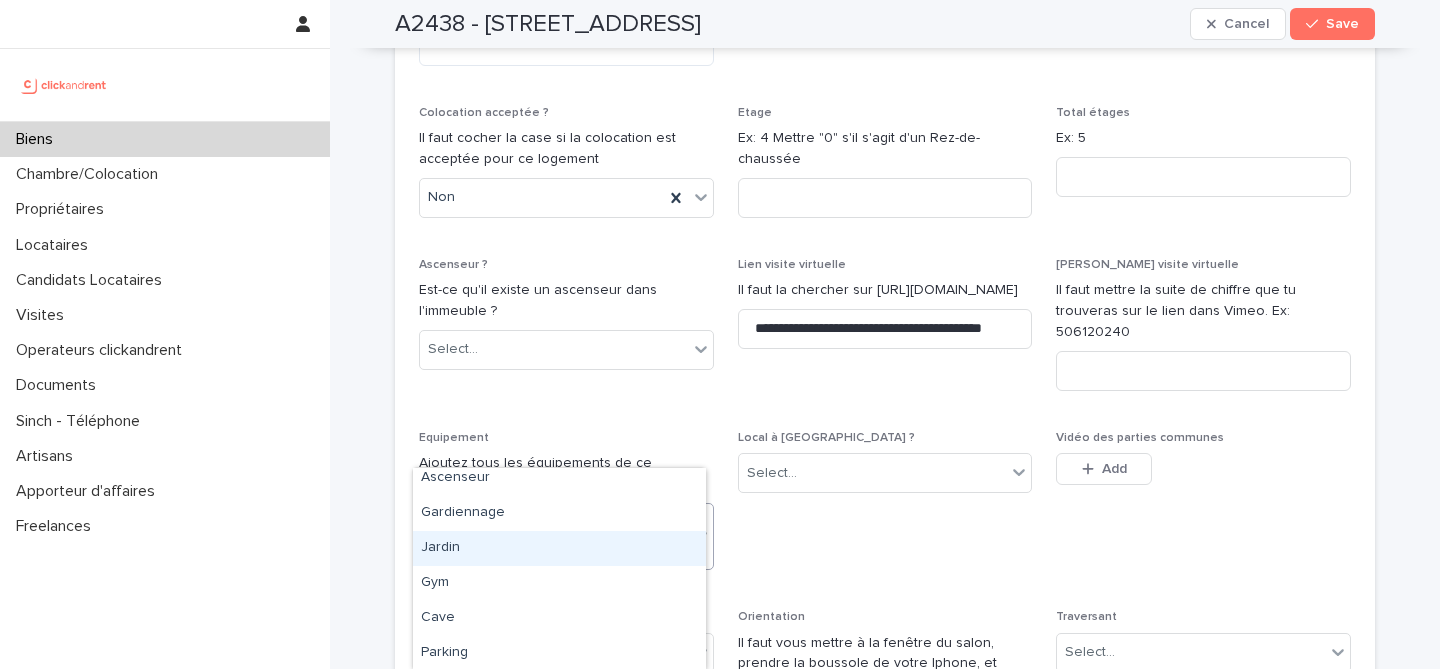 scroll, scrollTop: 148, scrollLeft: 0, axis: vertical 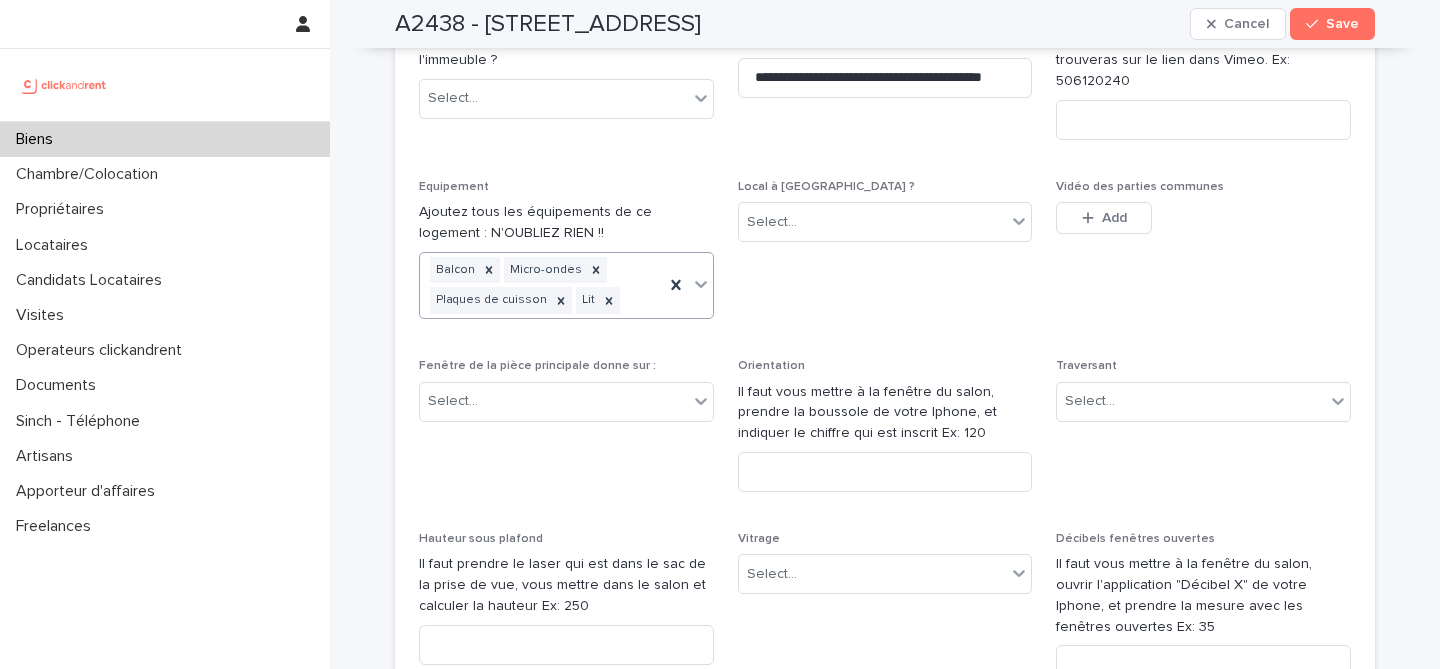 click 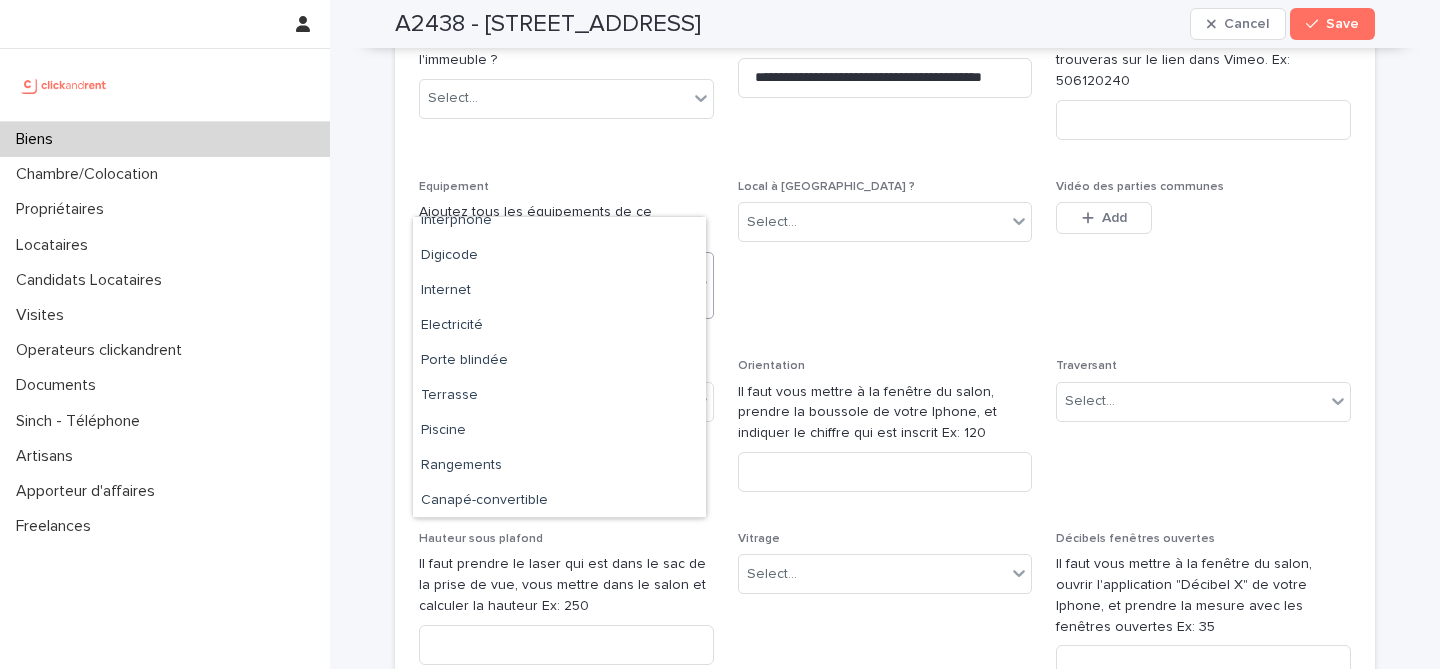 scroll, scrollTop: 820, scrollLeft: 0, axis: vertical 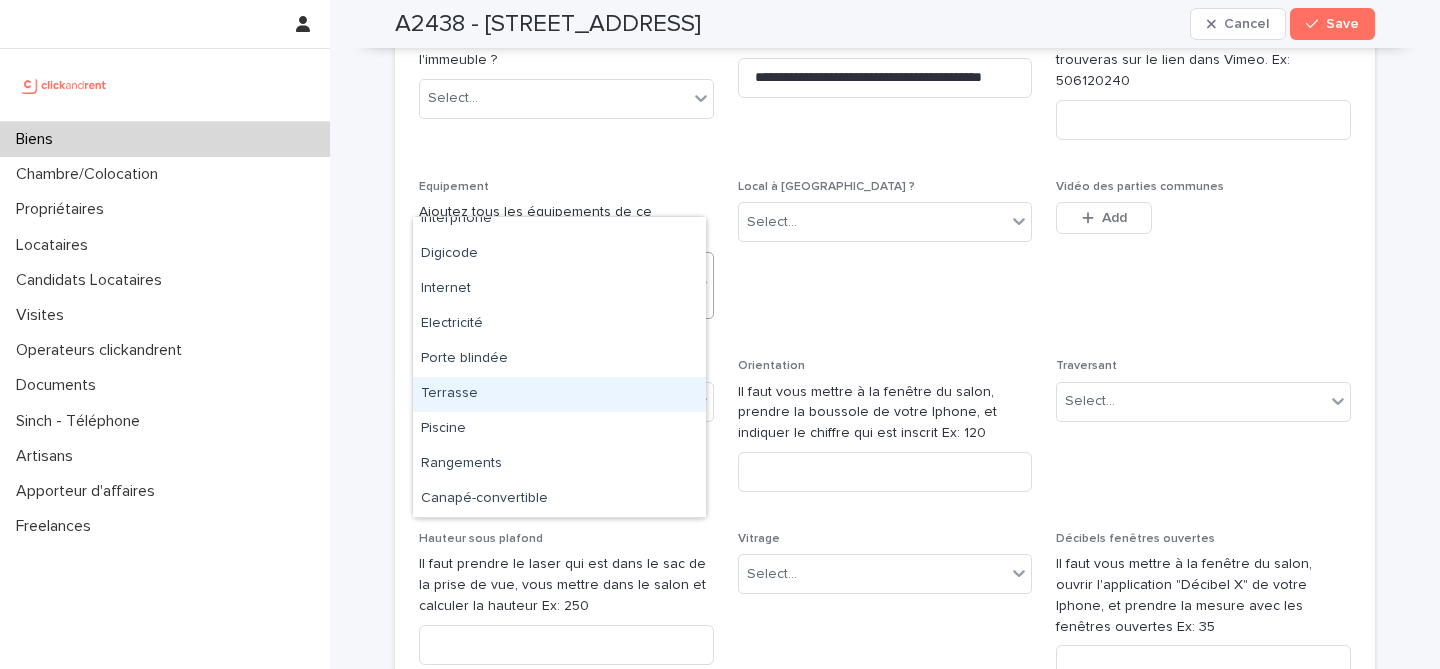 click on "Terrasse" at bounding box center (559, 394) 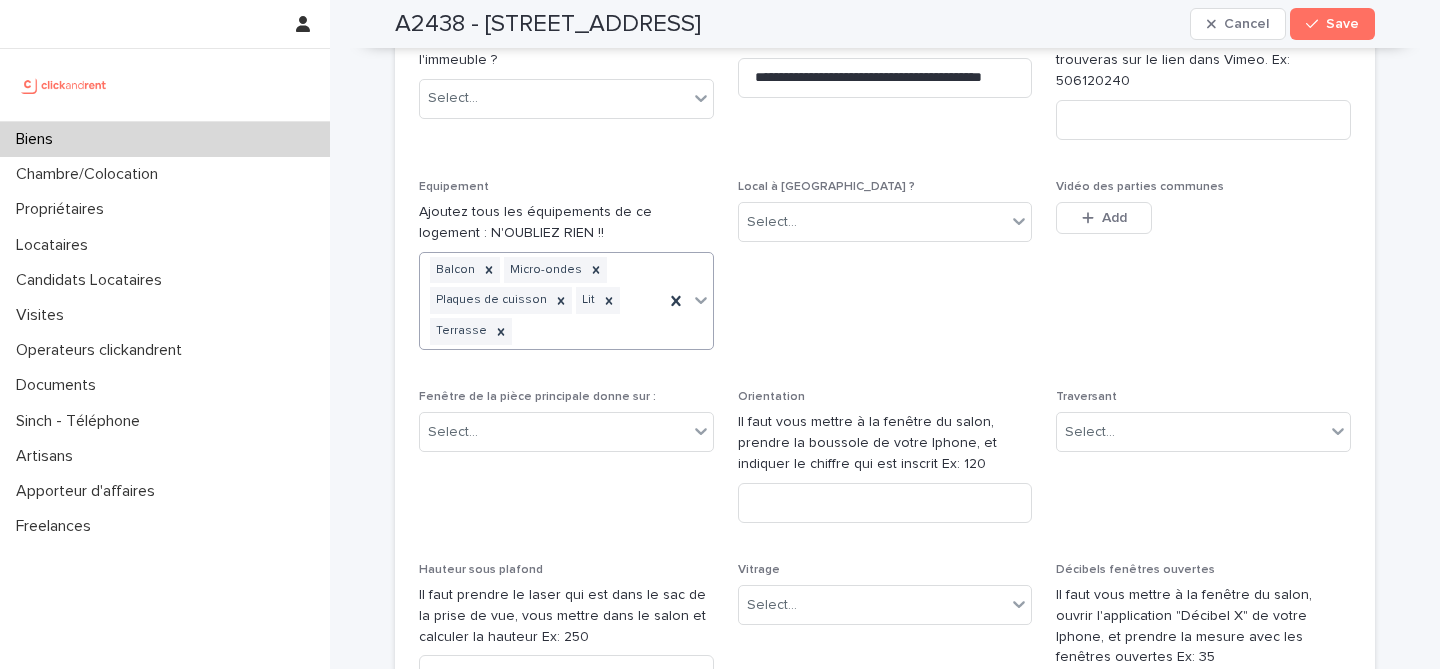click 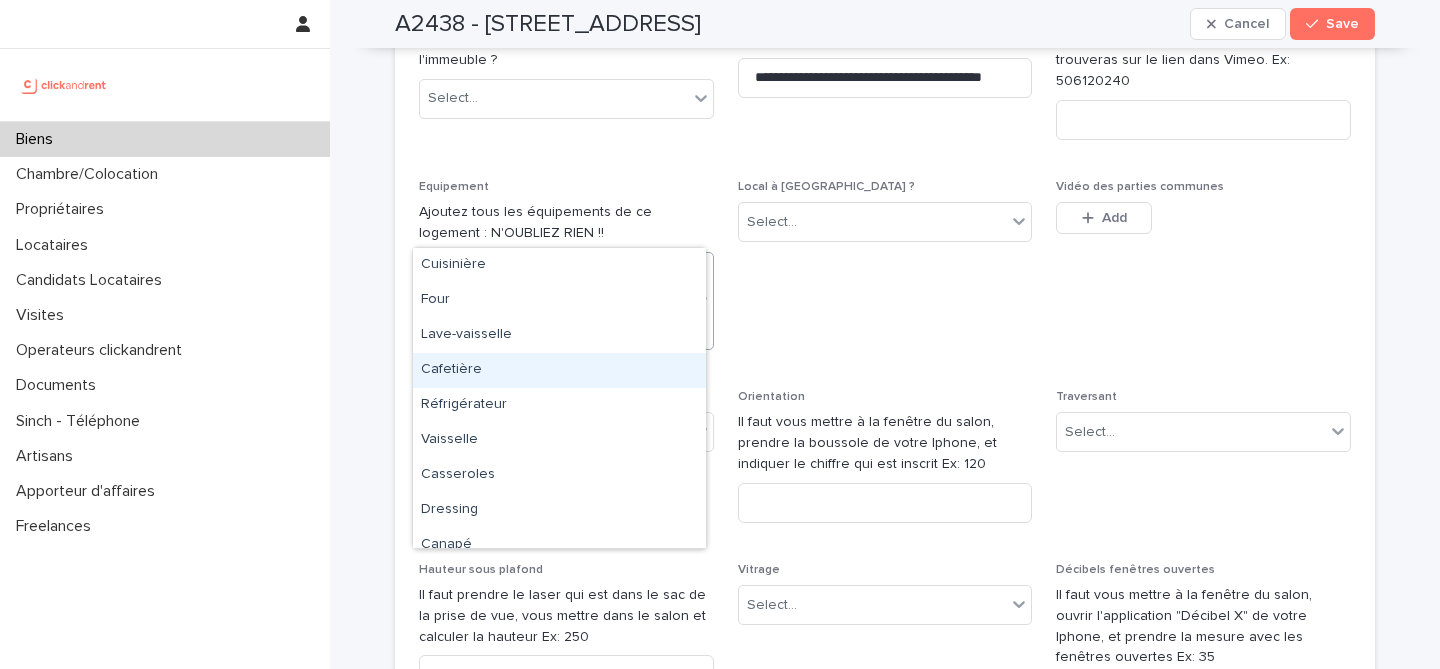 scroll, scrollTop: 371, scrollLeft: 0, axis: vertical 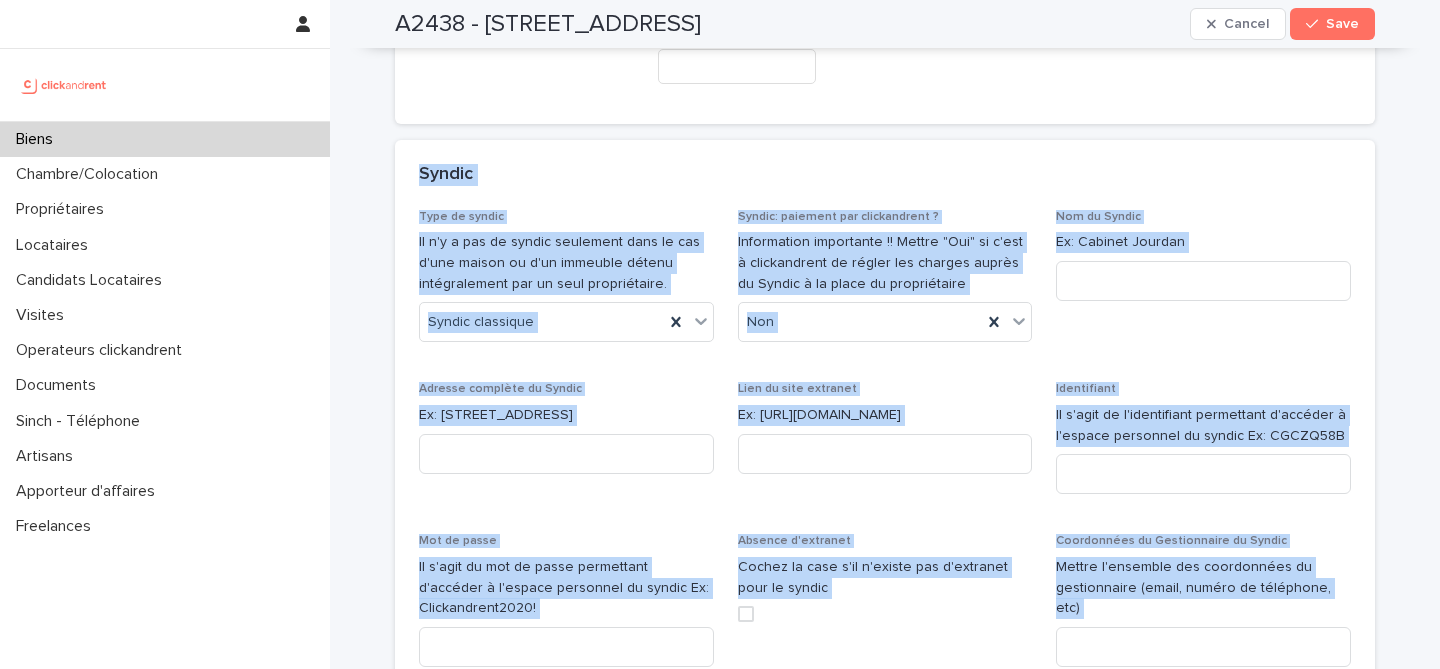 drag, startPoint x: 377, startPoint y: 17, endPoint x: 1035, endPoint y: 587, distance: 870.55383 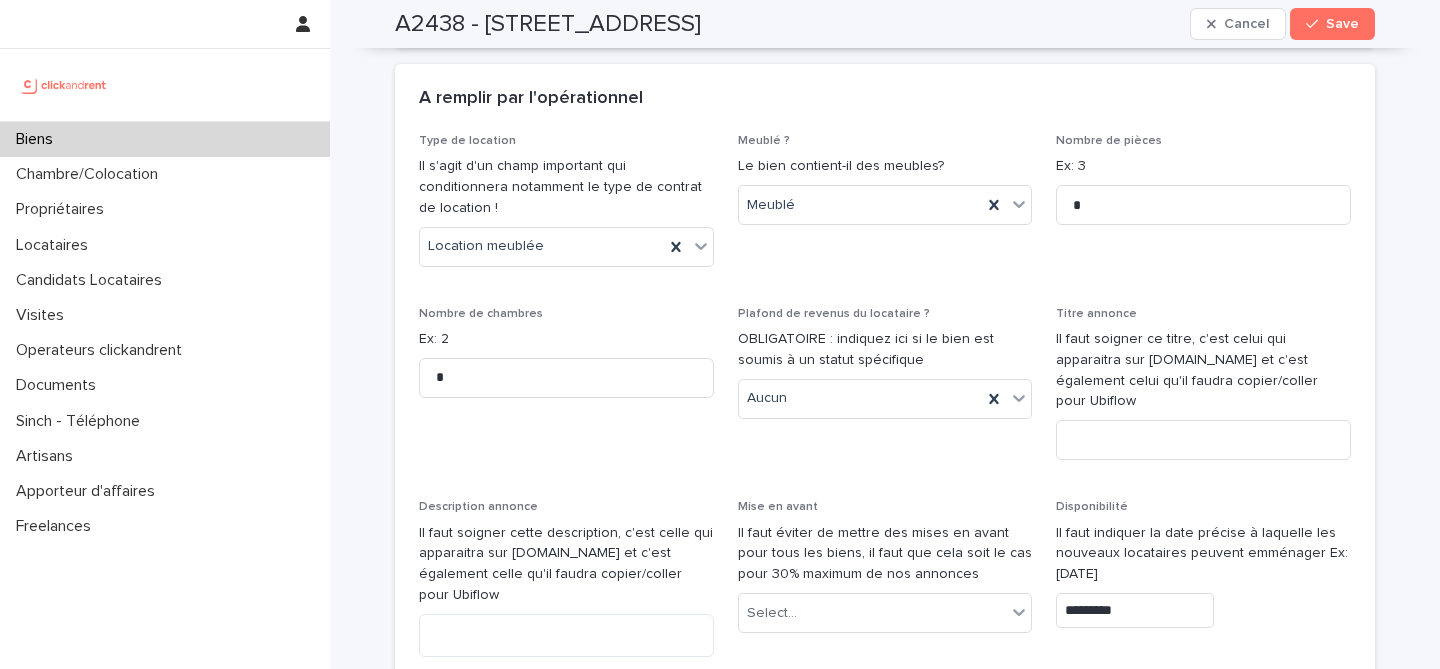 scroll, scrollTop: 5695, scrollLeft: 0, axis: vertical 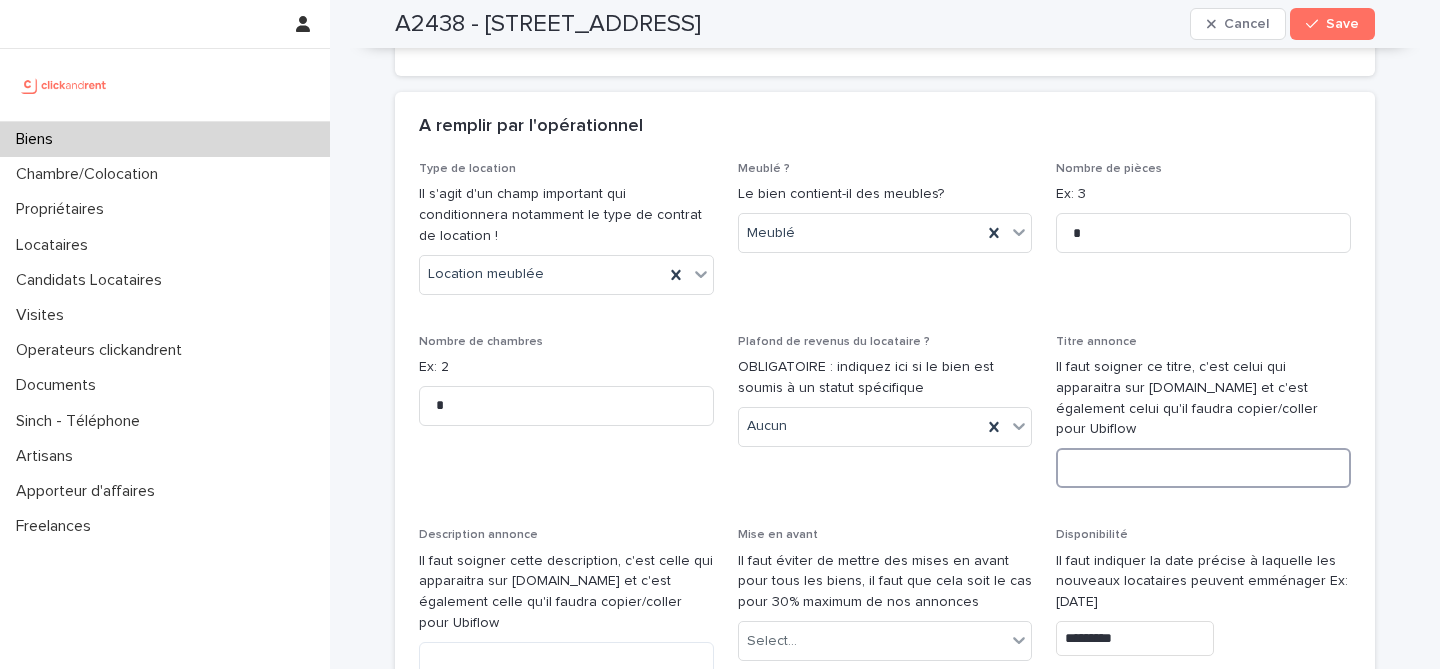 click at bounding box center (1203, 468) 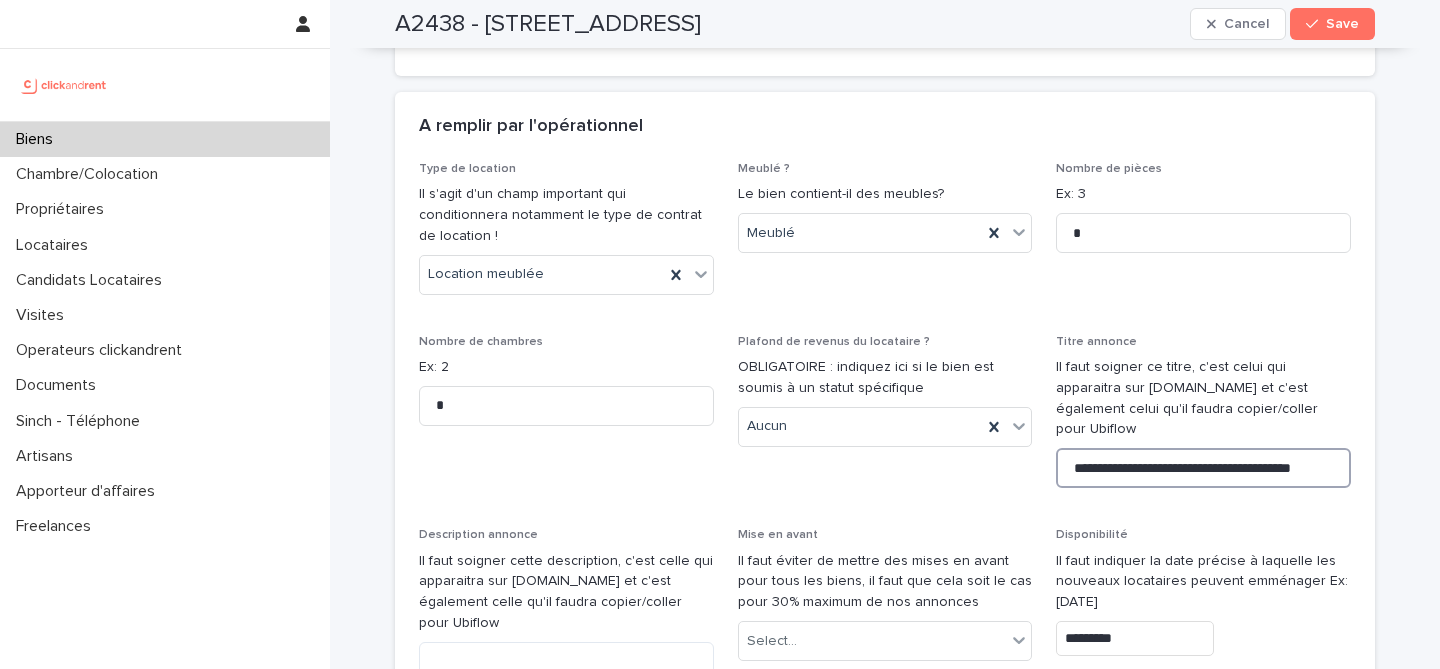 scroll, scrollTop: 0, scrollLeft: 17, axis: horizontal 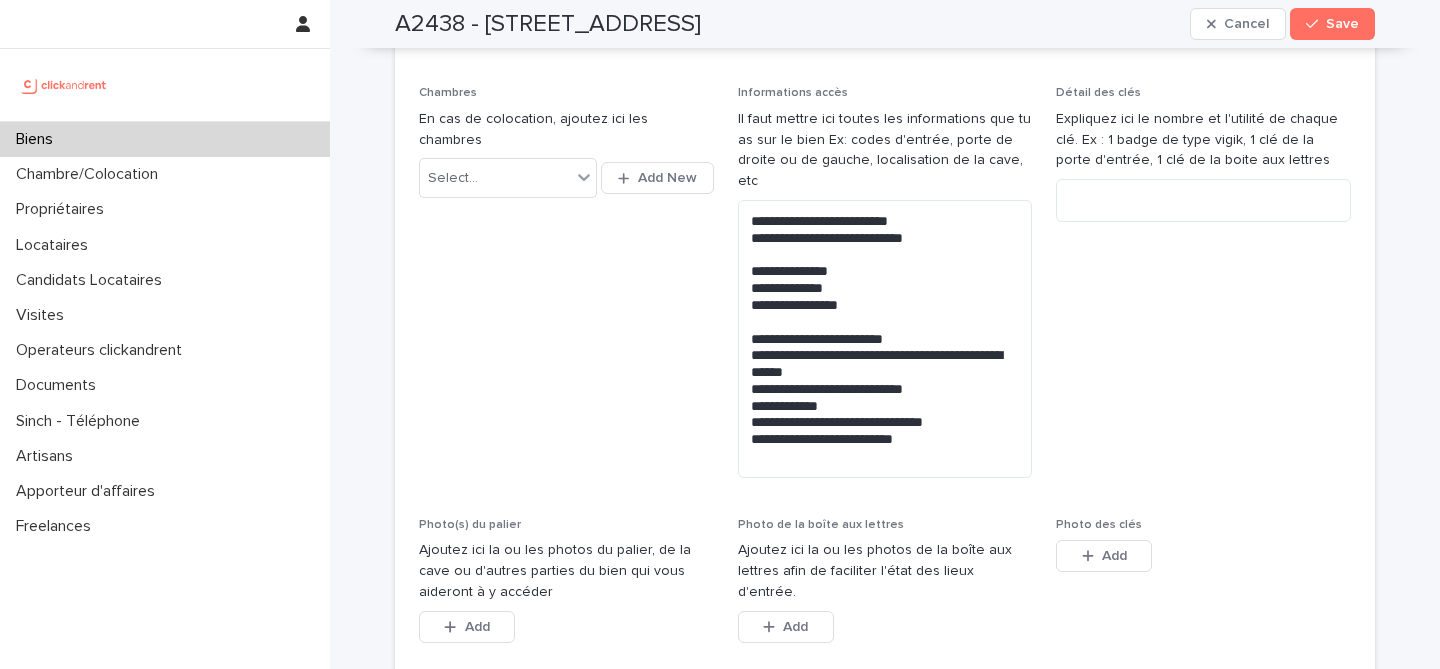 click on "Détail des clés Expliquez ici le nombre et l'utilité de chaque clé. Ex : 1 badge de type vigik, 1 clé de la porte d'entrée, 1 clé de la boite aux lettres" at bounding box center (1203, 290) 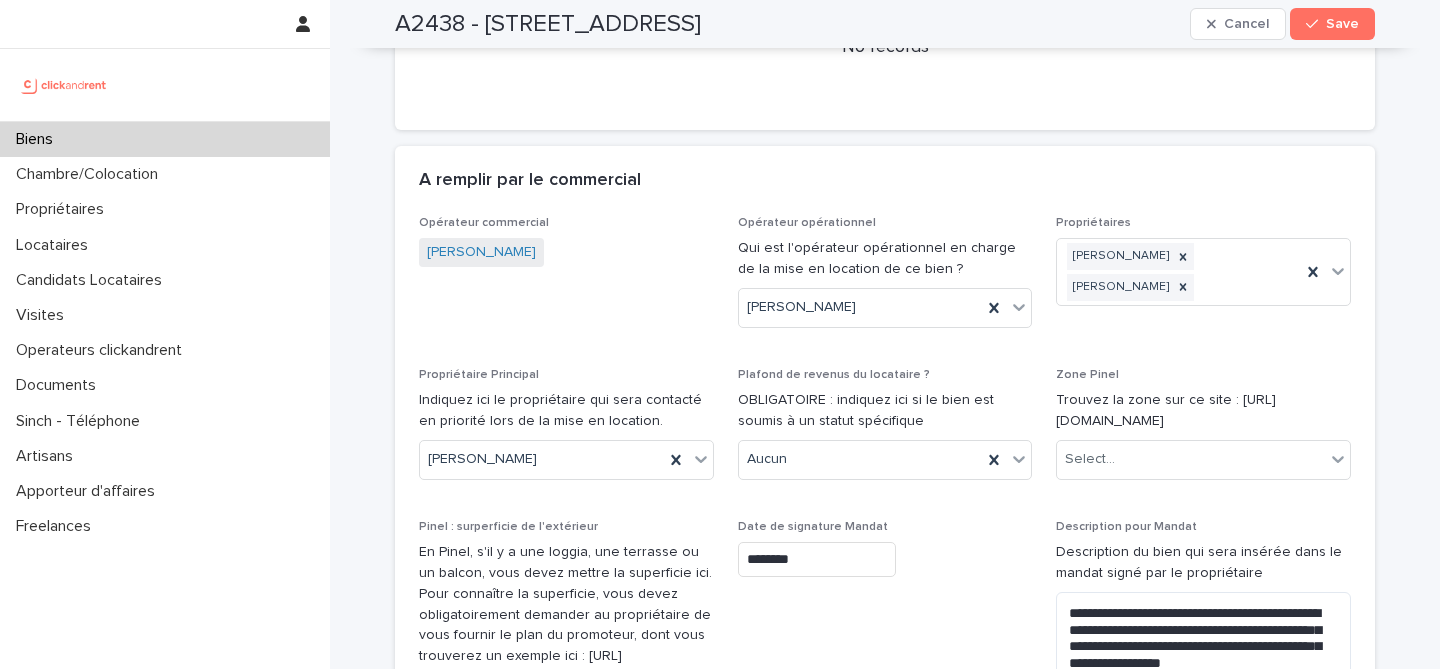 scroll, scrollTop: 1821, scrollLeft: 0, axis: vertical 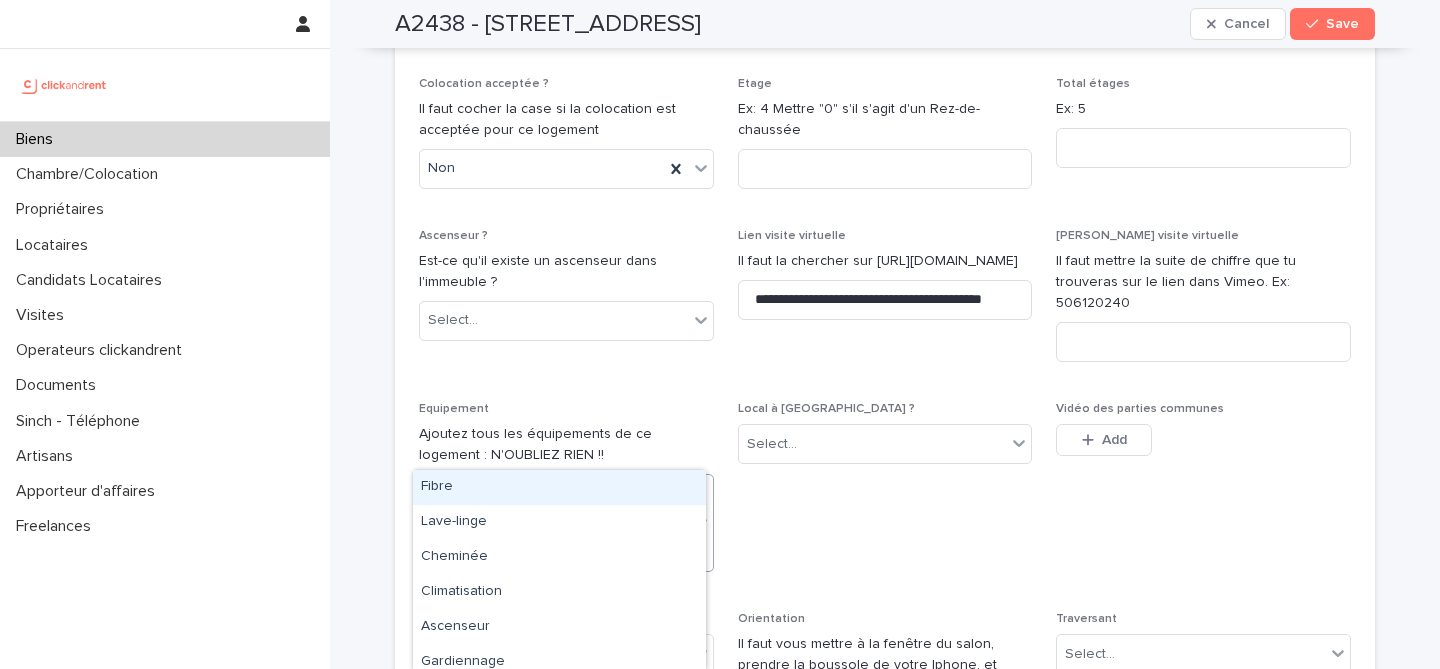 click 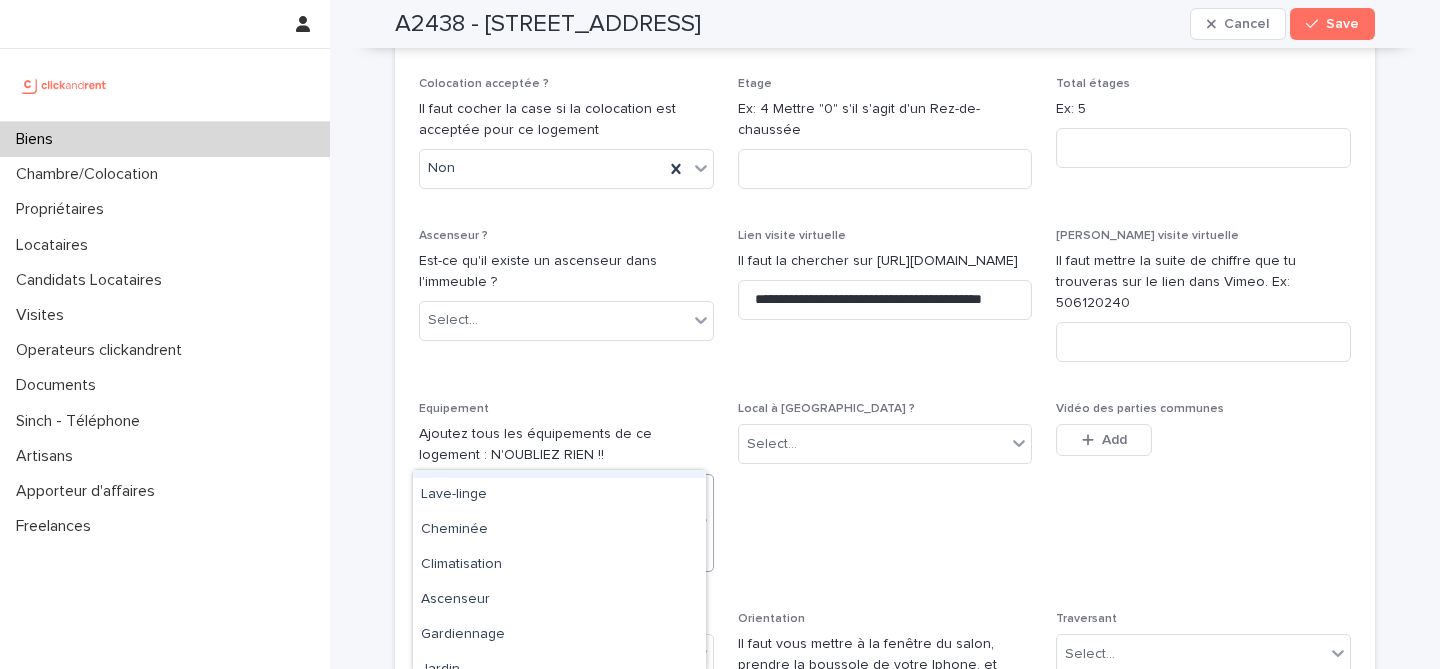 scroll, scrollTop: 34, scrollLeft: 0, axis: vertical 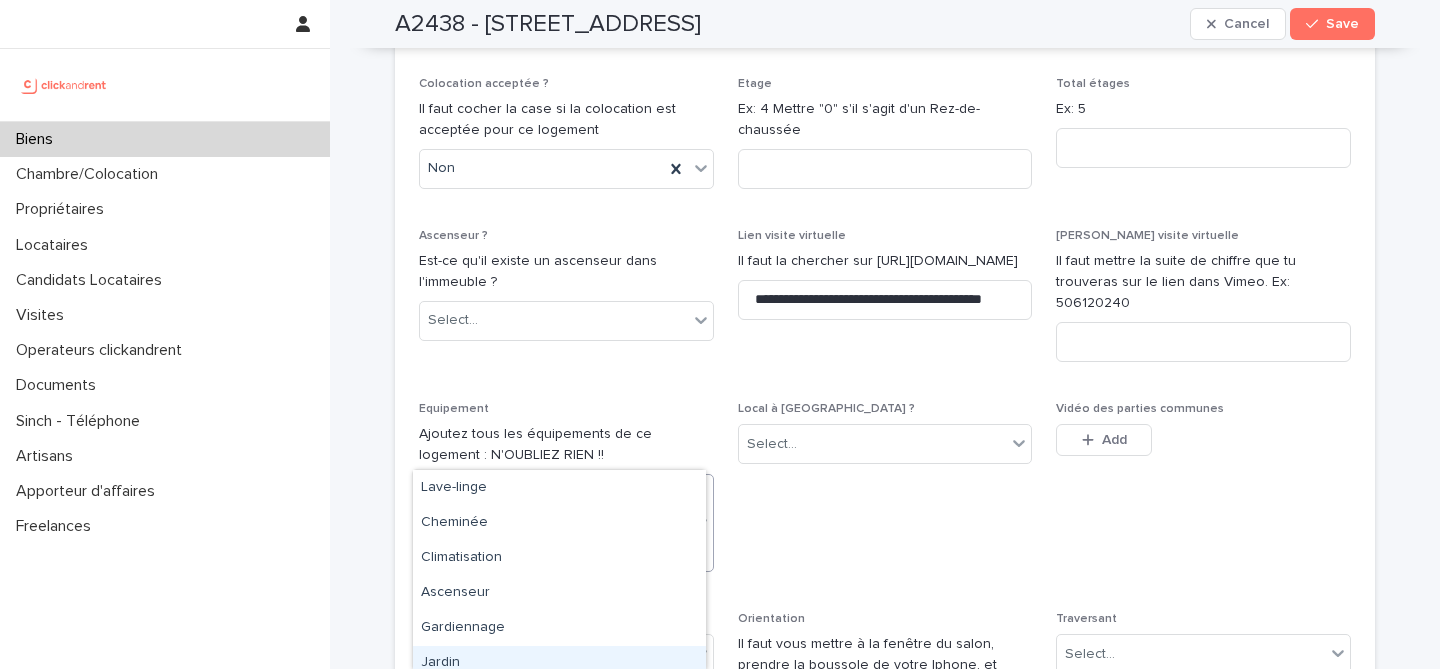 click on "Jardin" at bounding box center (559, 663) 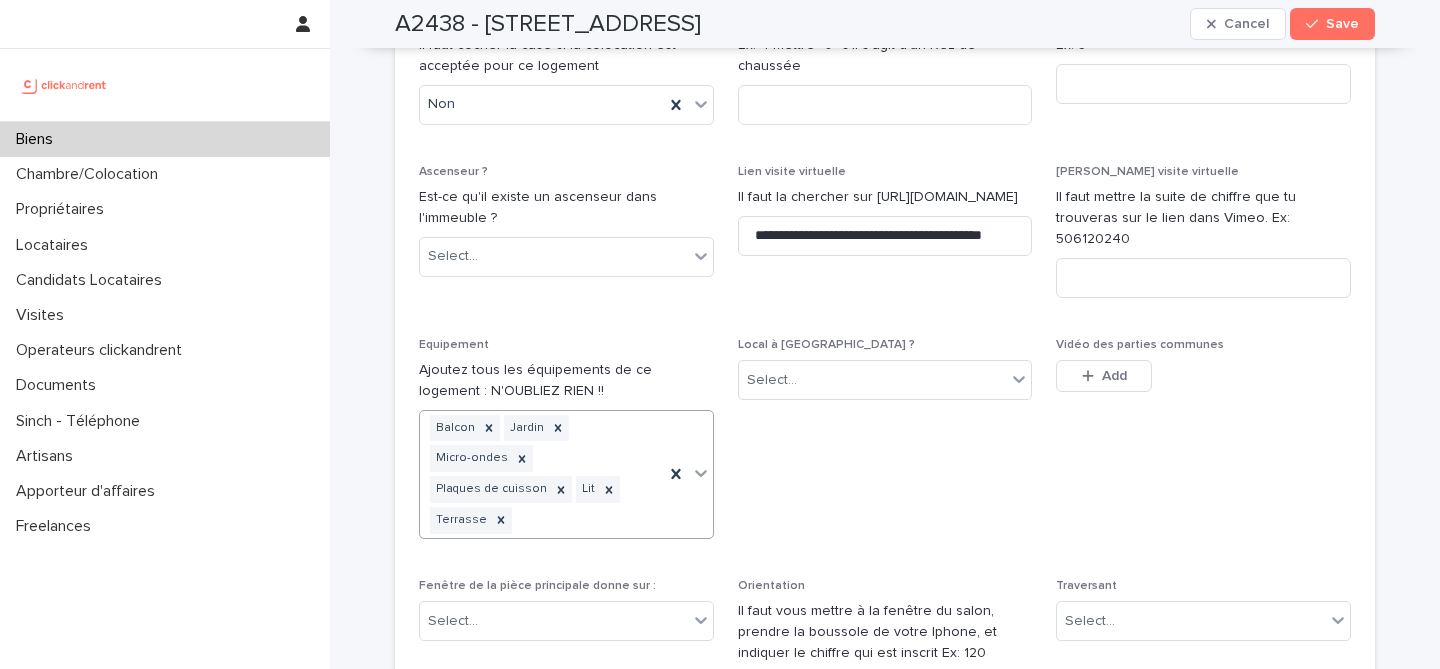 scroll, scrollTop: 6410, scrollLeft: 0, axis: vertical 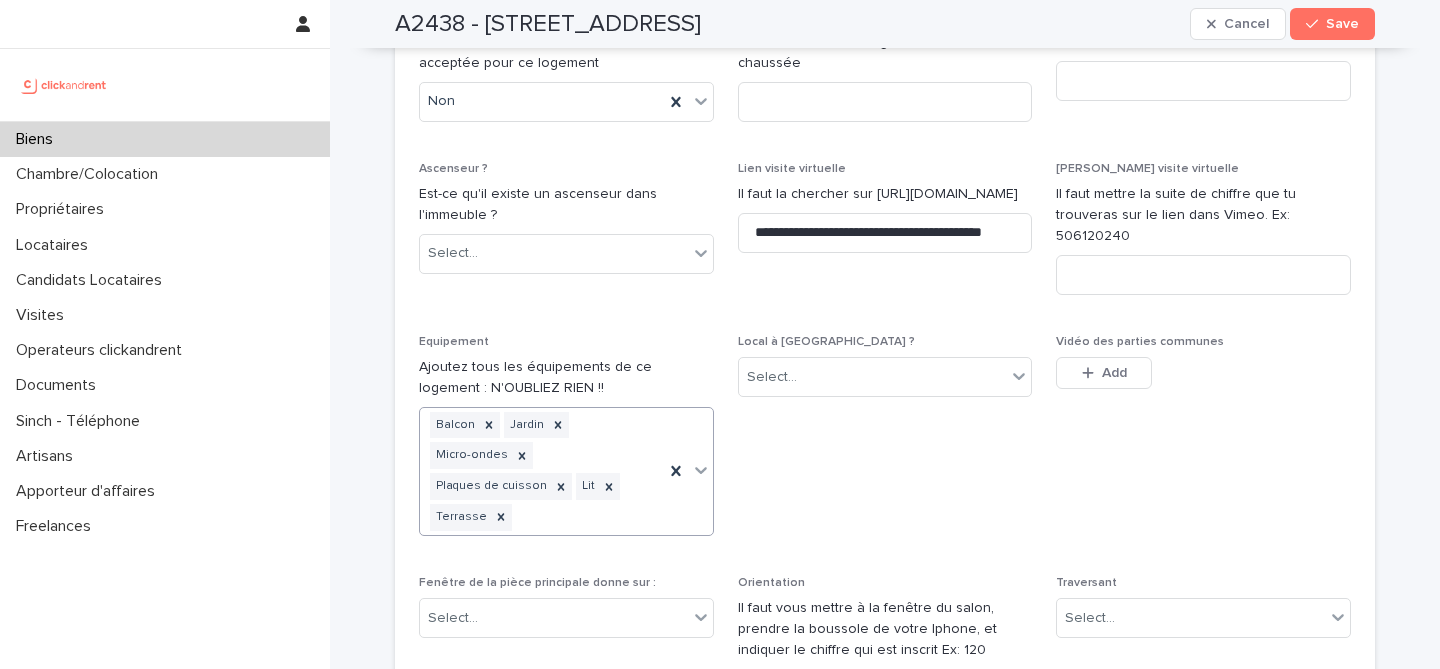 click 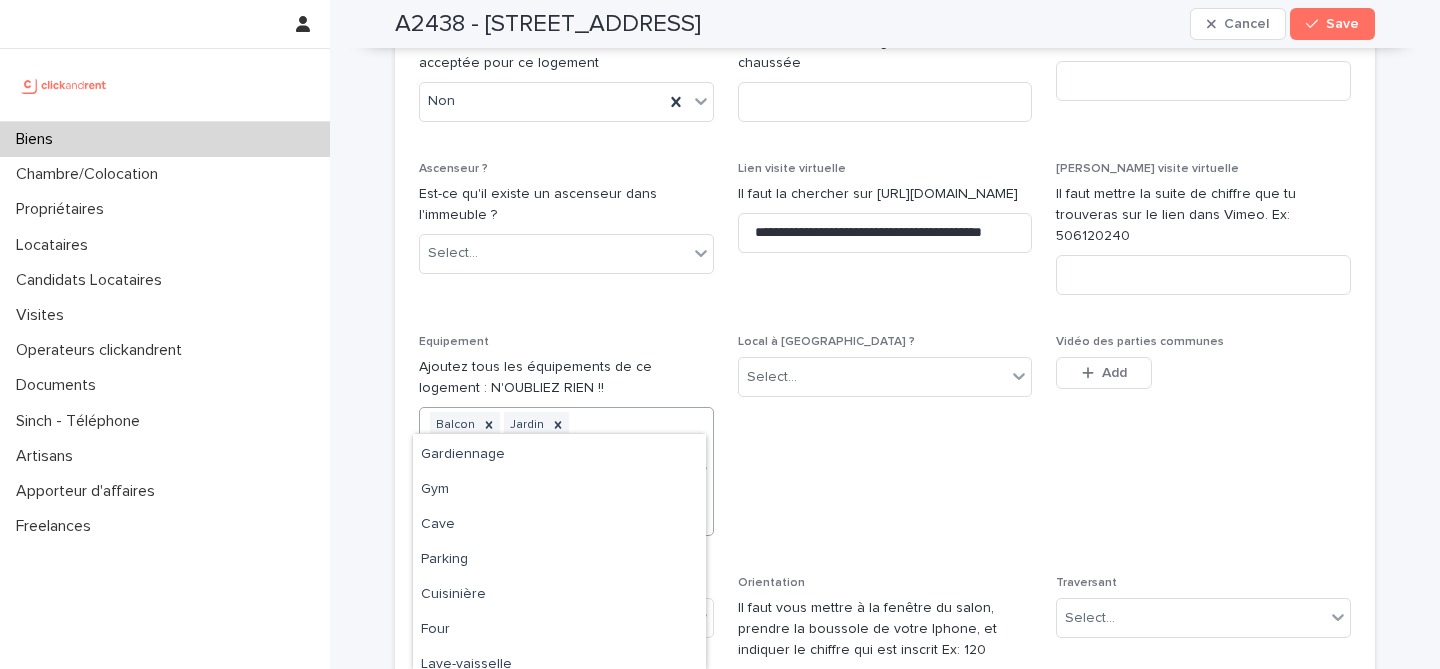 scroll, scrollTop: 170, scrollLeft: 0, axis: vertical 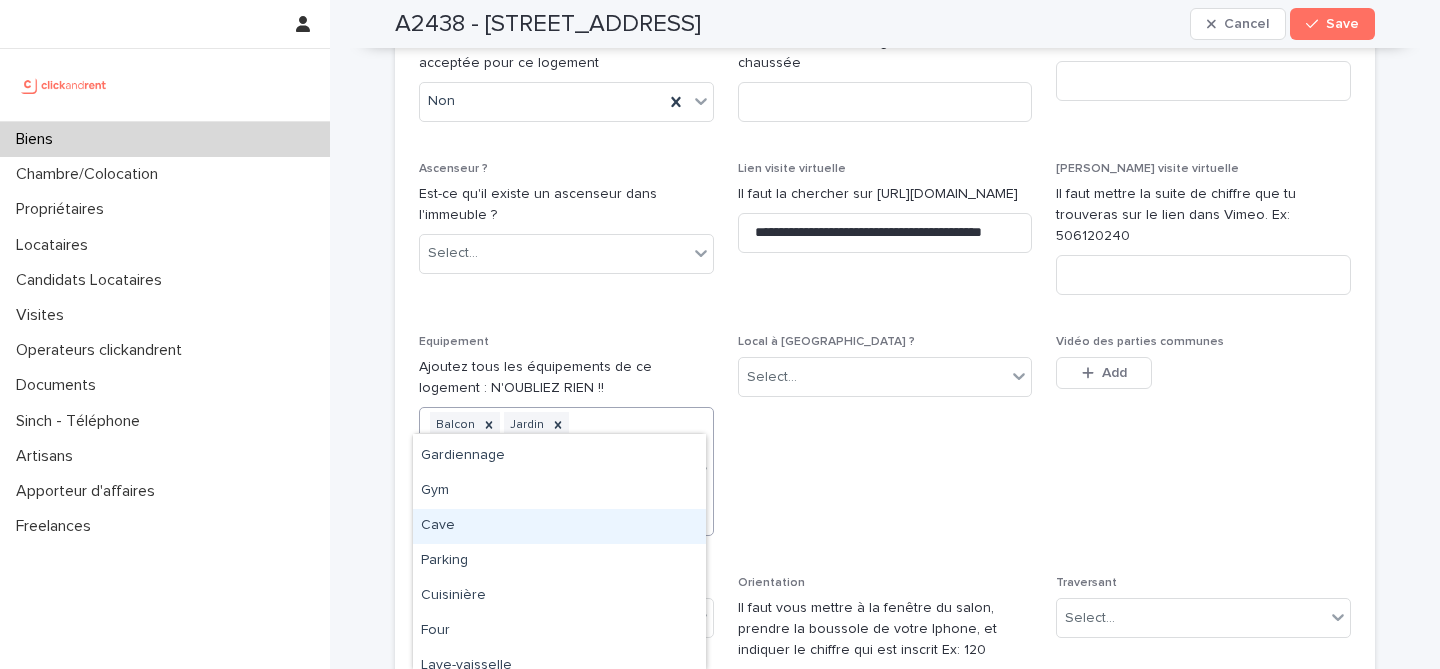 click on "Cave" at bounding box center (559, 526) 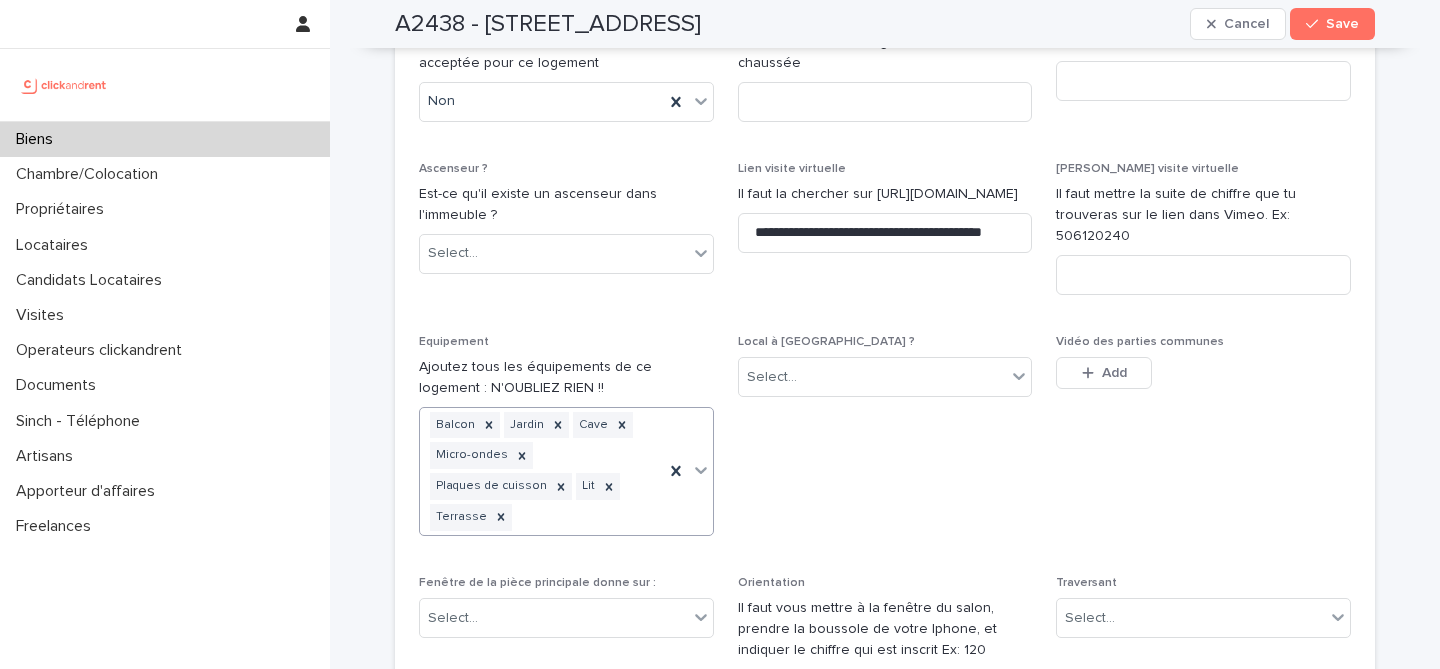 click on "Local à vélo ? Select..." at bounding box center [885, 443] 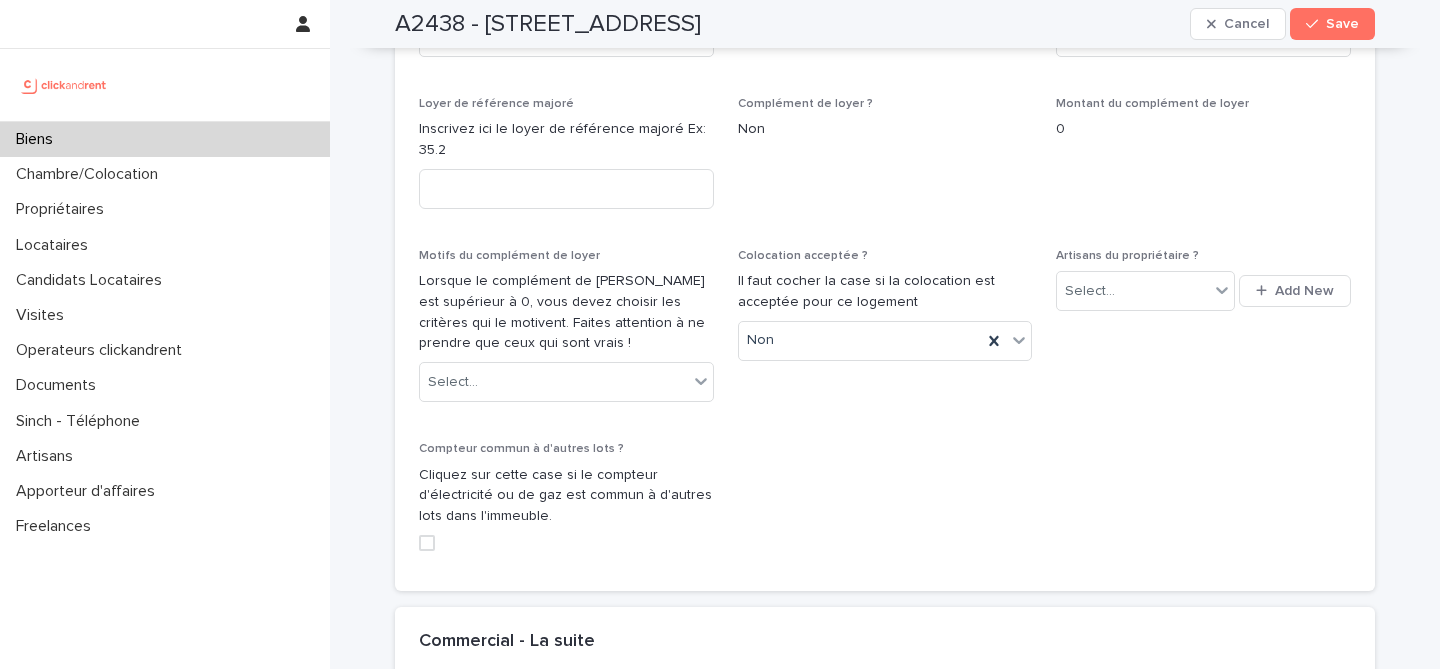 scroll, scrollTop: 4454, scrollLeft: 0, axis: vertical 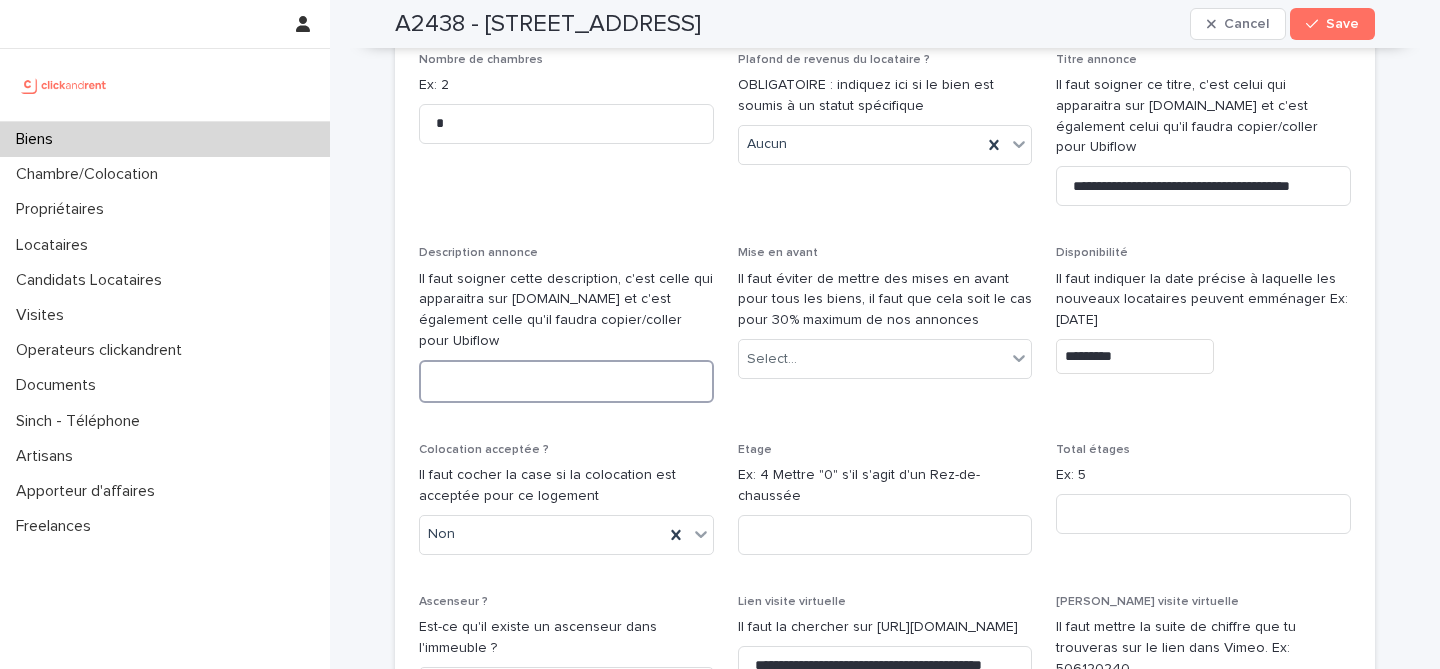 click at bounding box center (566, 381) 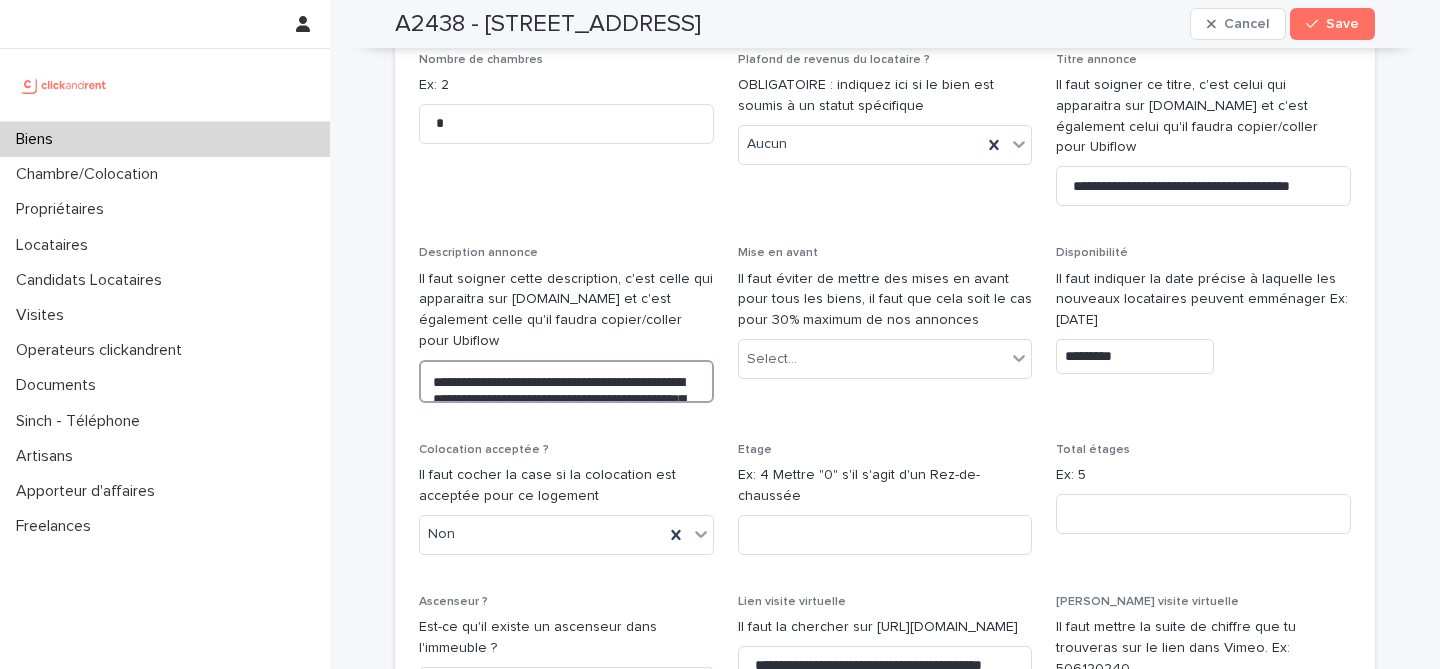 scroll, scrollTop: 6169, scrollLeft: 0, axis: vertical 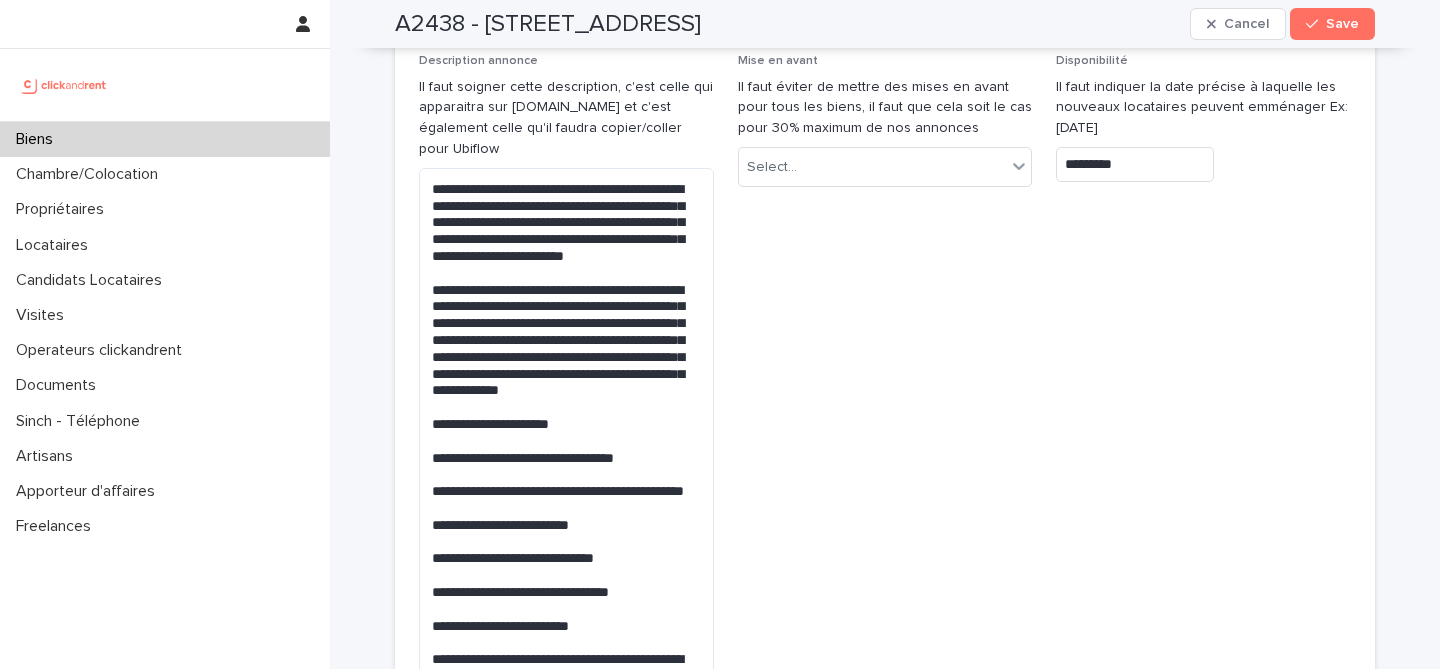 click on "Mise en avant Il faut éviter de mettre des mises en avant pour tous les biens, il faut que cela soit le cas pour 30% maximum de nos annonces Select..." at bounding box center [885, 417] 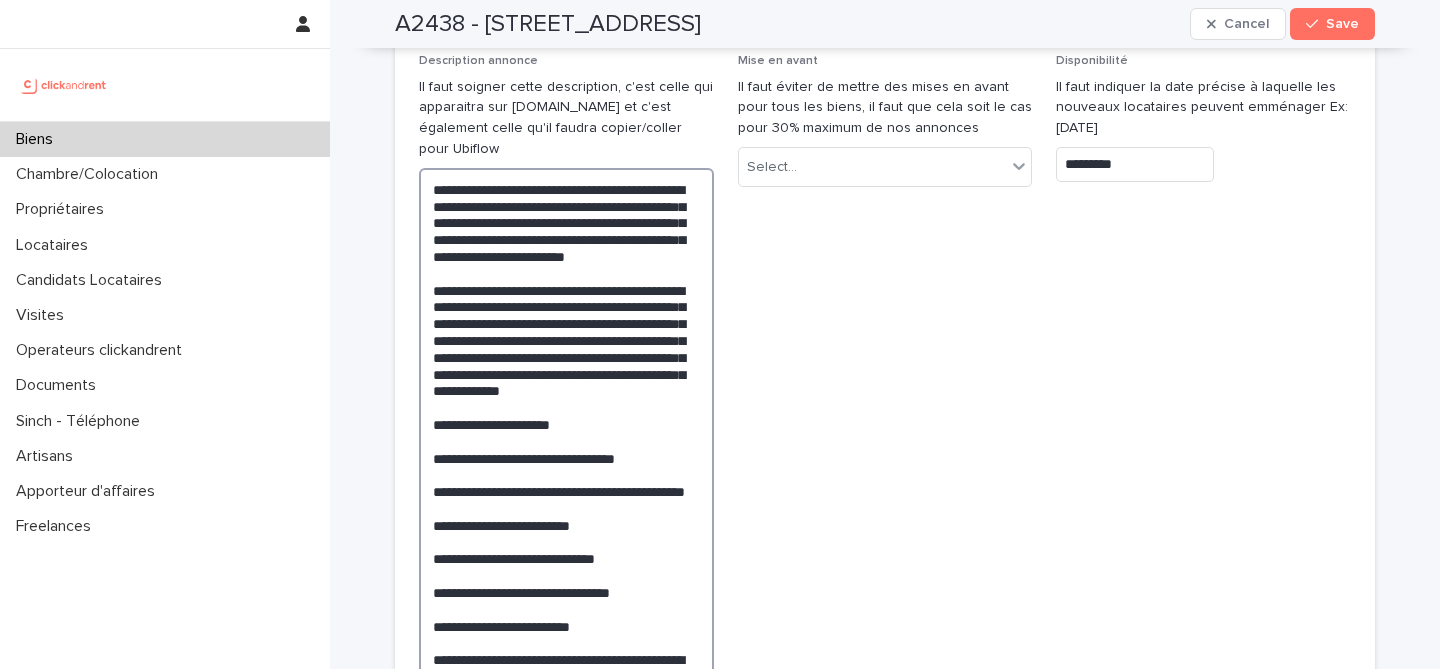 click on "**********" at bounding box center [566, 466] 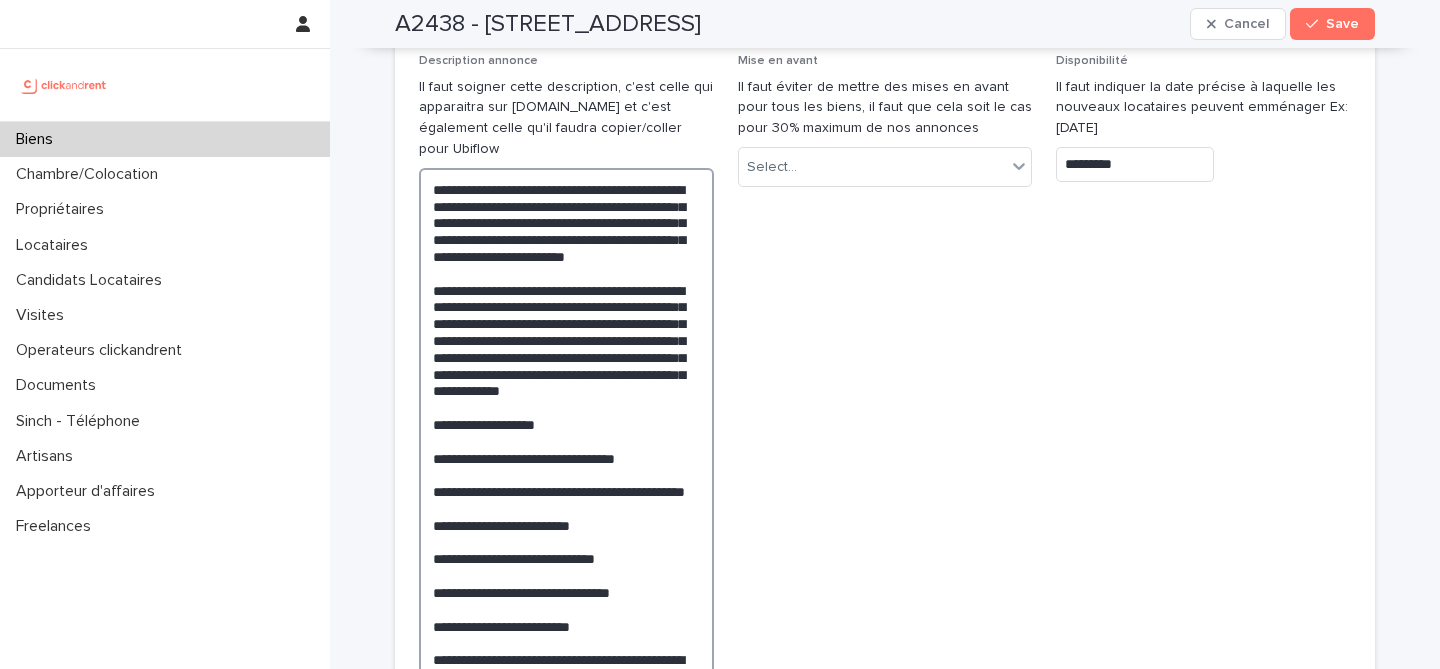 scroll, scrollTop: 6287, scrollLeft: 0, axis: vertical 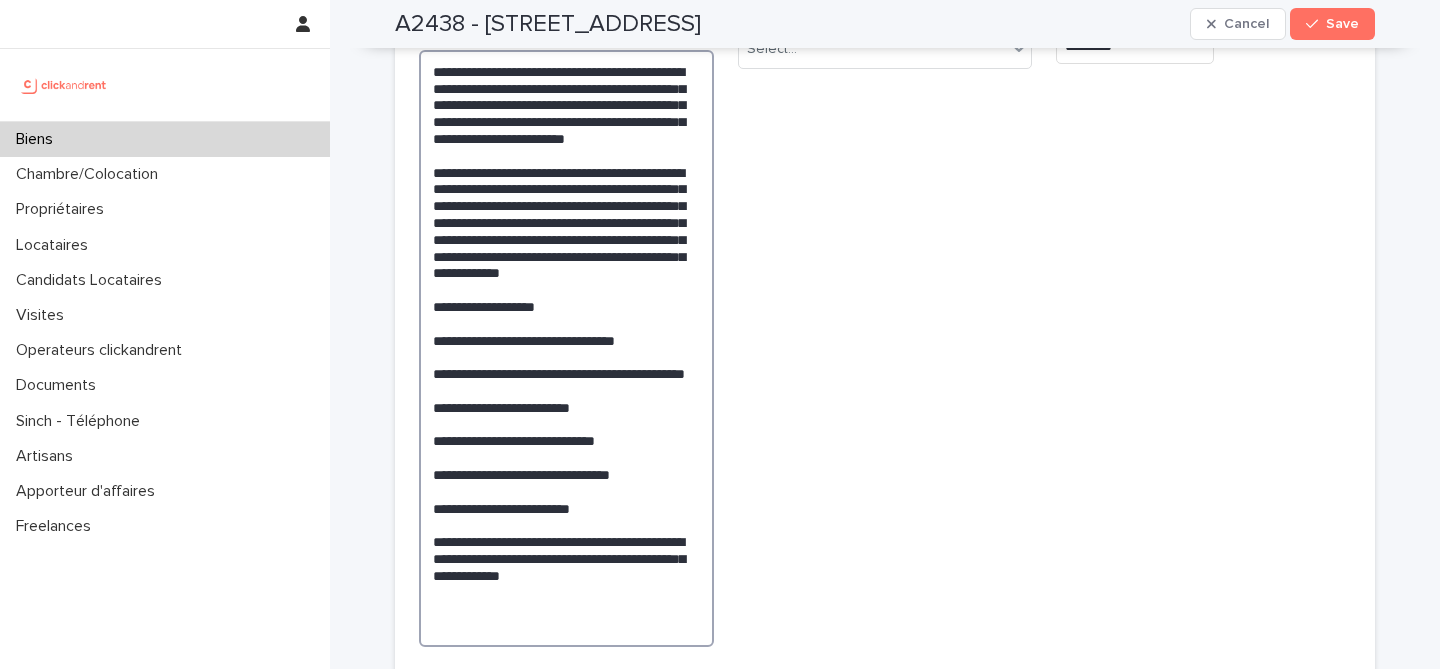 click on "**********" at bounding box center [566, 348] 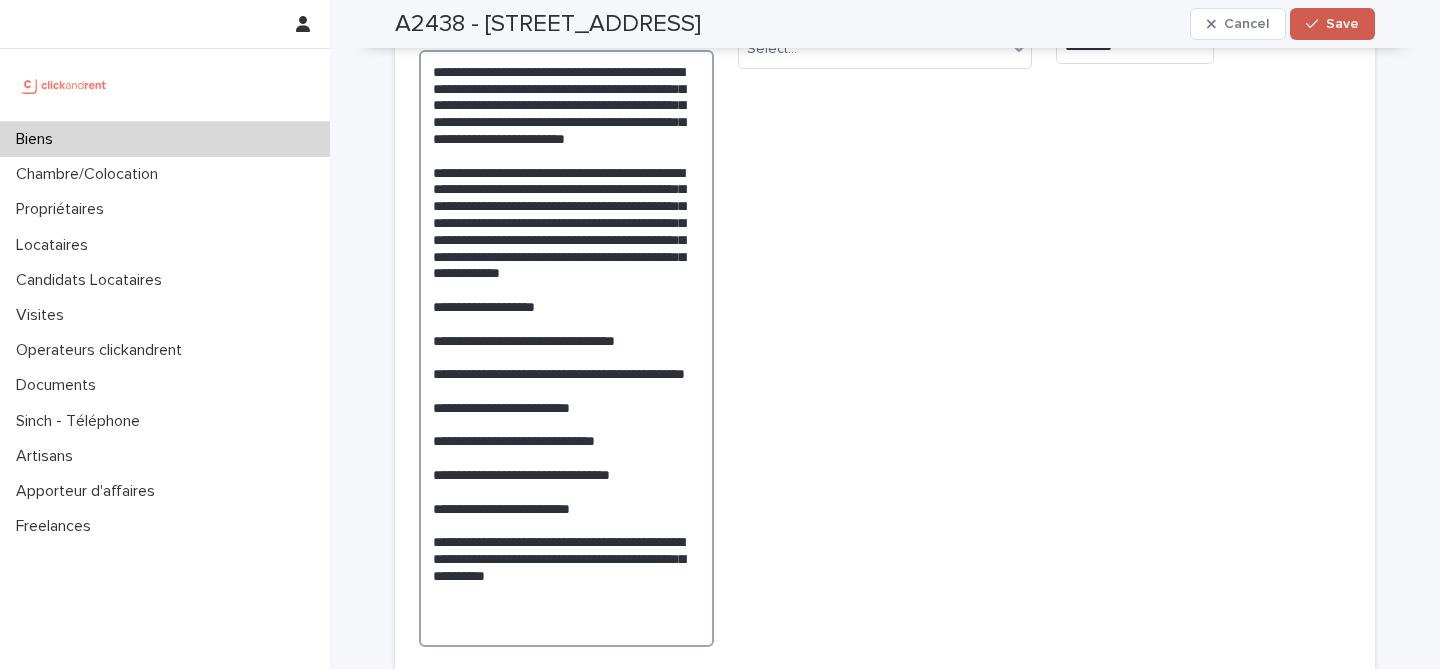 type on "**********" 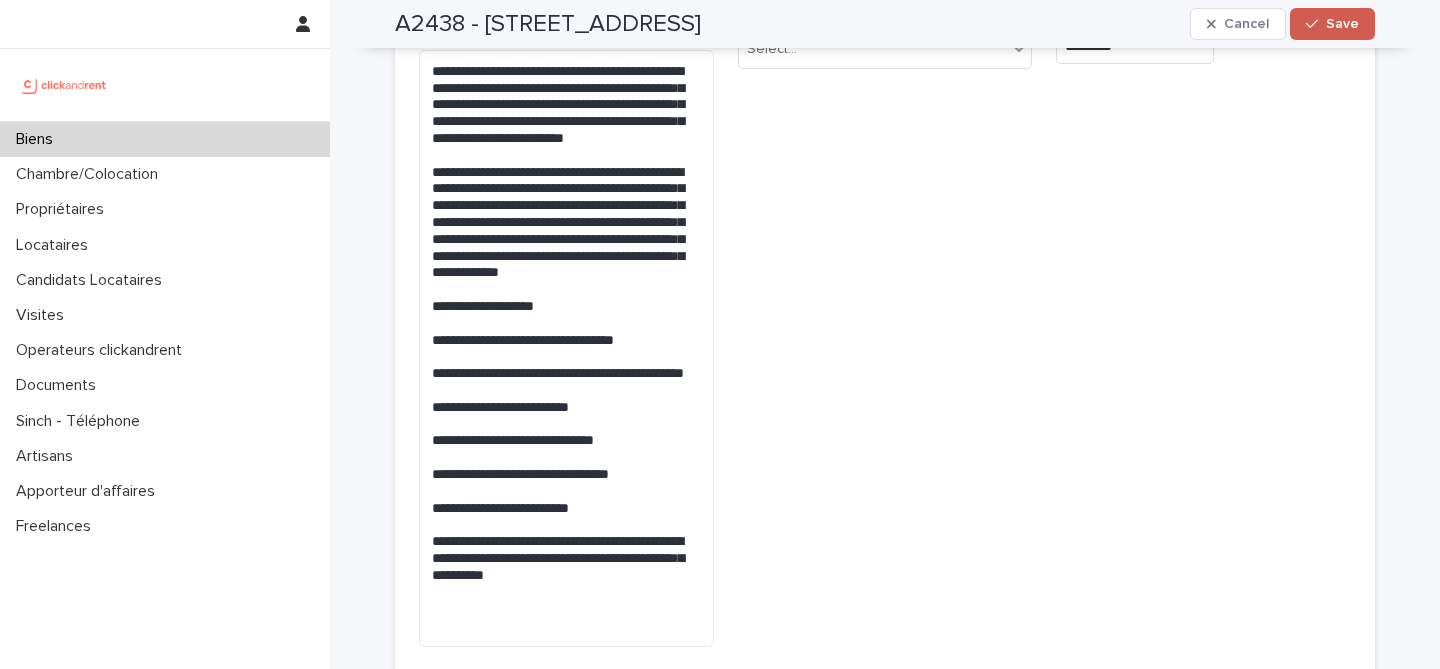 click on "Save" at bounding box center [1342, 24] 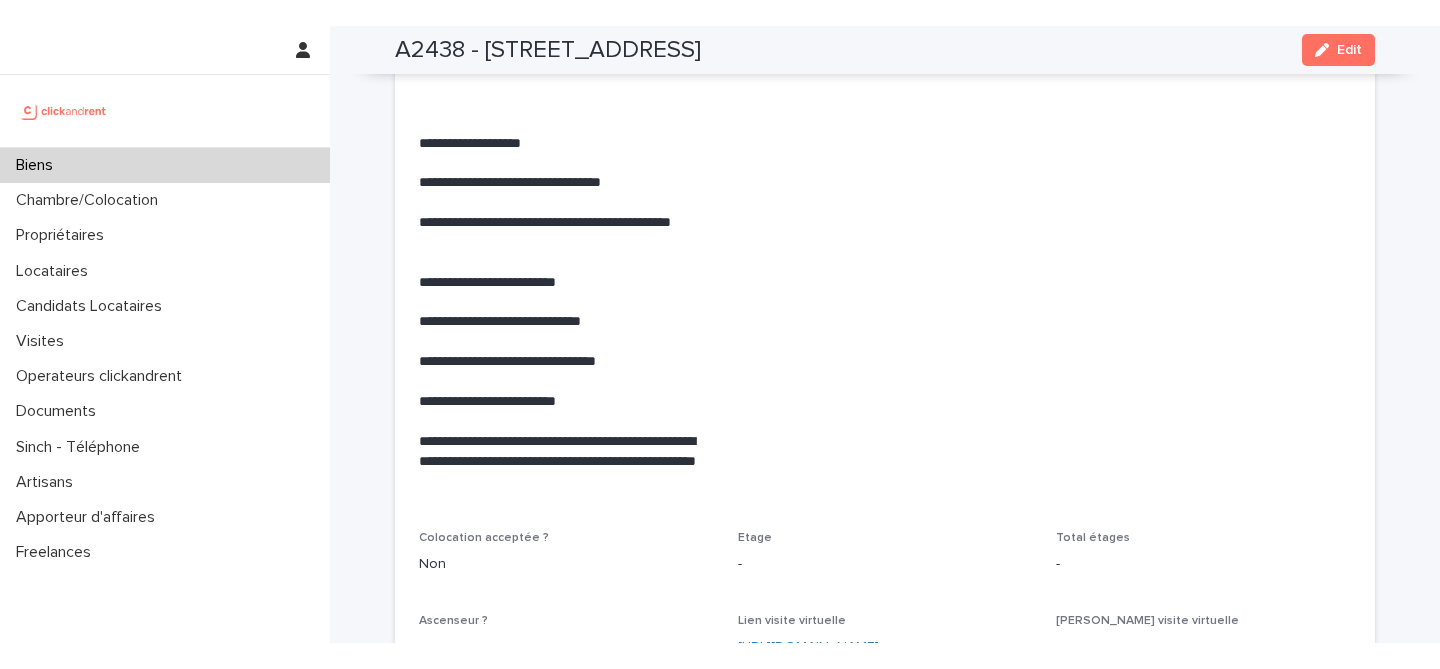 scroll, scrollTop: 4185, scrollLeft: 0, axis: vertical 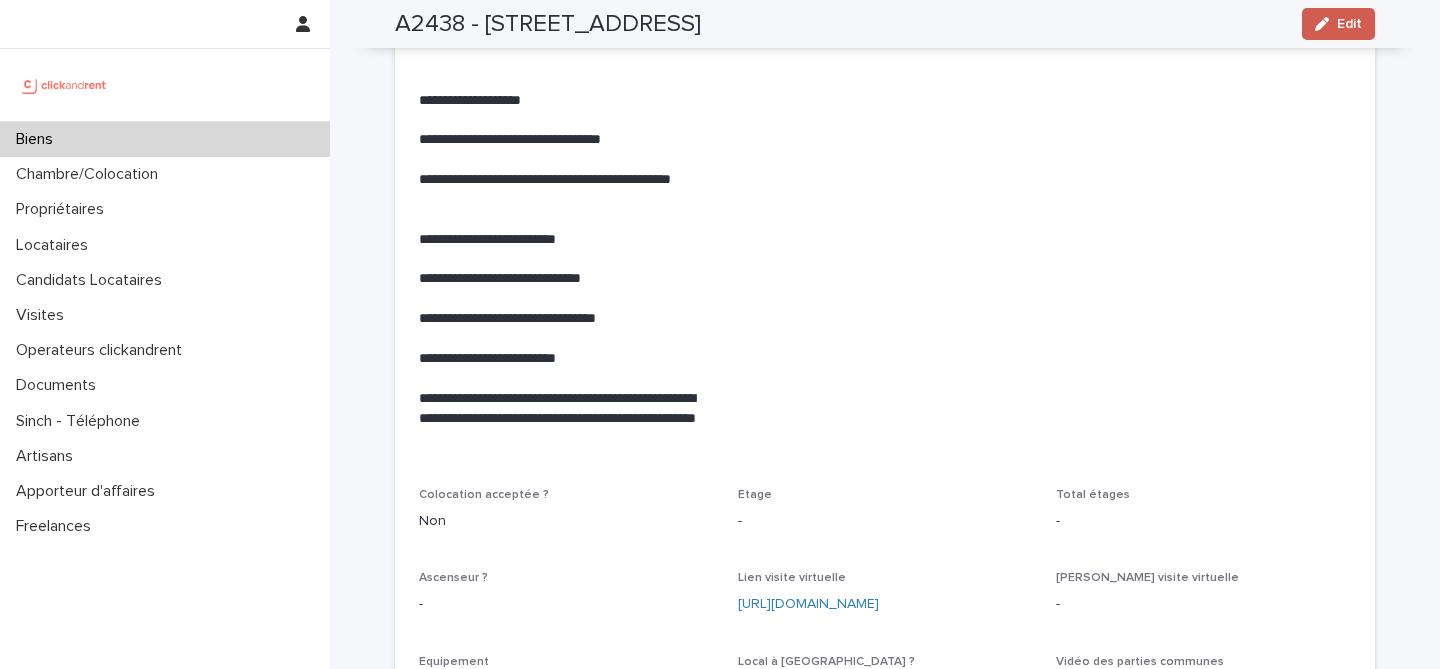 click on "Edit" at bounding box center [1349, 24] 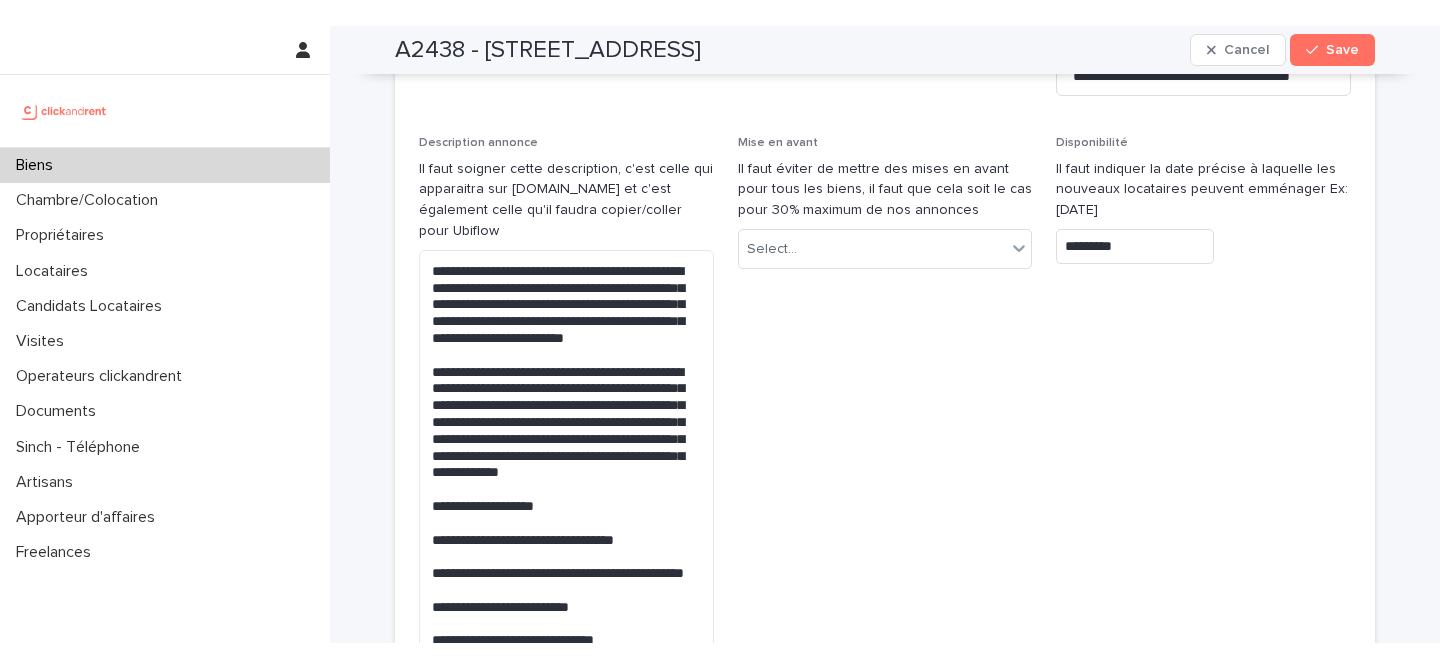 scroll, scrollTop: 6114, scrollLeft: 0, axis: vertical 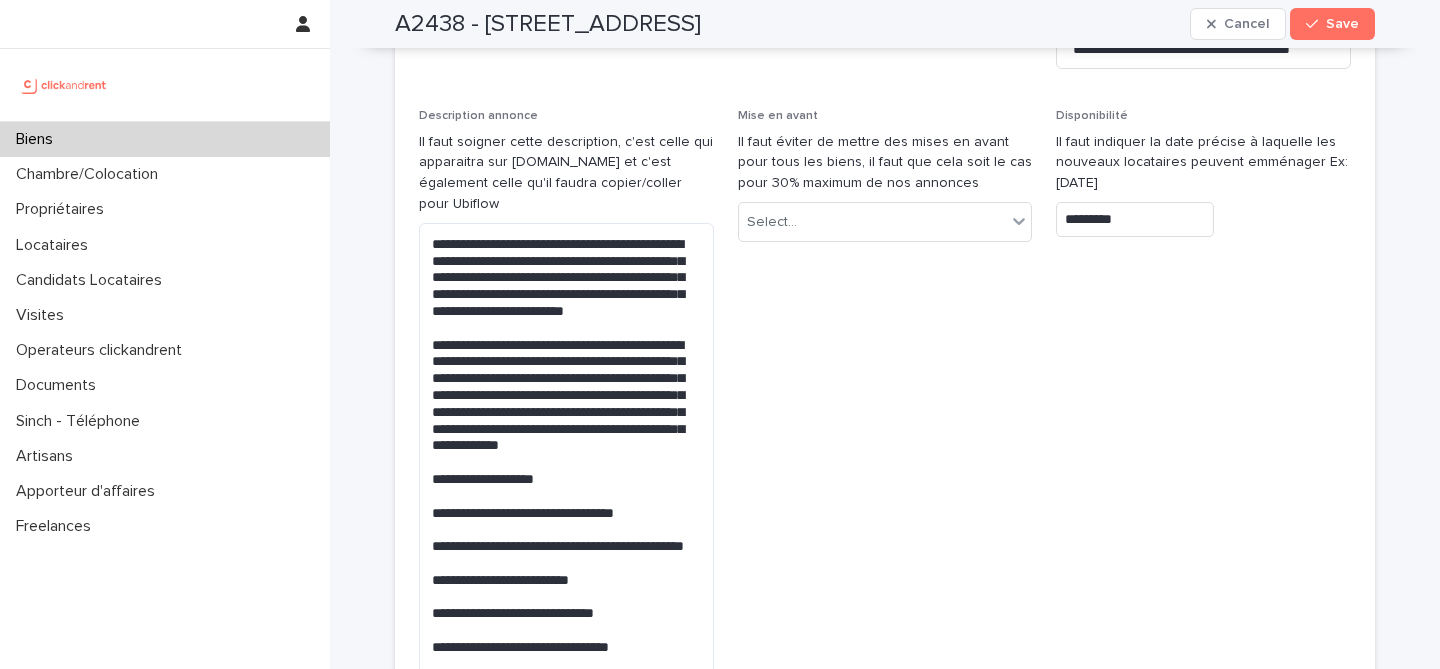 click on "A2438 - 28 rue Littré,  Nantes 44000" at bounding box center (548, 24) 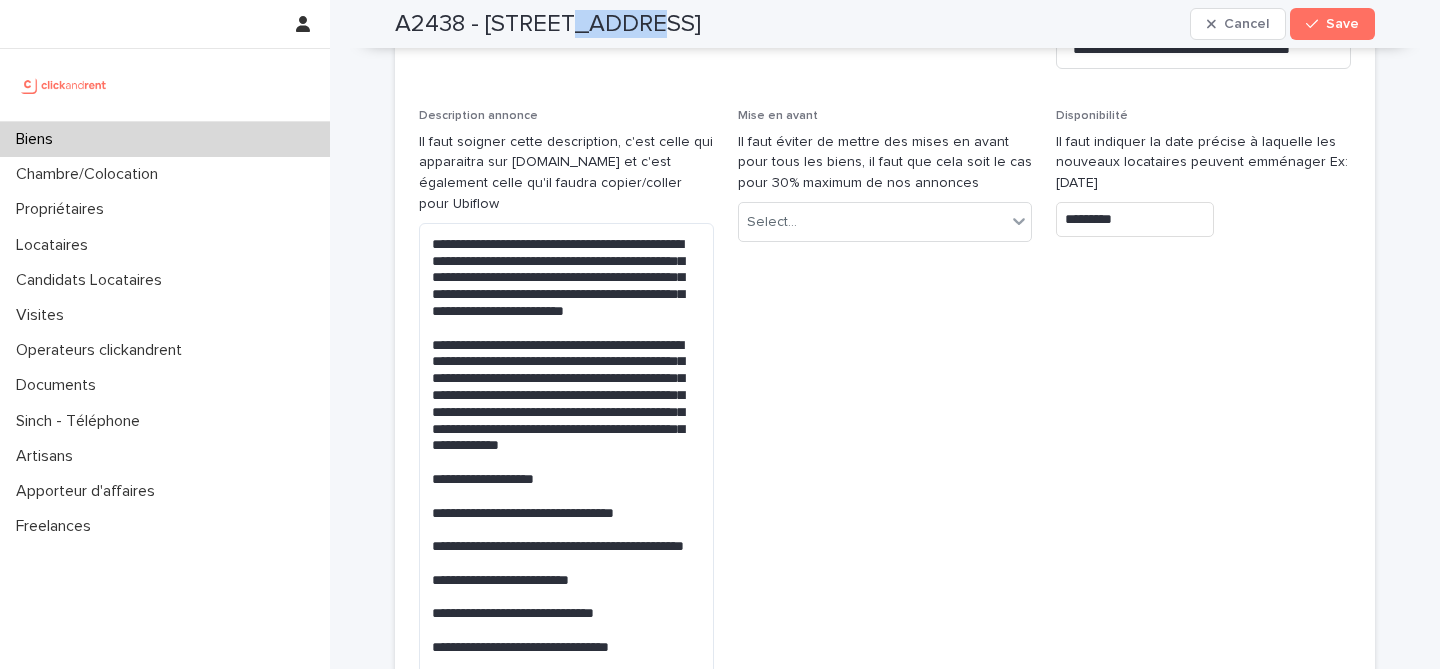 click on "A2438 - 28 rue Littré,  Nantes 44000" at bounding box center (548, 24) 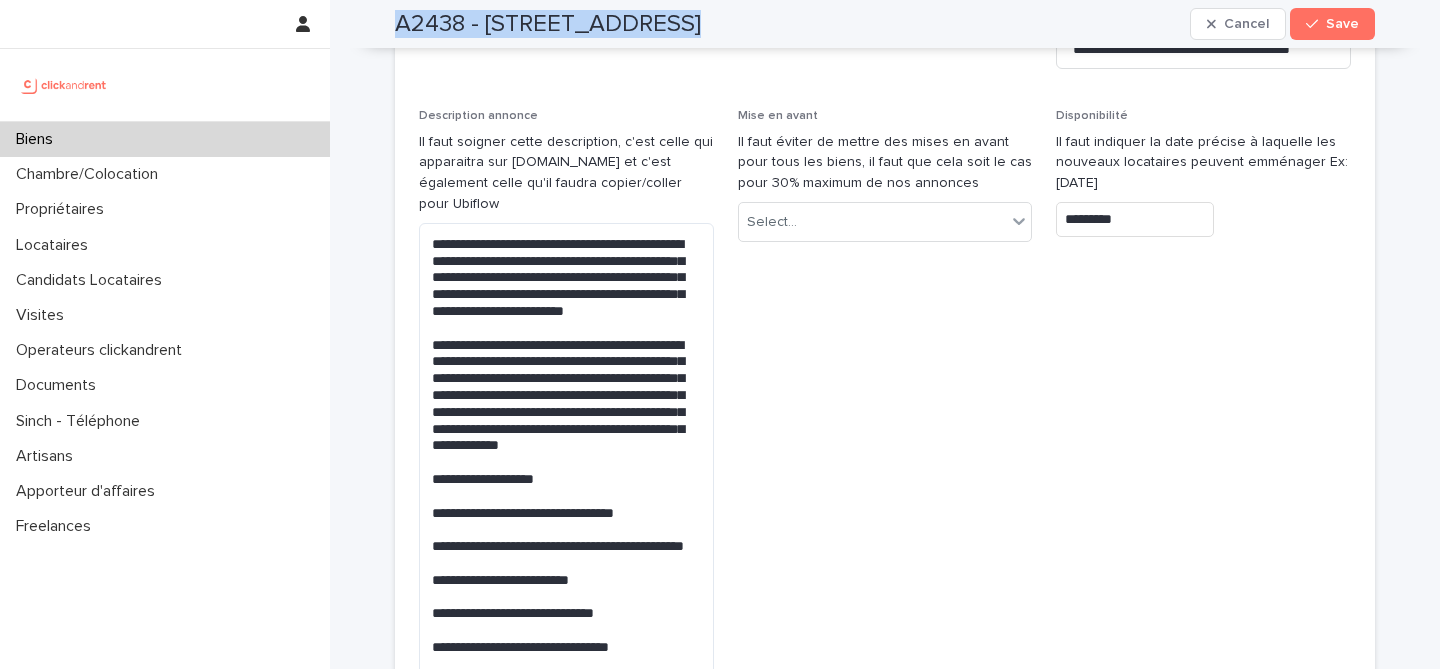 click on "A2438 - 28 rue Littré,  Nantes 44000" at bounding box center [548, 24] 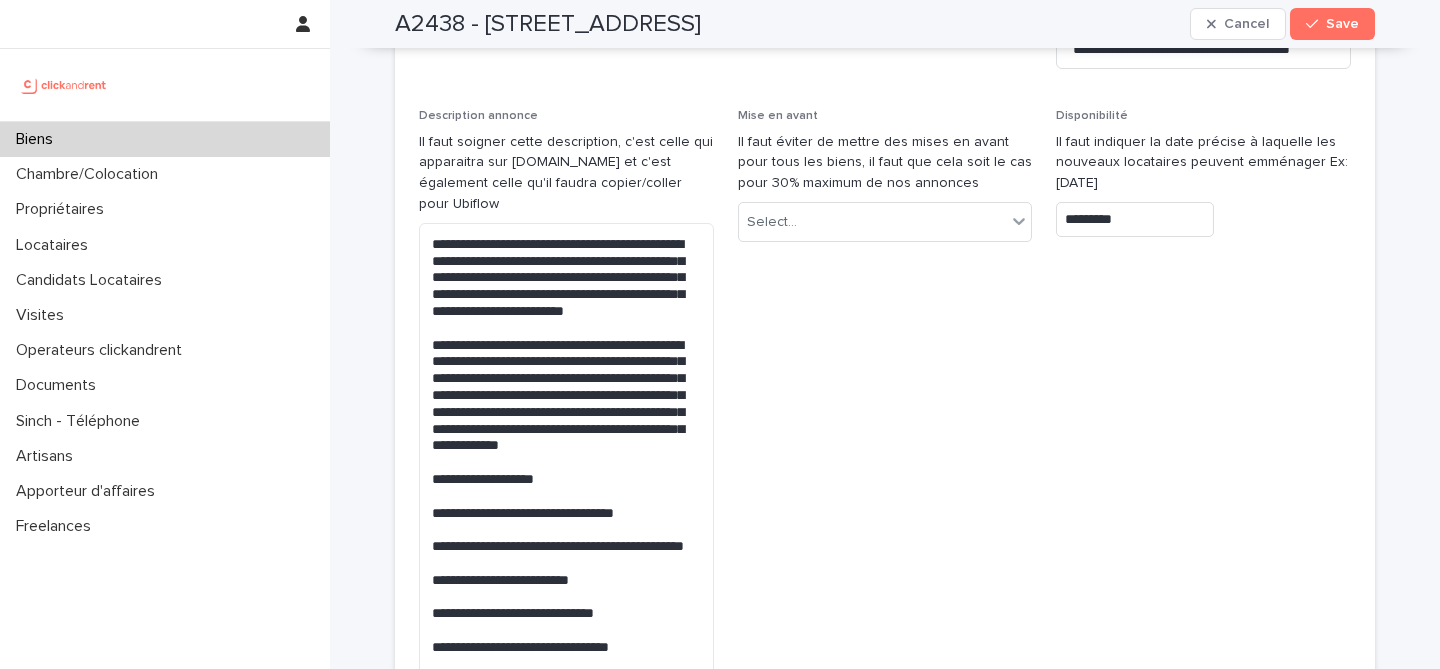 click on "Mise en avant Il faut éviter de mettre des mises en avant pour tous les biens, il faut que cela soit le cas pour 30% maximum de nos annonces Select..." at bounding box center [885, 472] 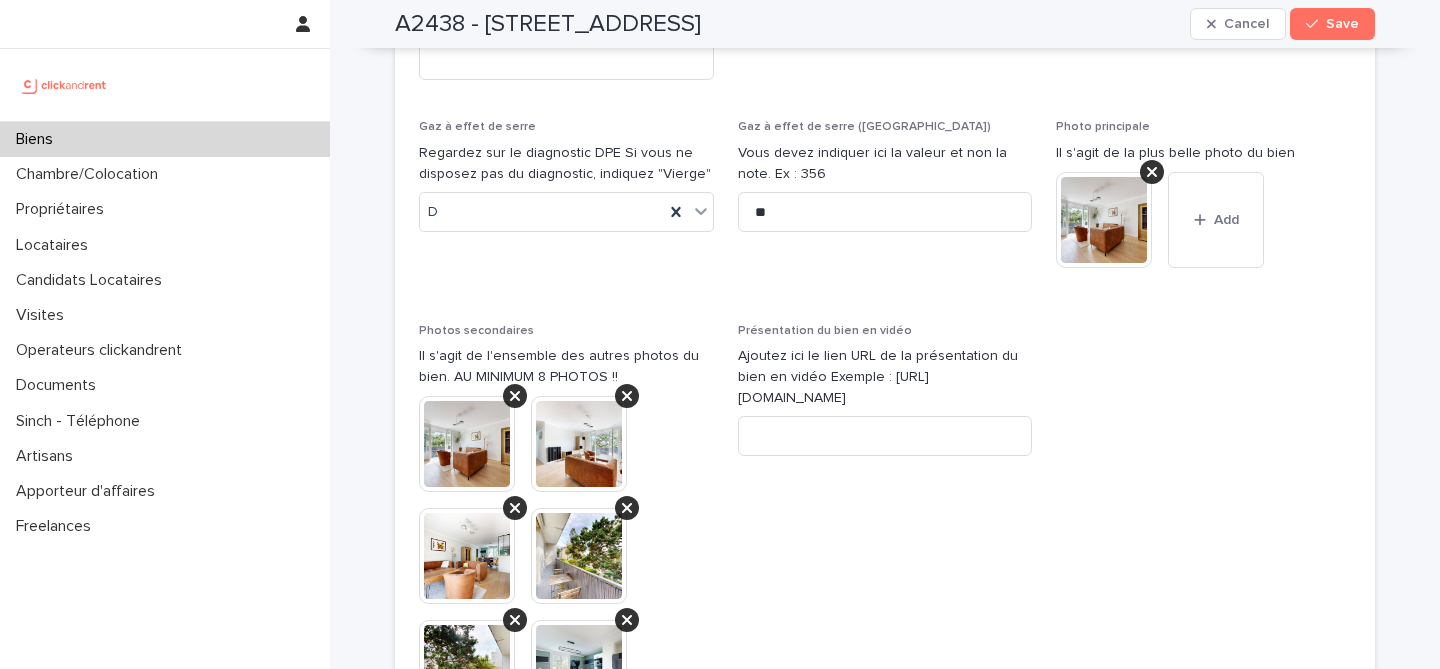 scroll, scrollTop: 8180, scrollLeft: 0, axis: vertical 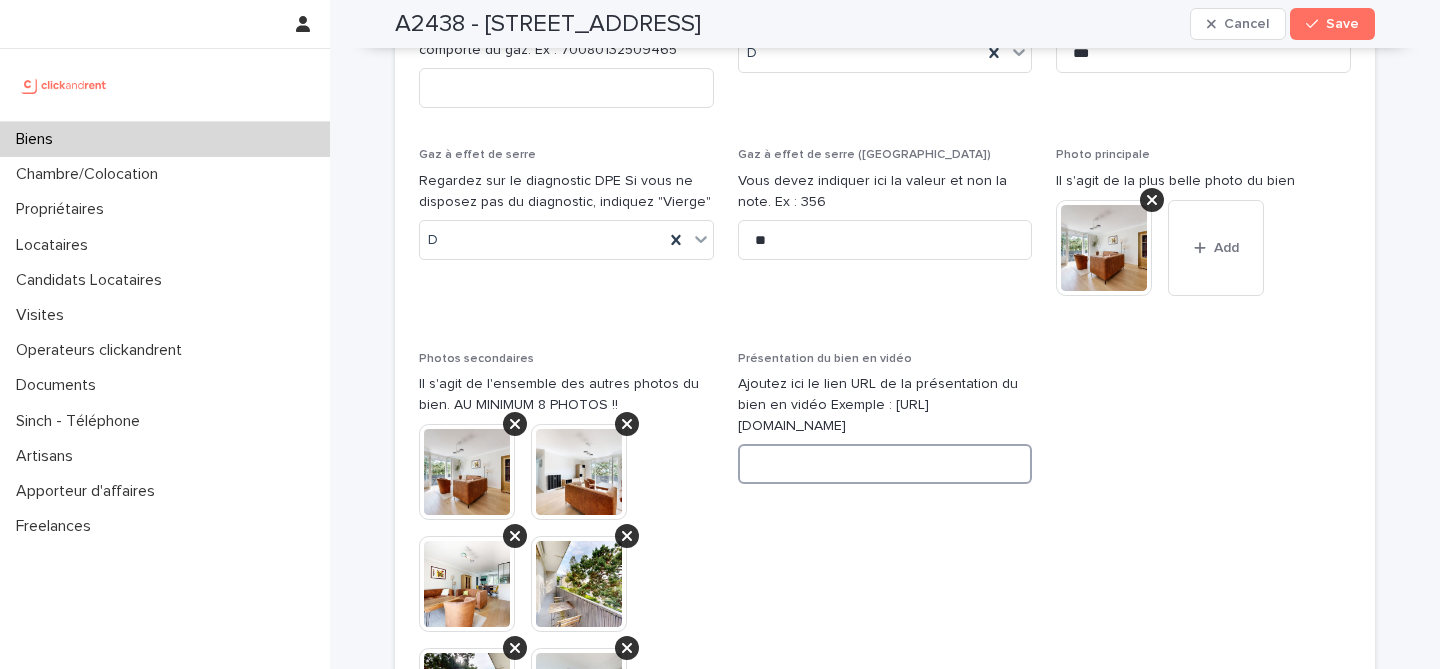 click at bounding box center [885, 464] 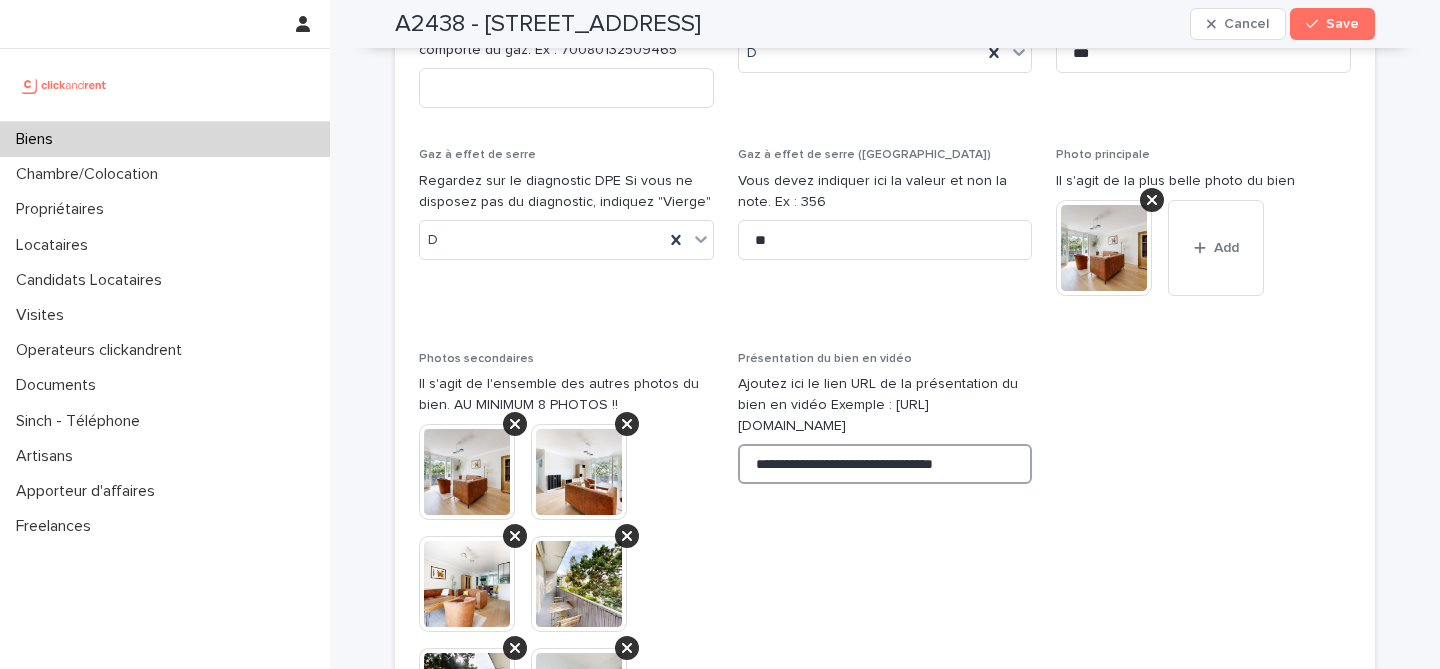 click on "**********" at bounding box center (885, 464) 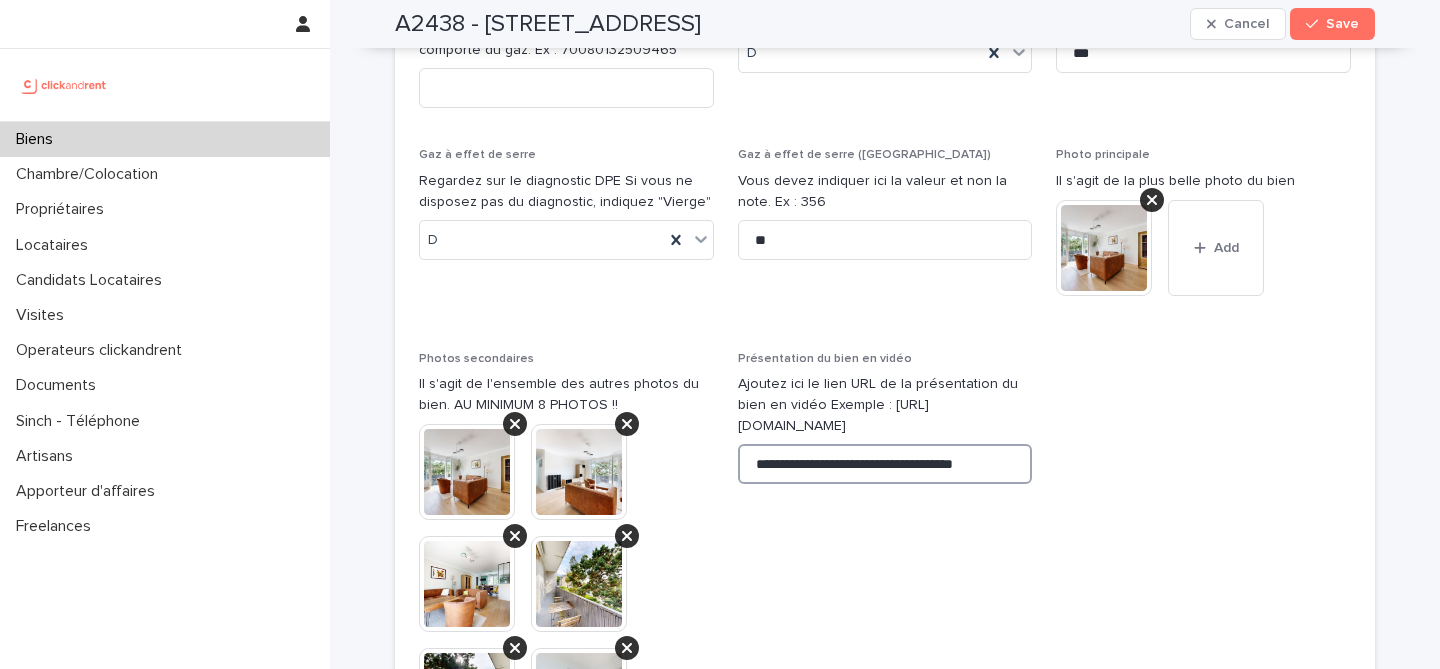 scroll, scrollTop: 0, scrollLeft: 3, axis: horizontal 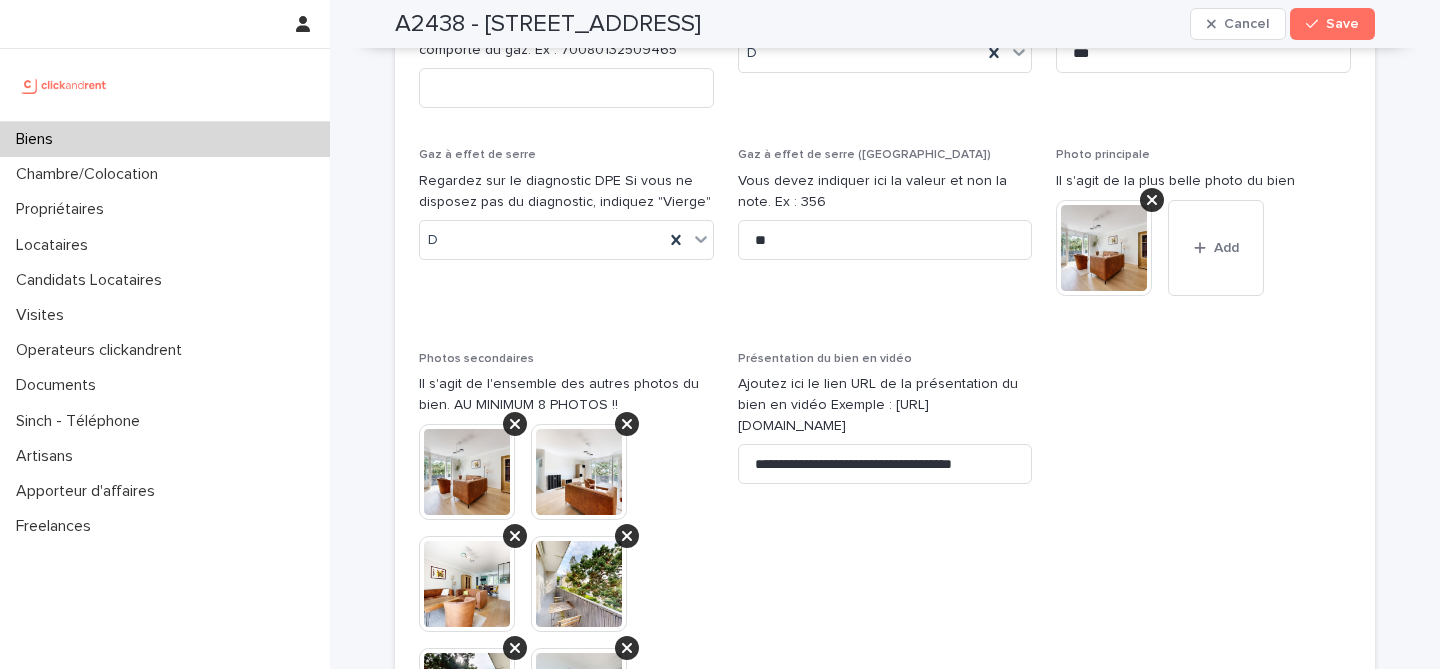 click at bounding box center (1203, 784) 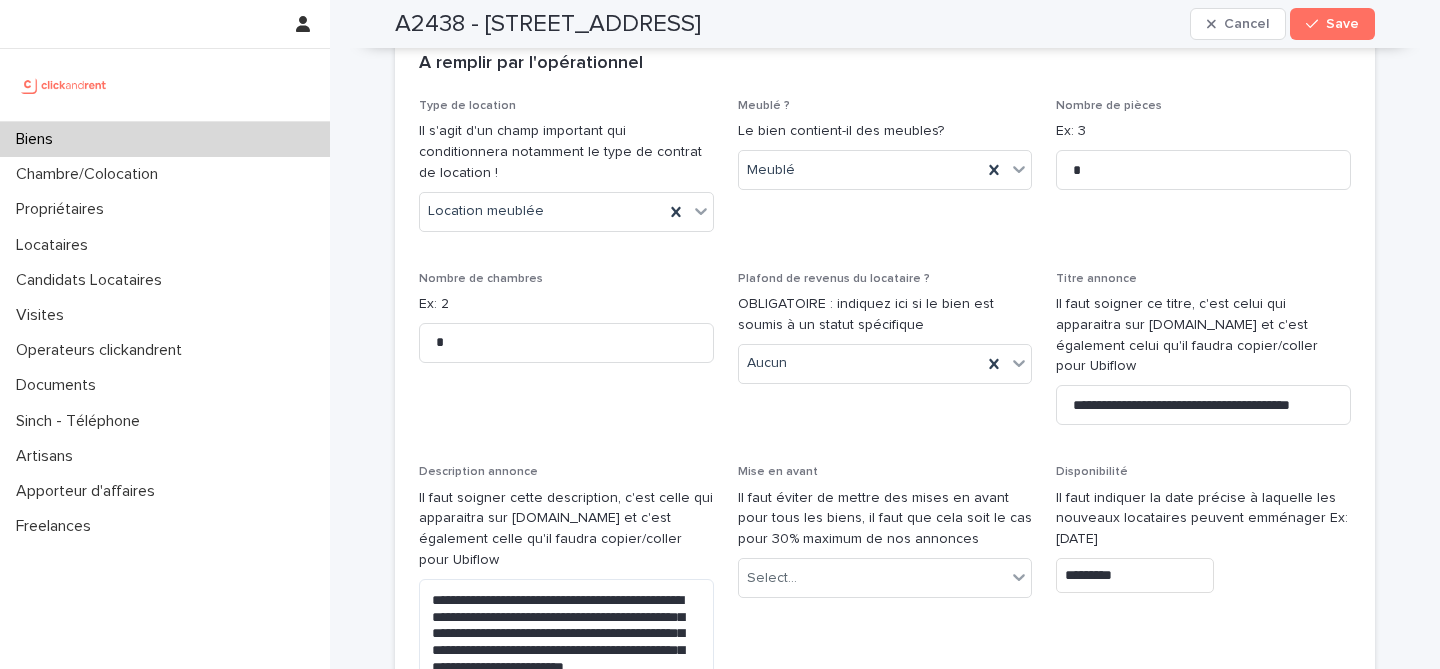 scroll, scrollTop: 5754, scrollLeft: 0, axis: vertical 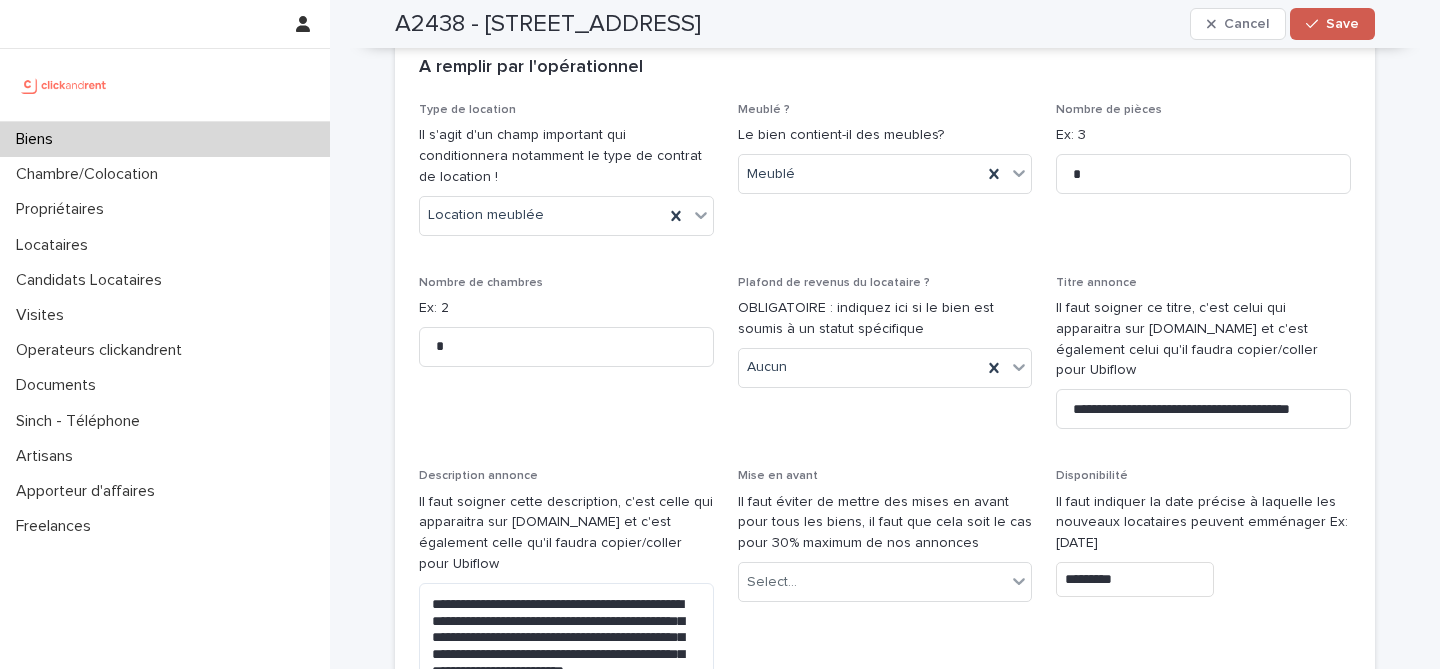 click on "Save" at bounding box center (1332, 24) 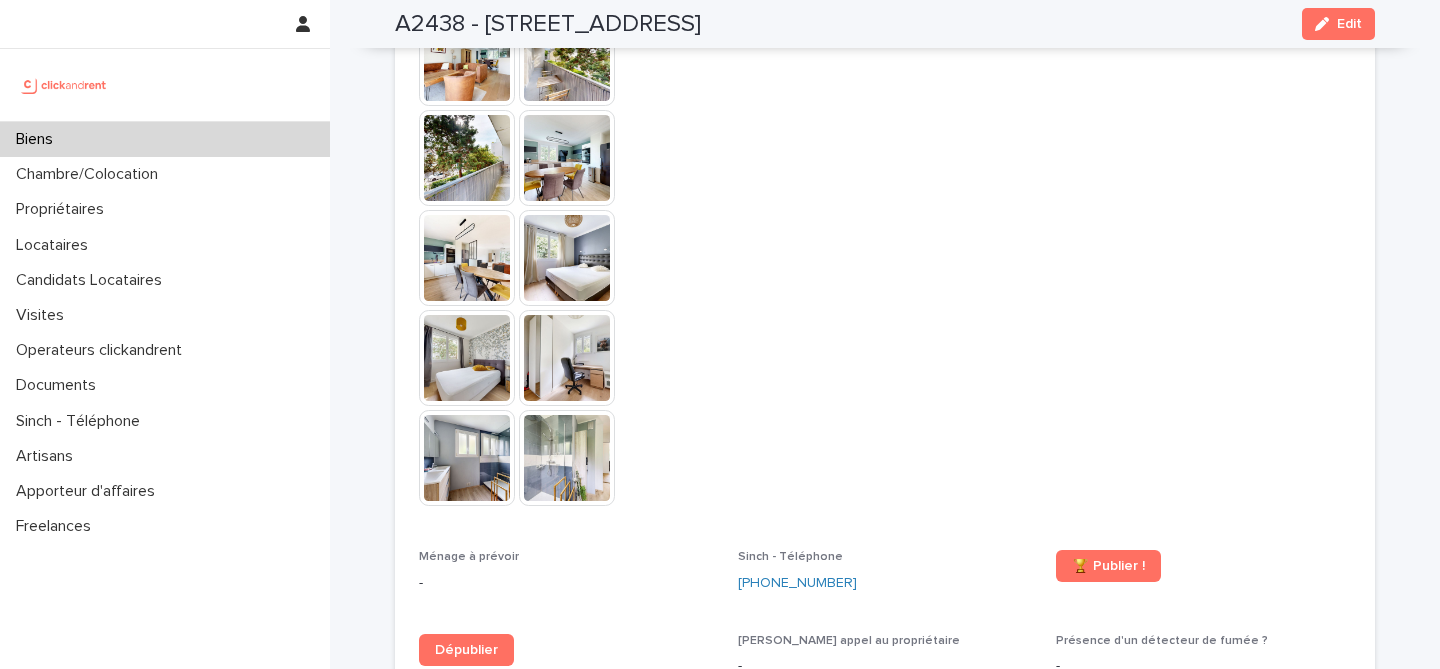 scroll, scrollTop: 5706, scrollLeft: 0, axis: vertical 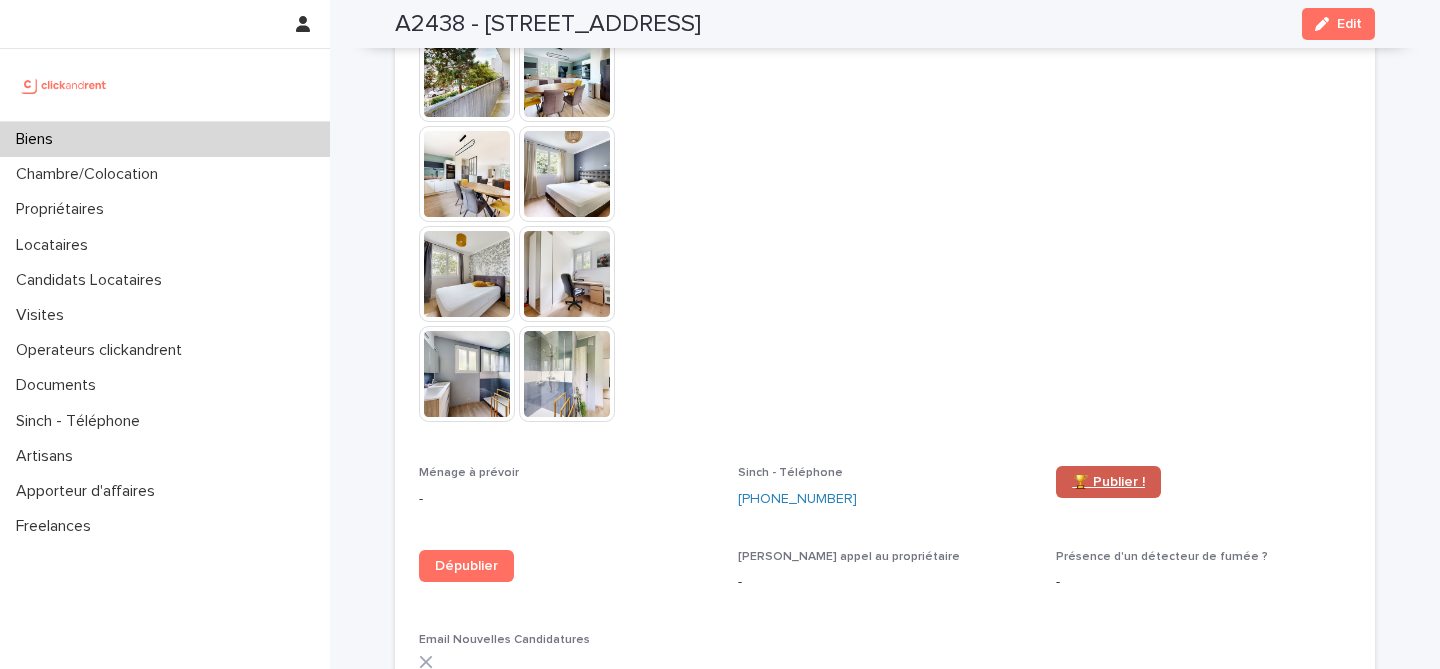 click on "🏆  Publier !" at bounding box center (1108, 482) 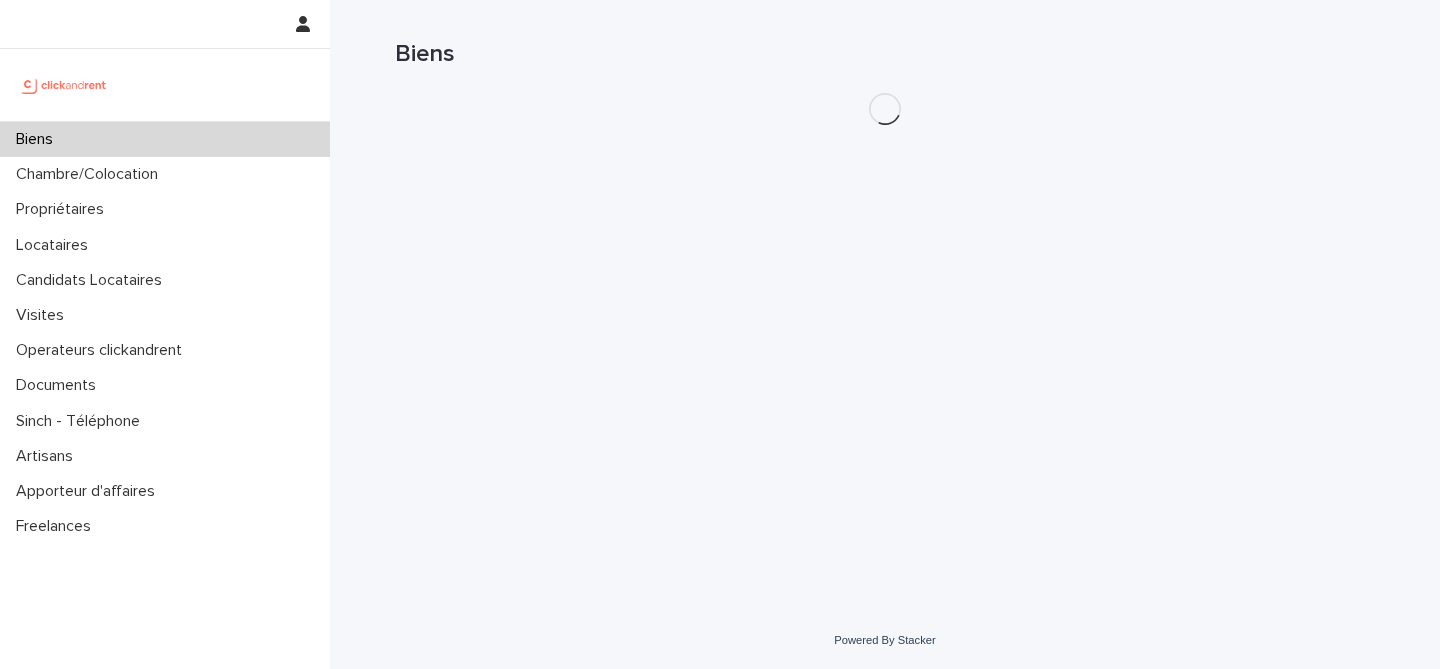 scroll, scrollTop: 0, scrollLeft: 0, axis: both 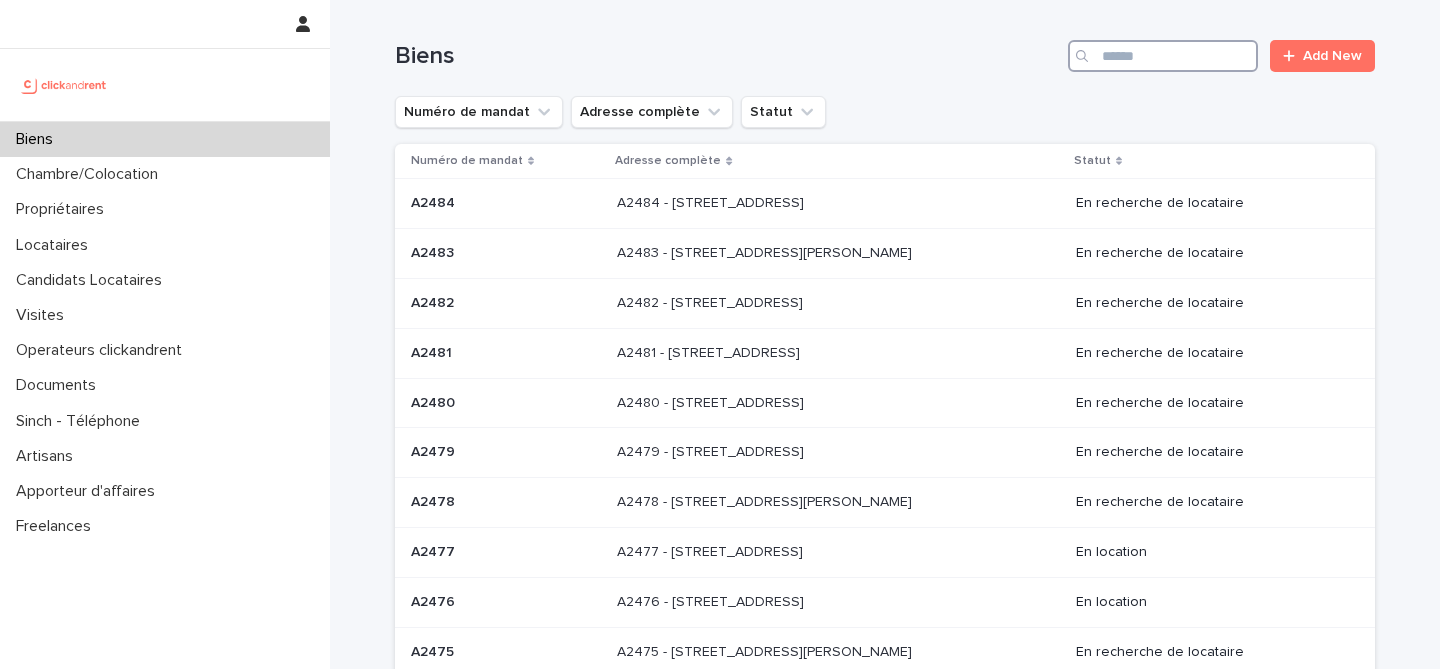 click at bounding box center [1163, 56] 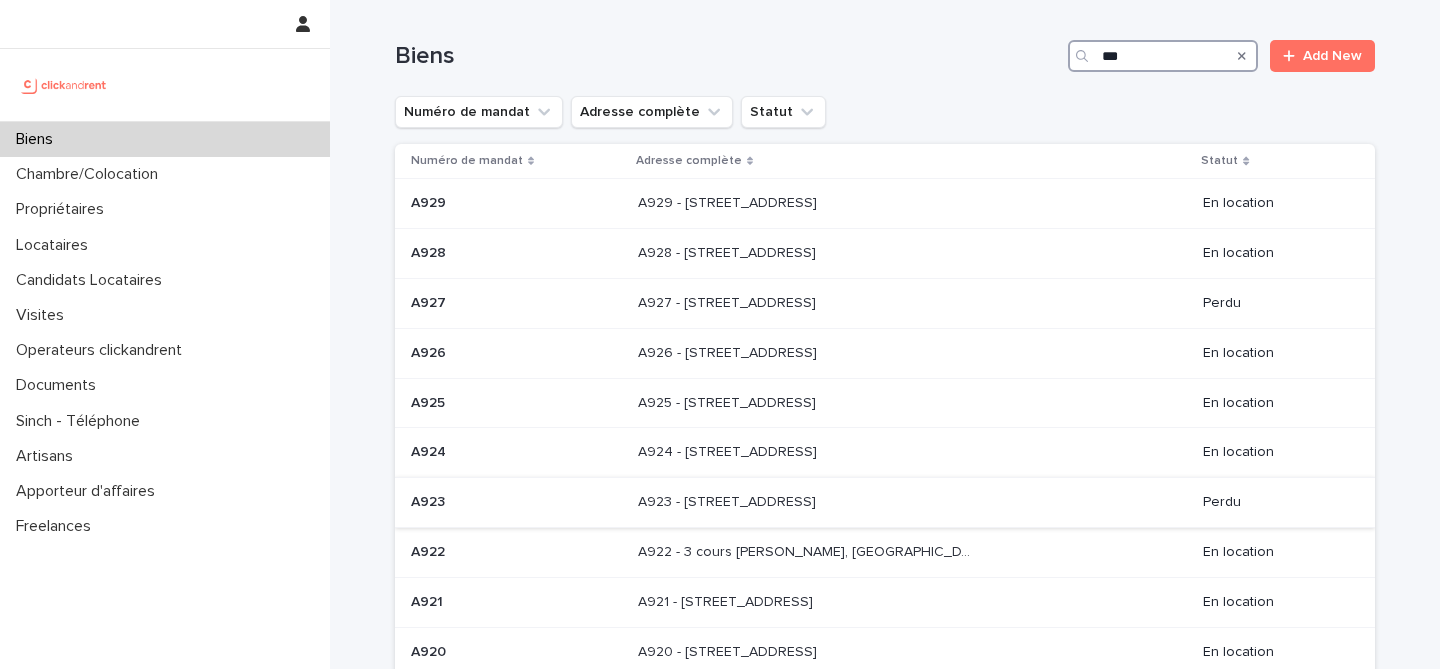 scroll, scrollTop: 236, scrollLeft: 0, axis: vertical 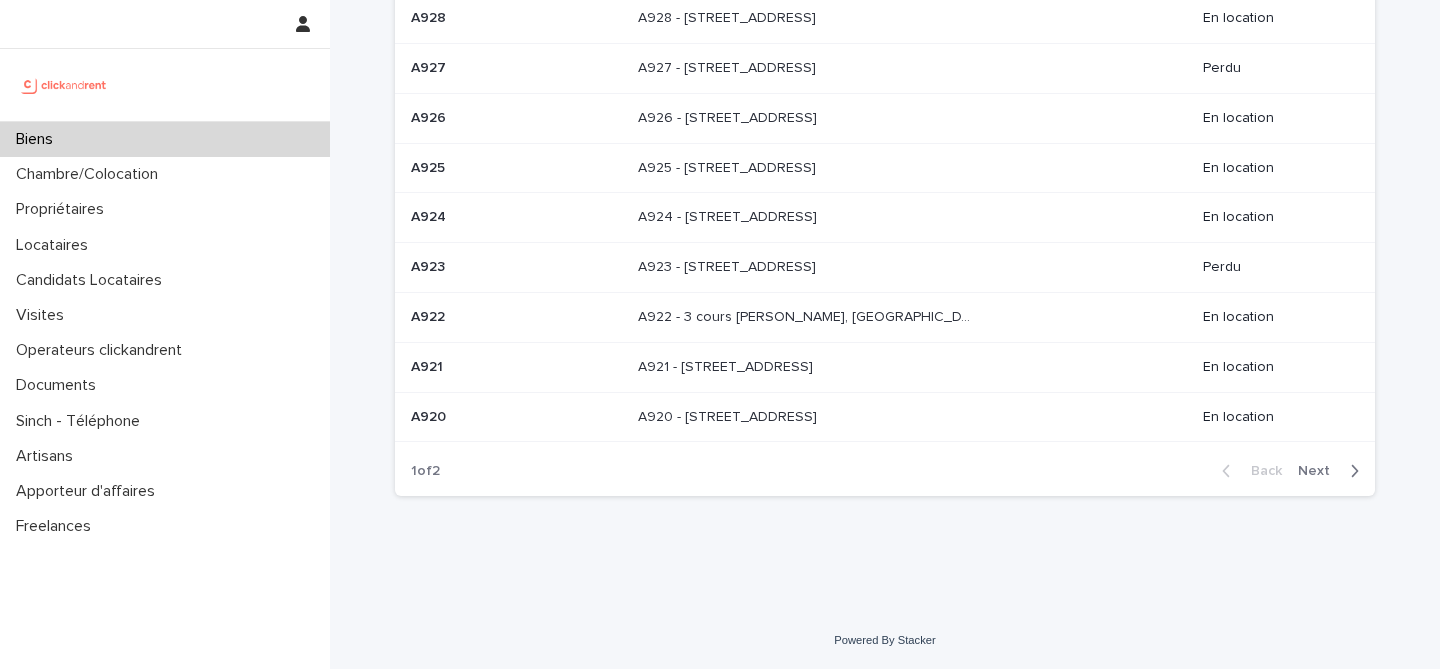 type on "***" 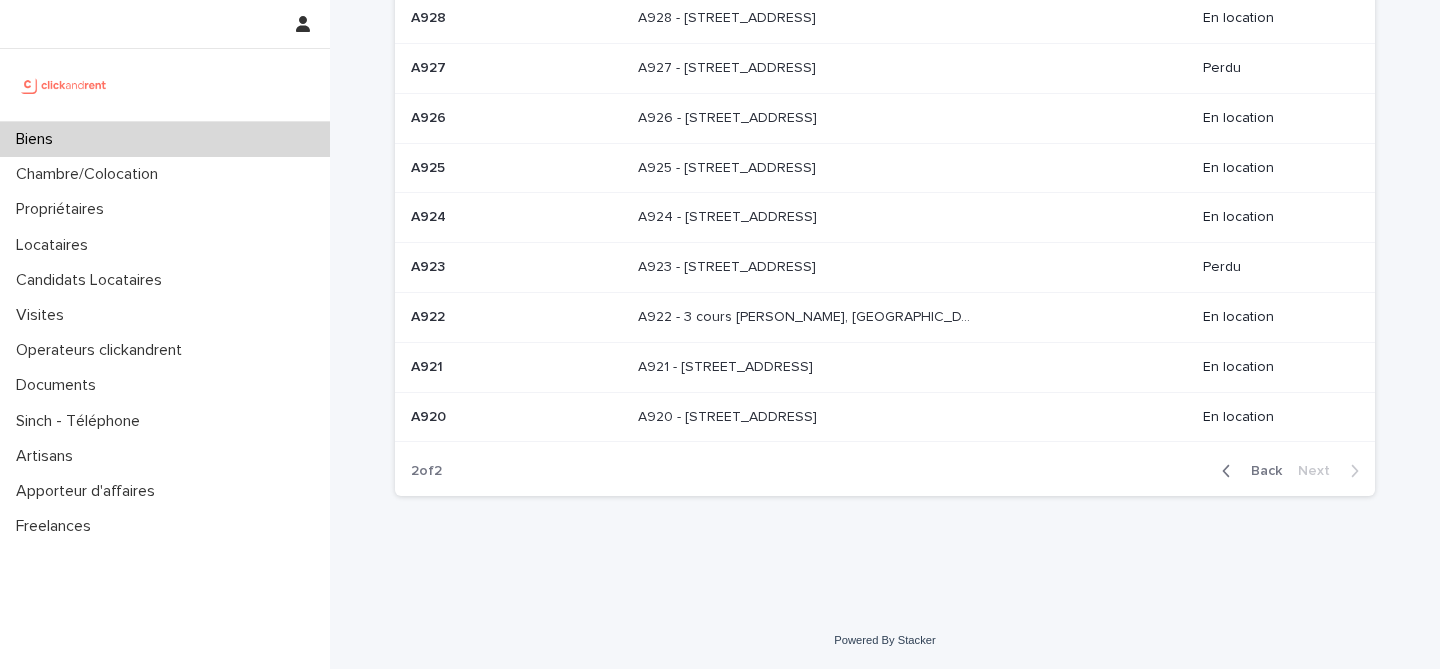 scroll, scrollTop: 0, scrollLeft: 0, axis: both 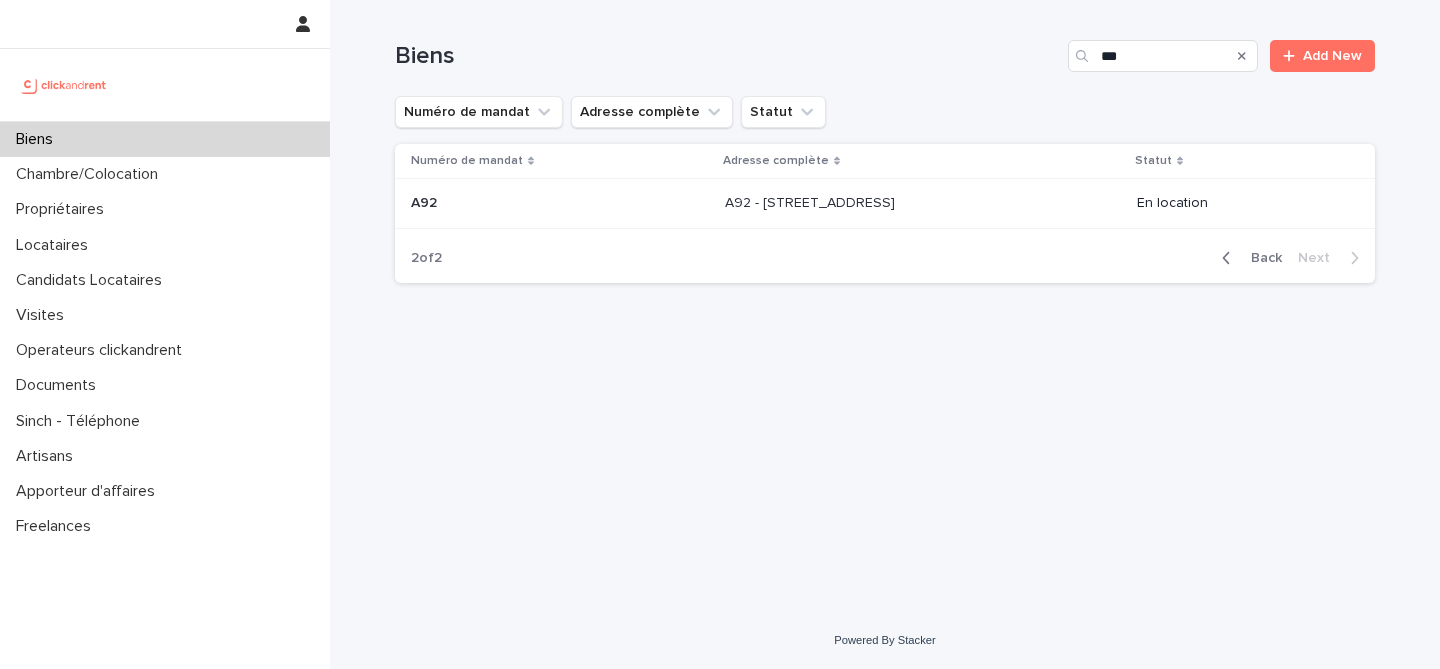 click at bounding box center [560, 203] 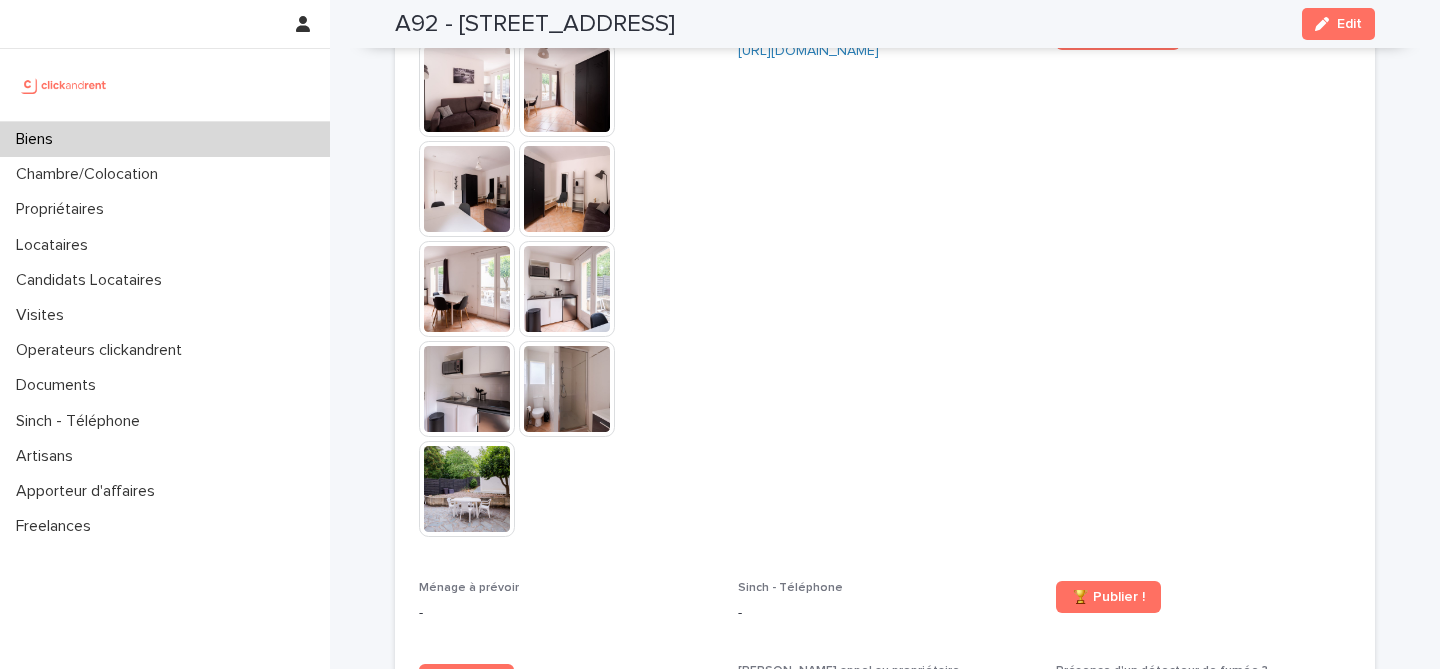 scroll, scrollTop: 5288, scrollLeft: 0, axis: vertical 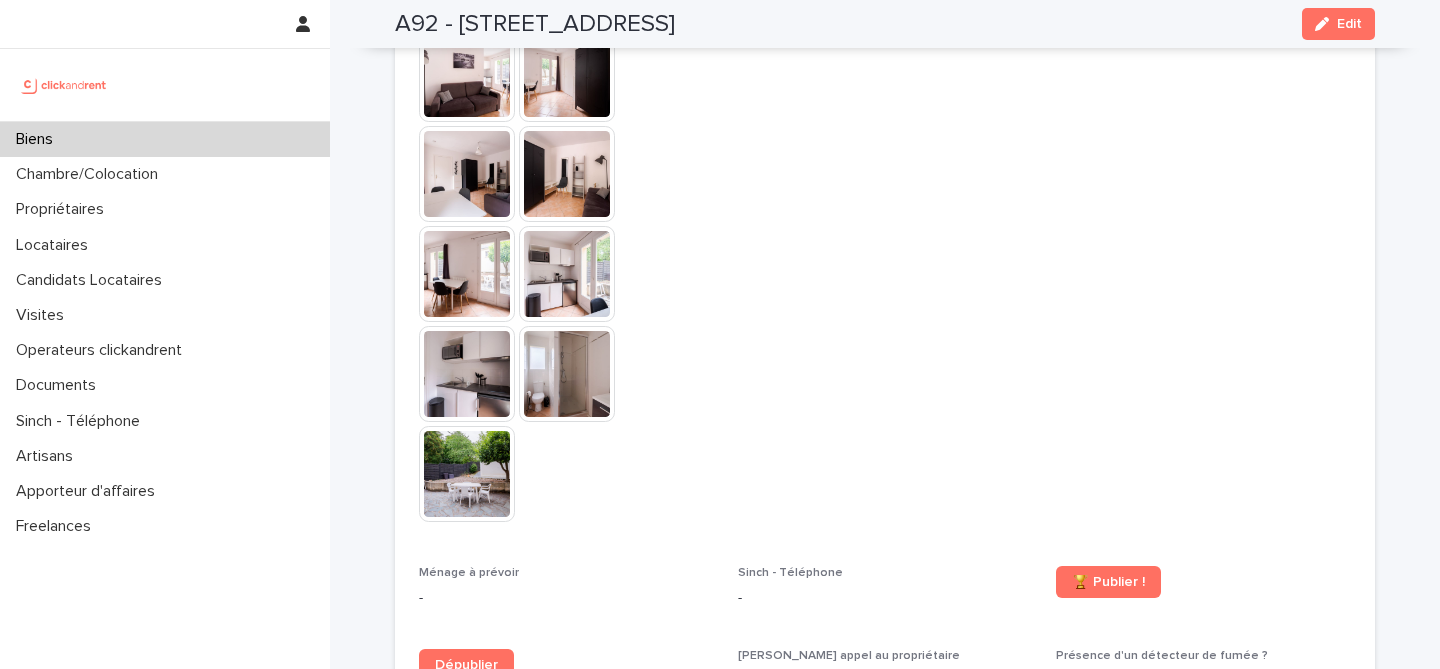 click on "Biens" at bounding box center [165, 139] 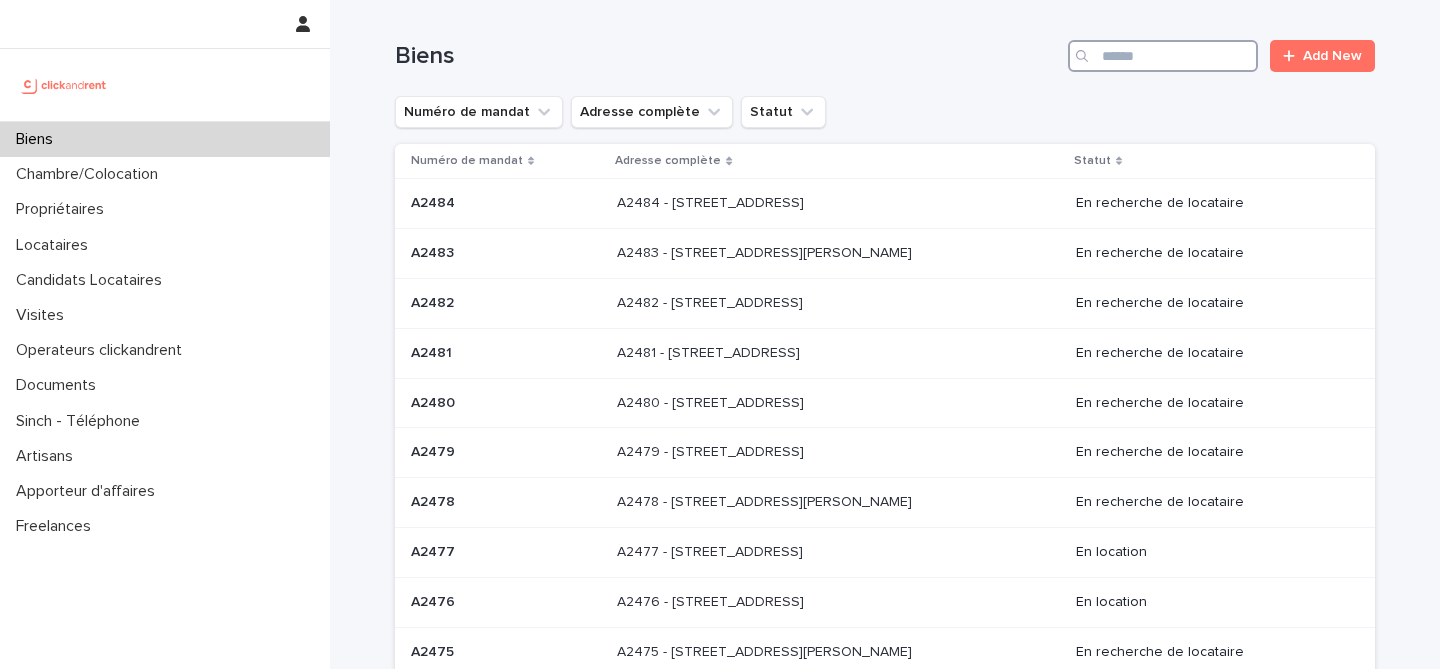 click at bounding box center (1163, 56) 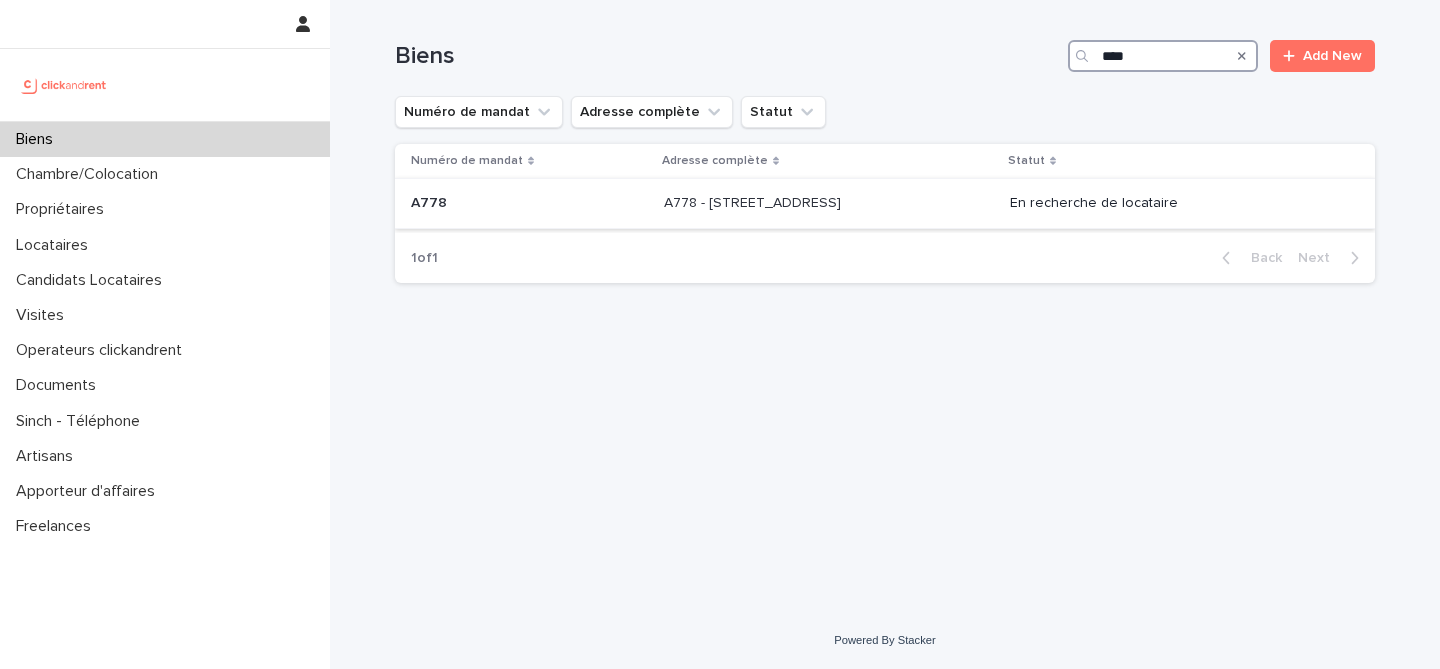 type on "****" 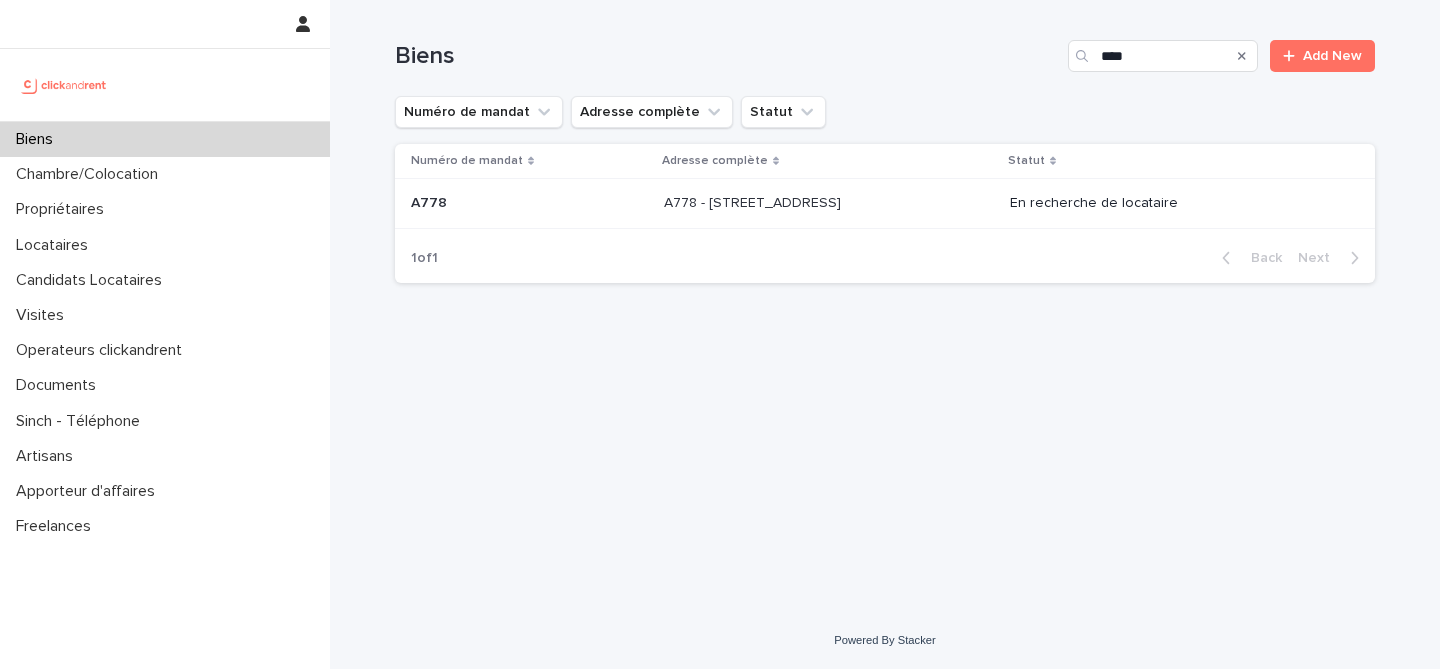 click on "A778 A778" at bounding box center [525, 204] 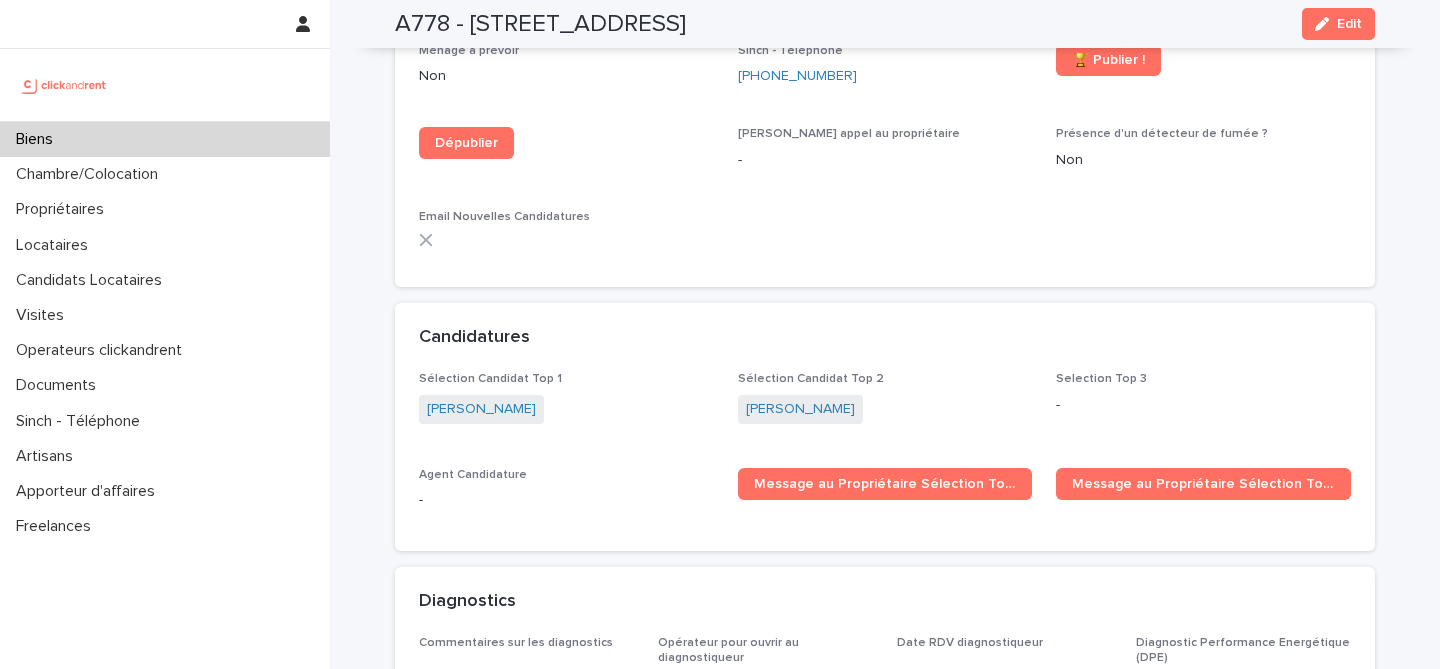 scroll, scrollTop: 5532, scrollLeft: 0, axis: vertical 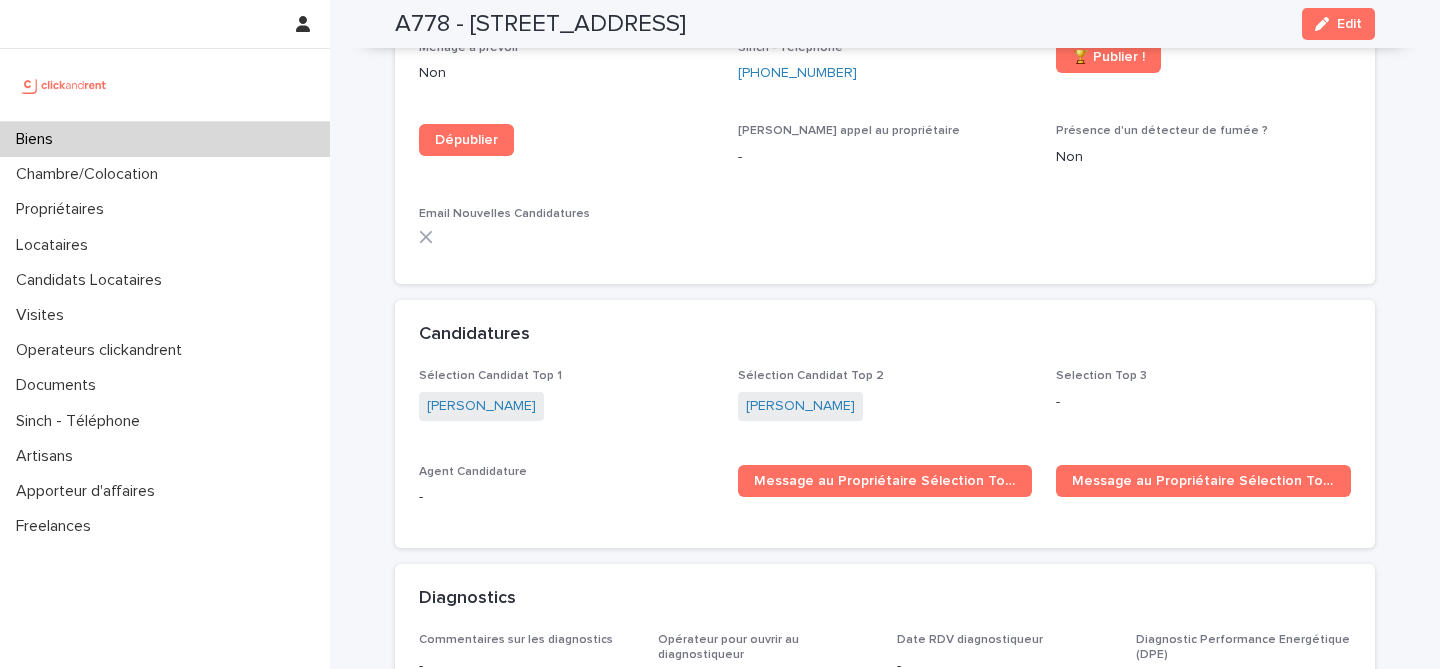 click on "A778 - [STREET_ADDRESS]" at bounding box center [540, 24] 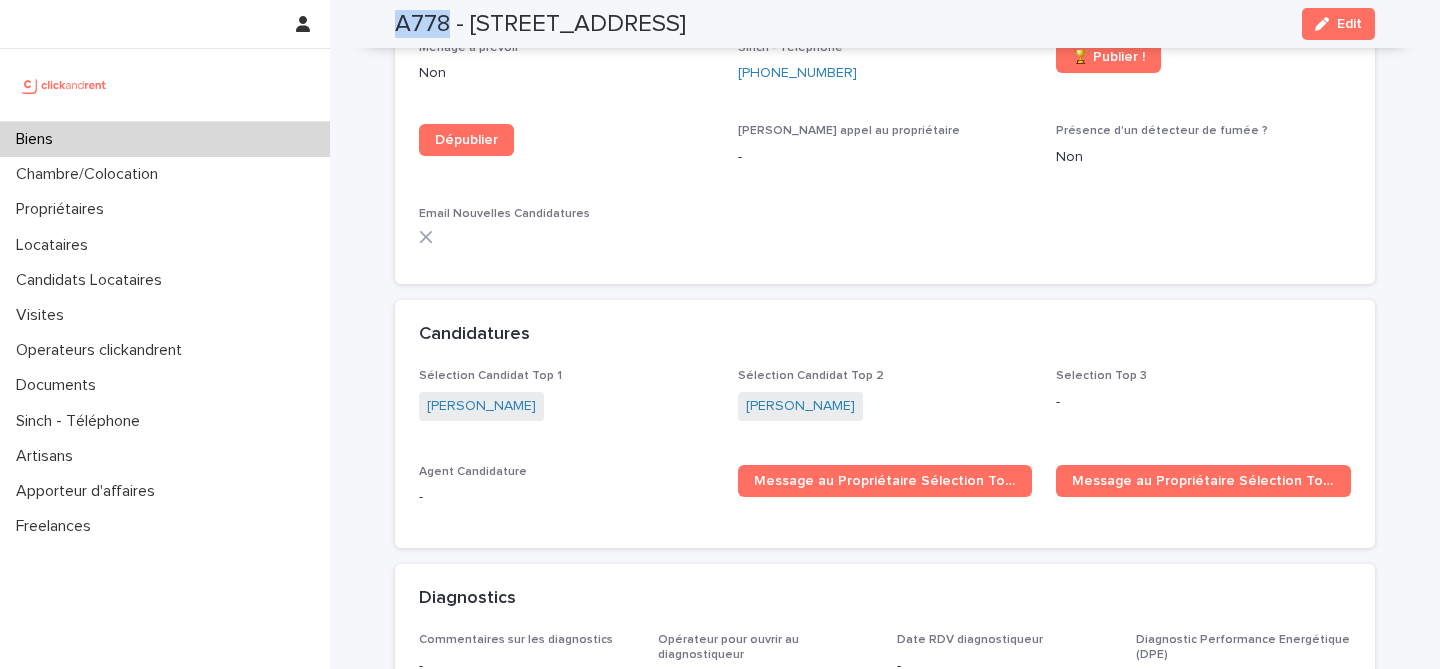 click on "A778 - [STREET_ADDRESS]" at bounding box center [540, 24] 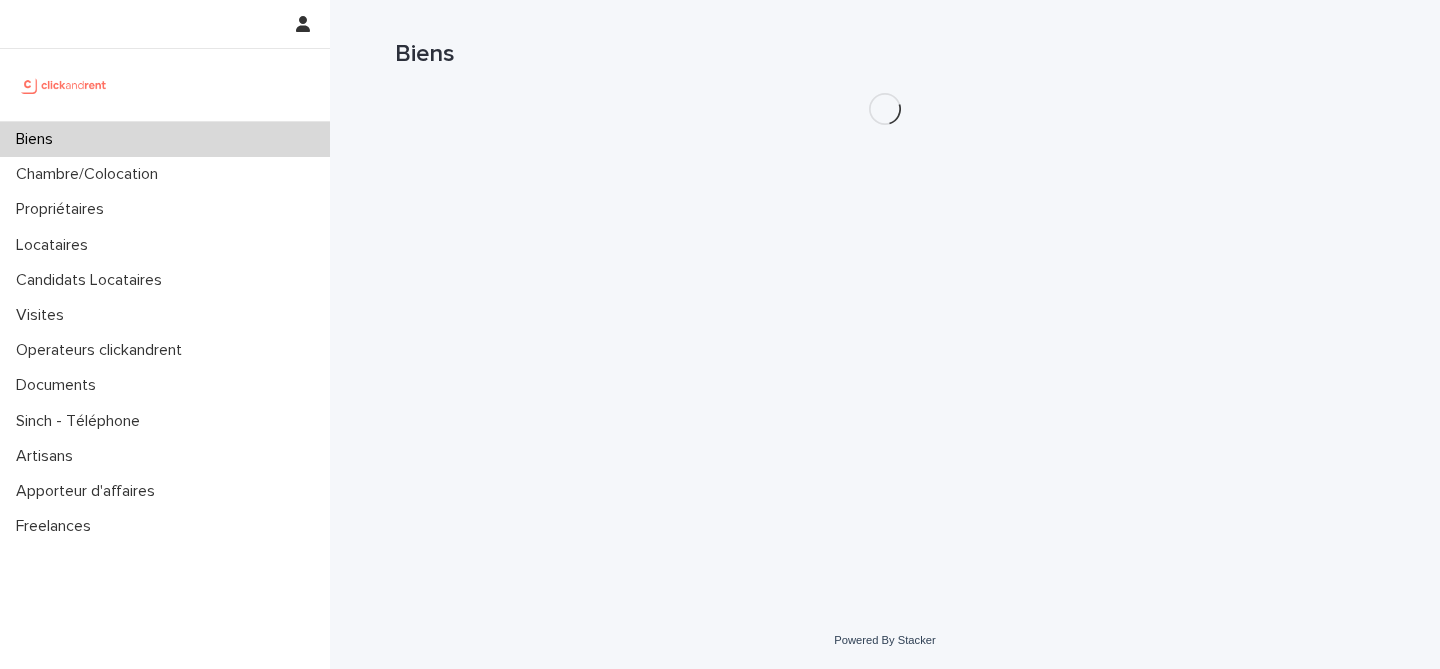scroll, scrollTop: 0, scrollLeft: 0, axis: both 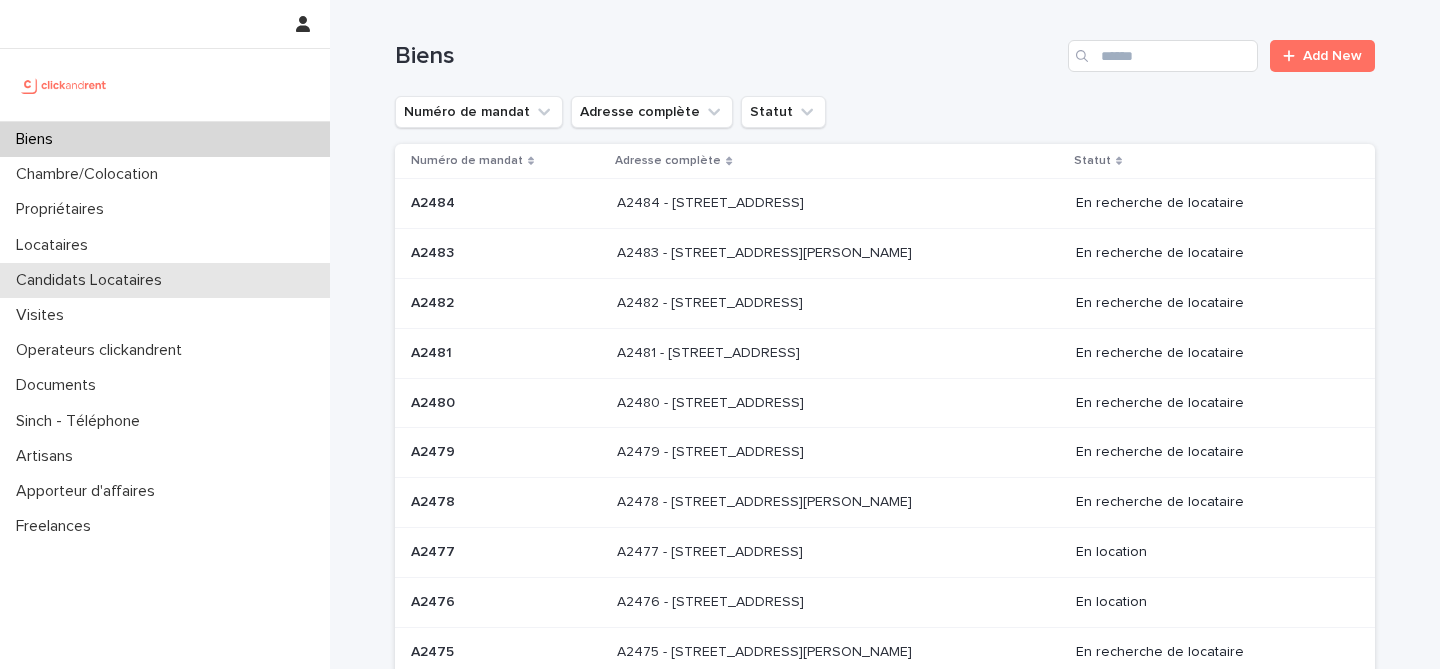 click on "Candidats Locataires" at bounding box center (93, 280) 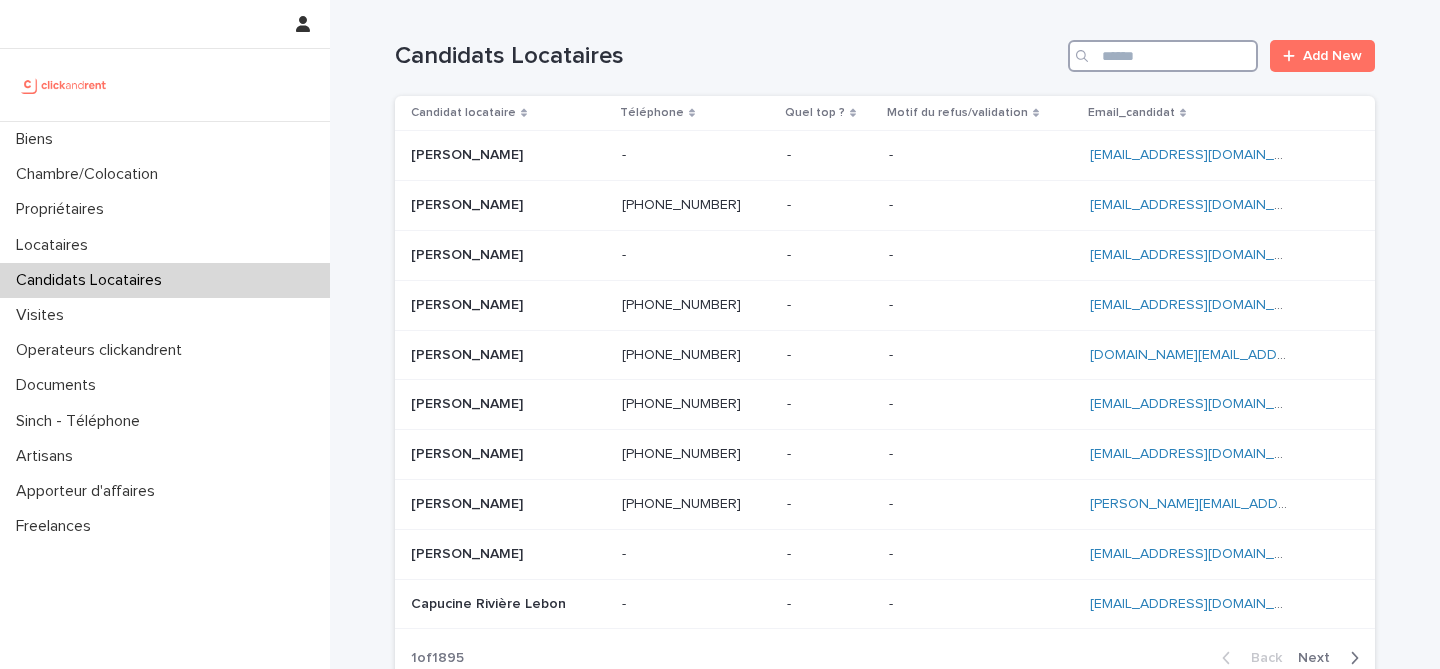 click at bounding box center (1163, 56) 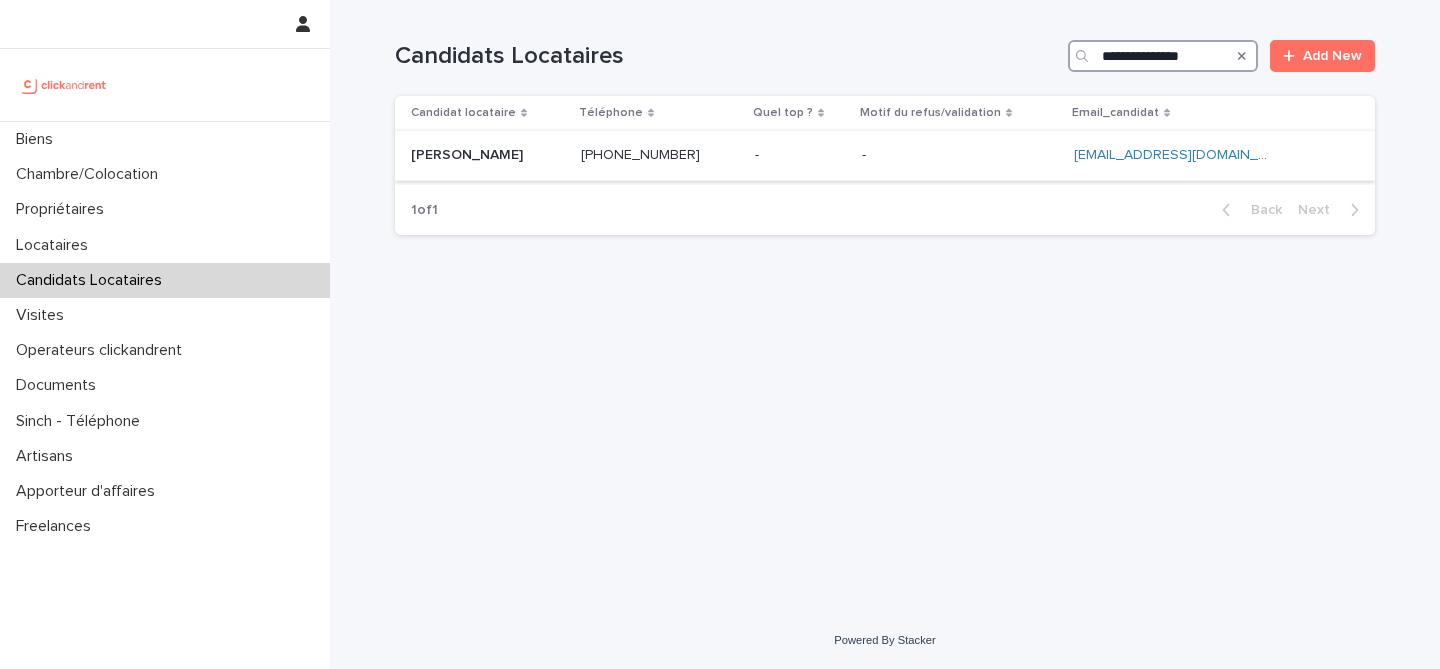 type on "**********" 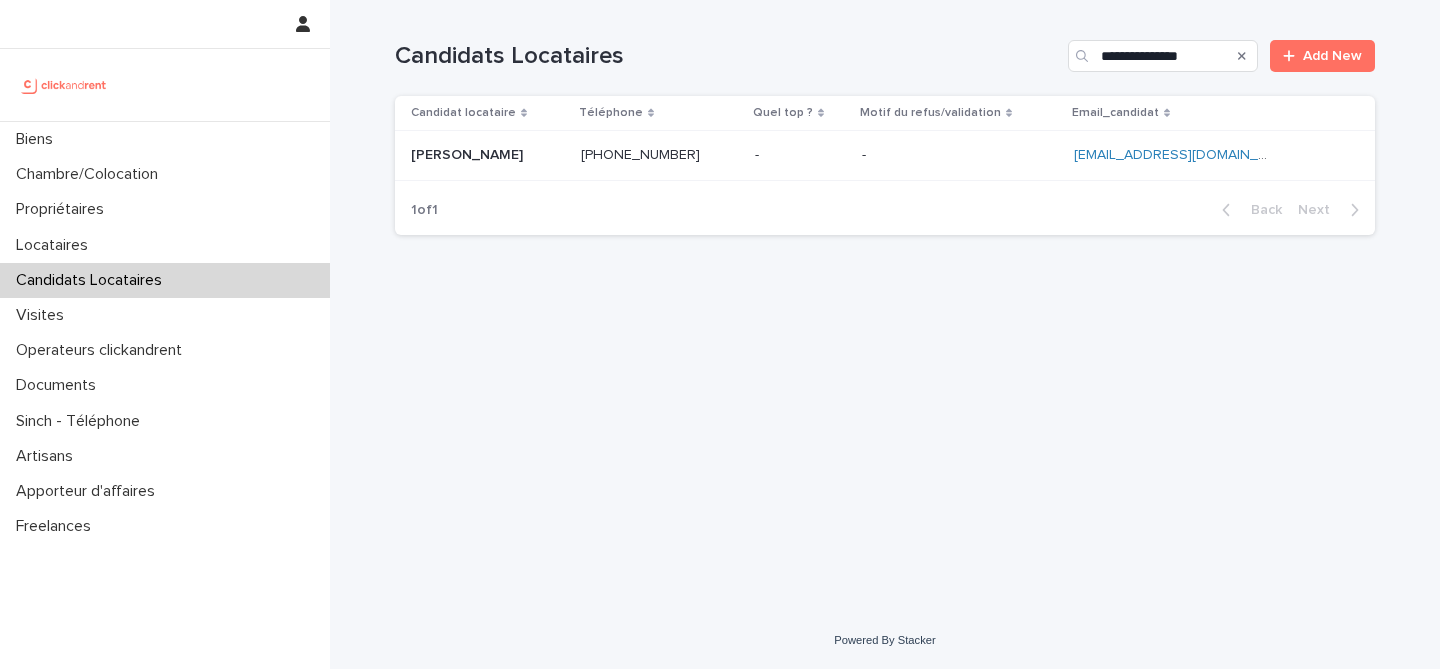 click at bounding box center [488, 155] 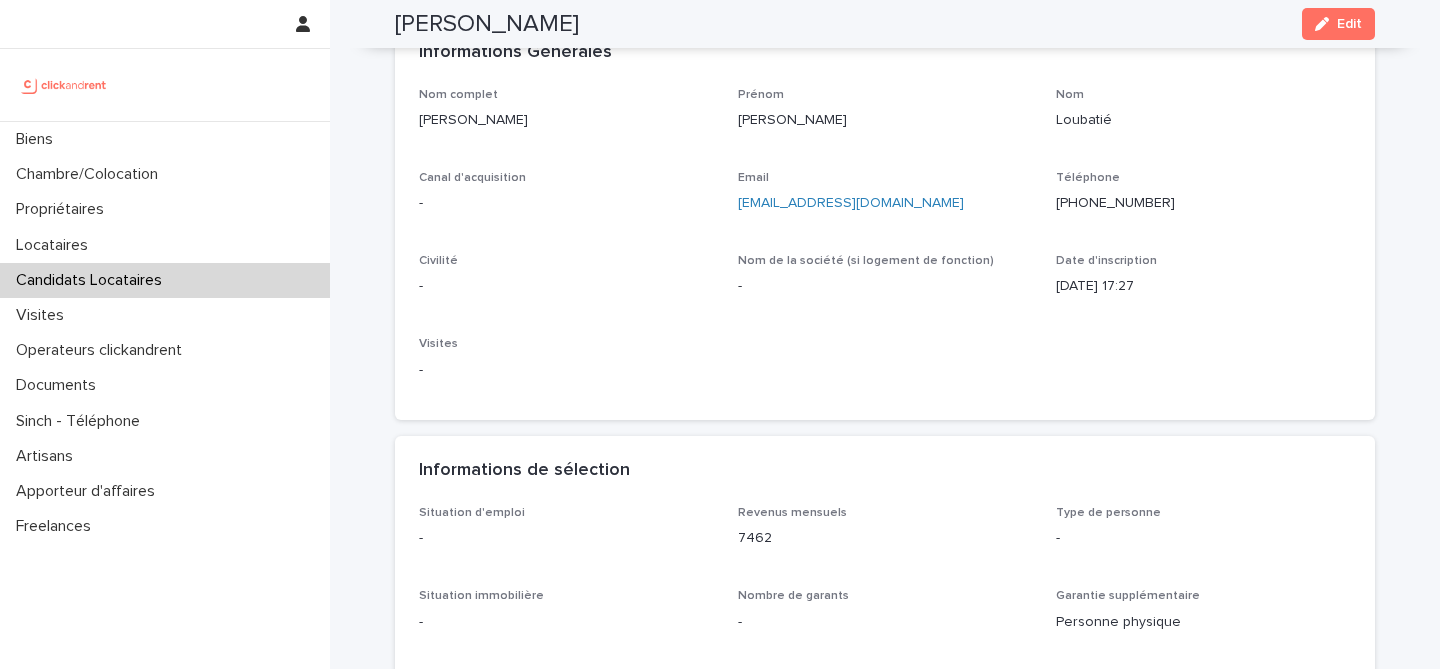 scroll, scrollTop: 0, scrollLeft: 0, axis: both 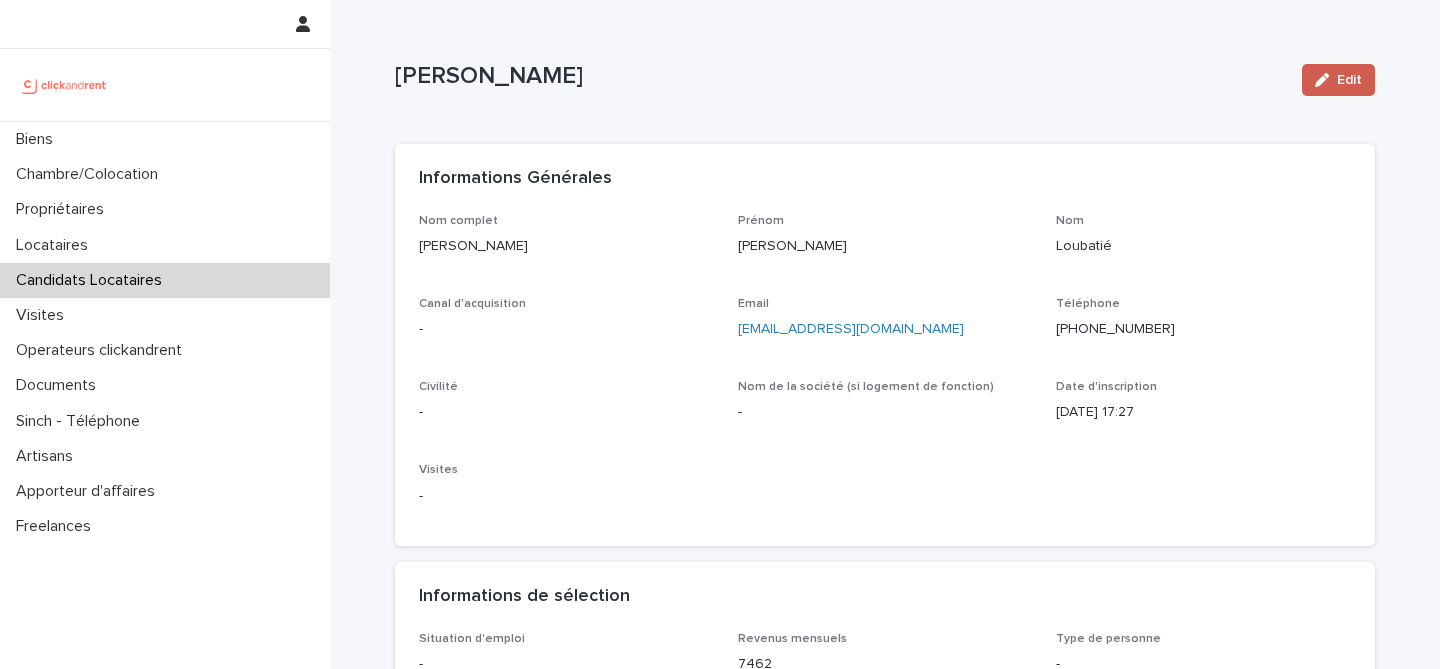 click on "Edit" at bounding box center [1349, 80] 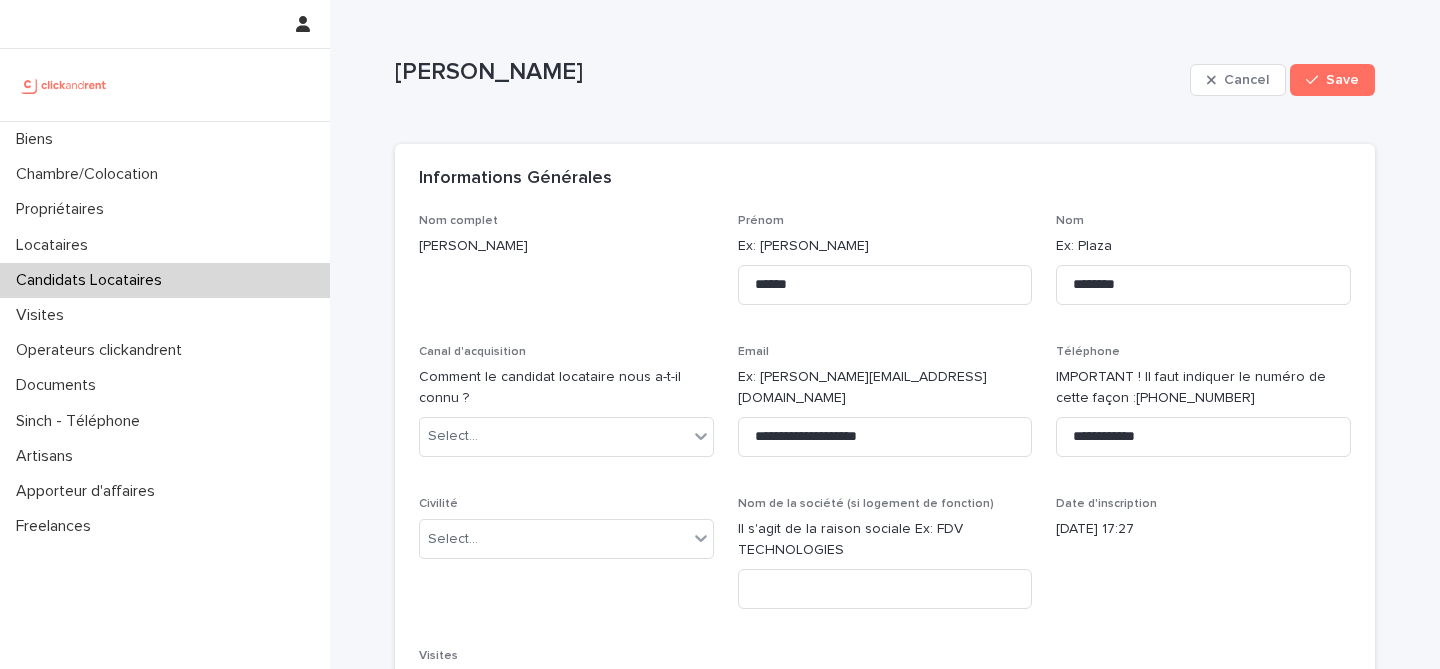 scroll, scrollTop: 165, scrollLeft: 0, axis: vertical 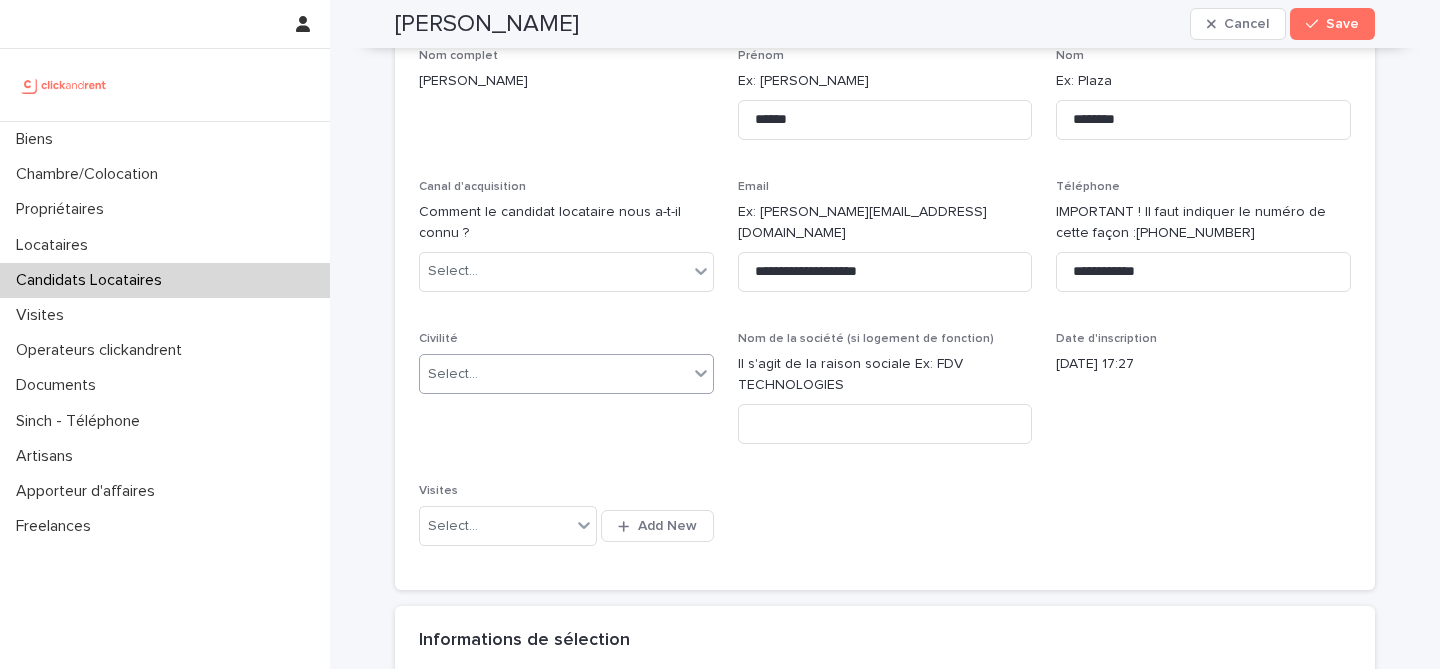 click on "Select..." at bounding box center [554, 374] 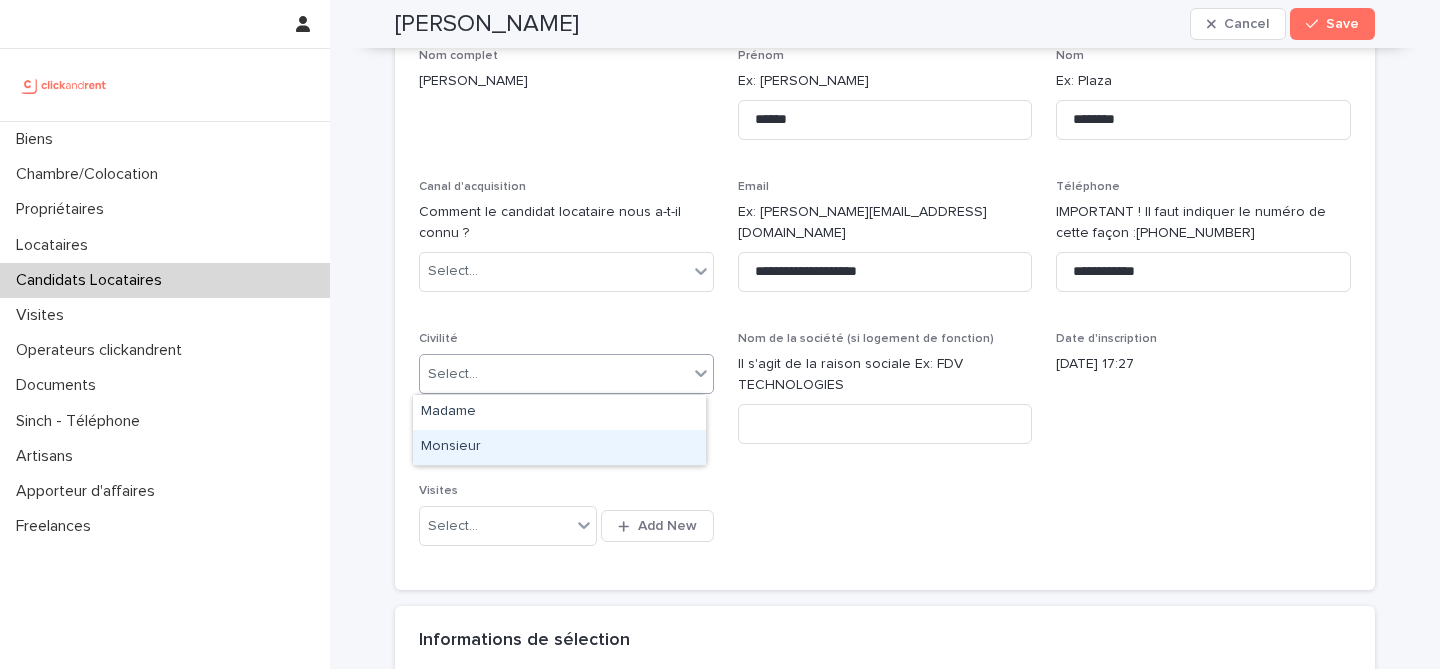 click on "Monsieur" at bounding box center (559, 447) 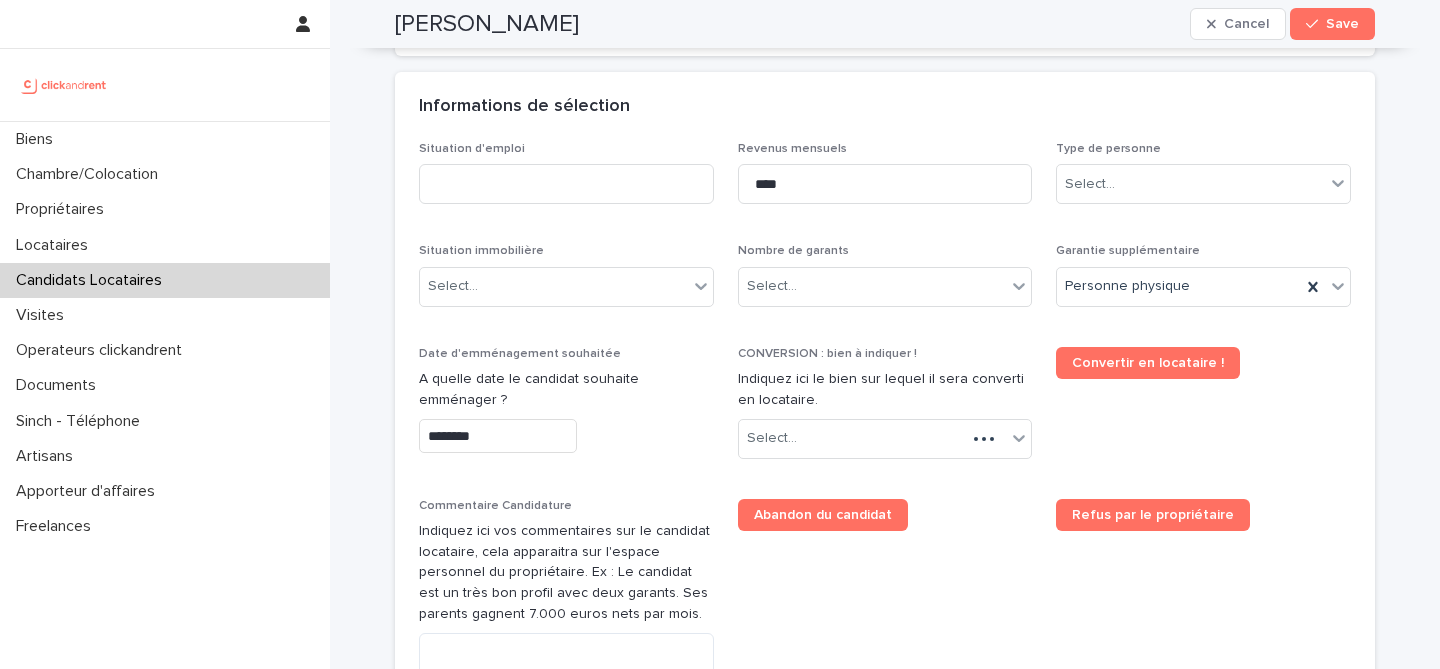 scroll, scrollTop: 848, scrollLeft: 0, axis: vertical 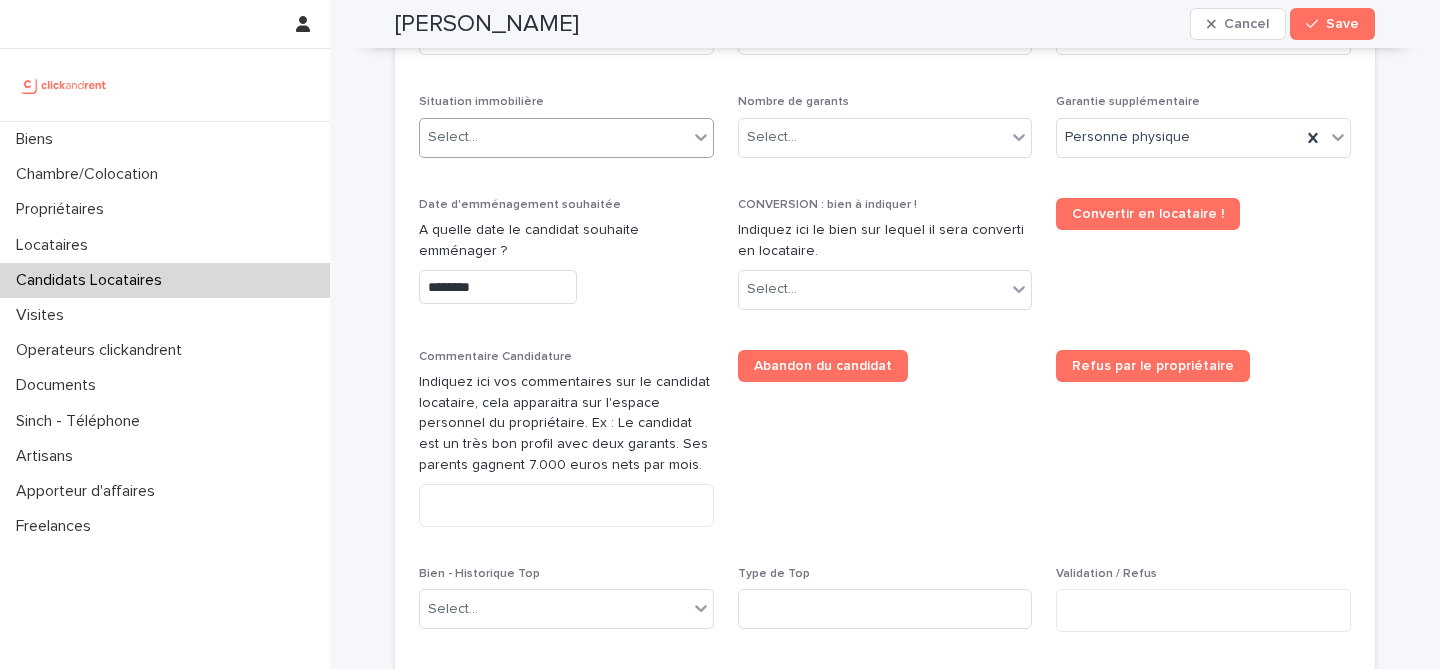 click on "Select..." at bounding box center (554, 137) 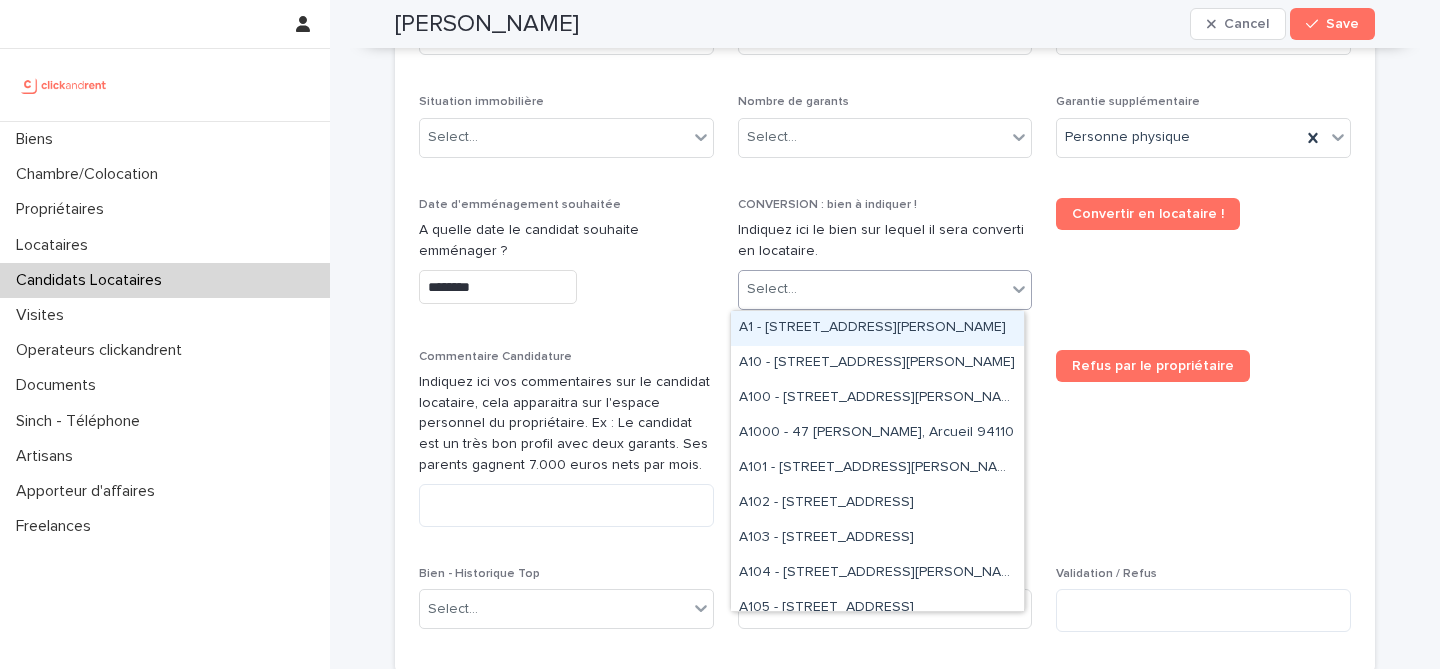 click on "Select..." at bounding box center [873, 289] 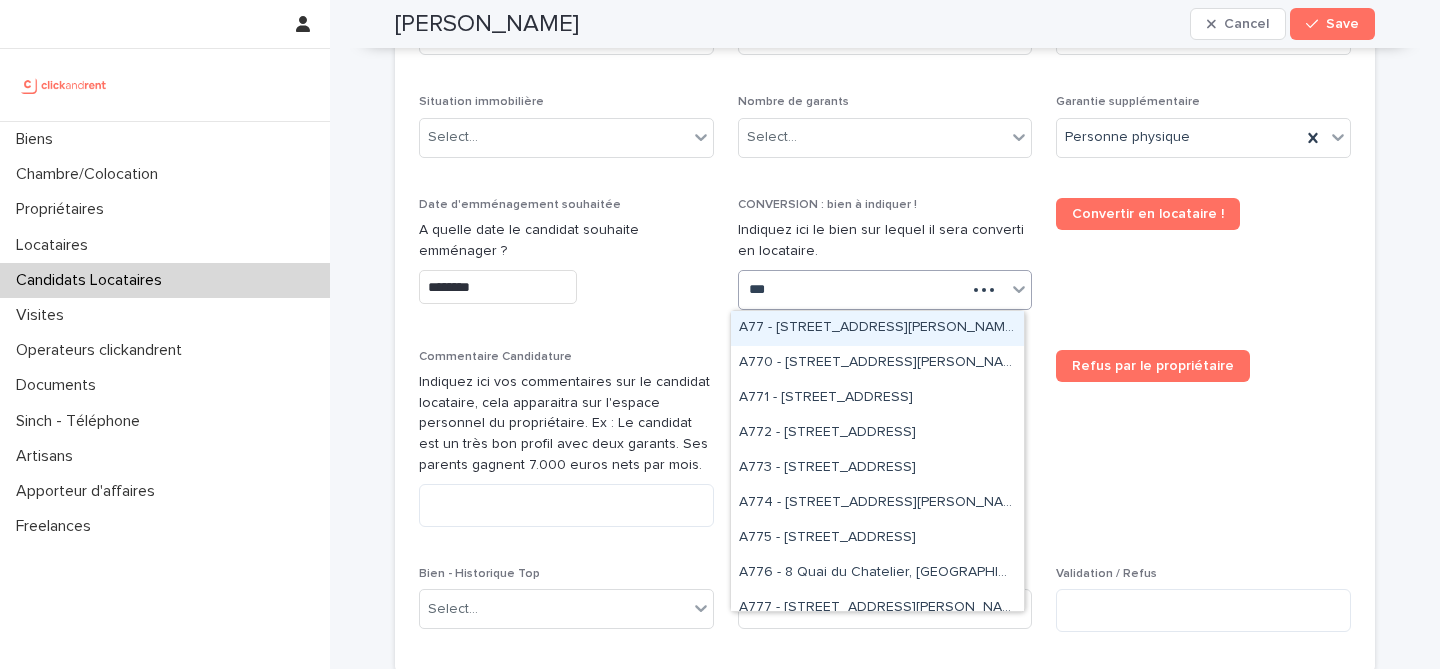 type on "****" 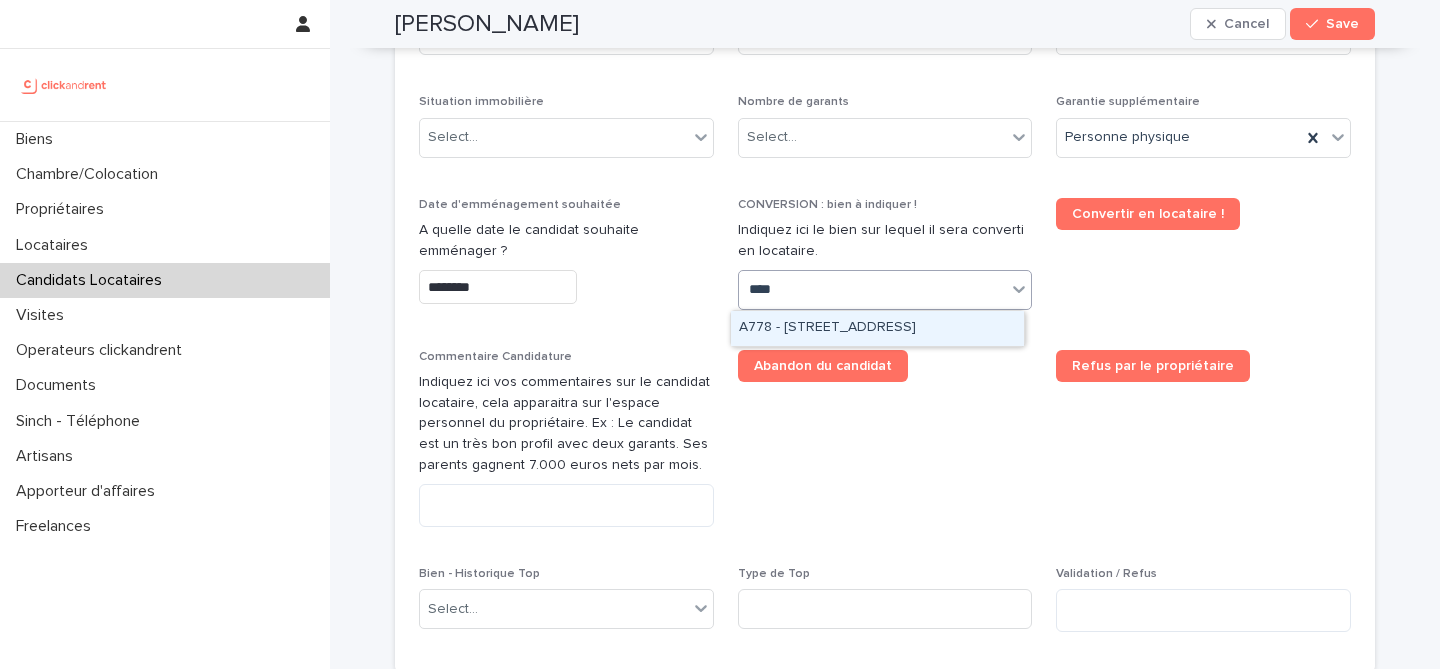 click on "A778 - [STREET_ADDRESS]" at bounding box center (877, 328) 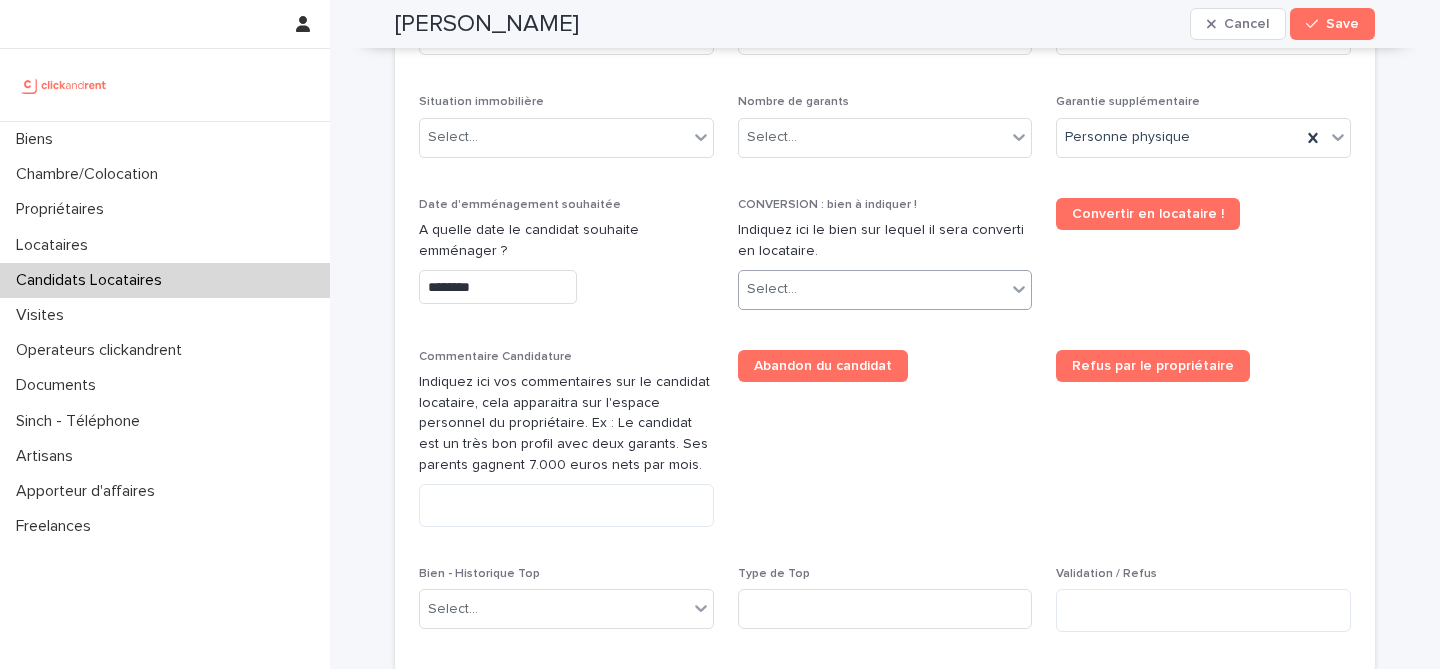 scroll, scrollTop: 866, scrollLeft: 0, axis: vertical 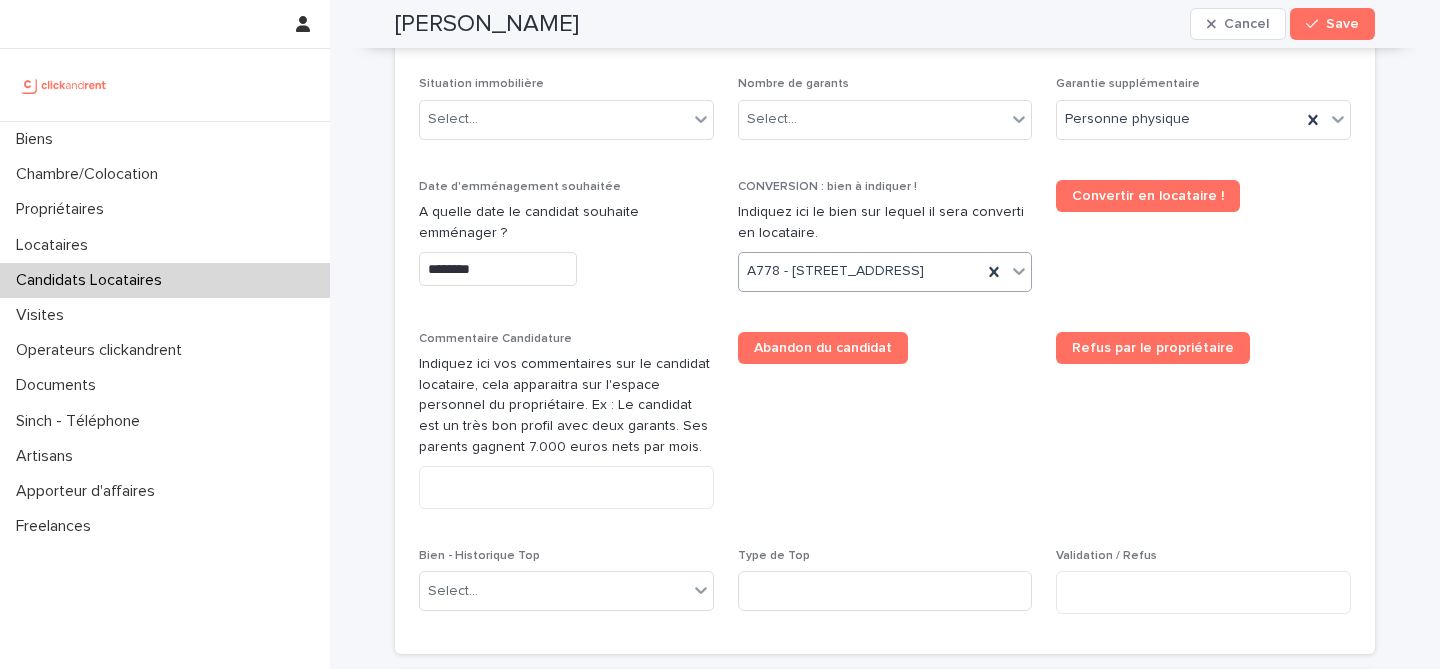 click on "Abandon du candidat" at bounding box center [885, 428] 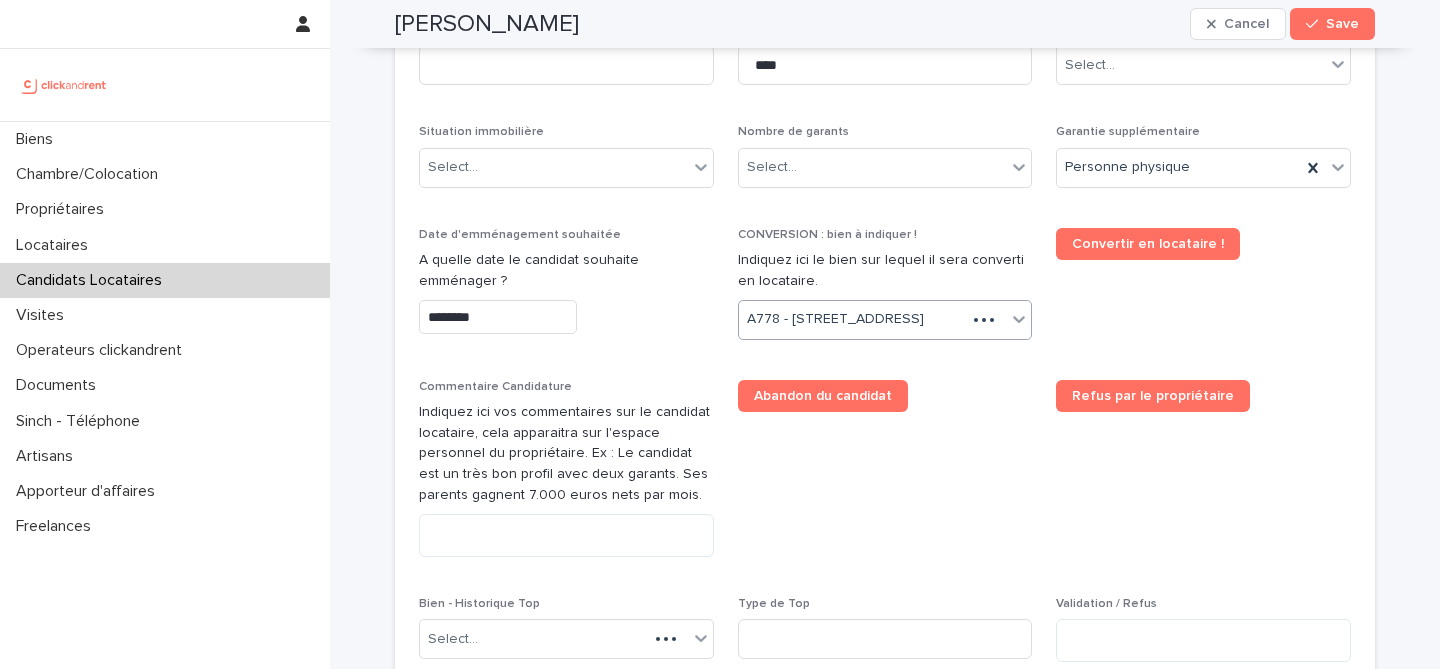 scroll, scrollTop: 796, scrollLeft: 0, axis: vertical 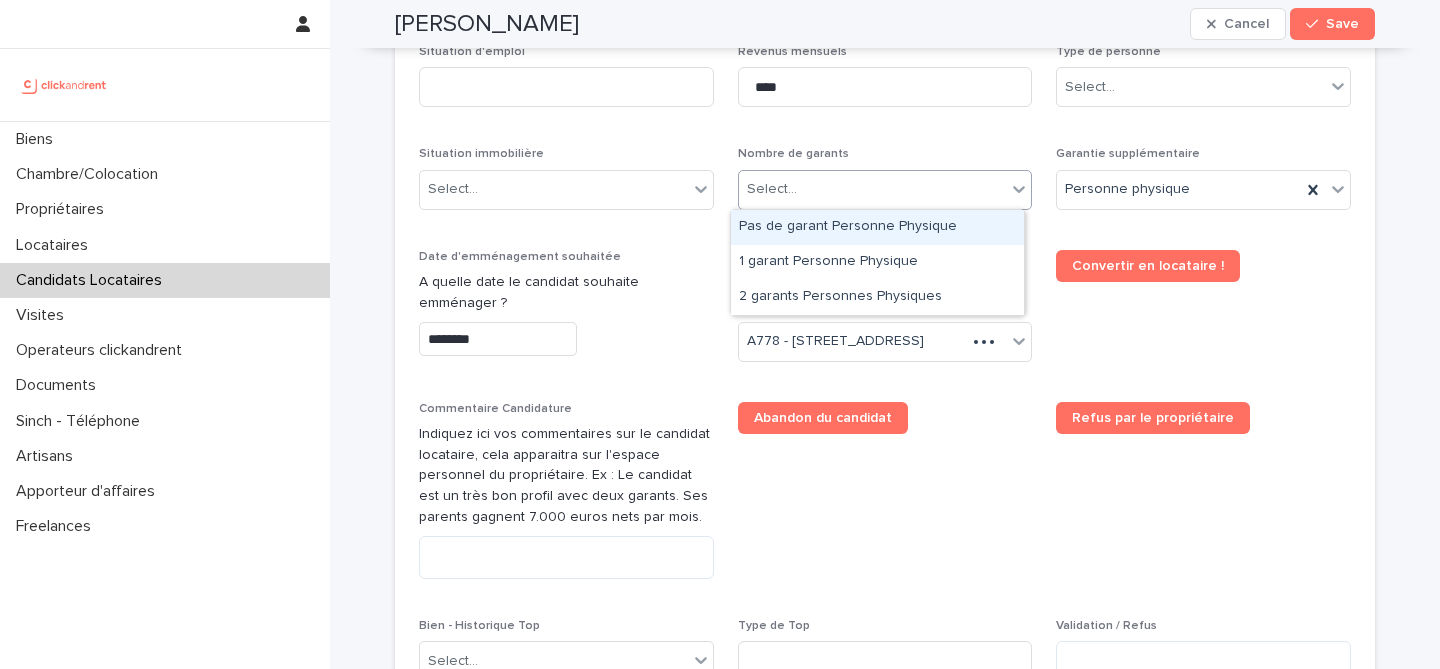 click on "Select..." at bounding box center [873, 189] 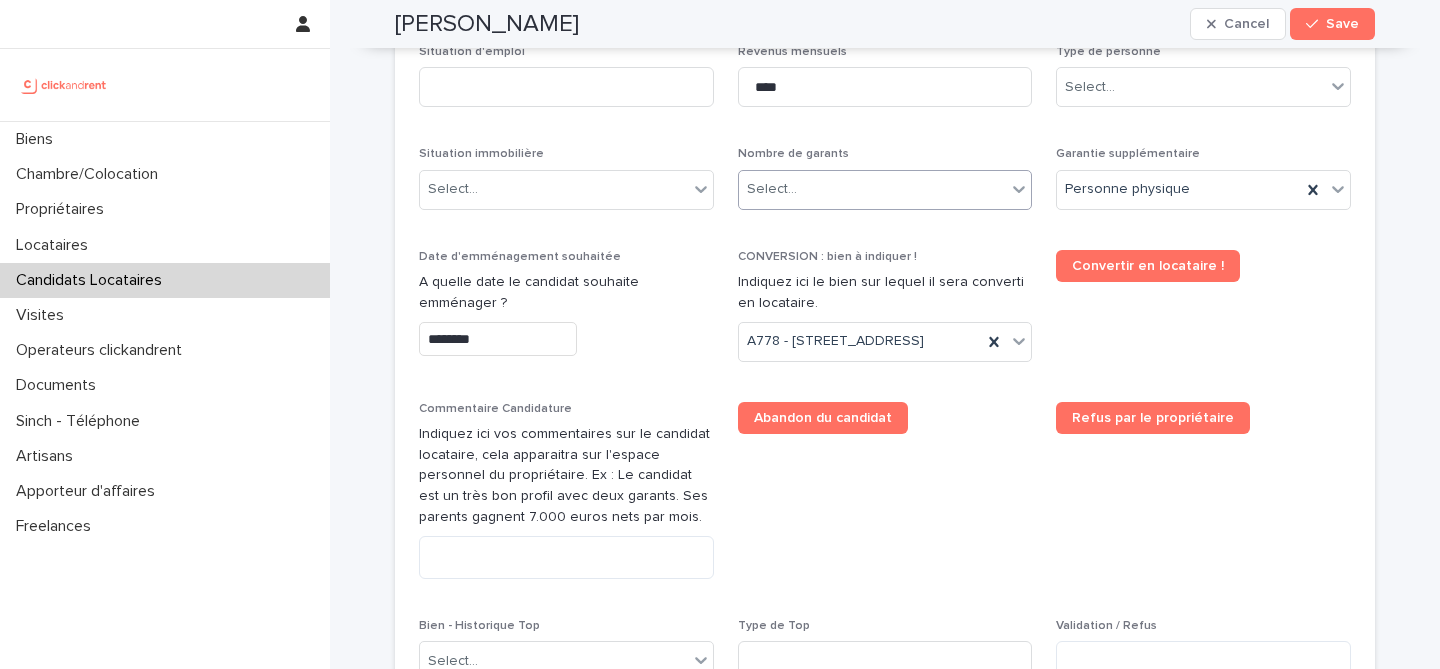 click on "Select..." at bounding box center [873, 189] 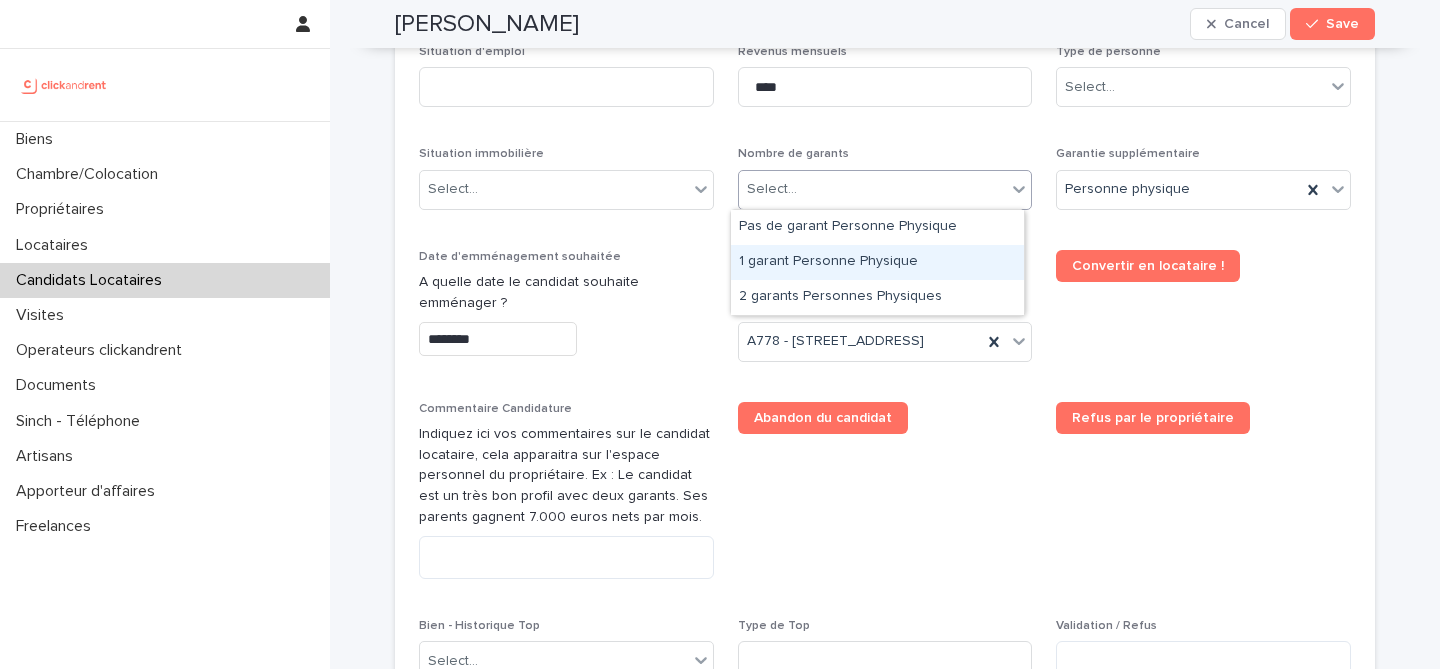 click on "1 garant Personne Physique" at bounding box center [877, 262] 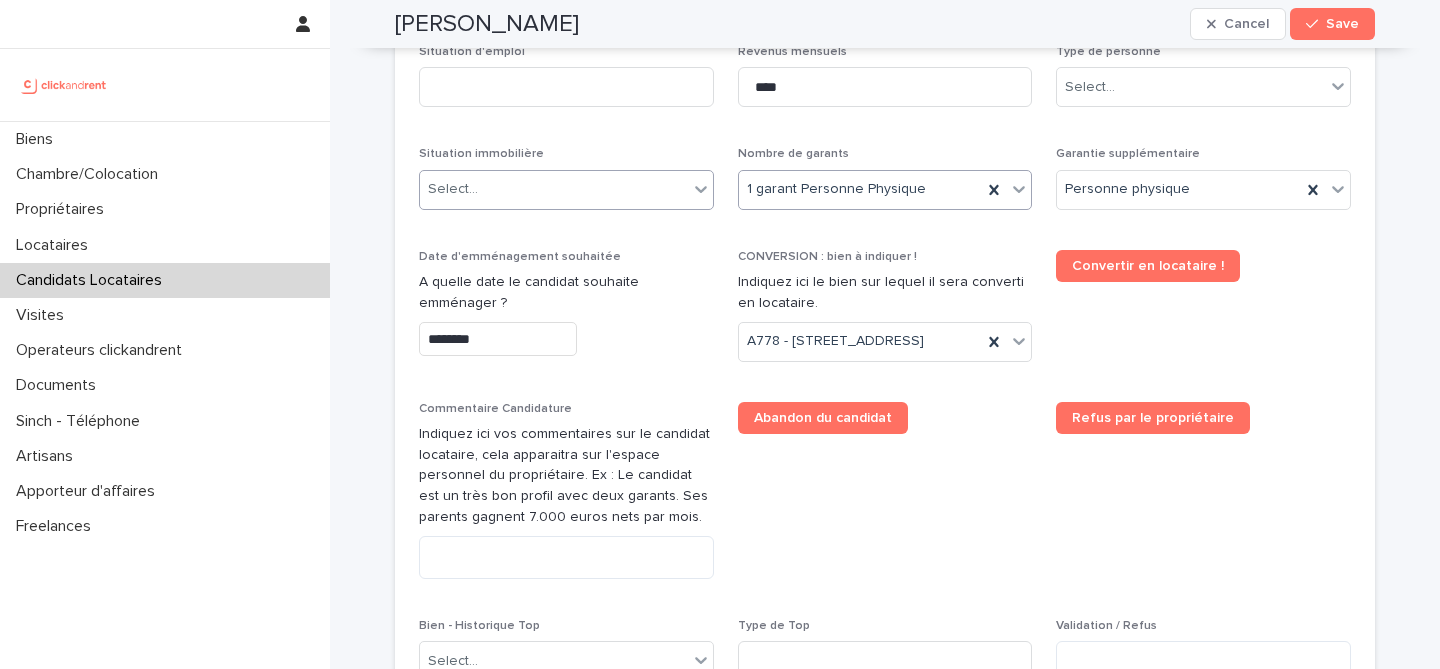 click on "Select..." at bounding box center [554, 189] 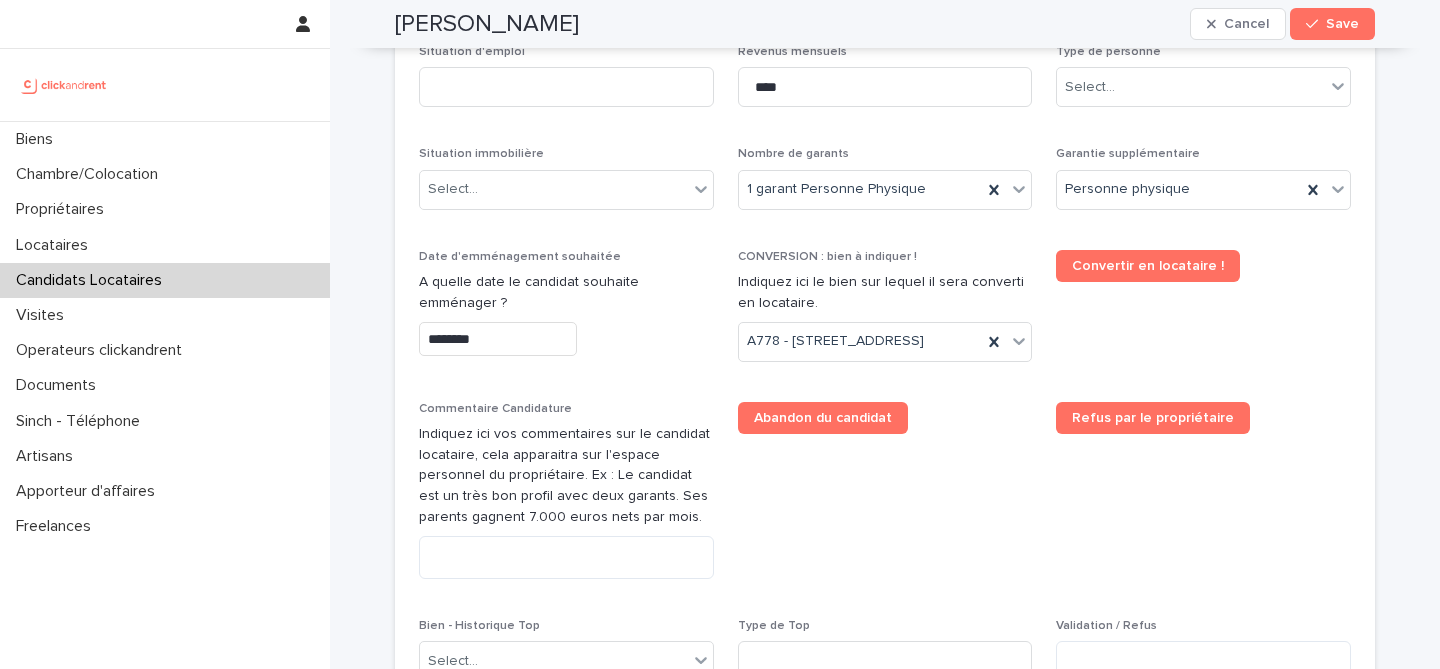 click on "CONVERSION : bien à indiquer !" at bounding box center [827, 257] 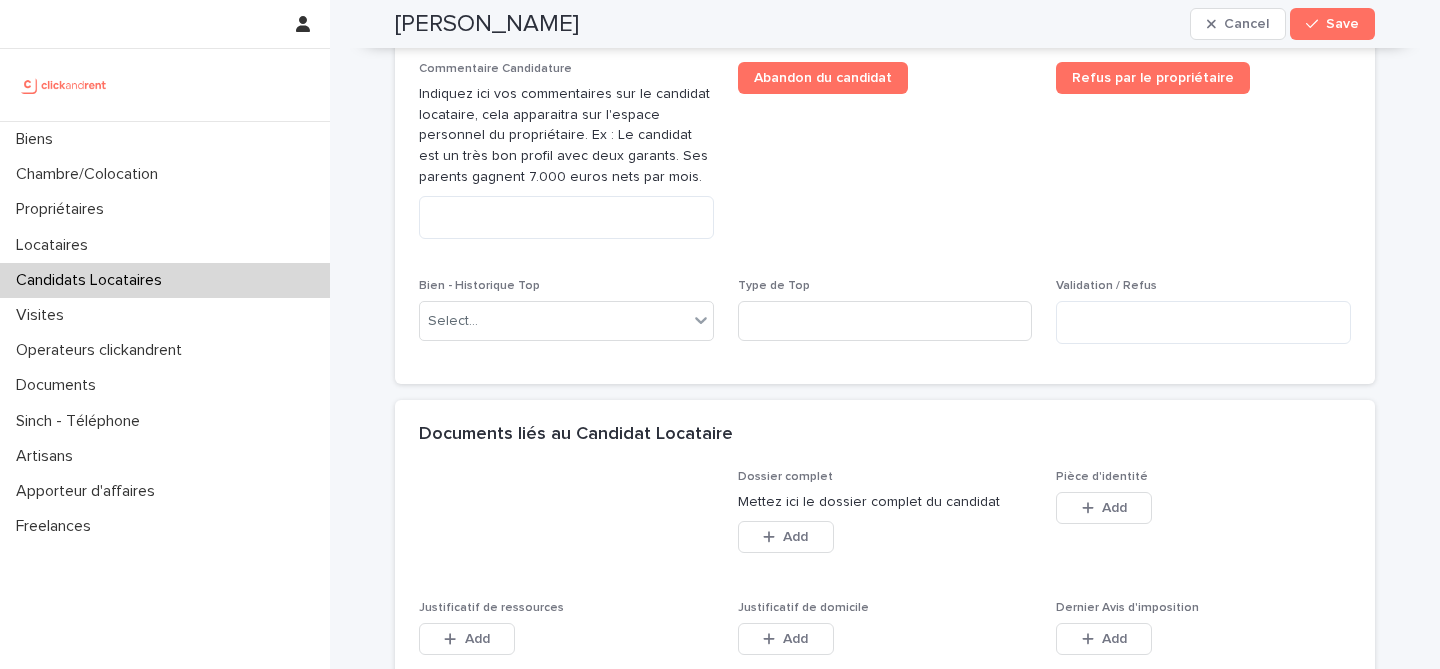 scroll, scrollTop: 1313, scrollLeft: 0, axis: vertical 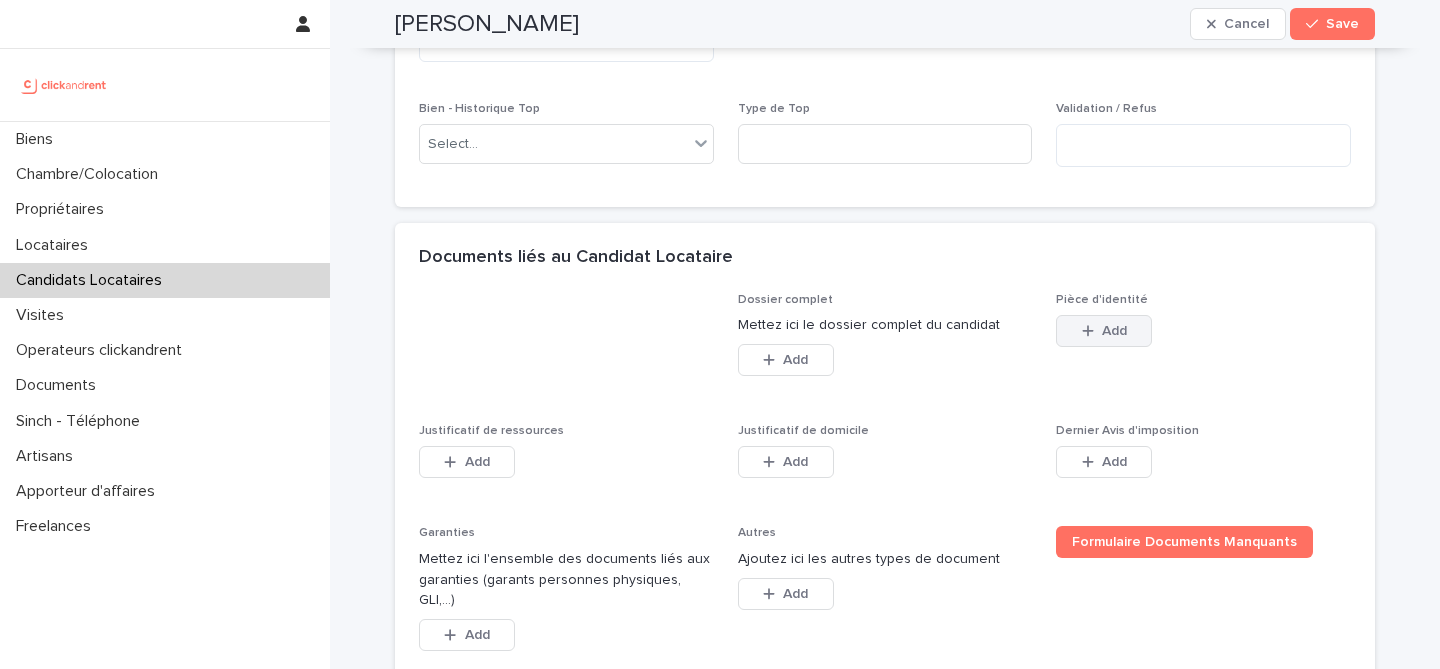 click on "Add" at bounding box center [1104, 331] 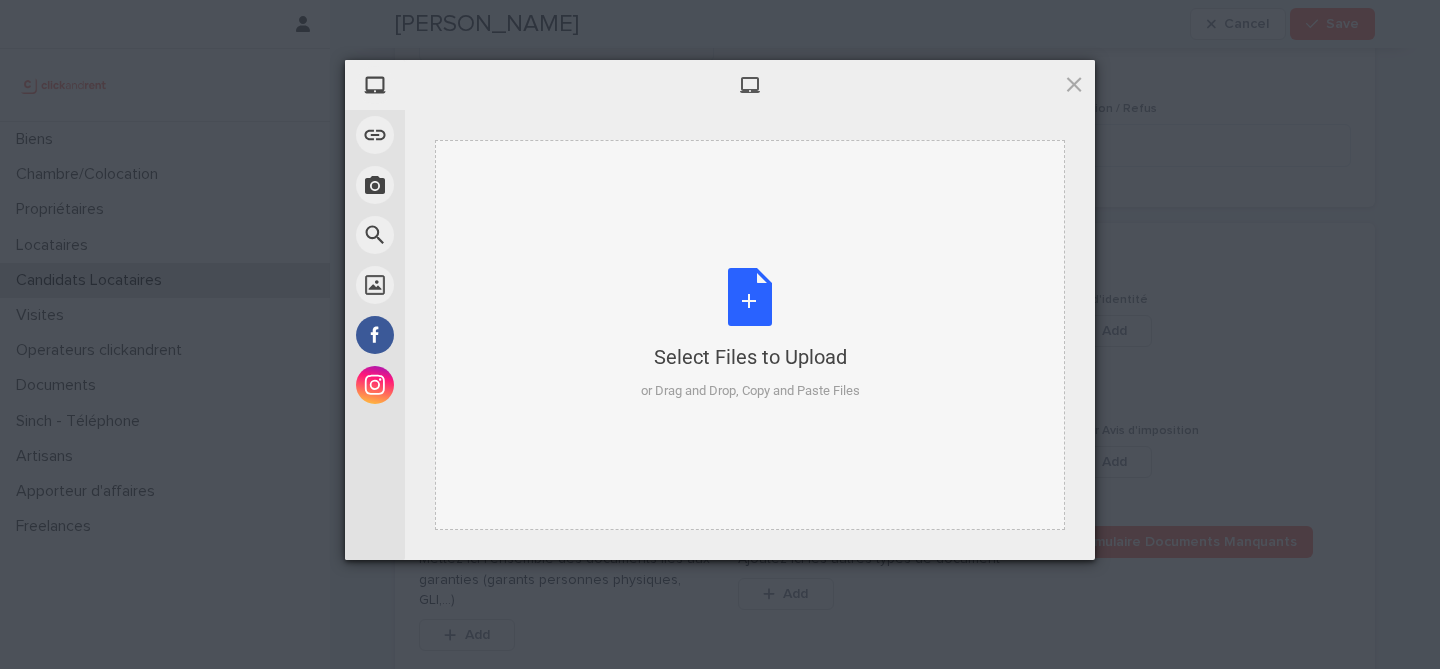 click on "Select Files to Upload
or Drag and Drop, Copy and Paste Files" at bounding box center (750, 334) 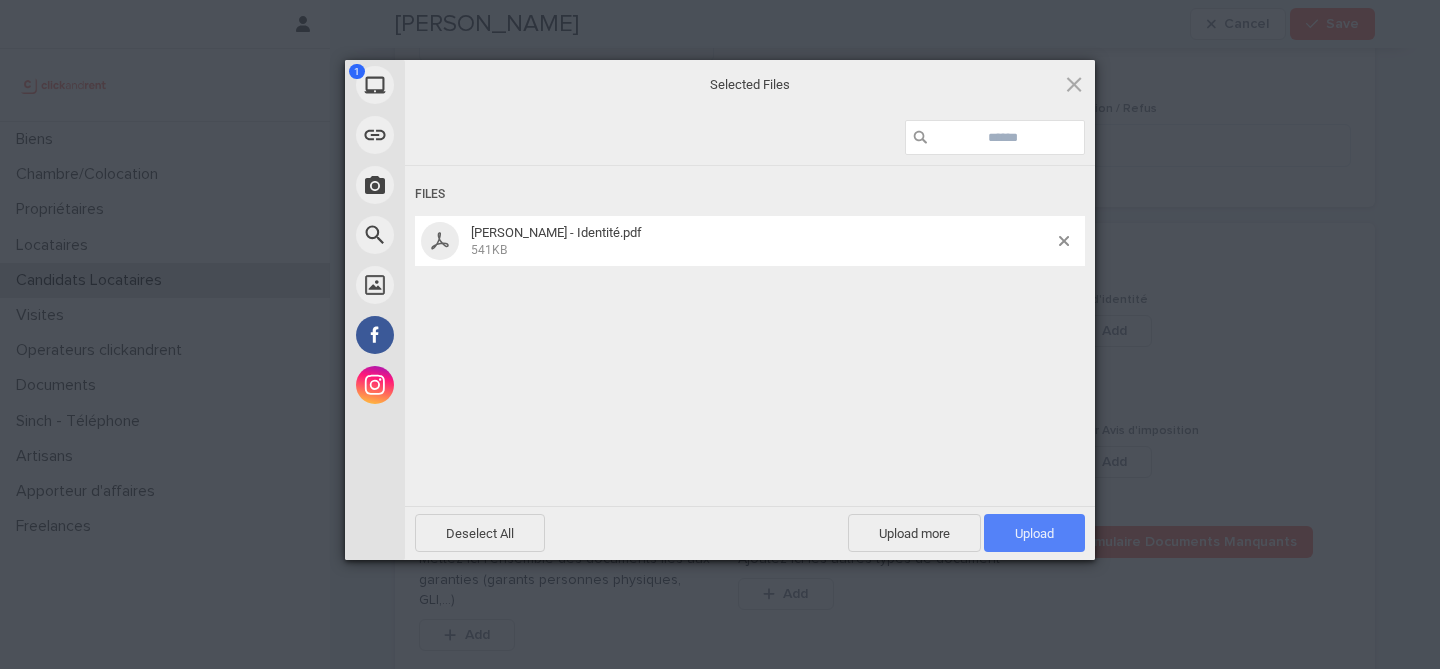 click on "Upload
1" at bounding box center (1034, 533) 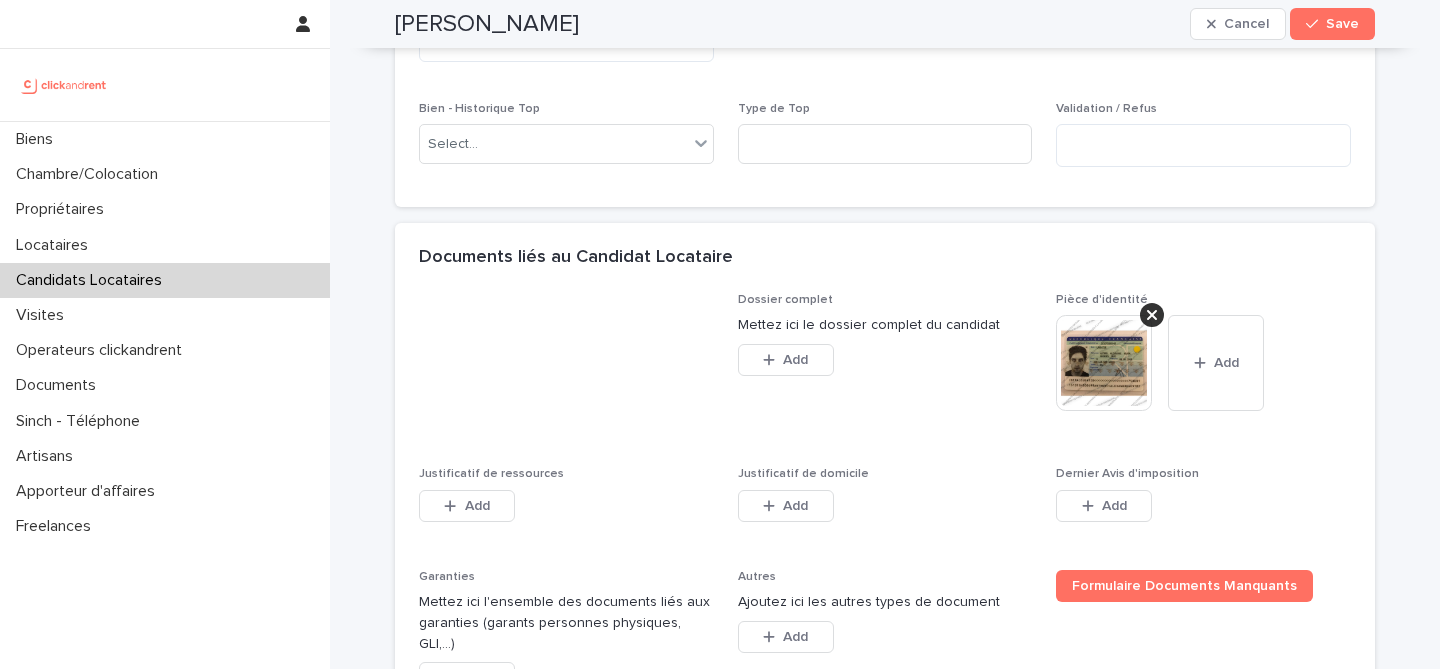 scroll, scrollTop: 1575, scrollLeft: 0, axis: vertical 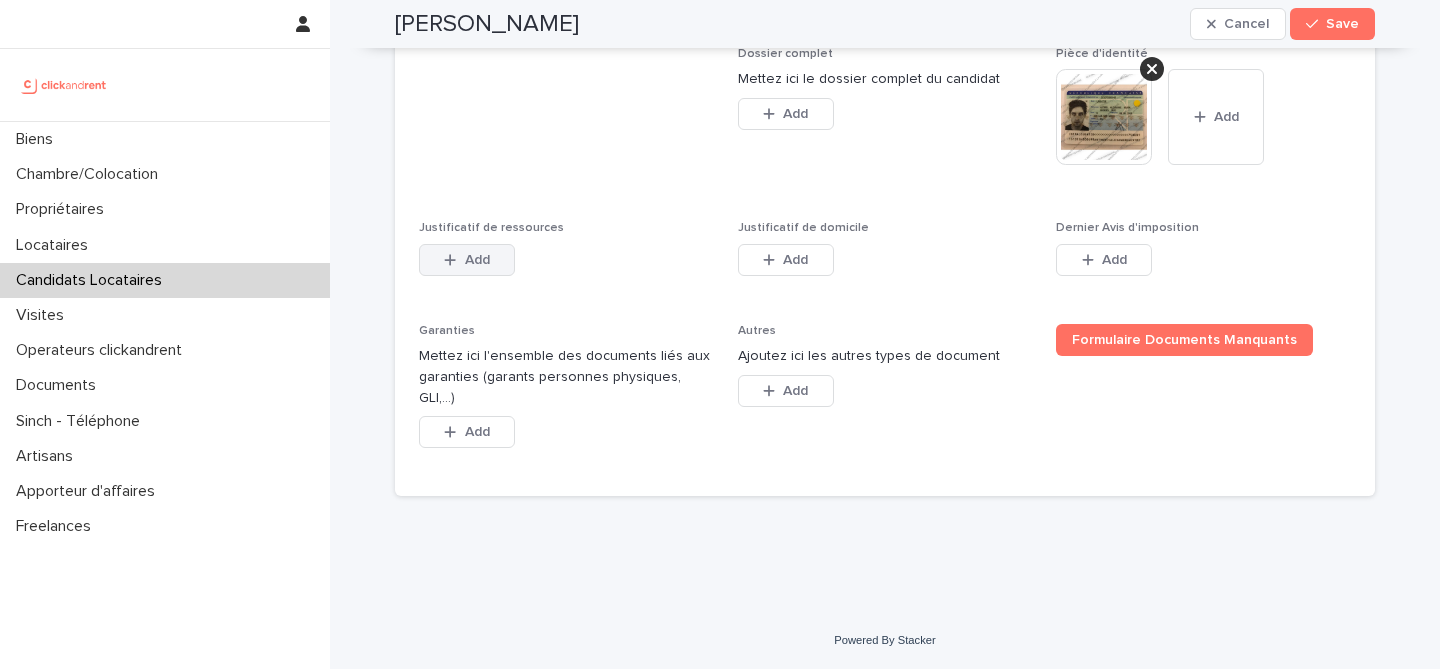 click on "Add" at bounding box center [477, 260] 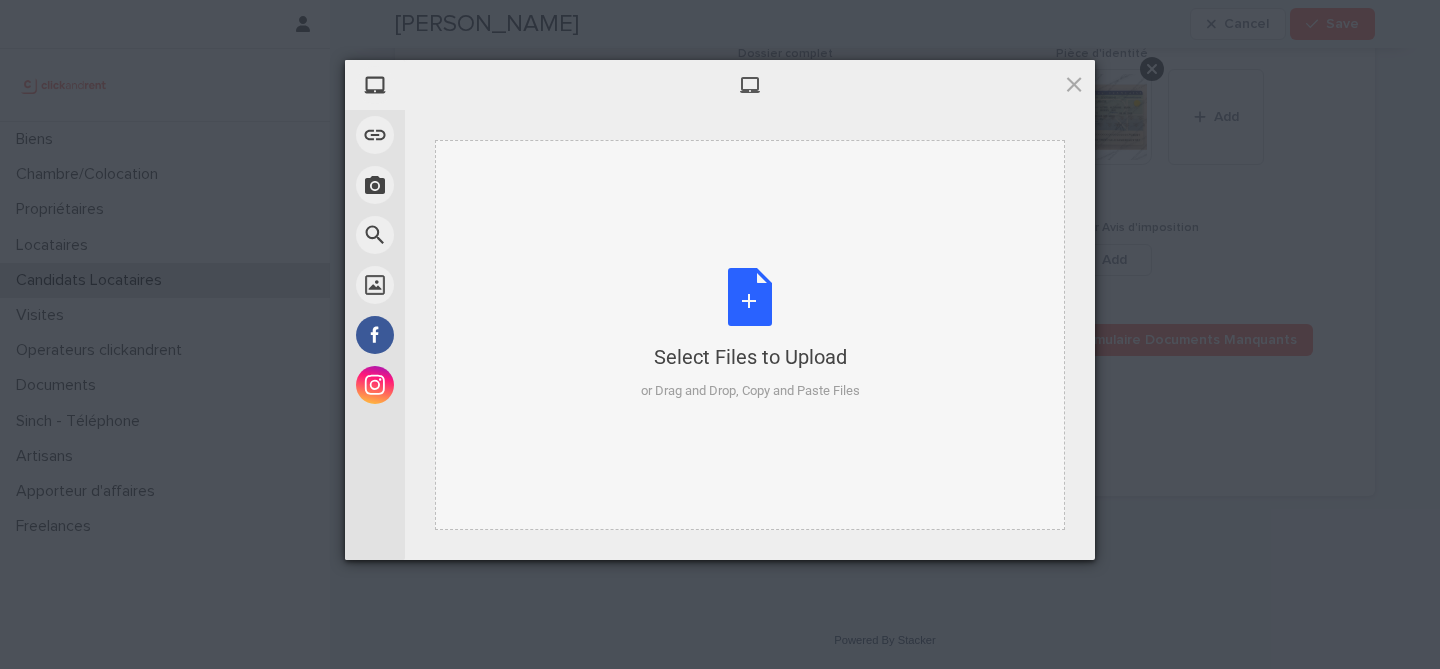 click on "Select Files to Upload
or Drag and Drop, Copy and Paste Files" at bounding box center [750, 334] 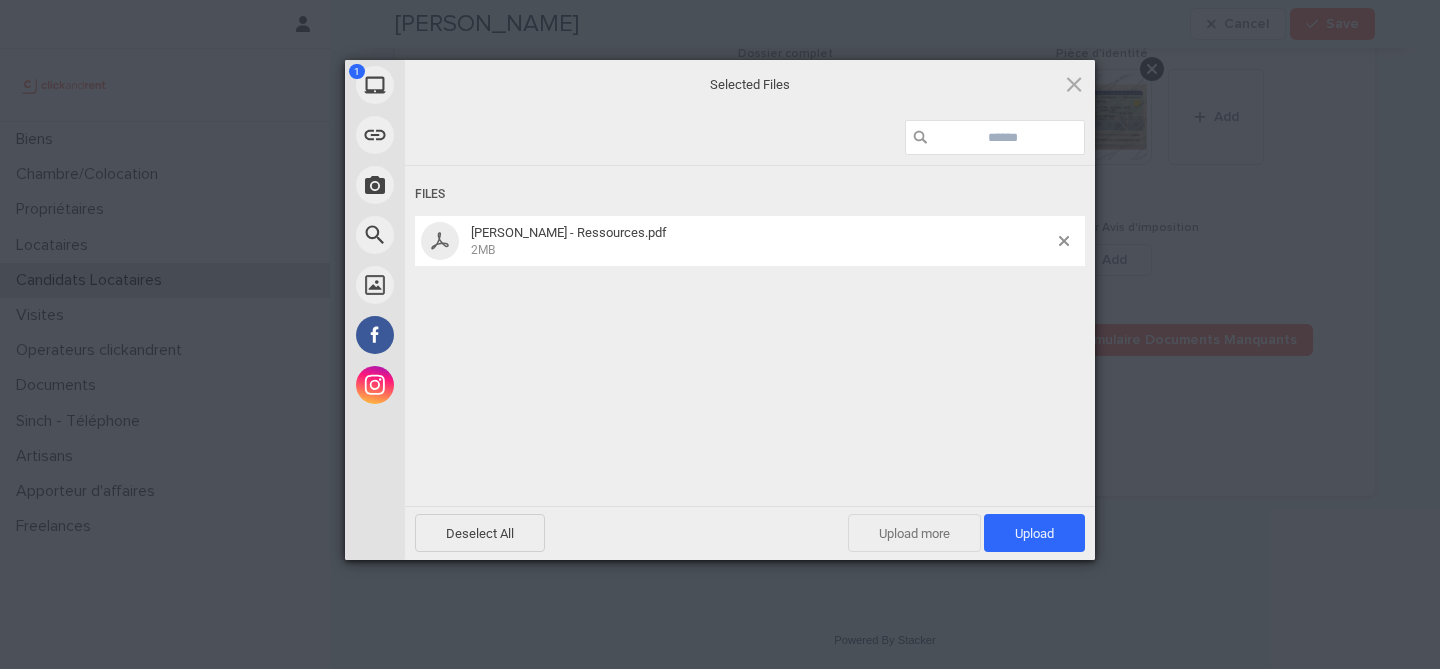 click on "Upload more" at bounding box center (914, 533) 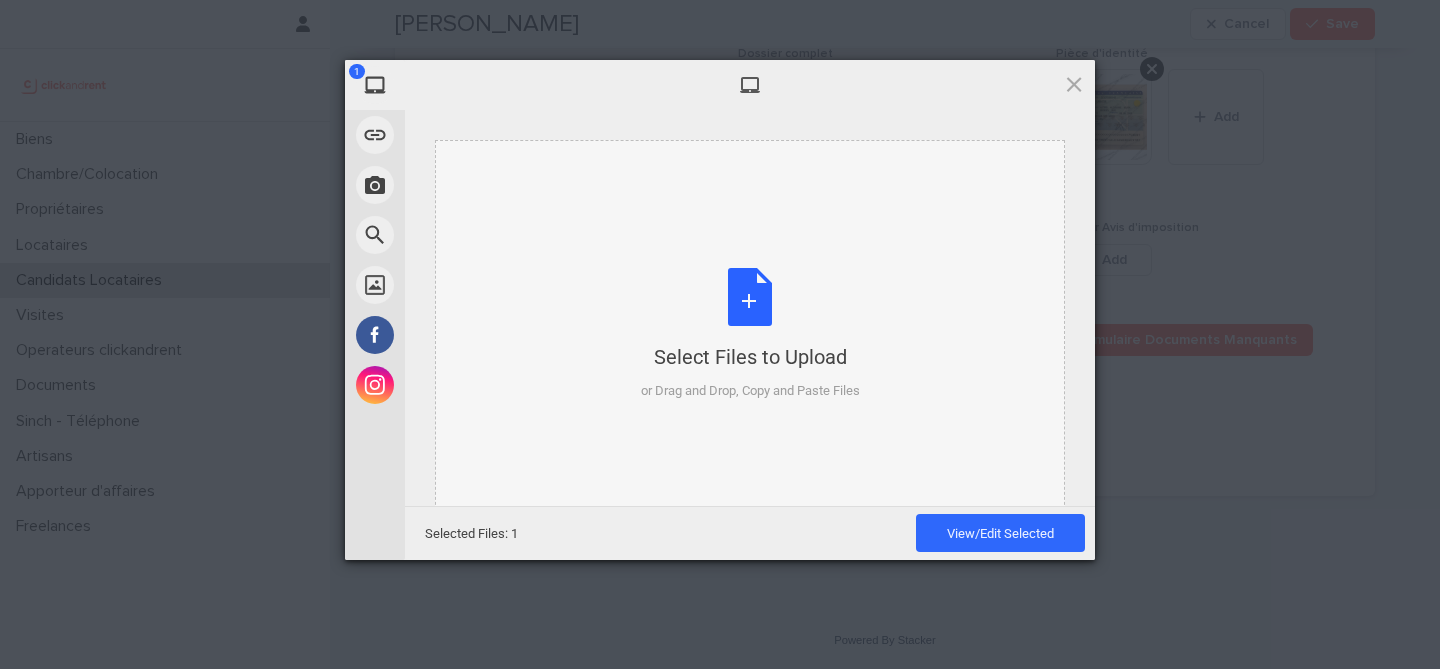 click on "Select Files to Upload
or Drag and Drop, Copy and Paste Files" at bounding box center (750, 334) 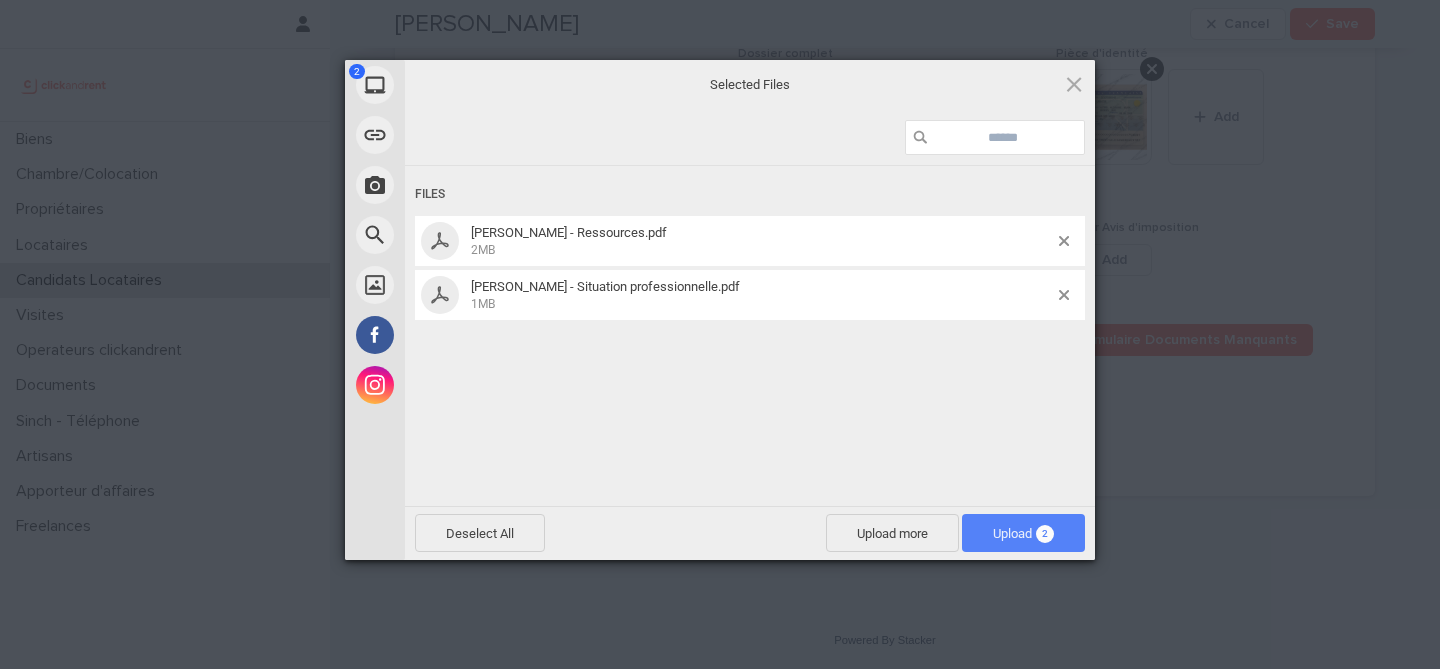 click on "Upload
2" at bounding box center (1023, 533) 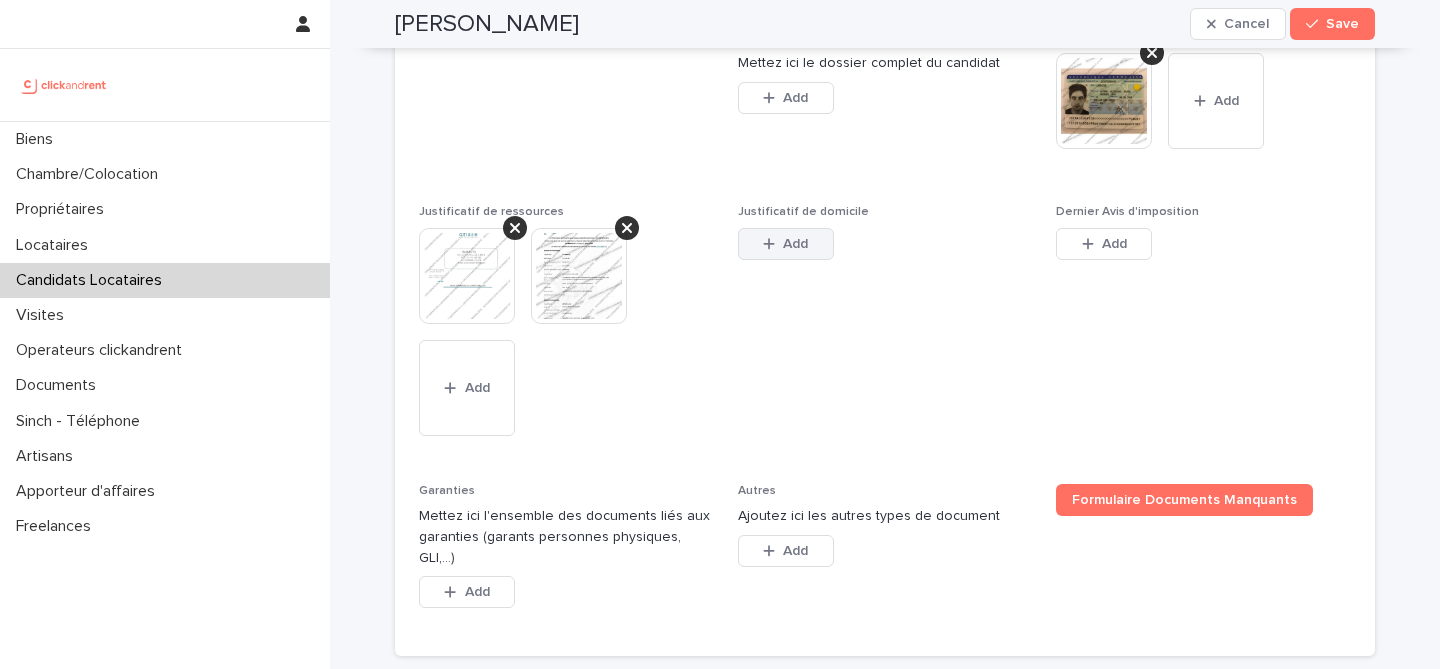 click 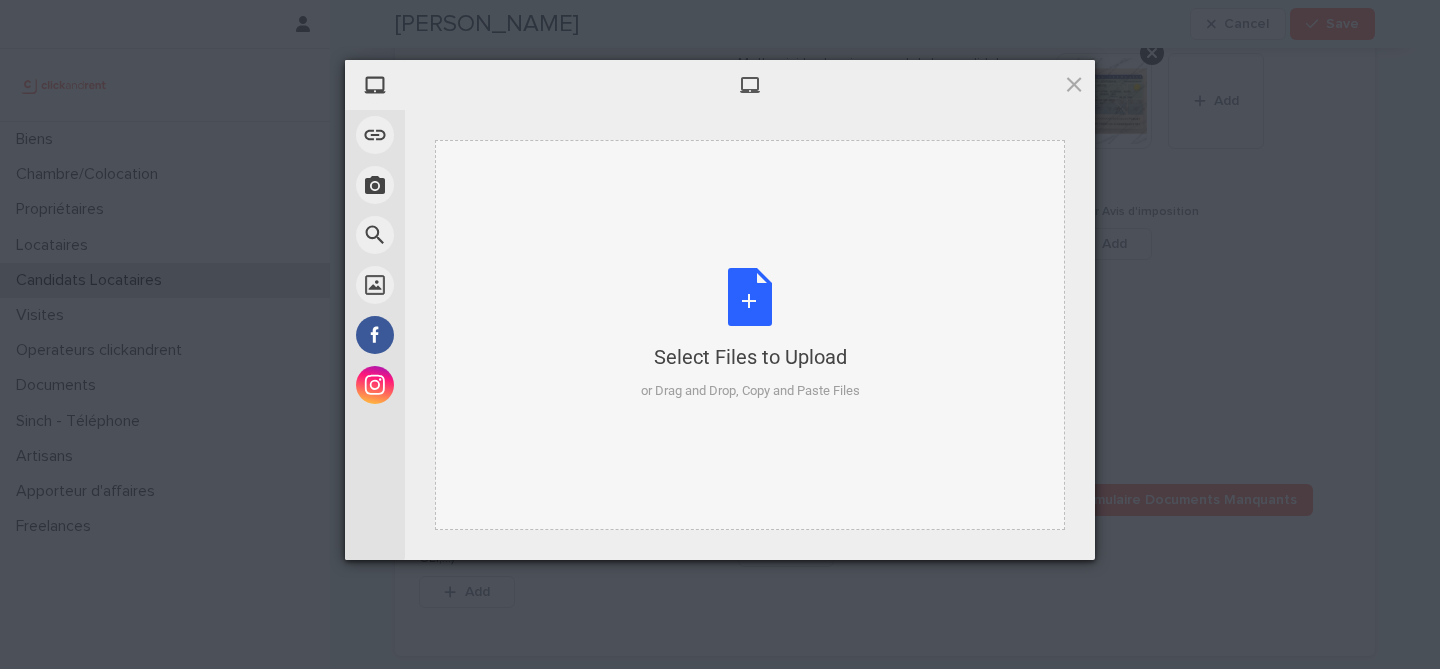 click on "Select Files to Upload
or Drag and Drop, Copy and Paste Files" at bounding box center (750, 334) 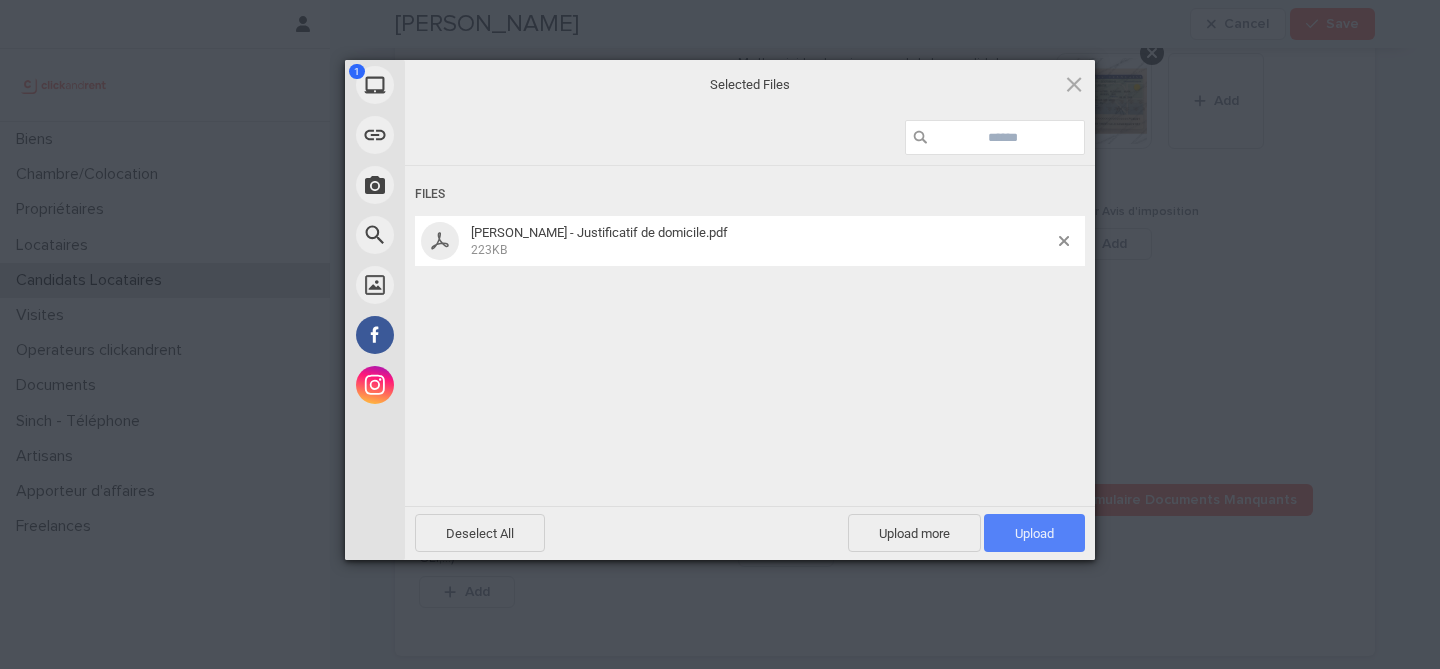 click on "Upload
1" at bounding box center (1034, 533) 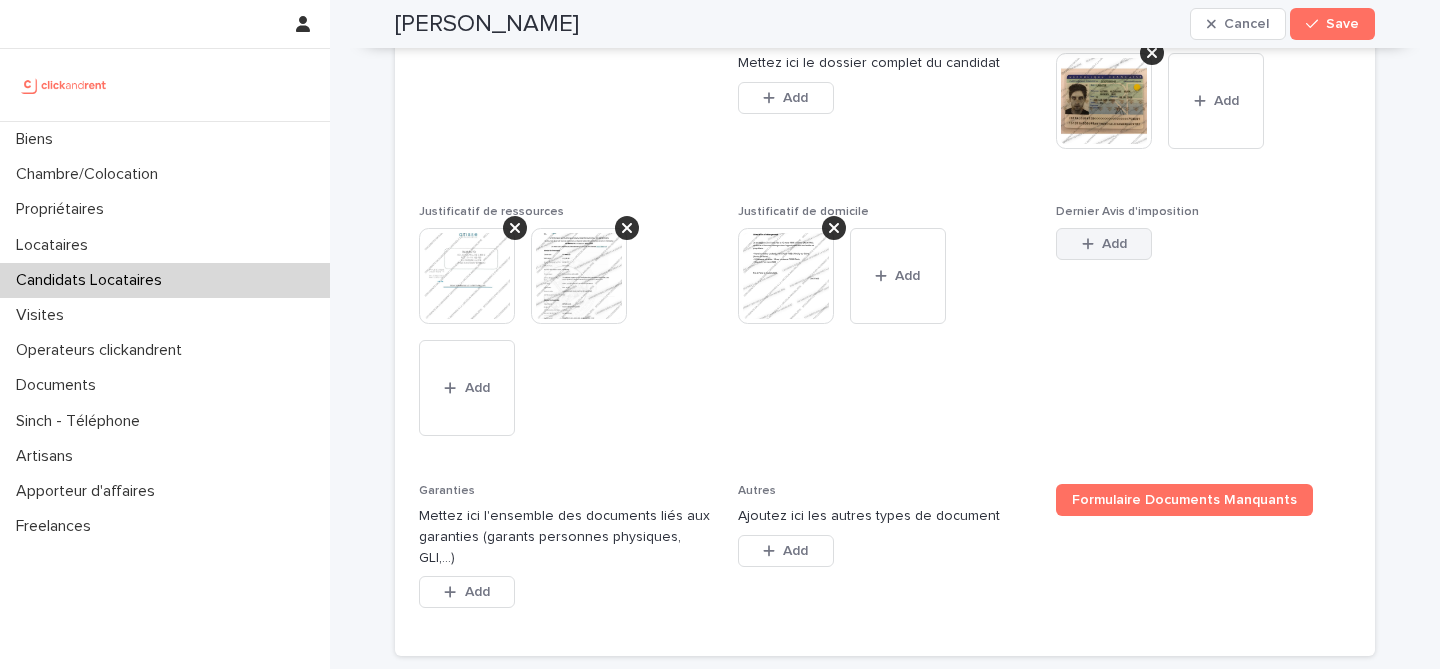 click on "Add" at bounding box center [1104, 244] 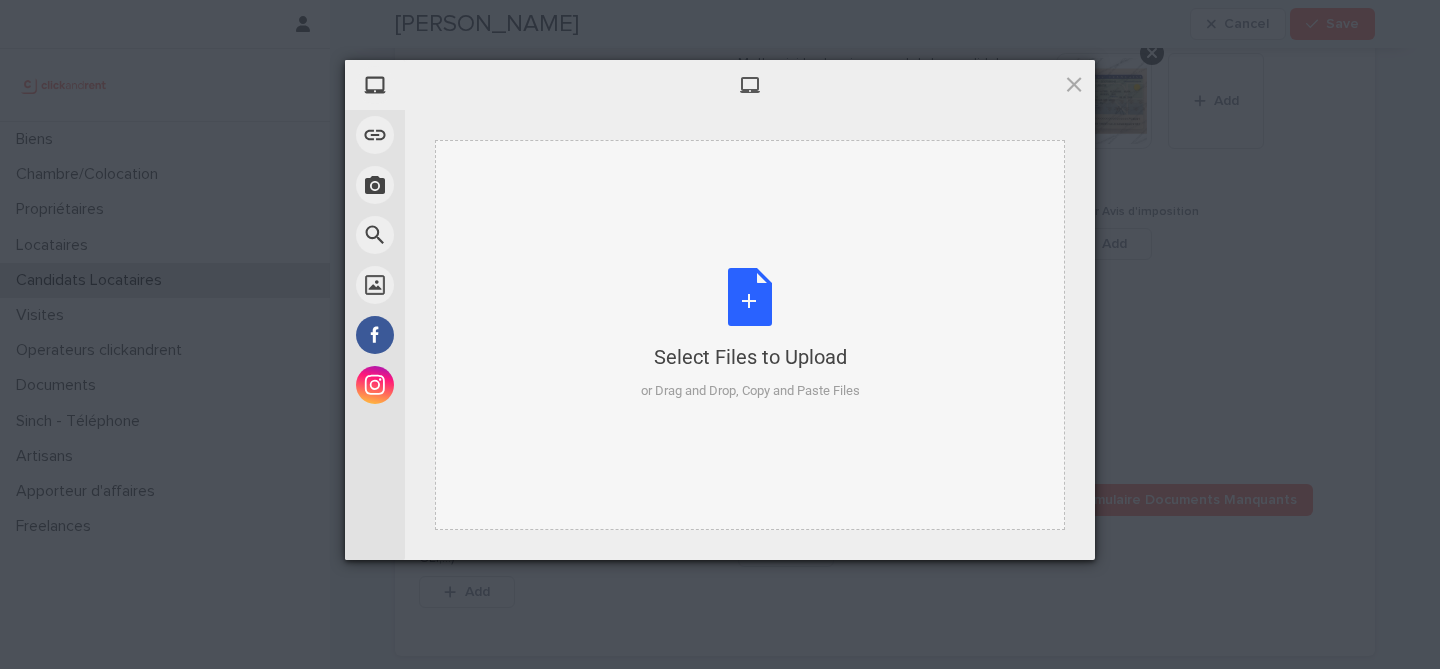 click on "Select Files to Upload
or Drag and Drop, Copy and Paste Files" at bounding box center [750, 334] 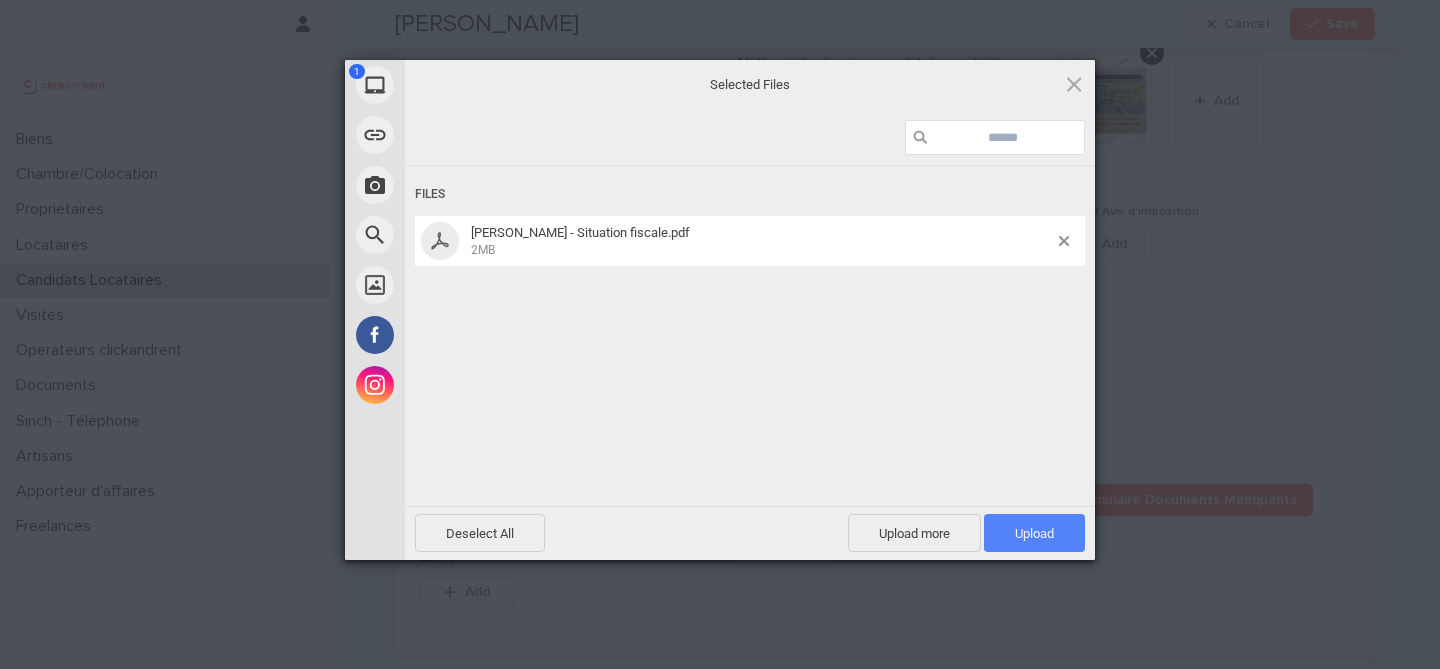 click on "Upload
1" at bounding box center (1034, 533) 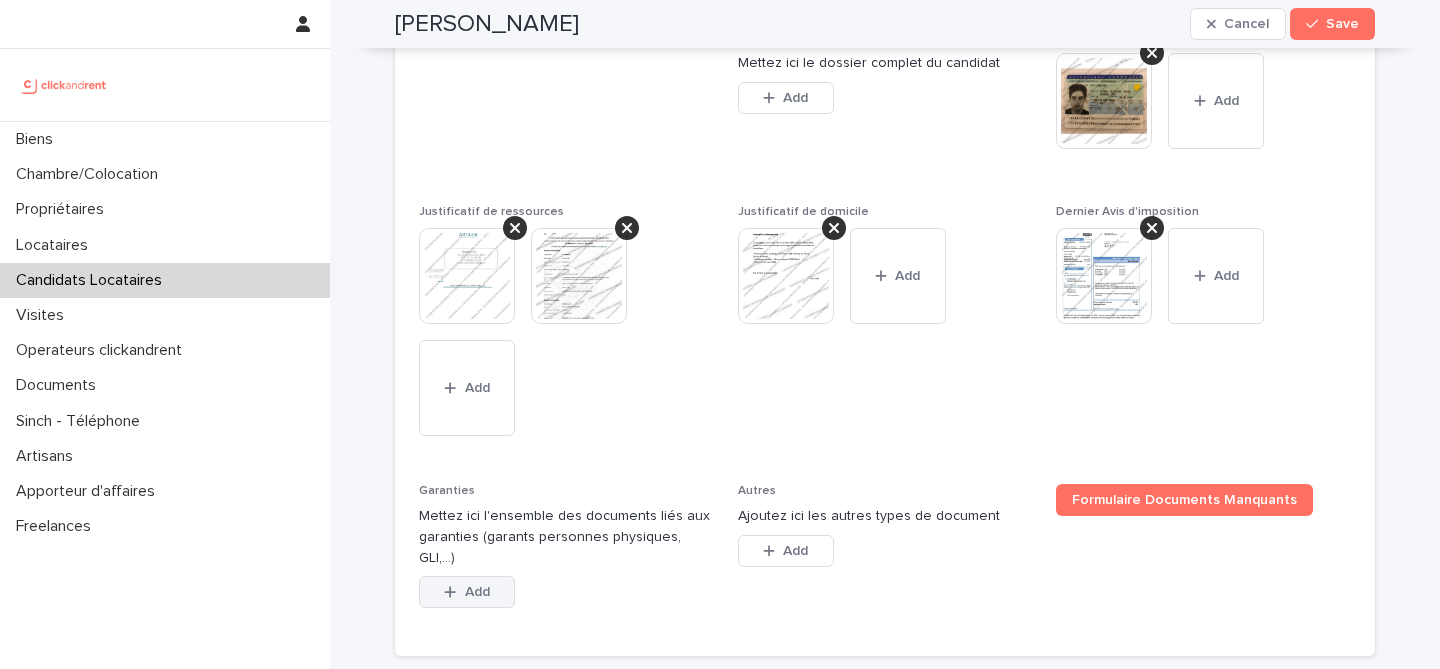 click on "Add" at bounding box center [477, 592] 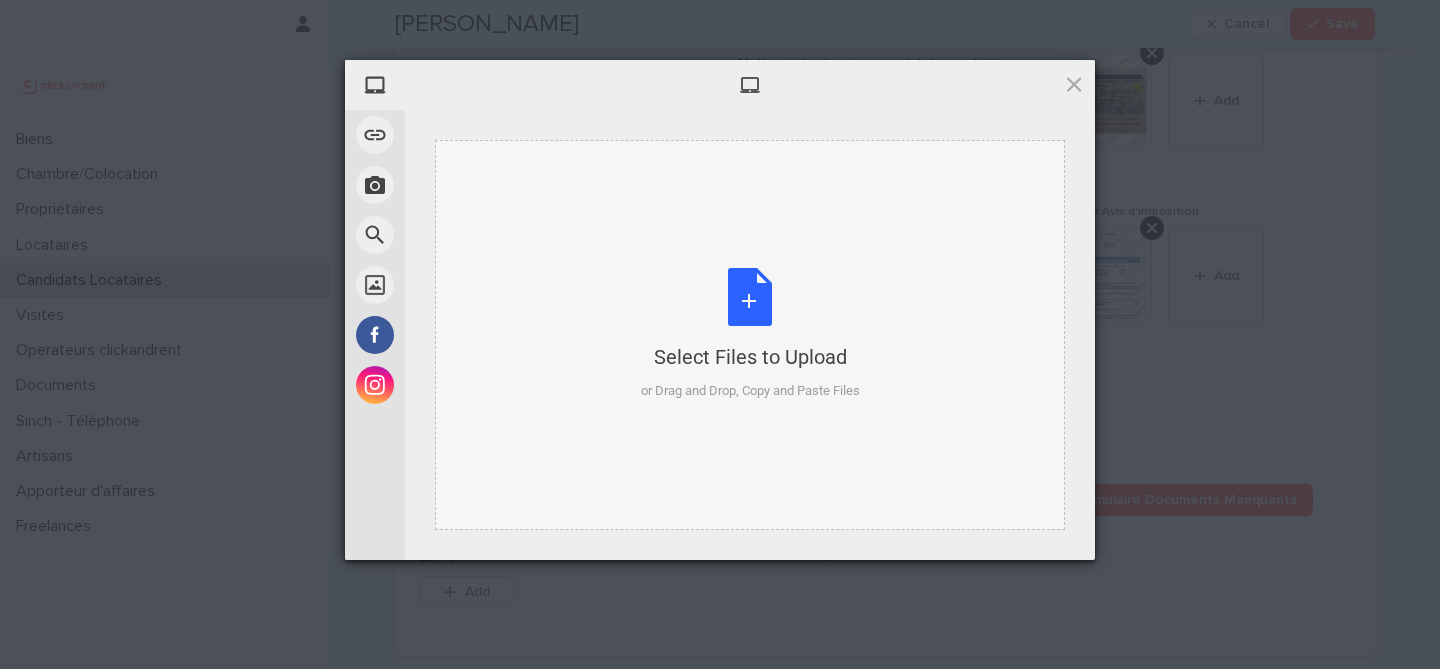 click on "Select Files to Upload
or Drag and Drop, Copy and Paste Files" at bounding box center (750, 334) 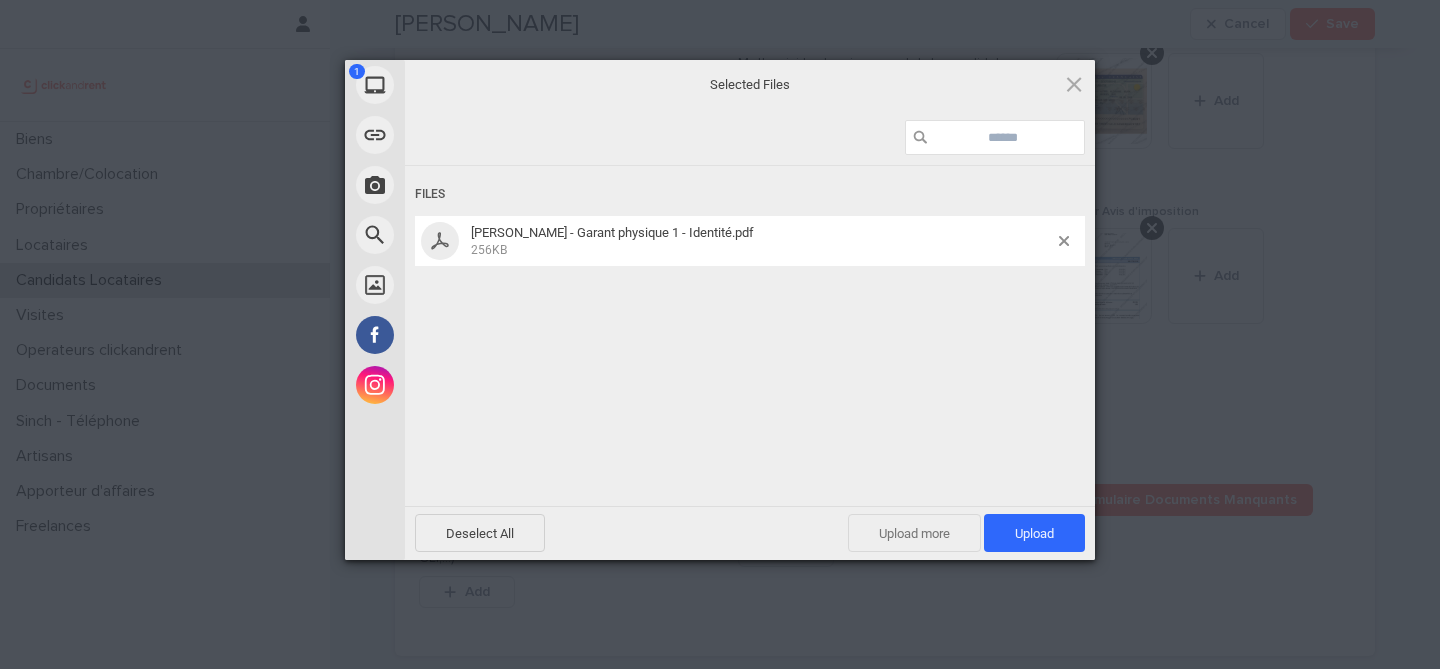 click on "Upload more" at bounding box center (914, 533) 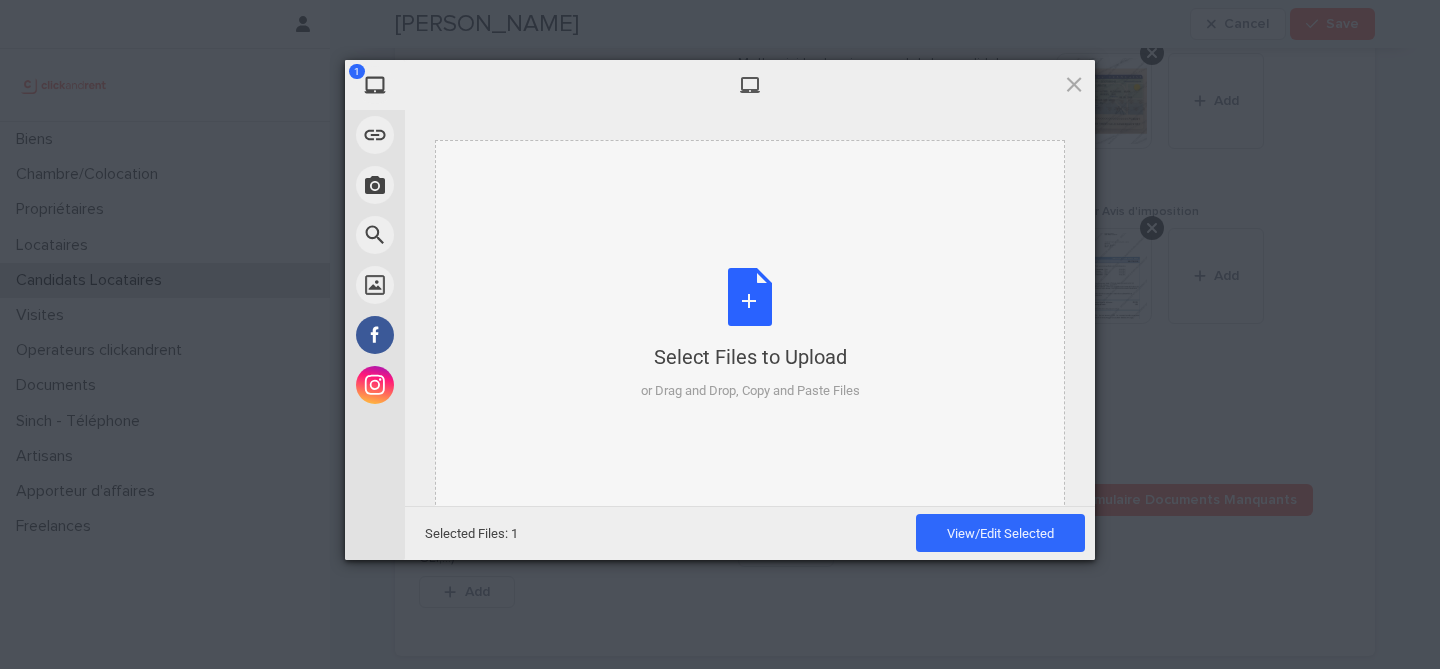 click on "Select Files to Upload
or Drag and Drop, Copy and Paste Files" at bounding box center [750, 334] 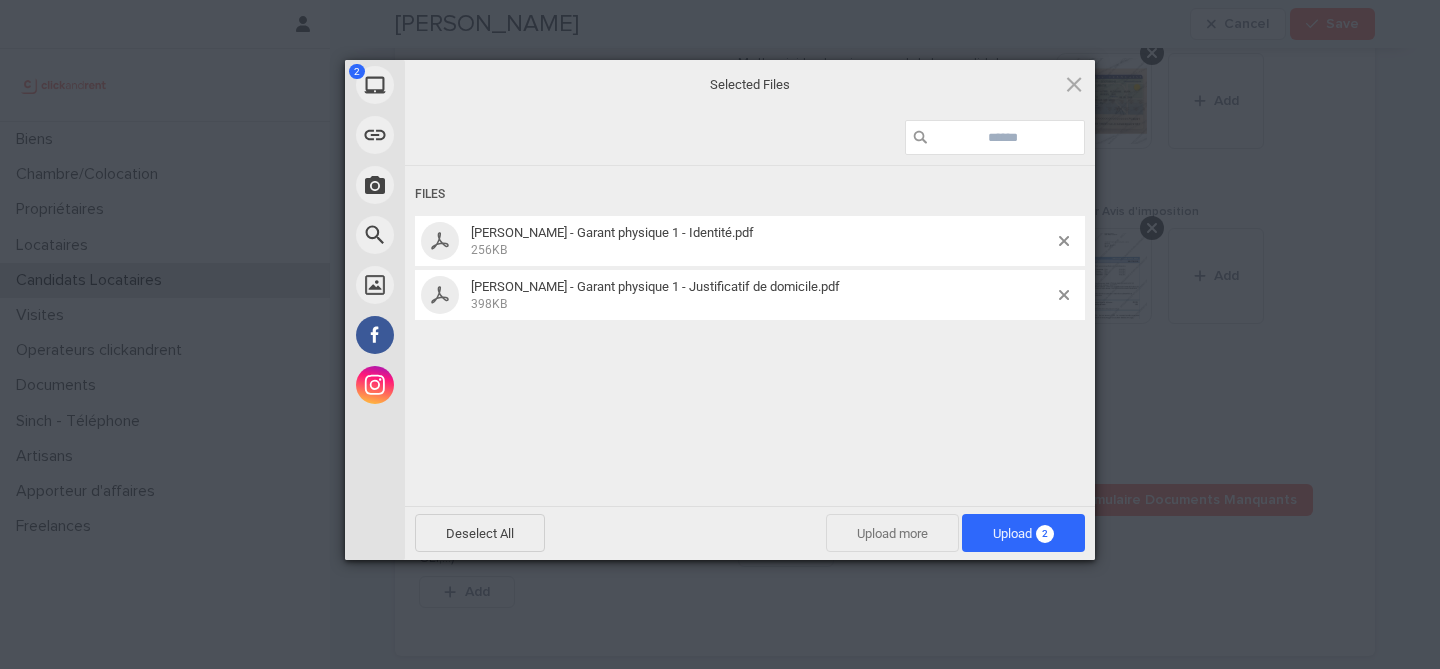 click on "Upload more" at bounding box center [892, 533] 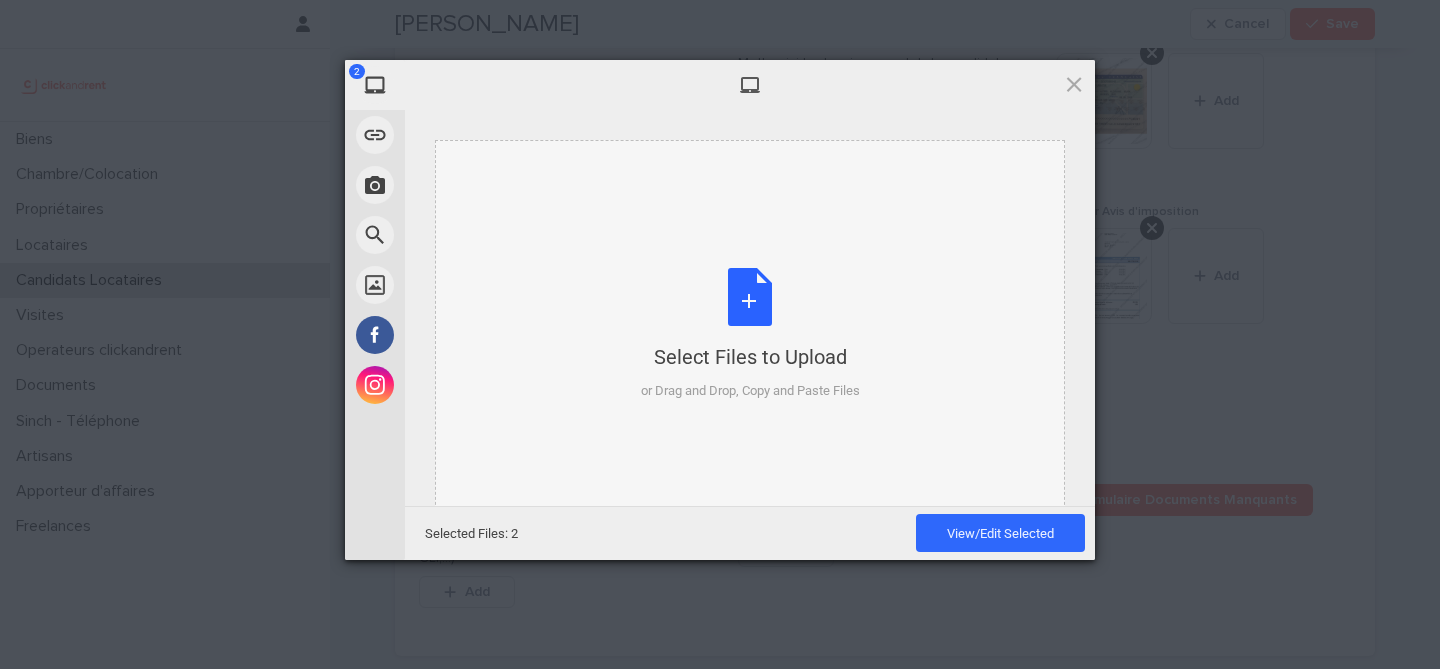 click on "Select Files to Upload" at bounding box center [750, 357] 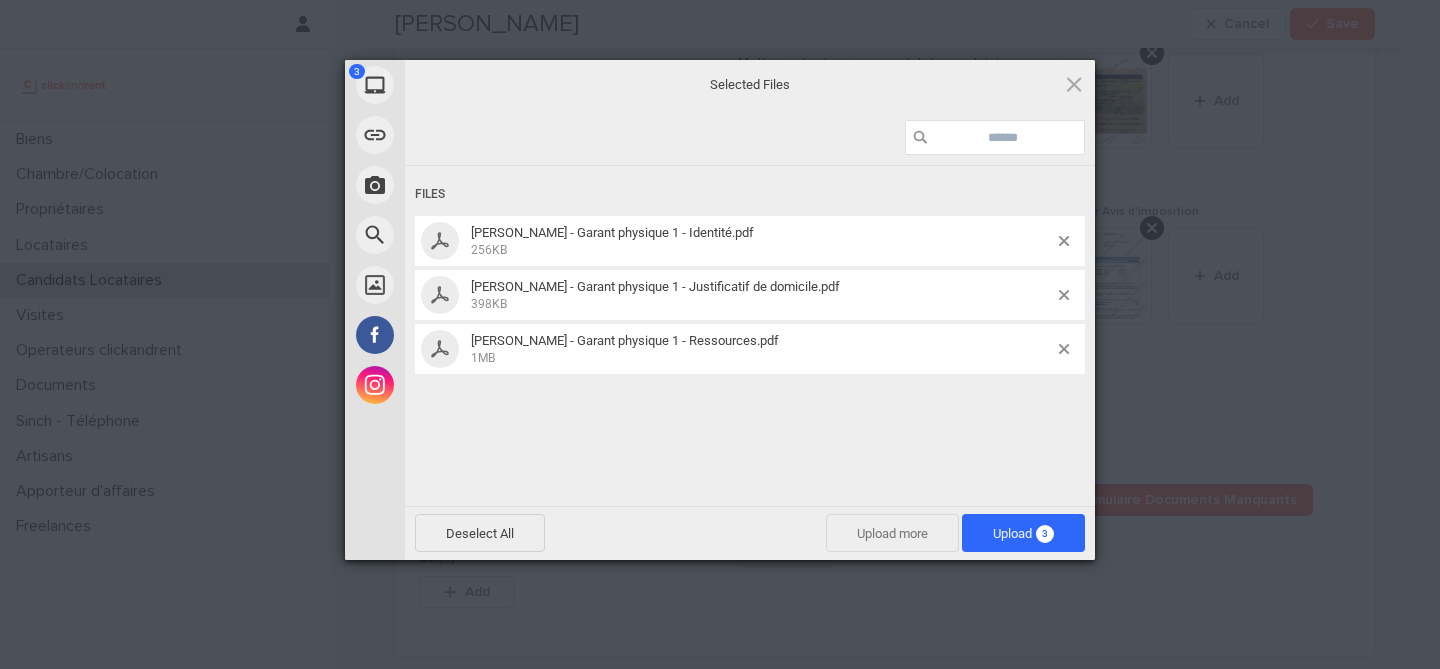 click on "Upload more" at bounding box center [892, 533] 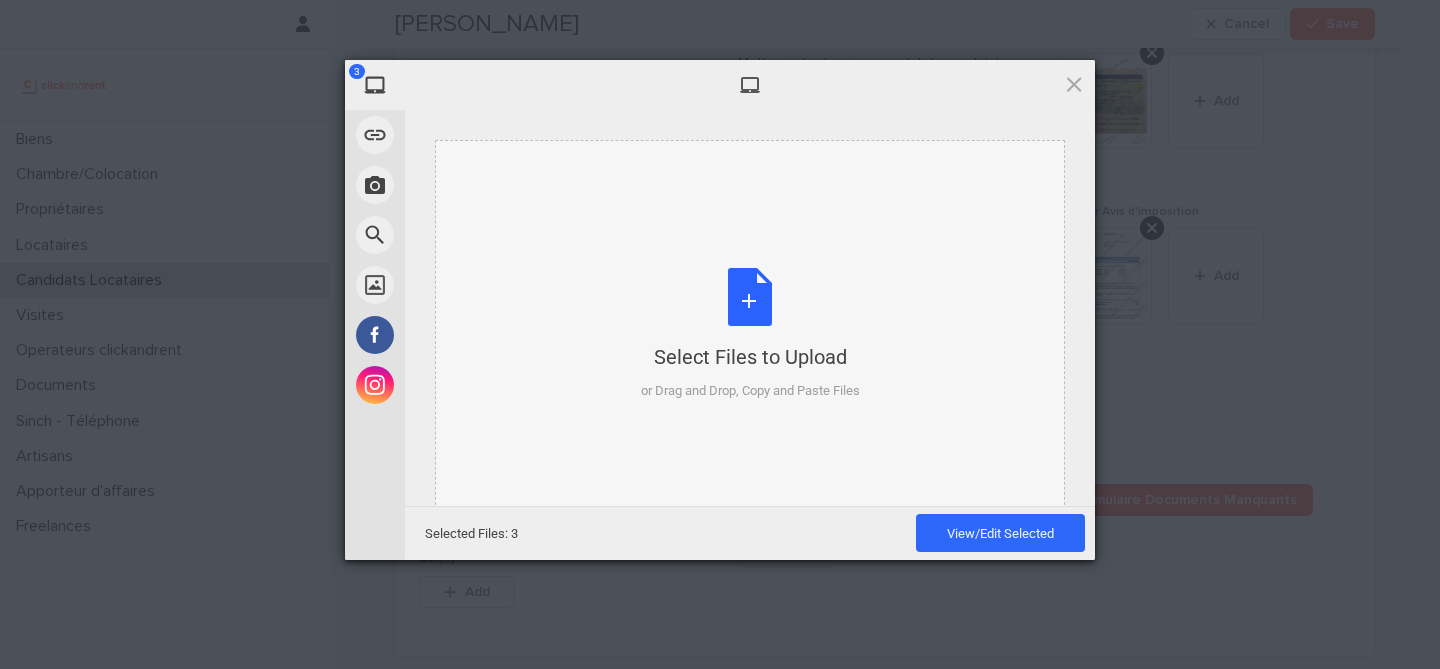 click on "Select Files to Upload
or Drag and Drop, Copy and Paste Files" at bounding box center (750, 334) 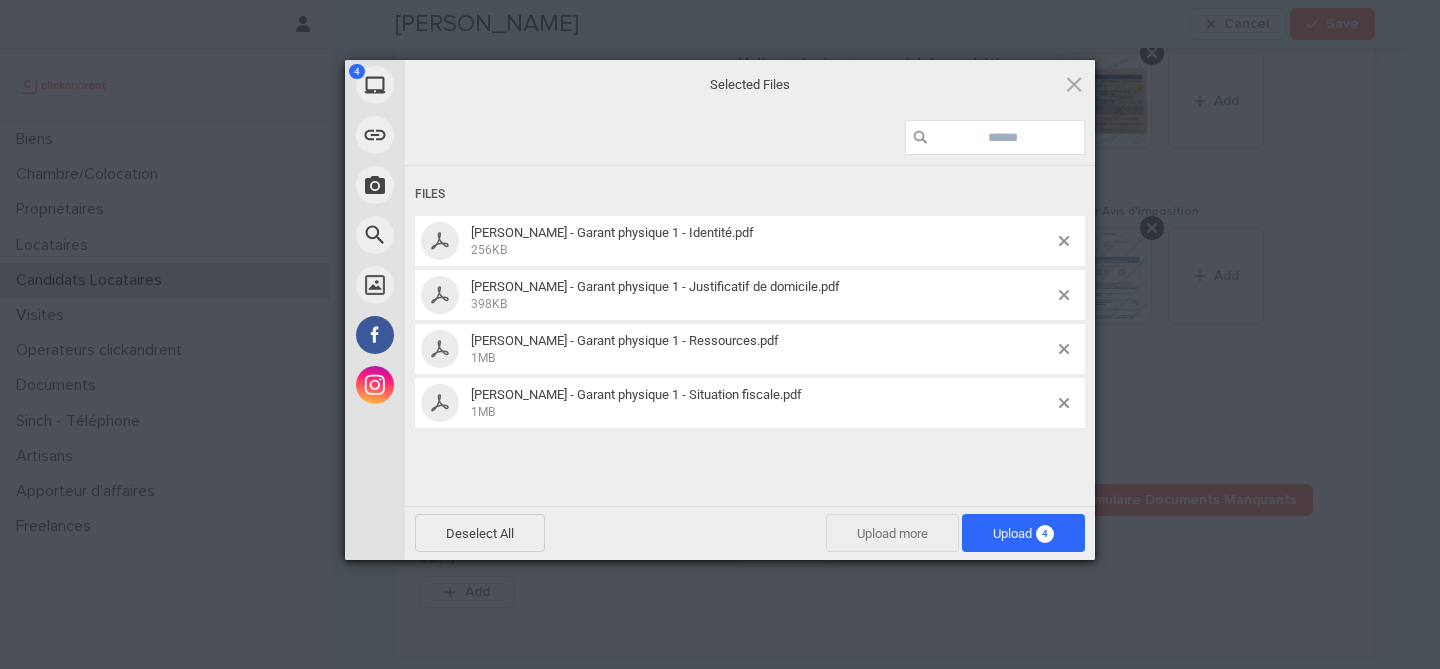 click on "Upload more" at bounding box center [892, 533] 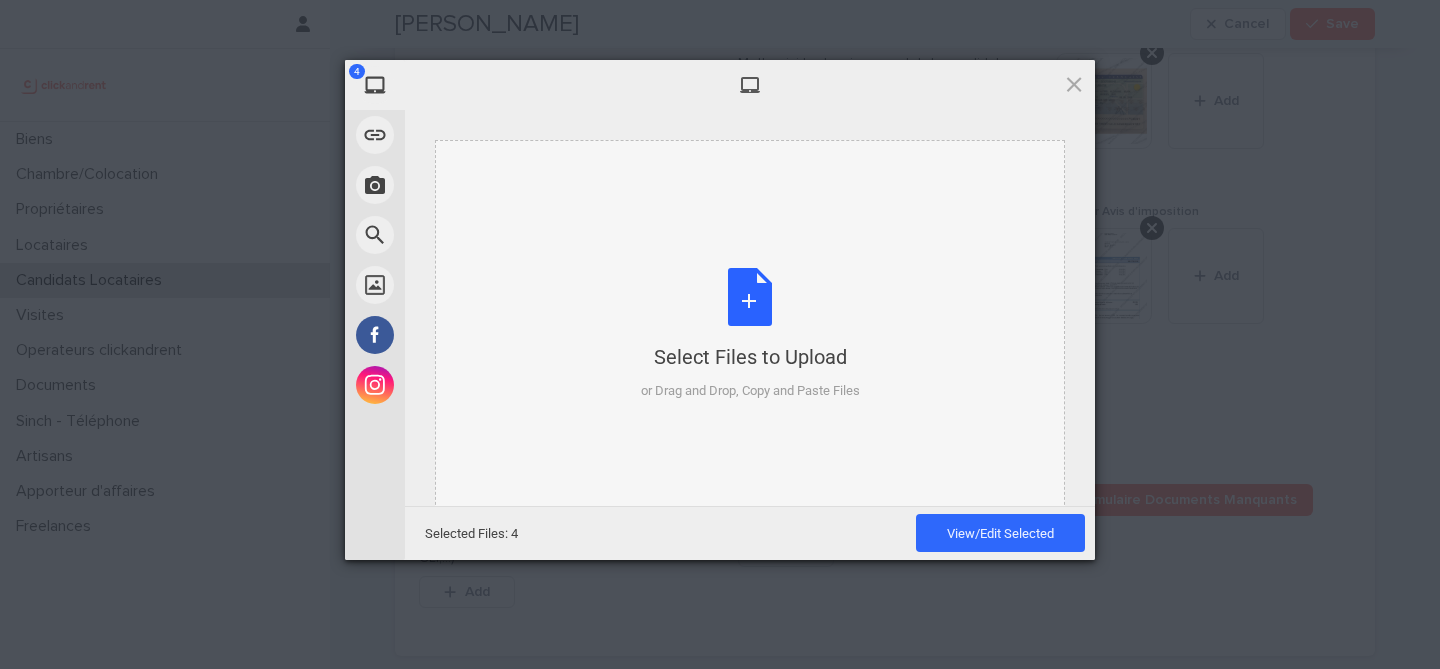 click on "Select Files to Upload
or Drag and Drop, Copy and Paste Files" at bounding box center [750, 334] 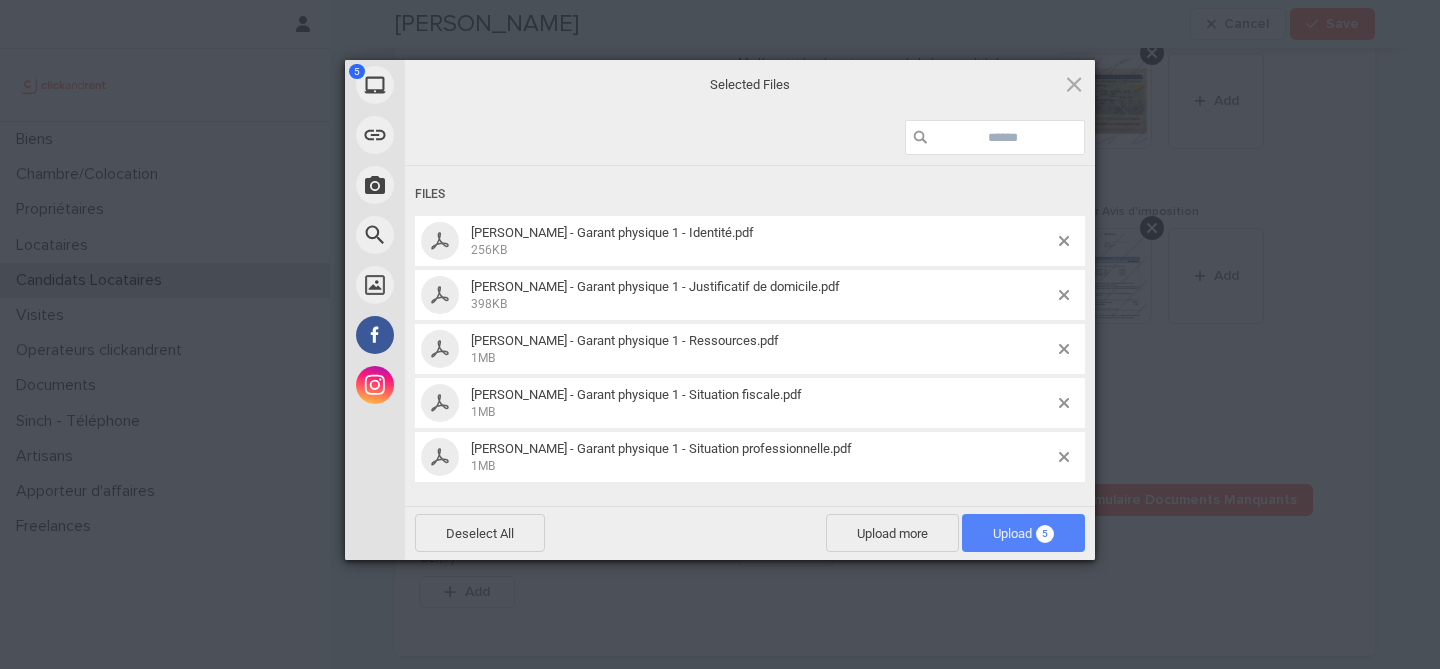 click on "Upload
5" at bounding box center [1023, 533] 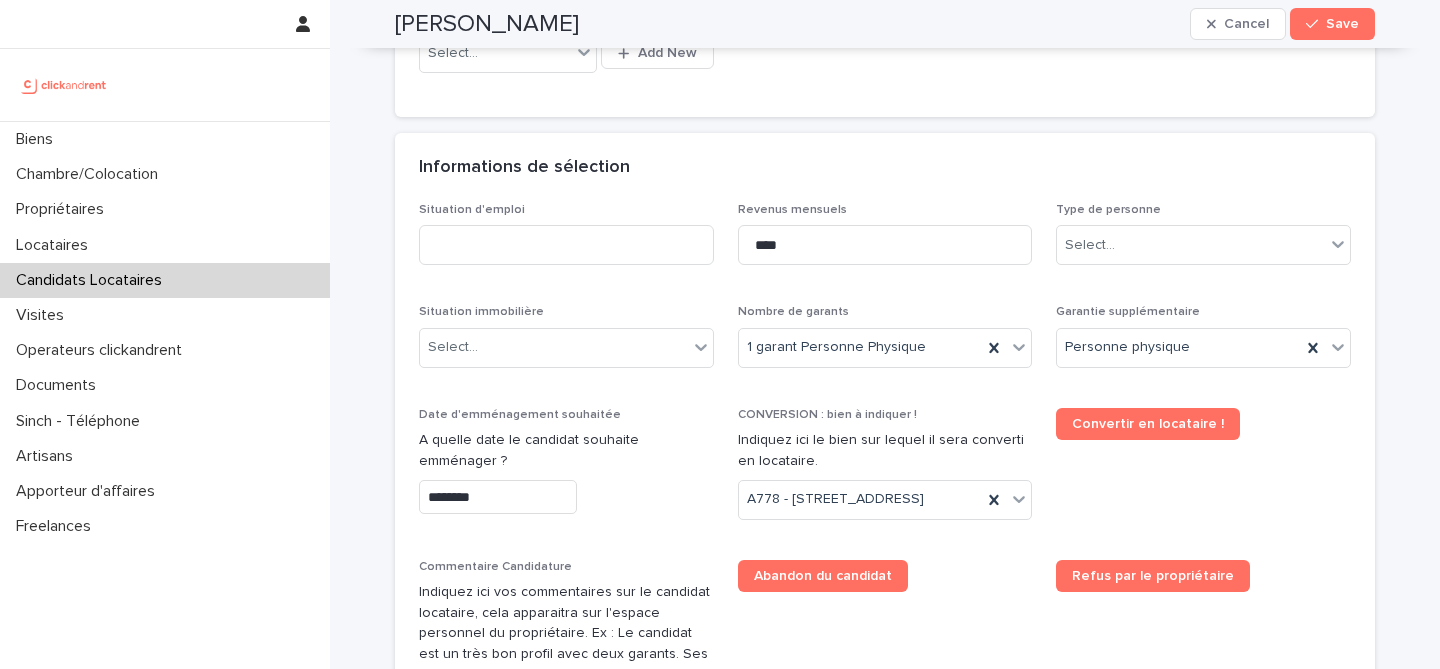 scroll, scrollTop: 636, scrollLeft: 0, axis: vertical 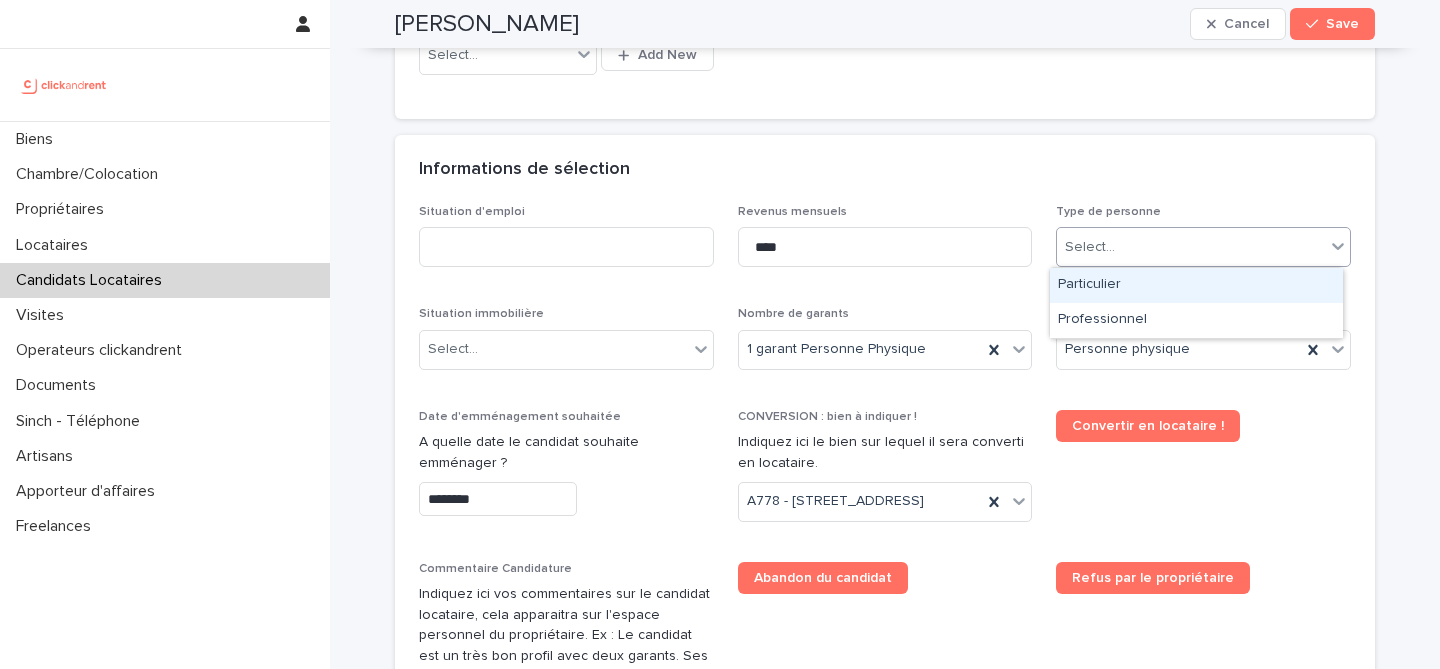 click on "Select..." at bounding box center [1191, 247] 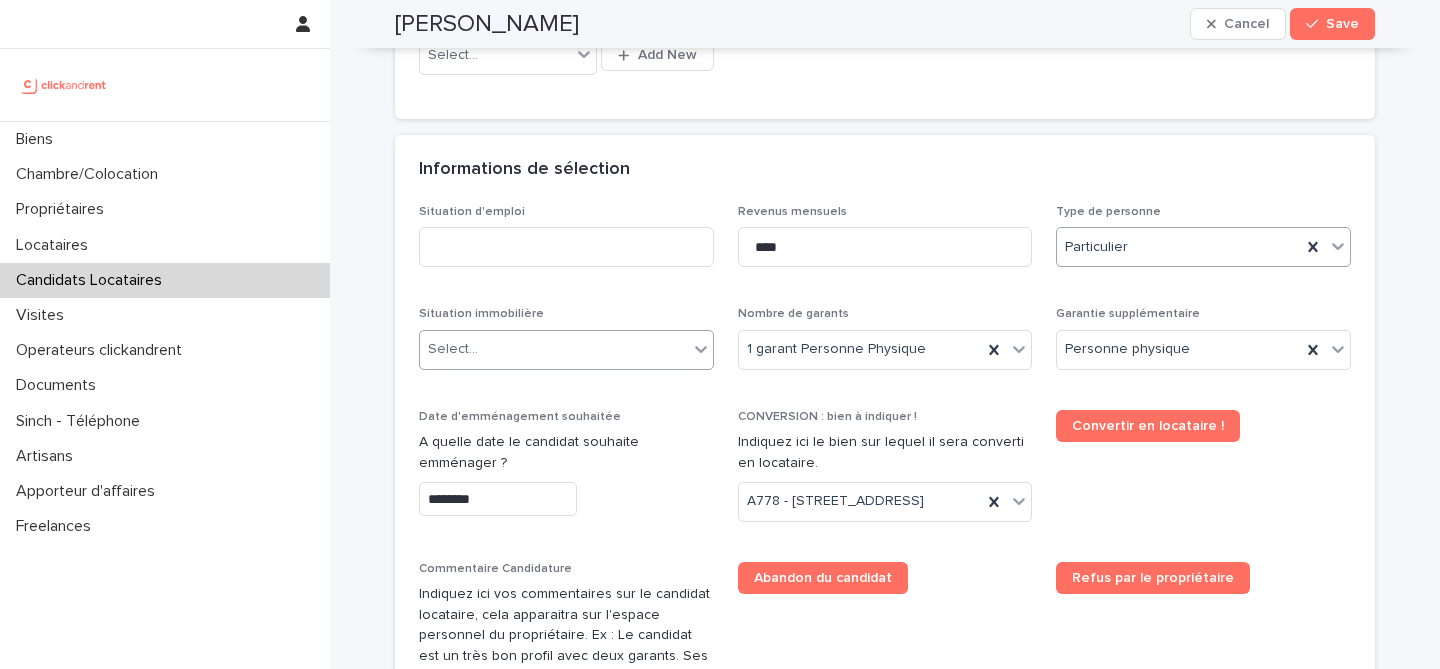 click on "Select..." at bounding box center [554, 349] 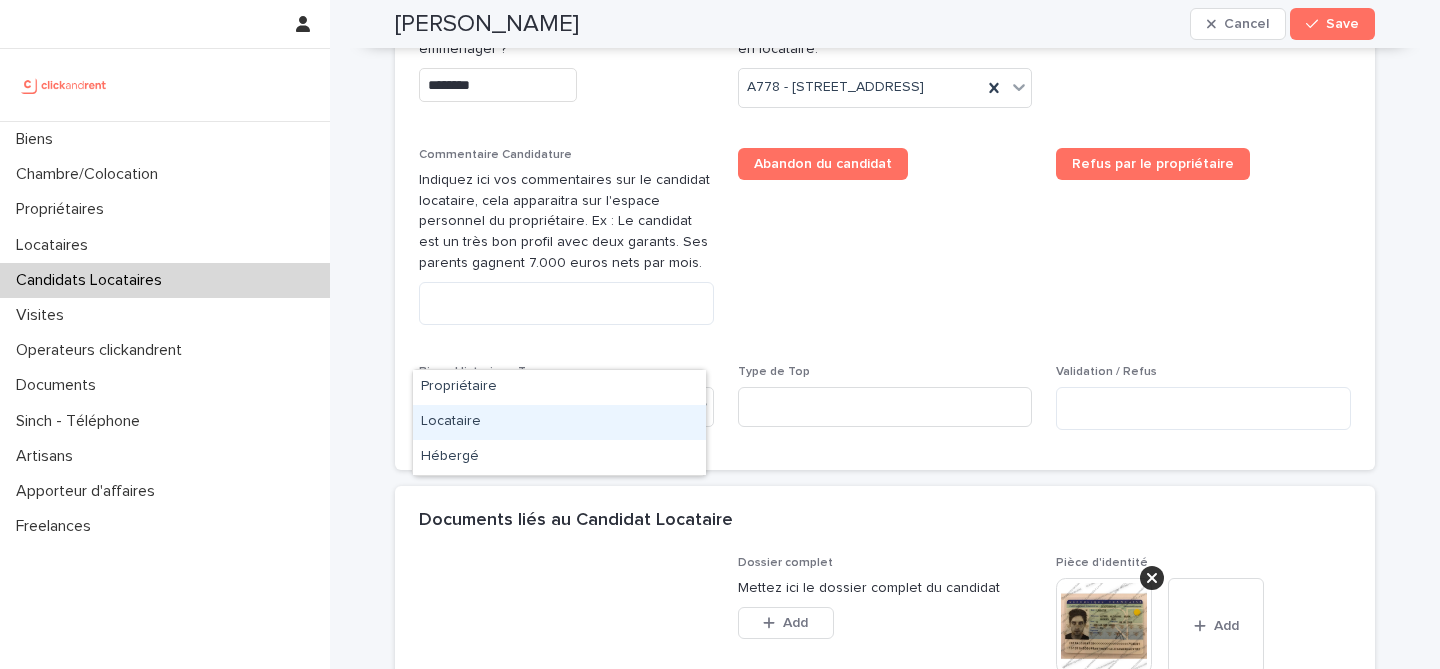 click on "Documents liés au Candidat Locataire" at bounding box center (885, 521) 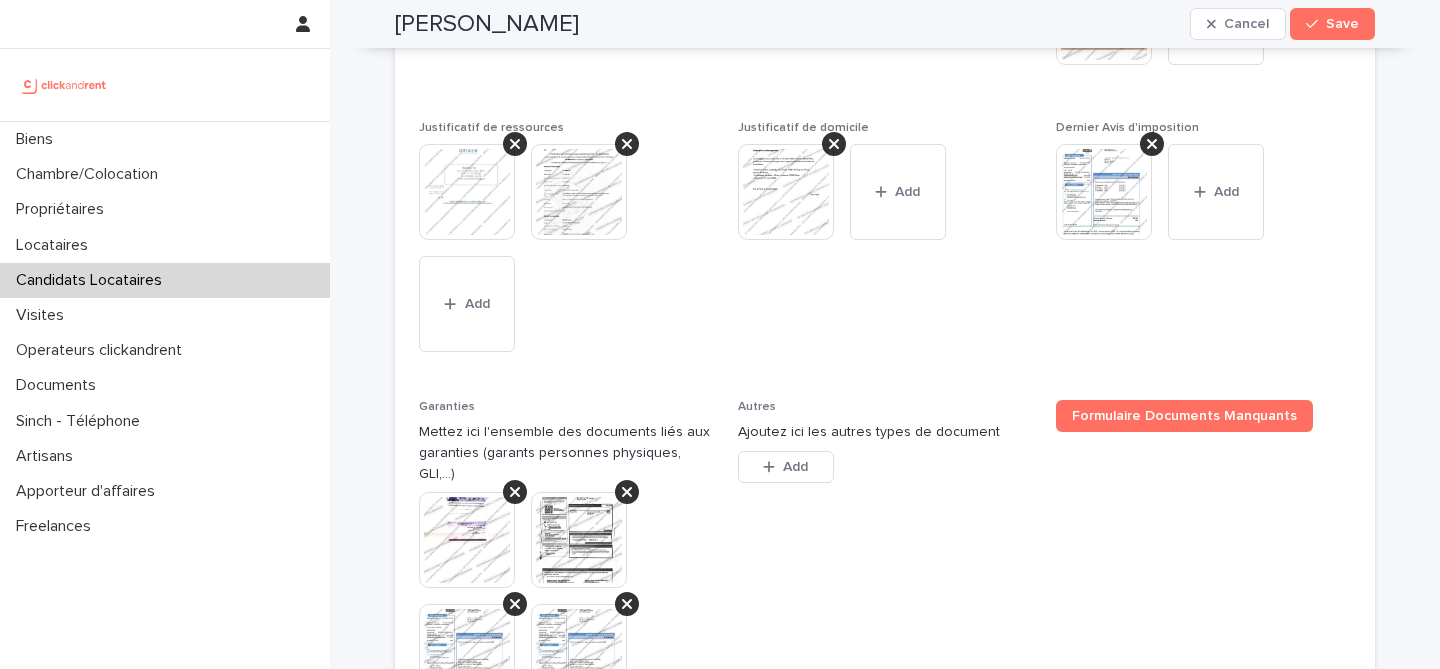 scroll, scrollTop: 1549, scrollLeft: 0, axis: vertical 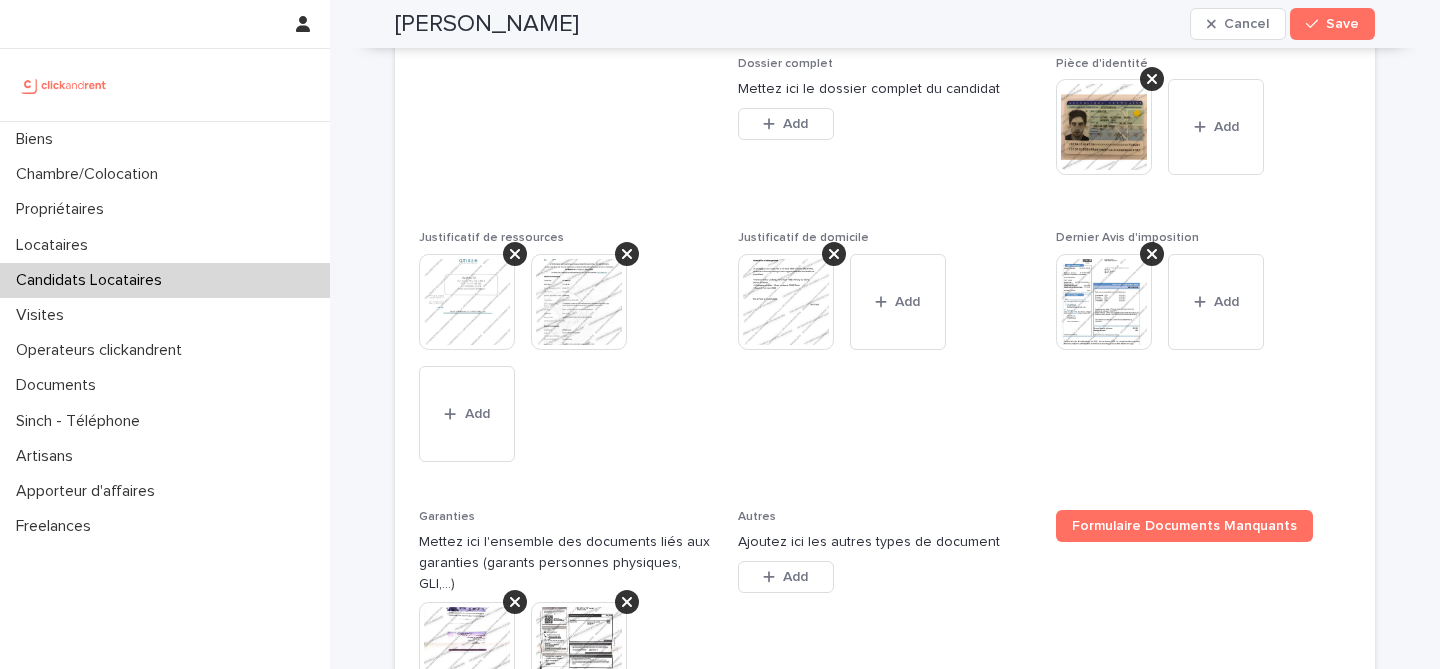 click at bounding box center (786, 302) 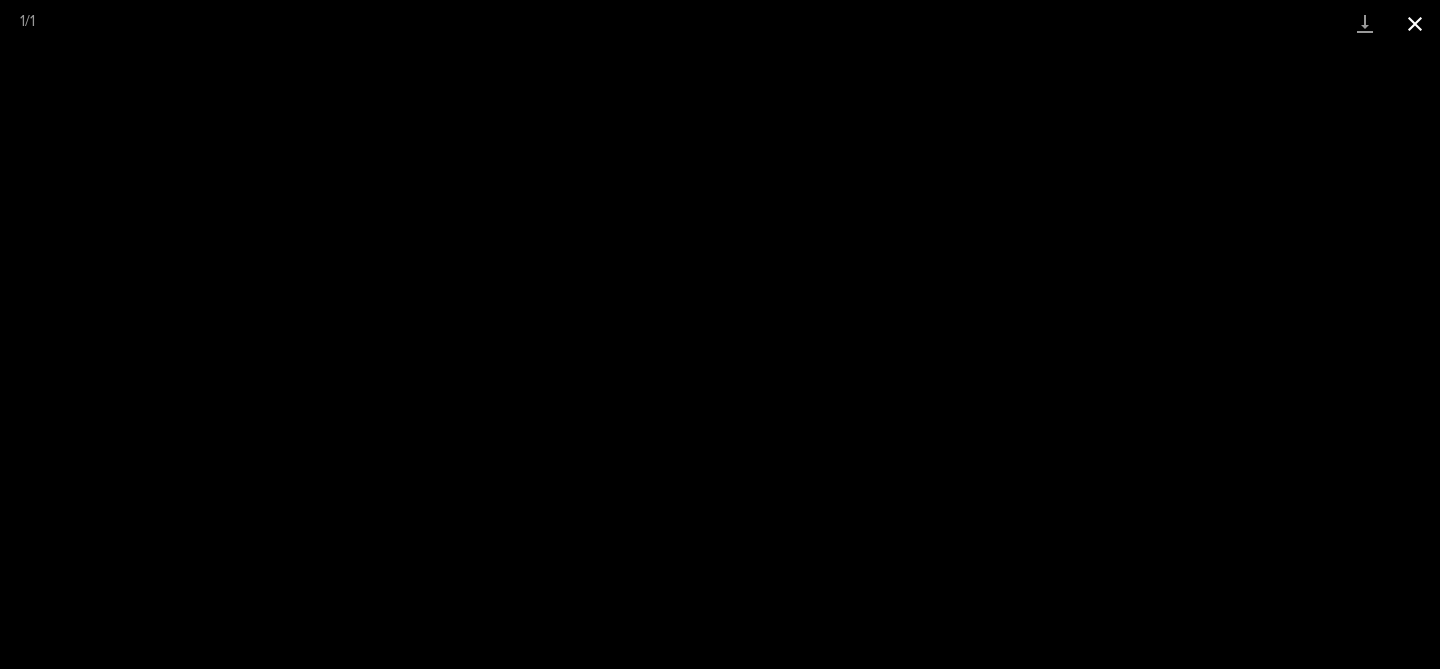 click at bounding box center [1415, 23] 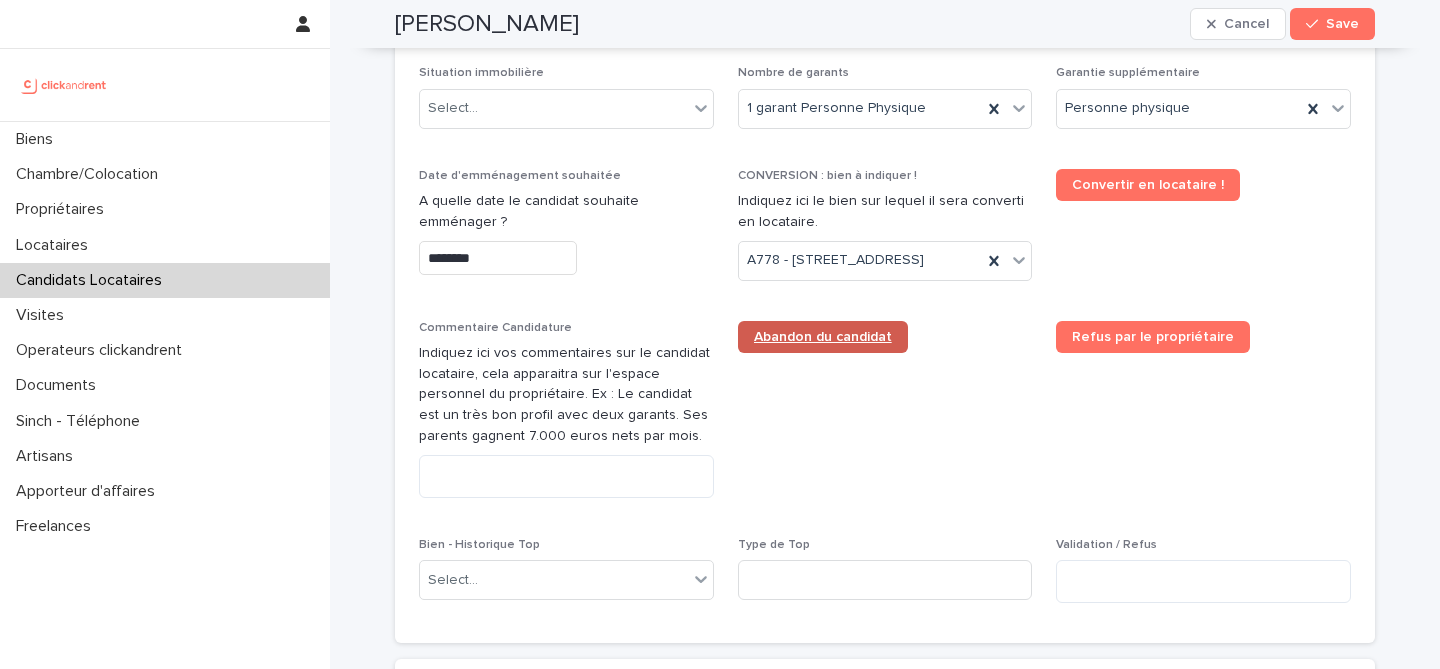 scroll, scrollTop: 786, scrollLeft: 0, axis: vertical 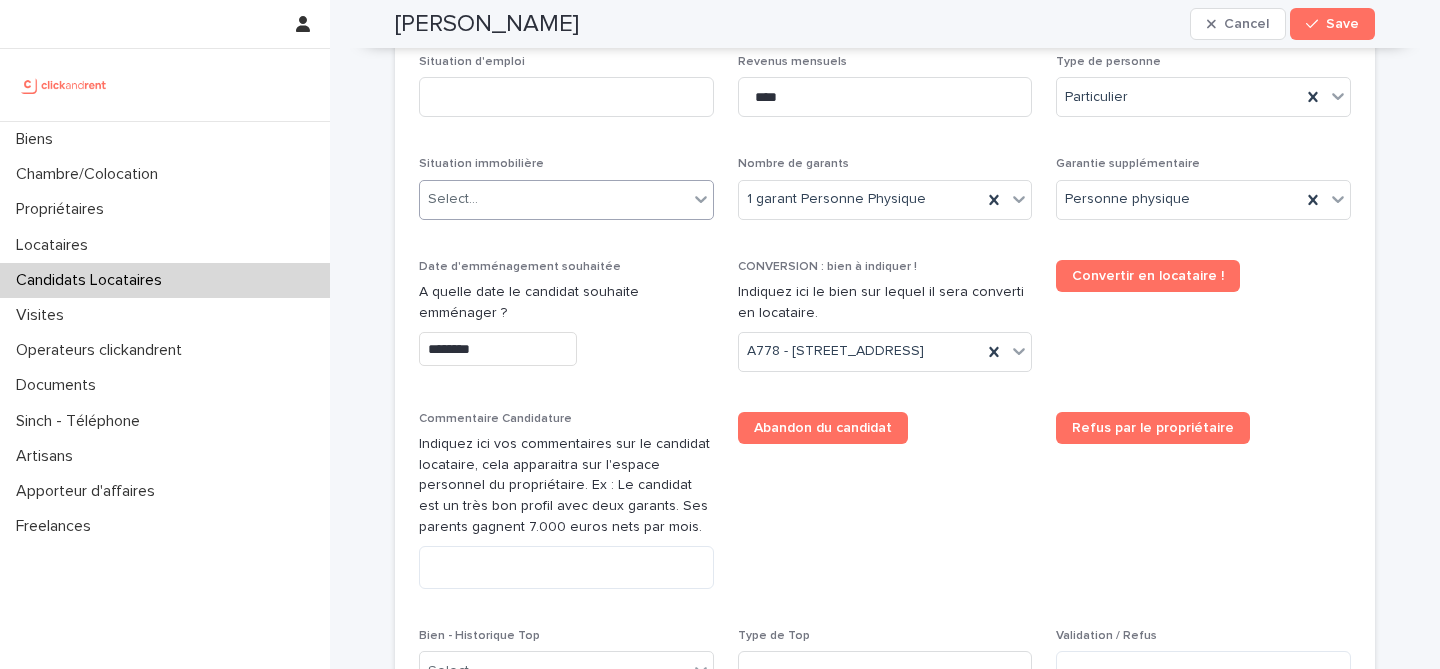 click on "Select..." at bounding box center [554, 199] 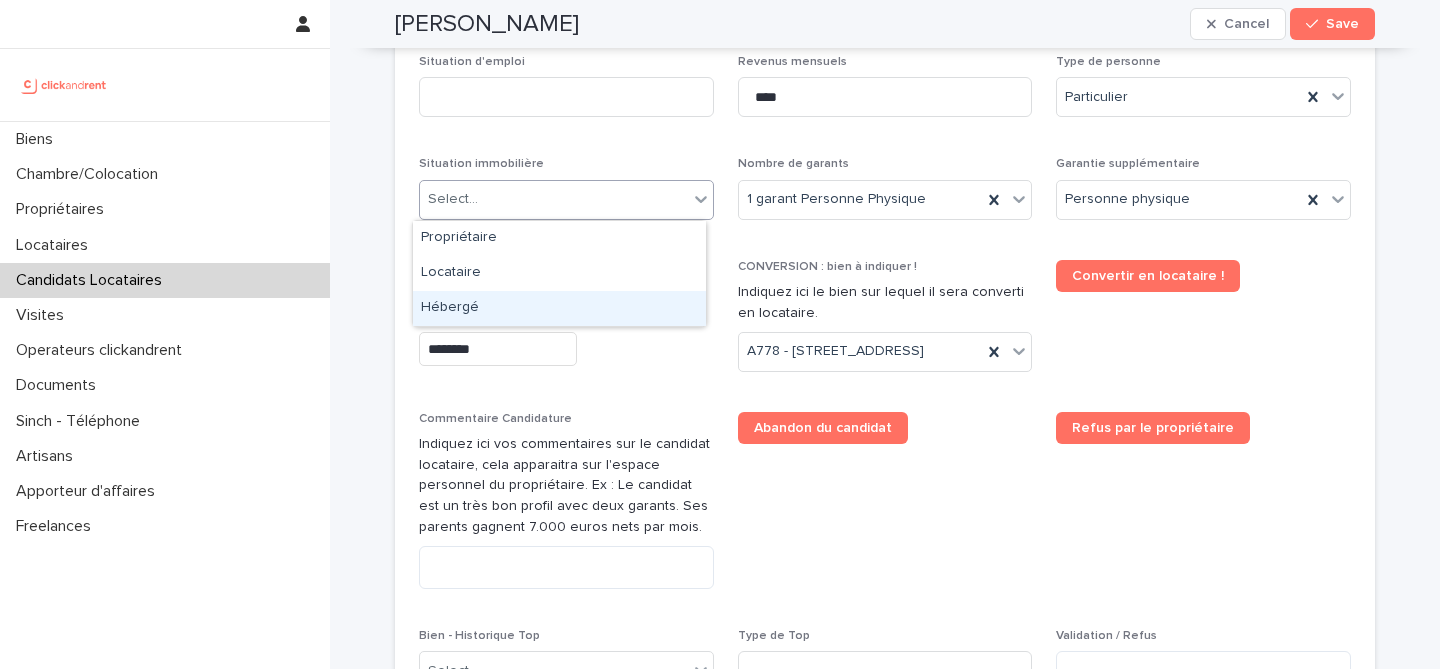 click on "Hébergé" at bounding box center (559, 308) 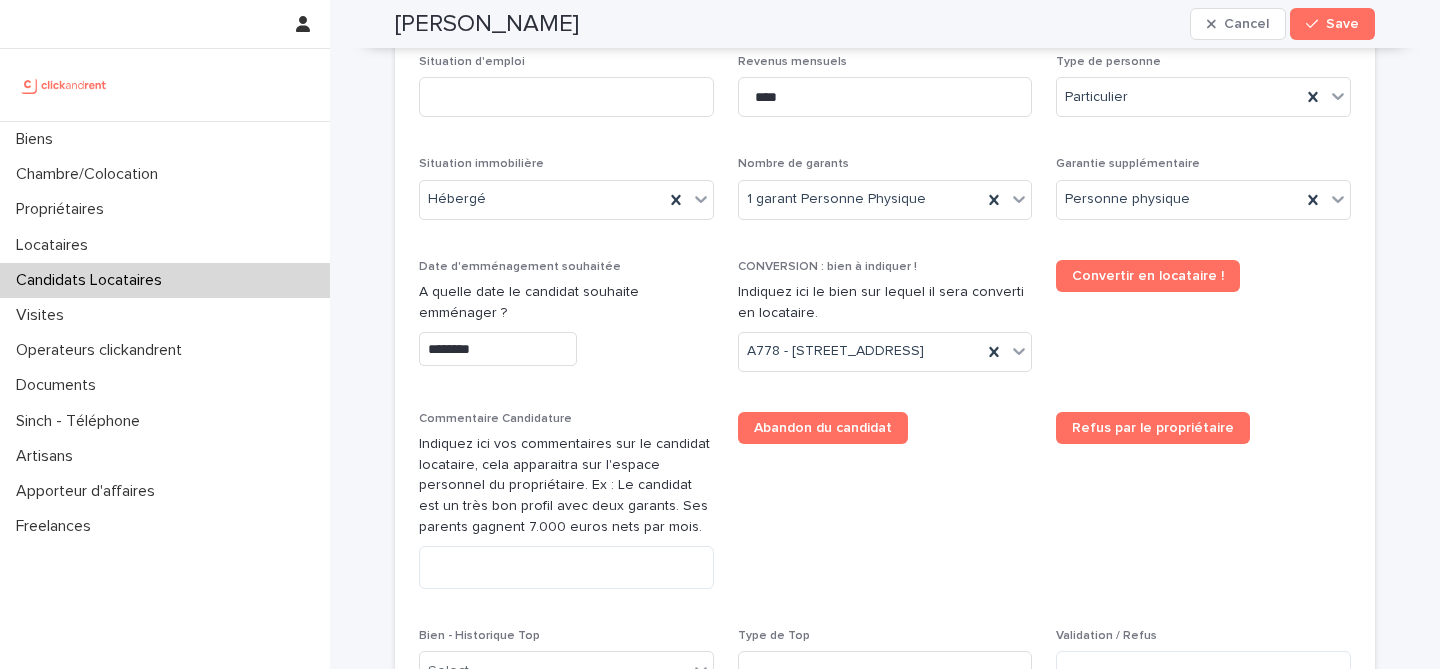 click on "Date d'emménagement souhaitée" at bounding box center (566, 267) 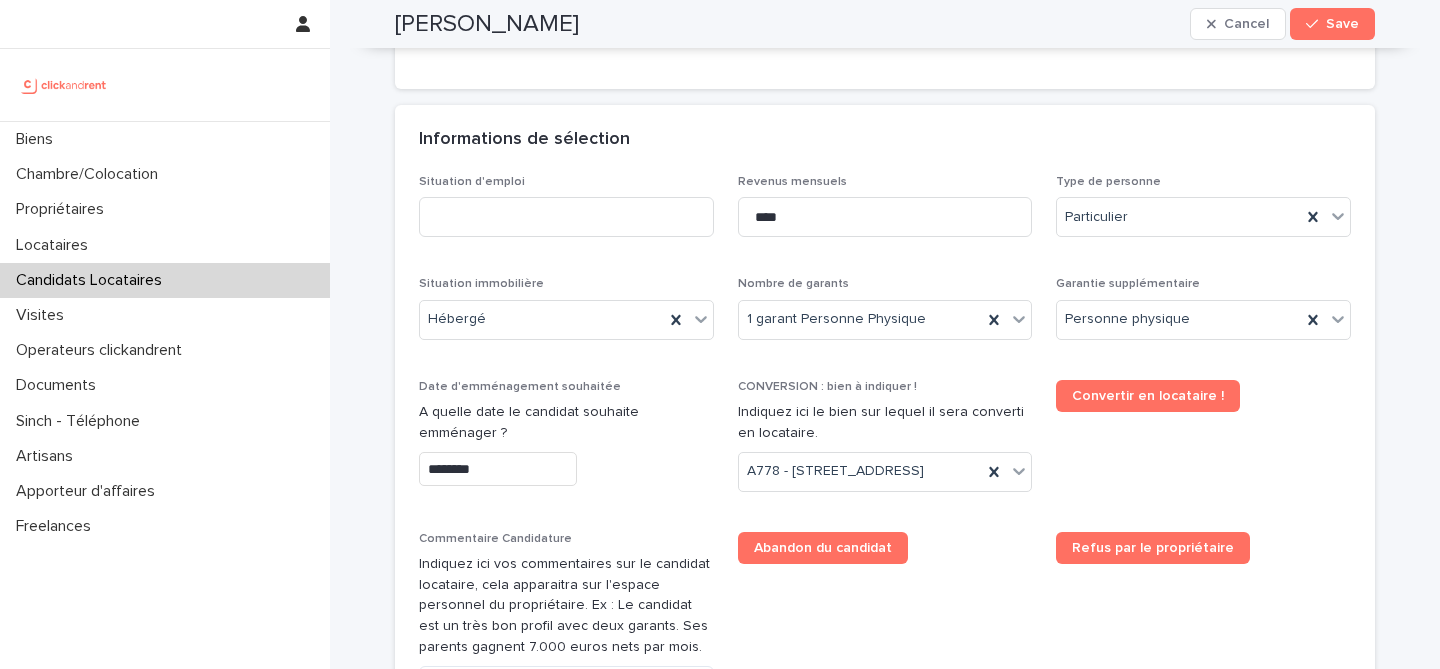 scroll, scrollTop: 533, scrollLeft: 0, axis: vertical 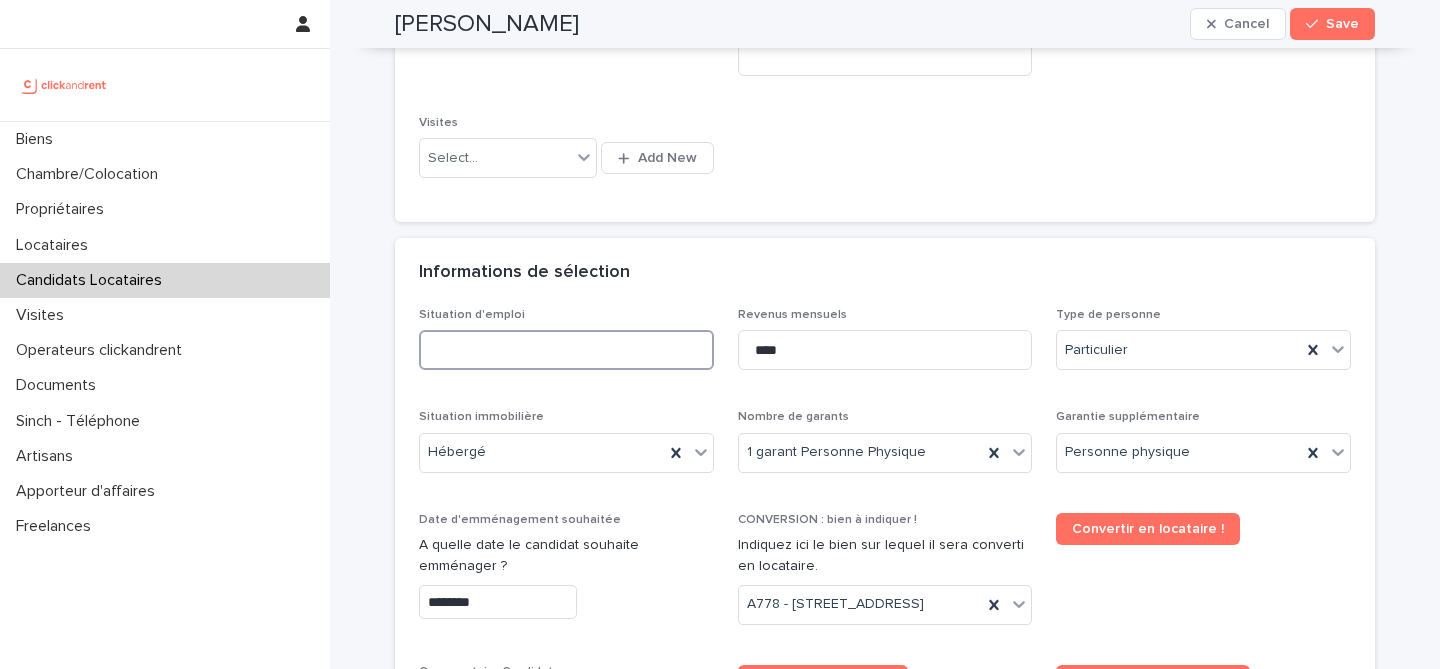 click at bounding box center [566, 350] 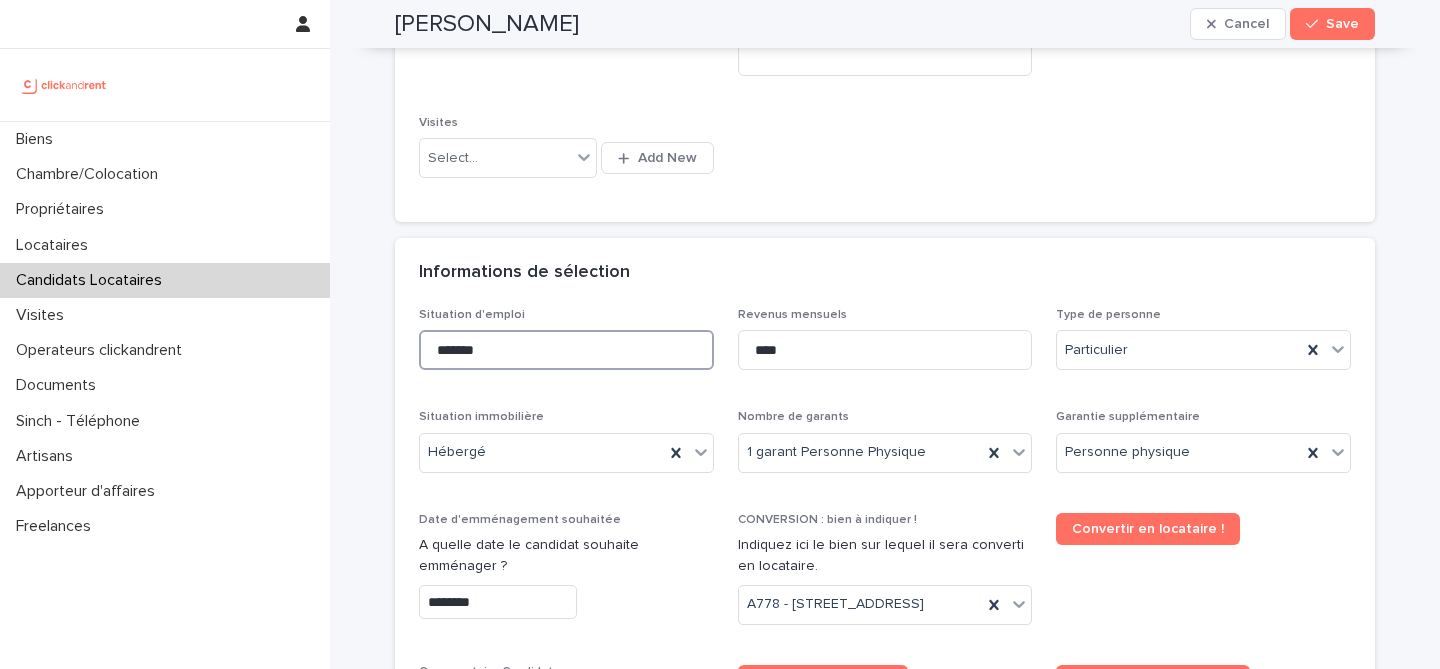 type on "*******" 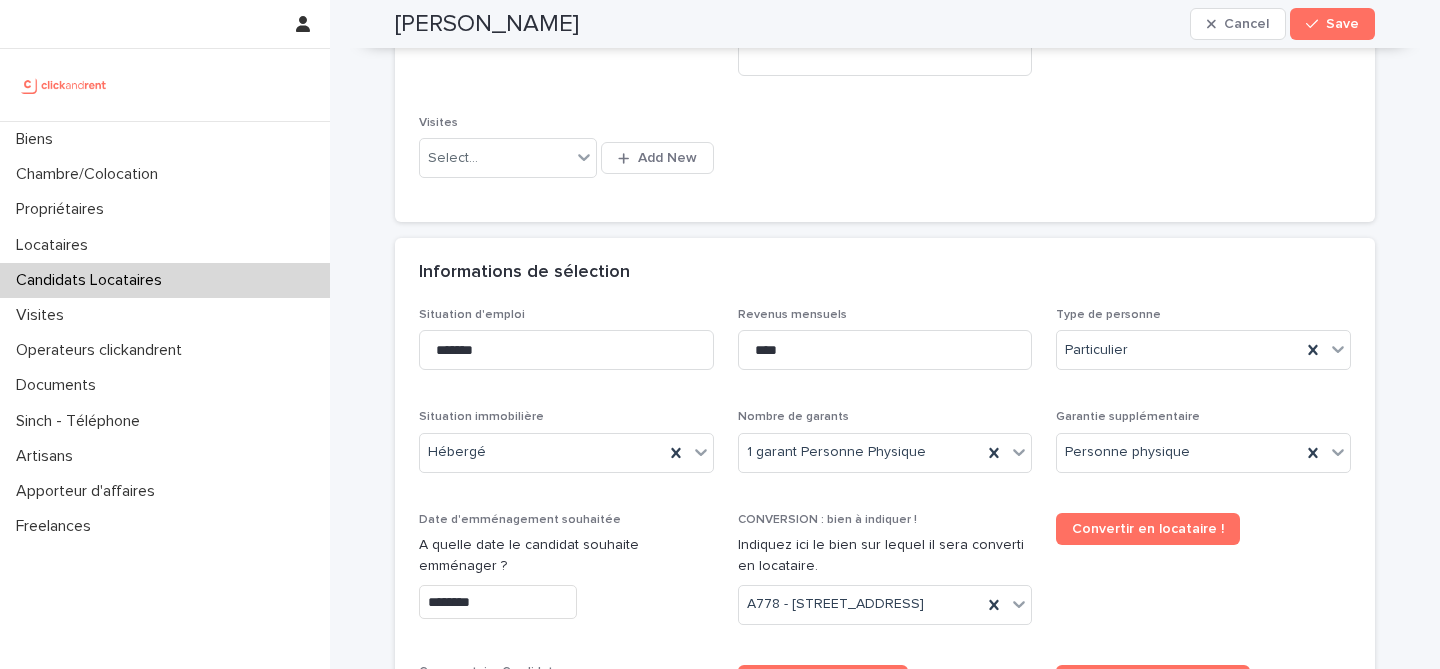 click on "Informations de sélection" at bounding box center (885, 273) 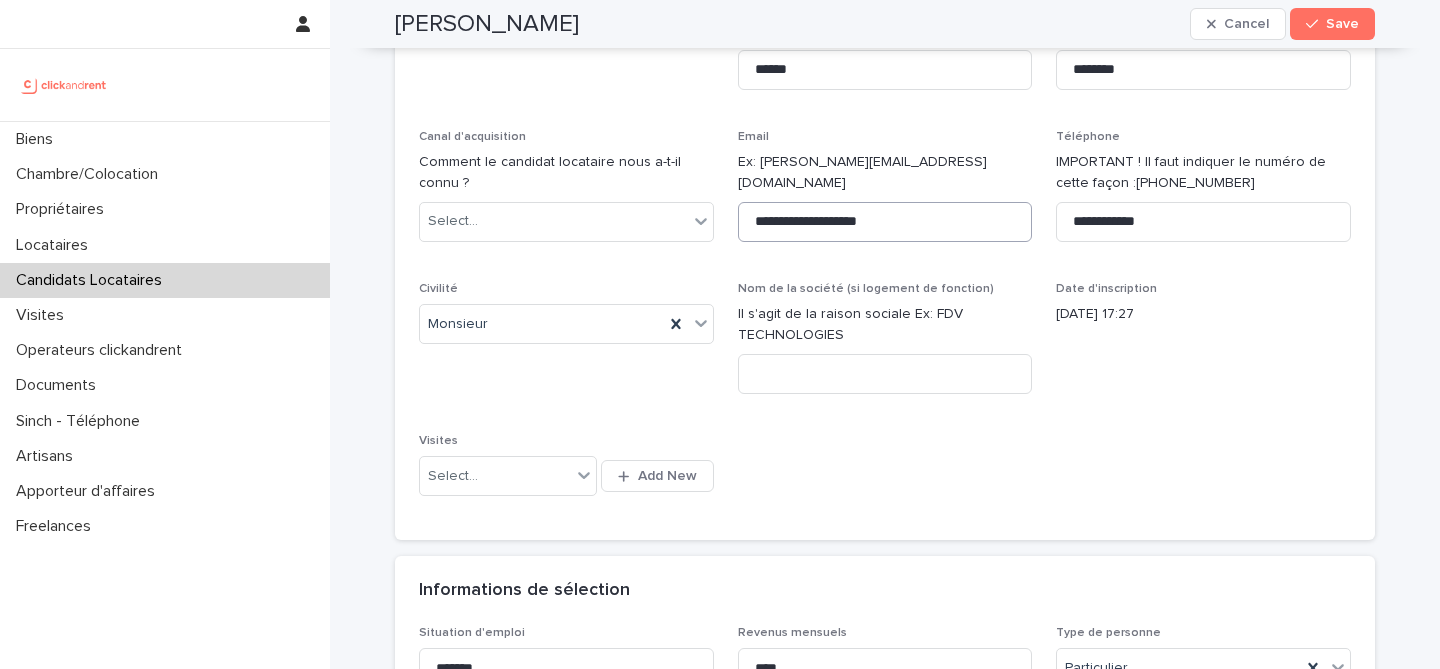 scroll, scrollTop: 0, scrollLeft: 0, axis: both 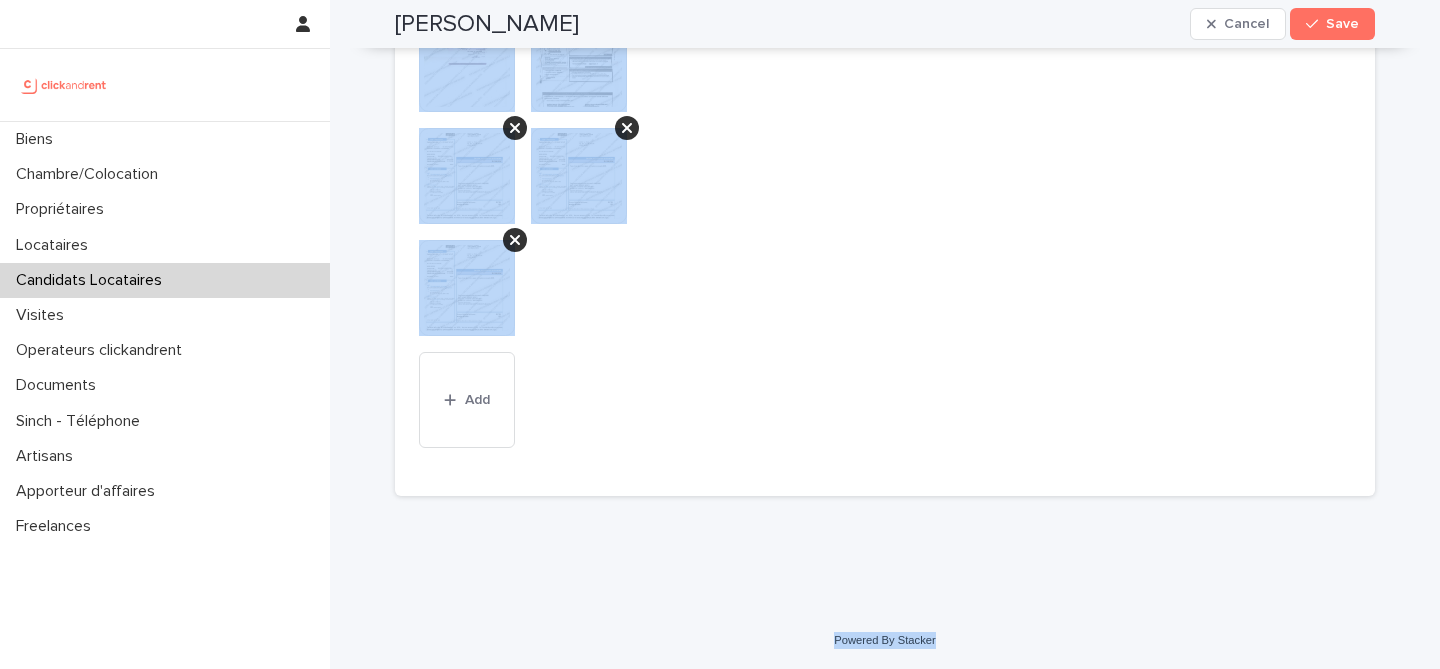 drag, startPoint x: 368, startPoint y: 56, endPoint x: 956, endPoint y: 654, distance: 838.65845 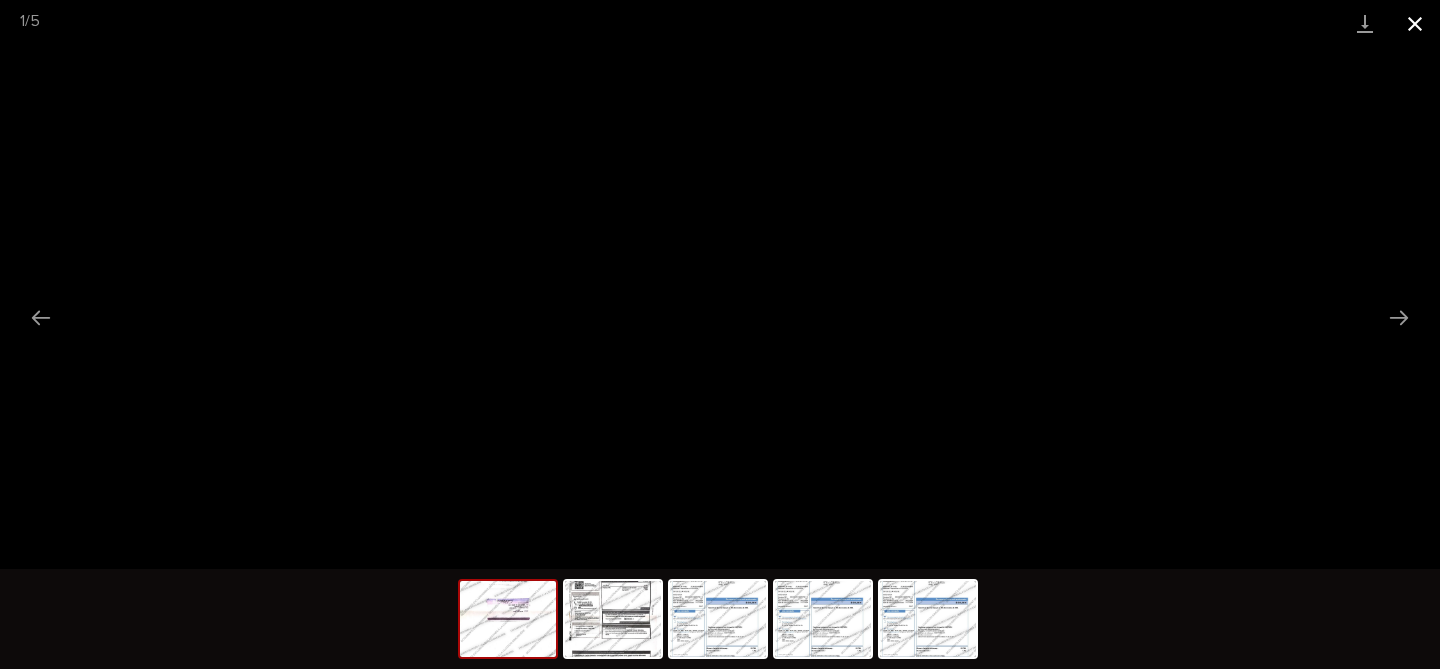 click at bounding box center [1415, 23] 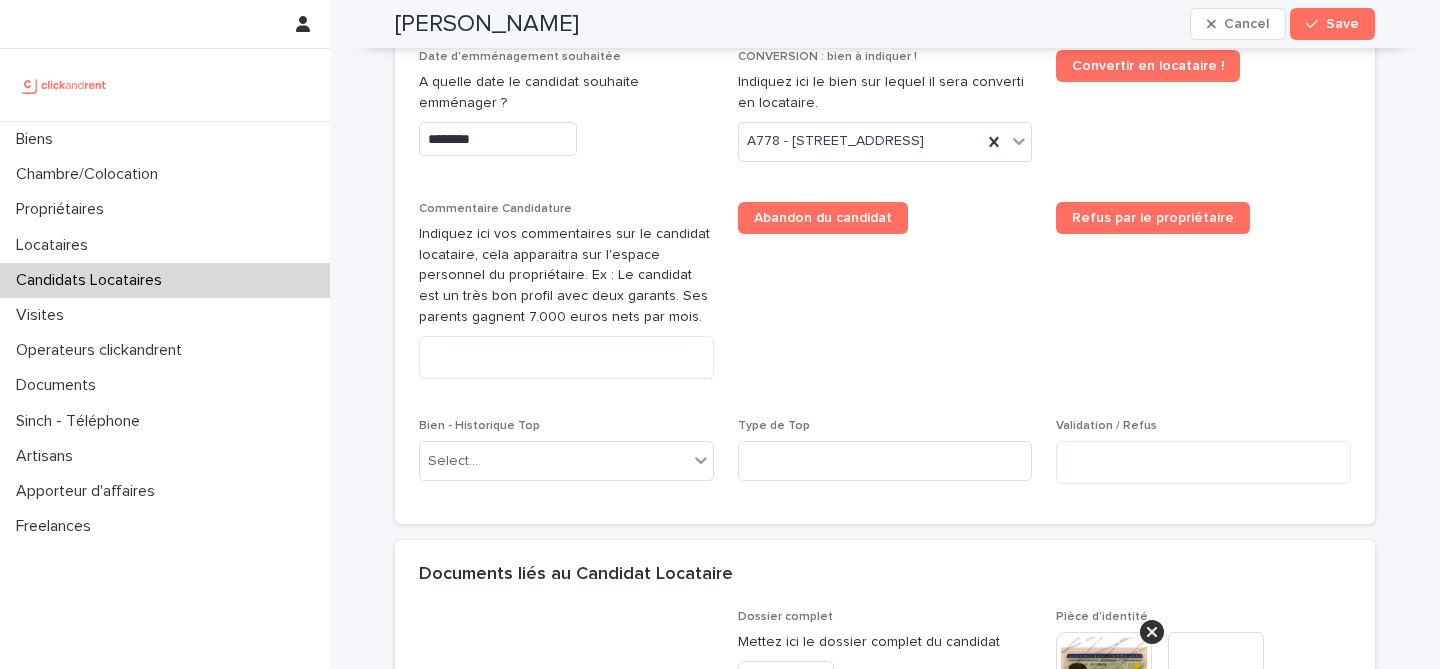 scroll, scrollTop: 989, scrollLeft: 0, axis: vertical 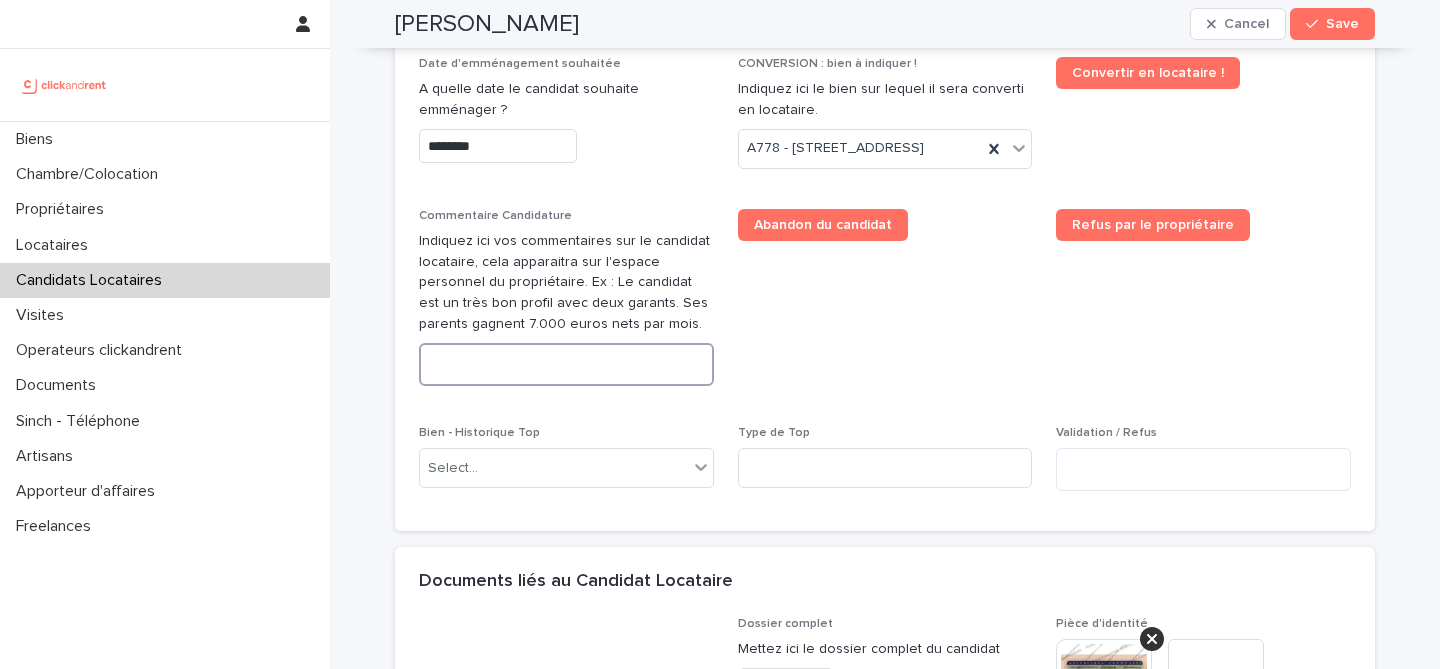 click at bounding box center [566, 364] 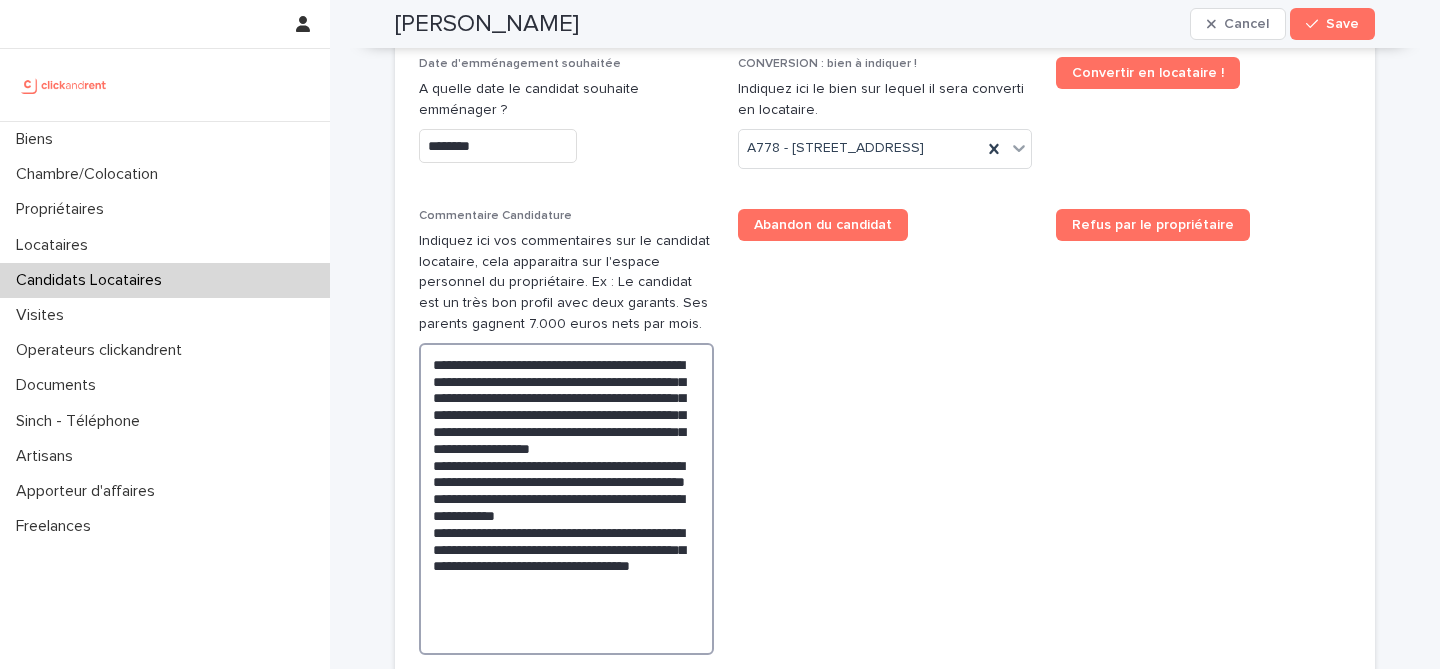 scroll, scrollTop: 997, scrollLeft: 0, axis: vertical 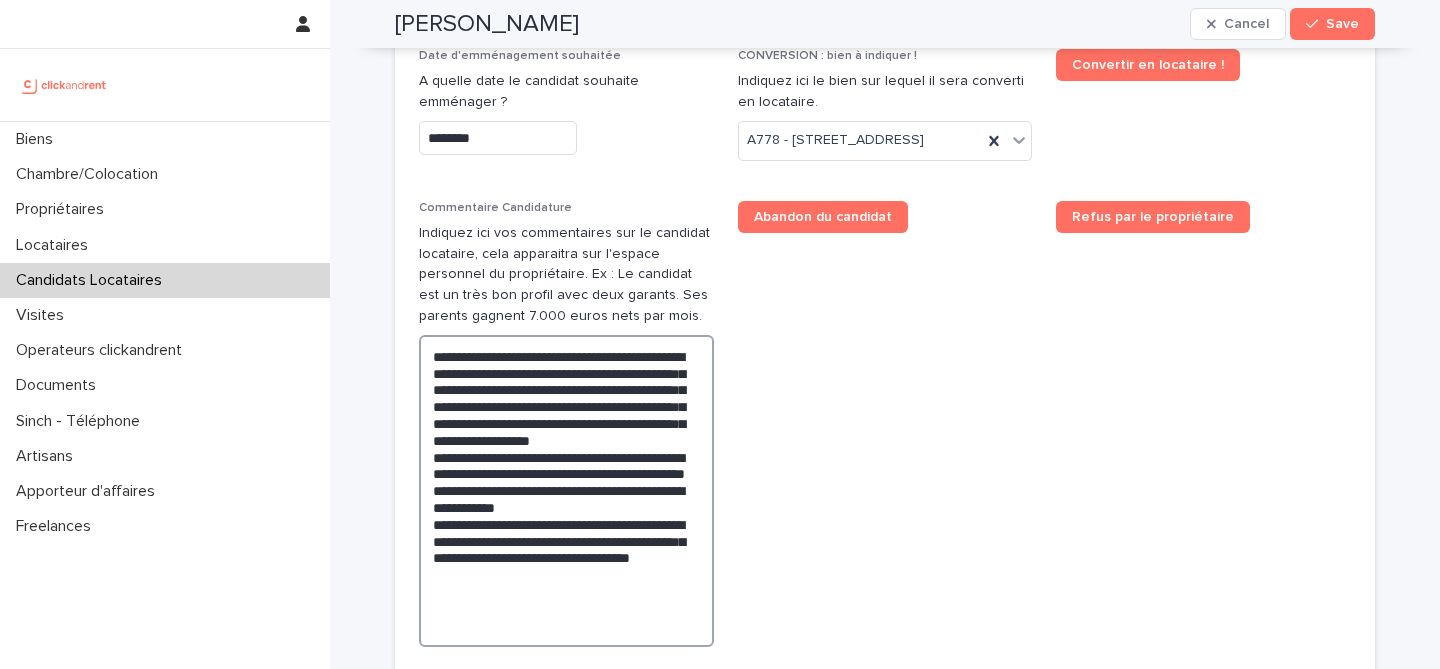 type on "**********" 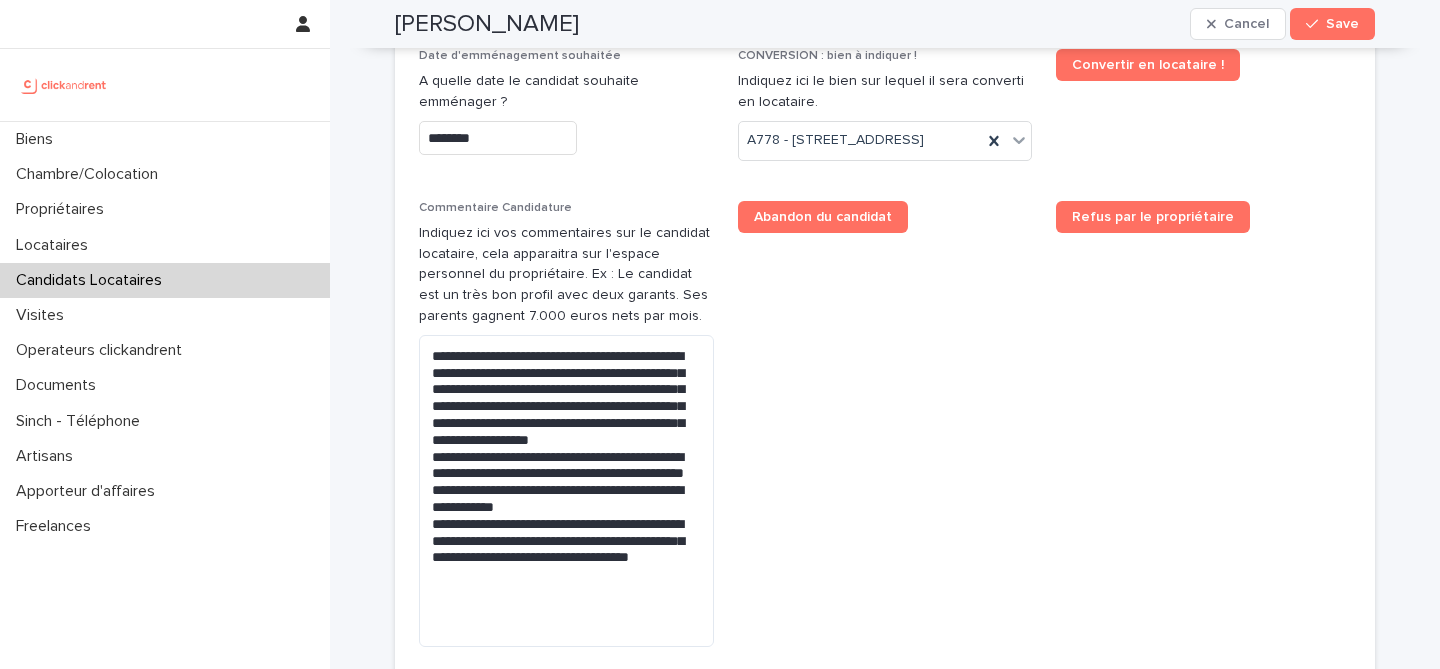 click on "Abandon du candidat" at bounding box center [885, 432] 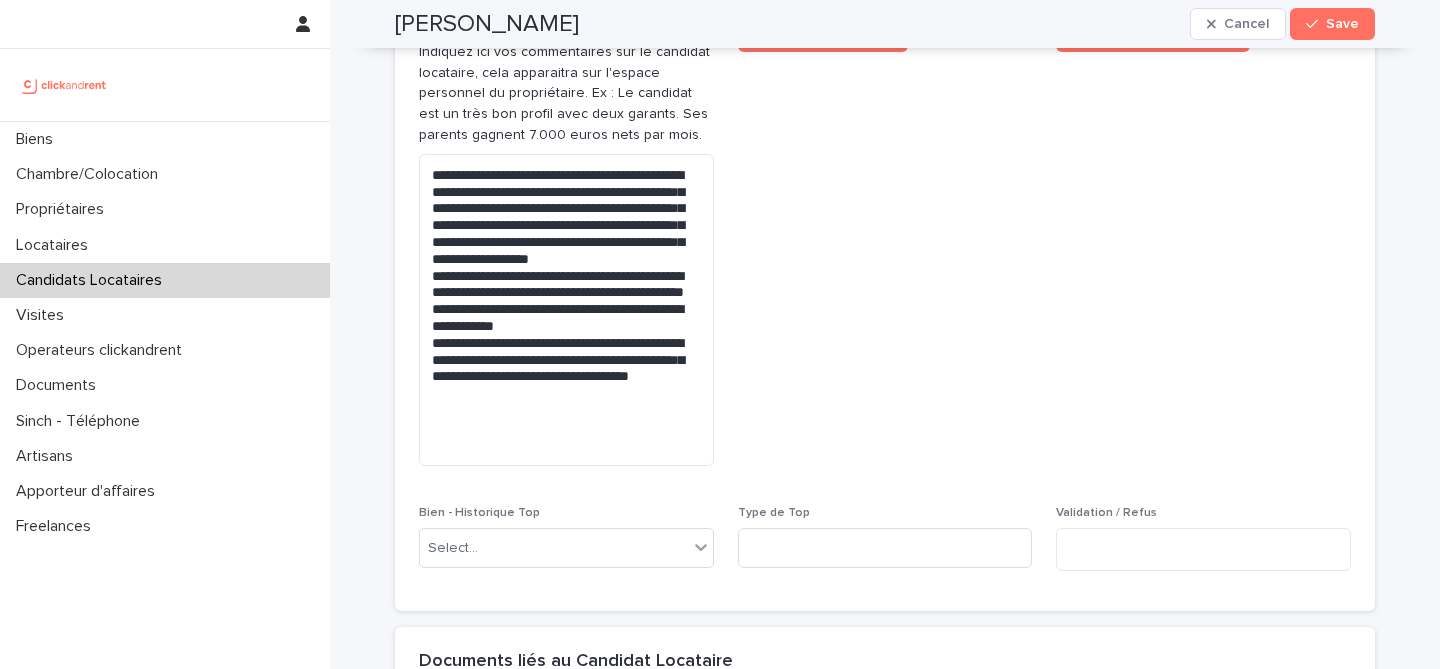 scroll, scrollTop: 1179, scrollLeft: 0, axis: vertical 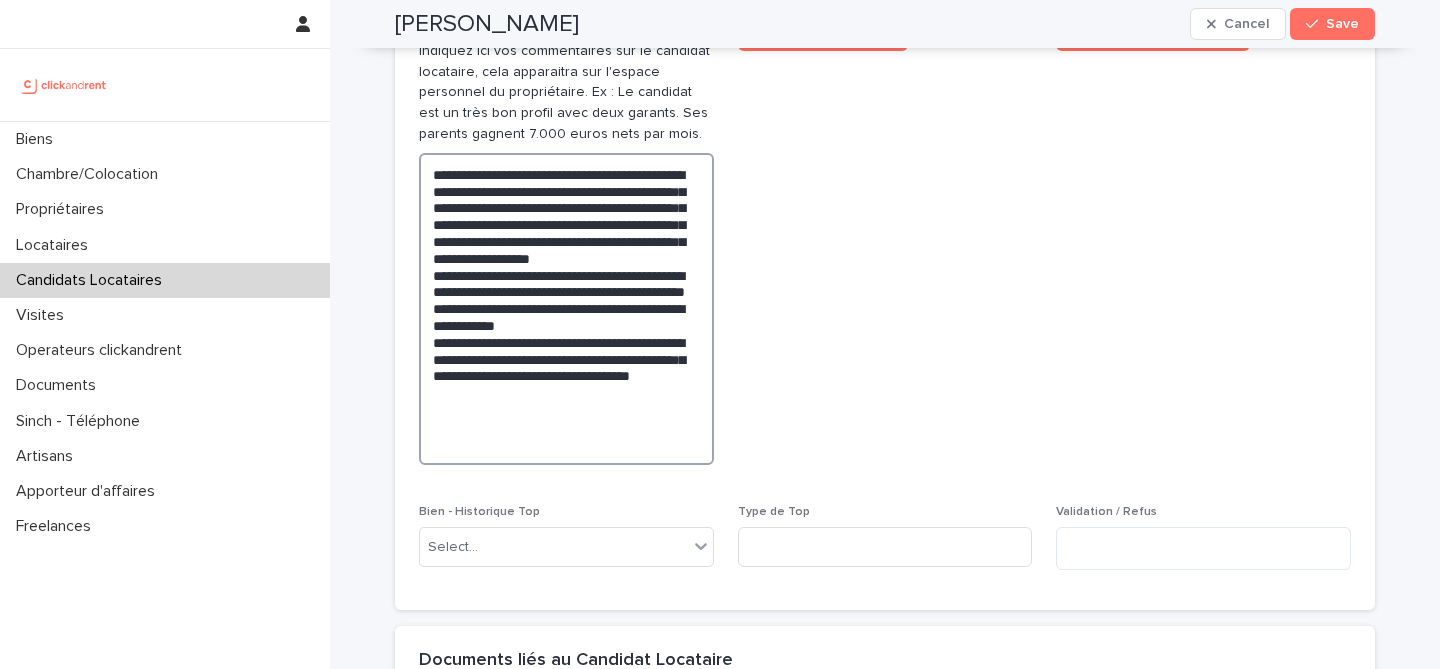 click on "**********" at bounding box center (566, 309) 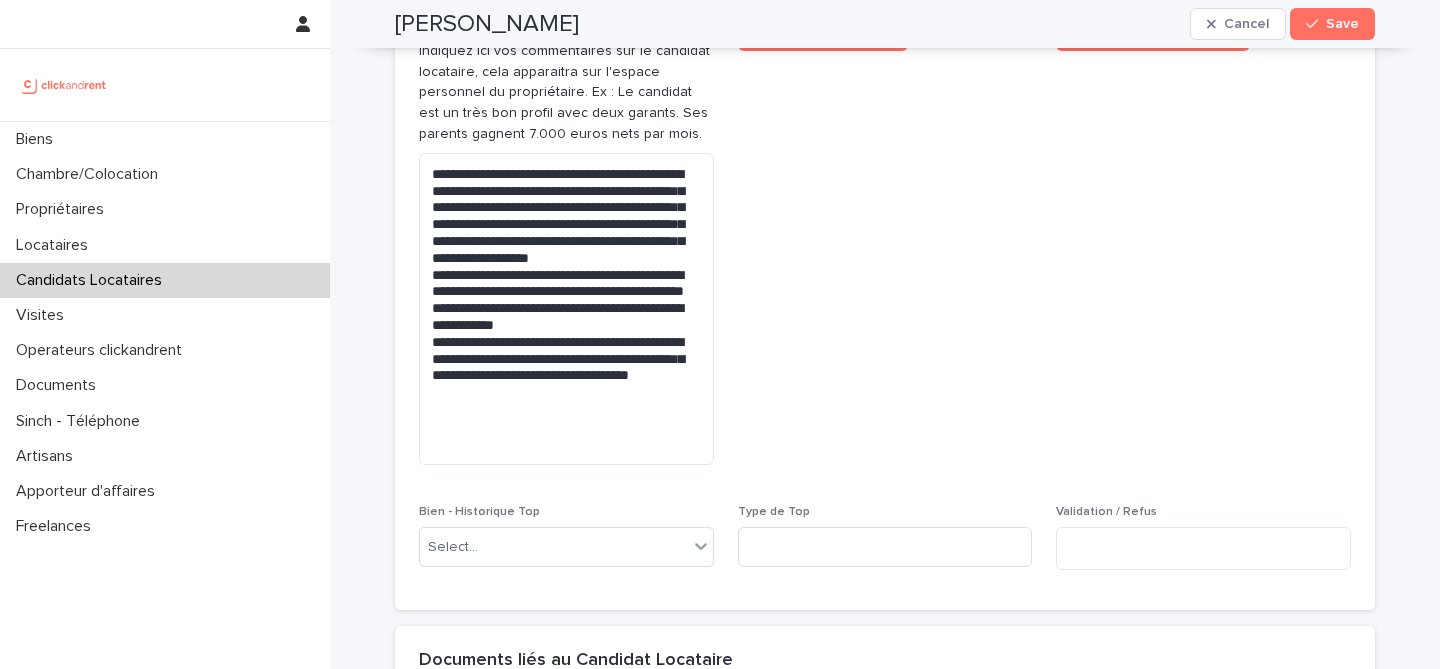 click on "Abandon du candidat" at bounding box center (885, 250) 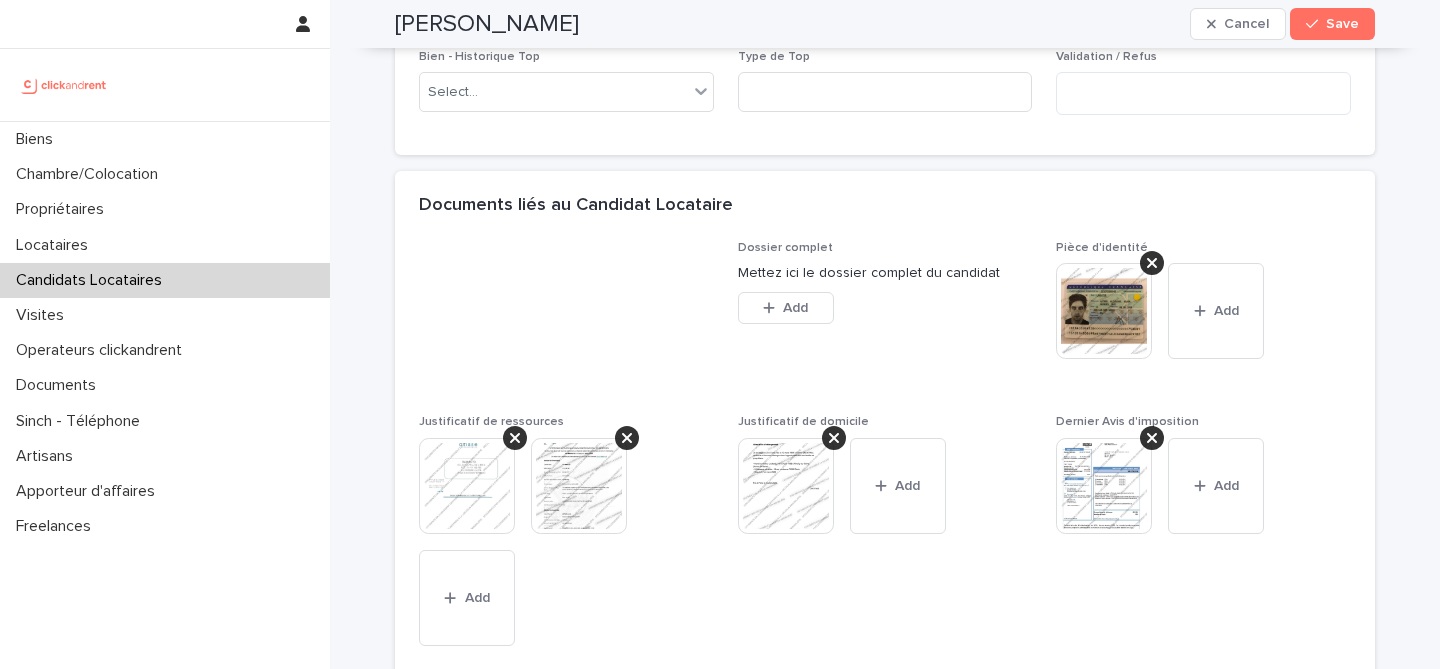 scroll, scrollTop: 1587, scrollLeft: 0, axis: vertical 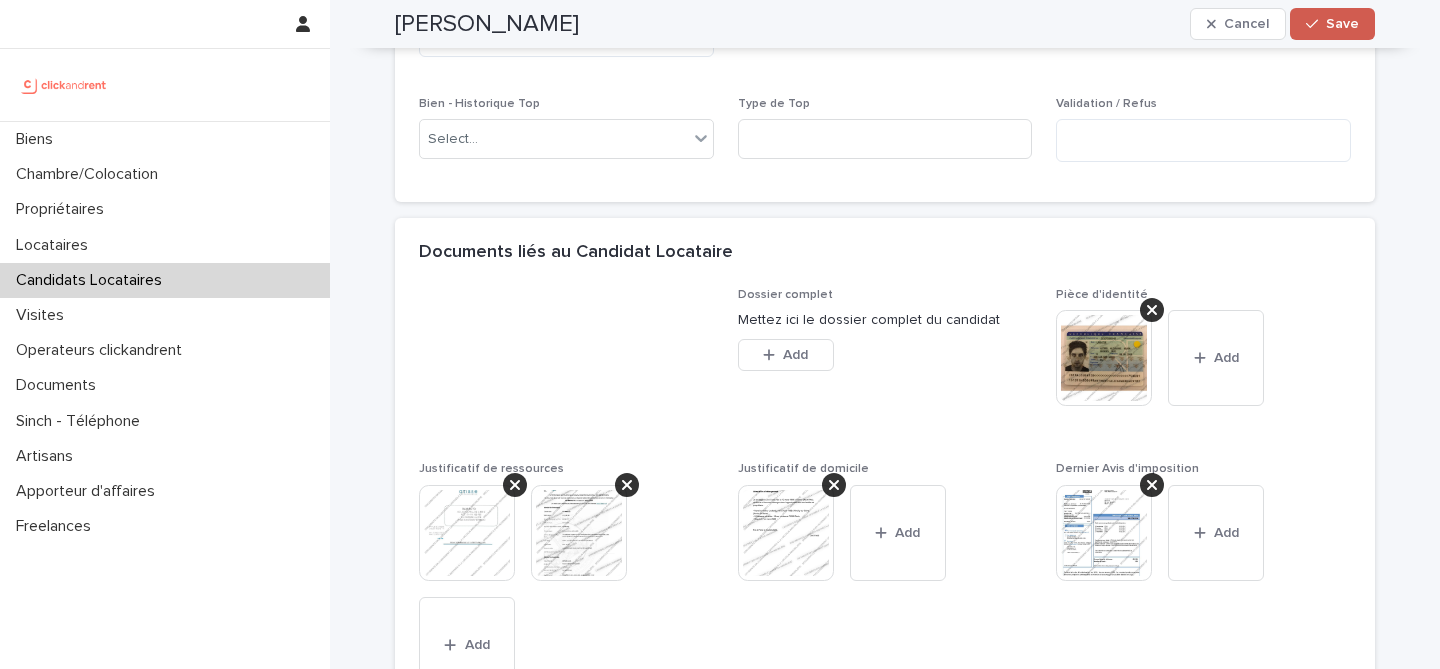 click on "Save" at bounding box center [1342, 24] 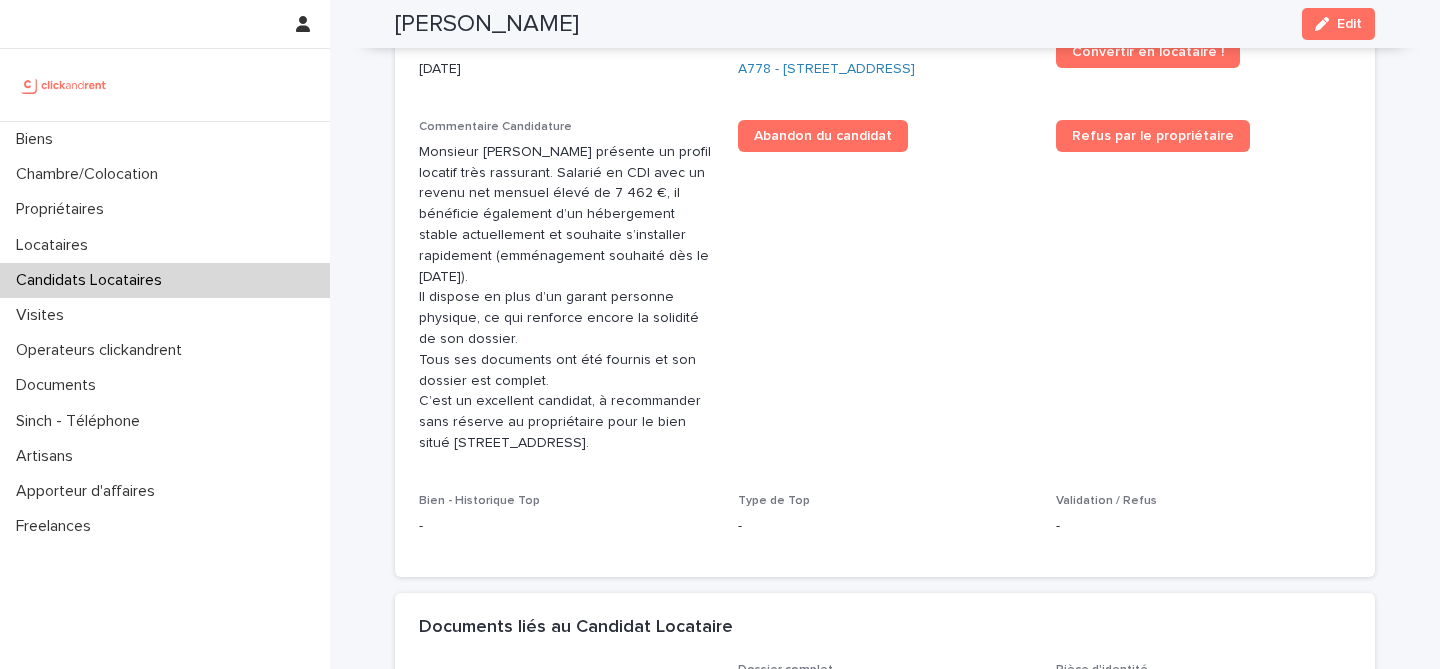 scroll, scrollTop: 393, scrollLeft: 0, axis: vertical 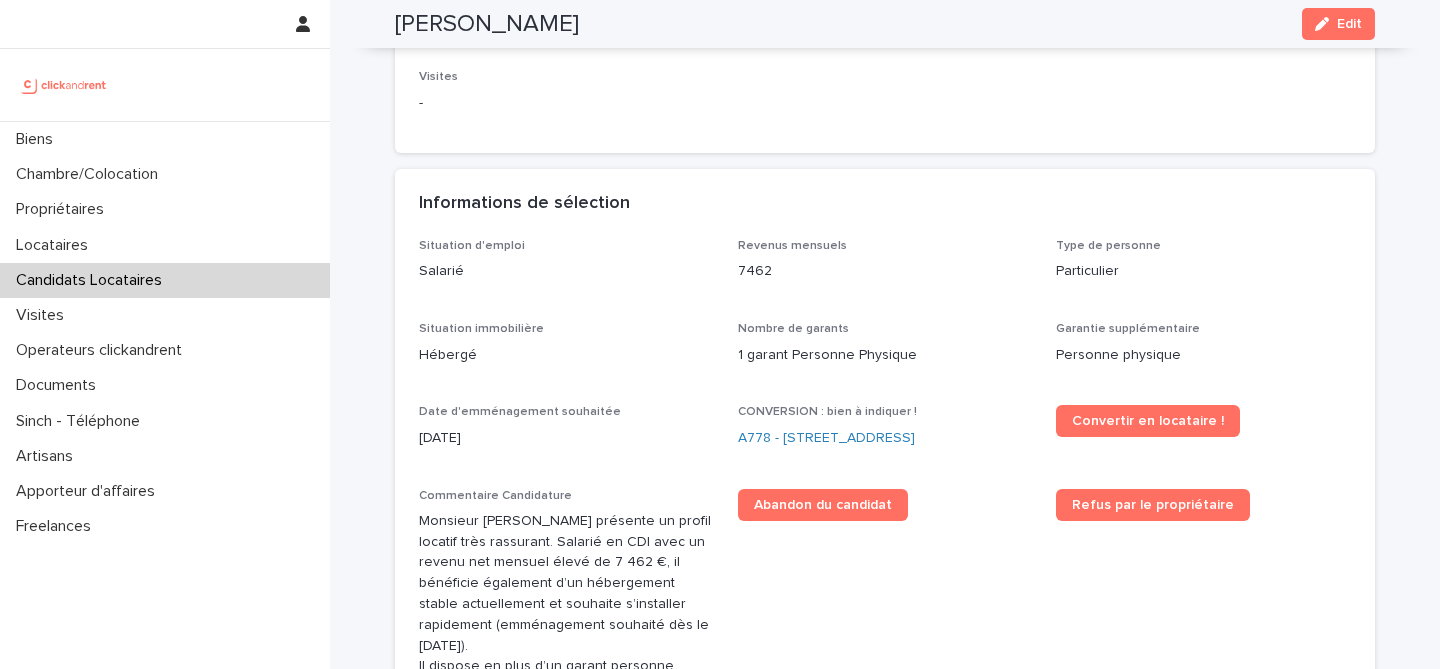 click on "Arthur Loubatié" at bounding box center (487, 24) 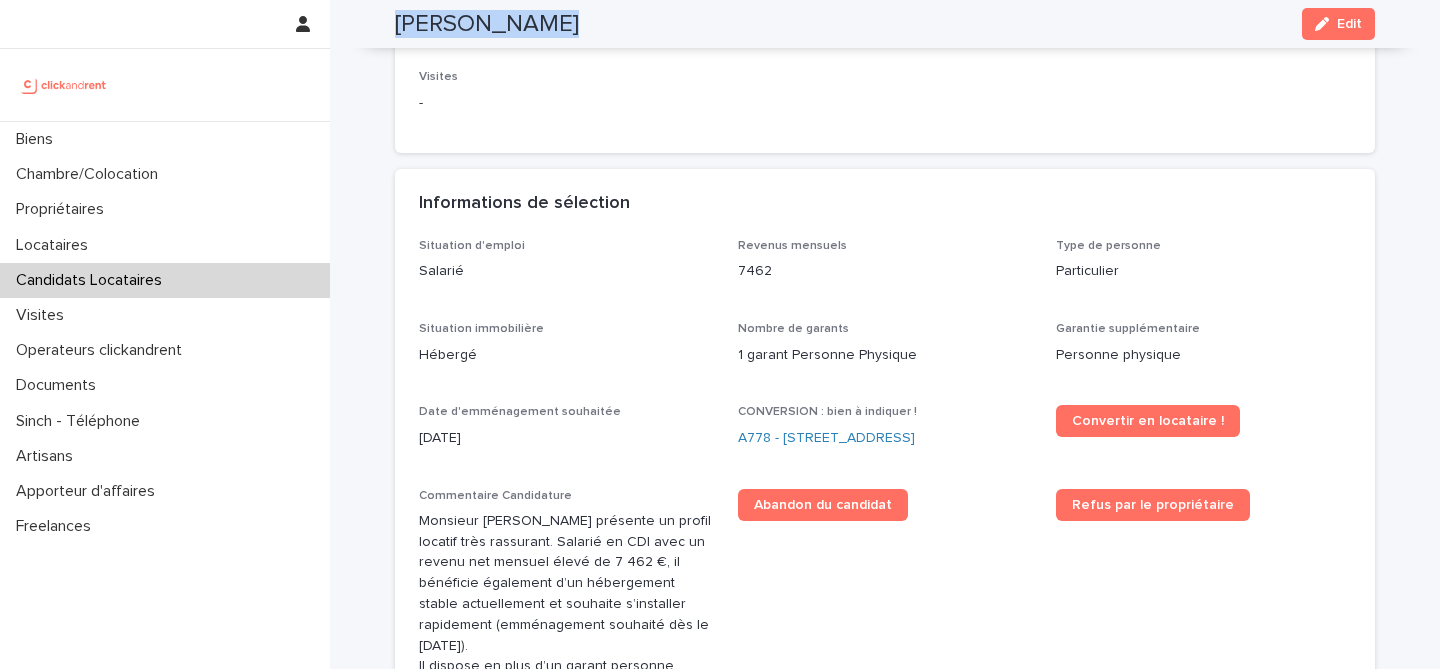 click on "Arthur Loubatié" at bounding box center [487, 24] 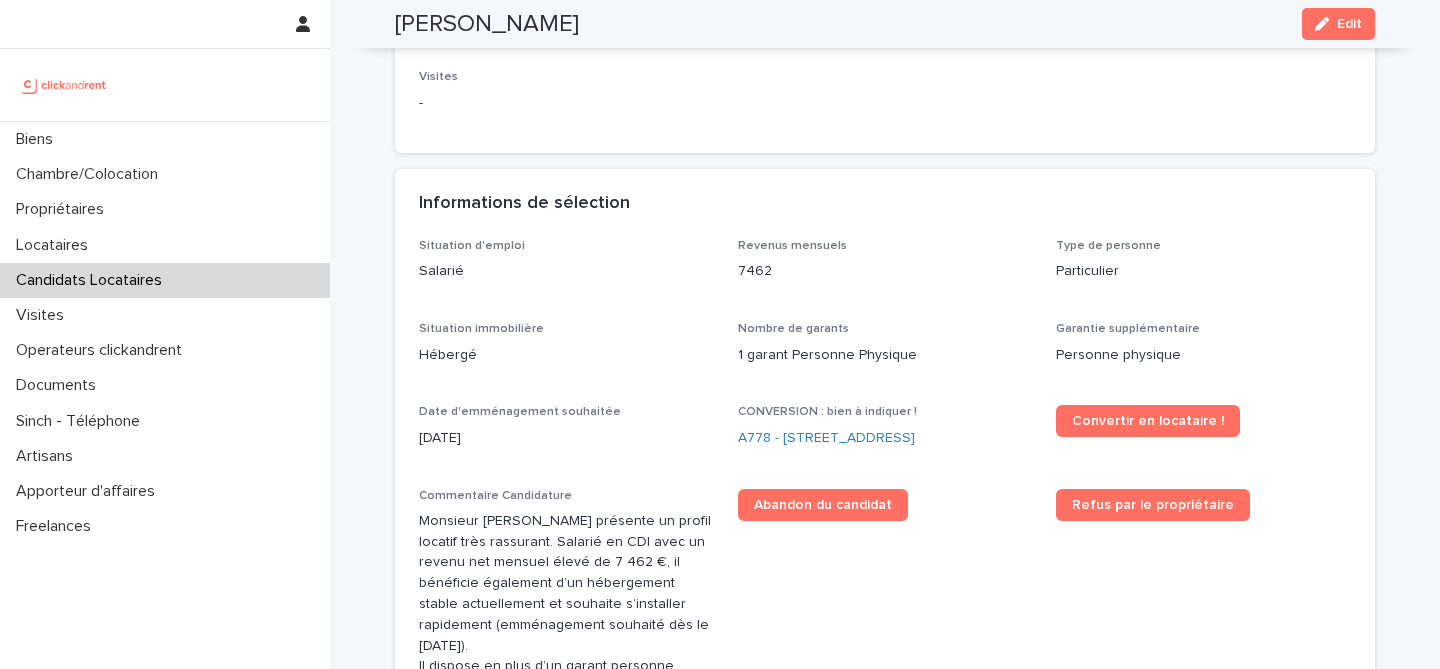 click on "Informations de sélection" at bounding box center (885, 204) 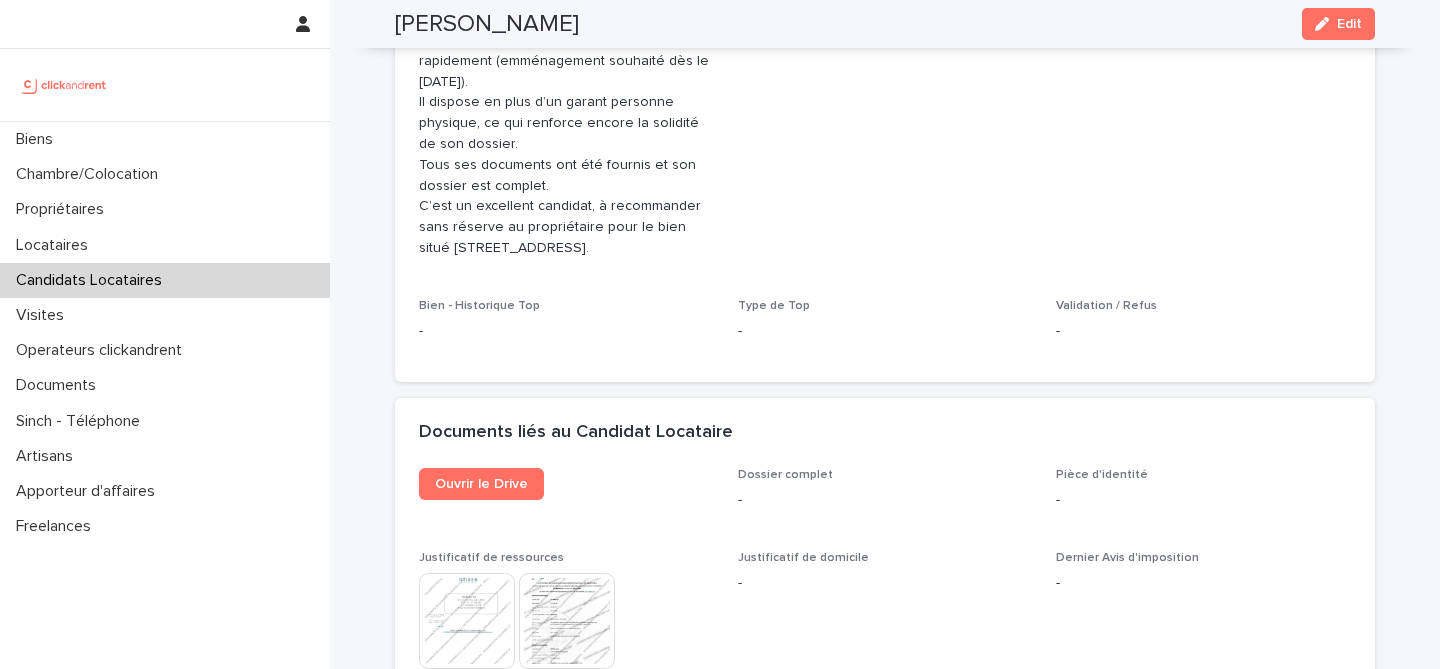 scroll, scrollTop: 1557, scrollLeft: 0, axis: vertical 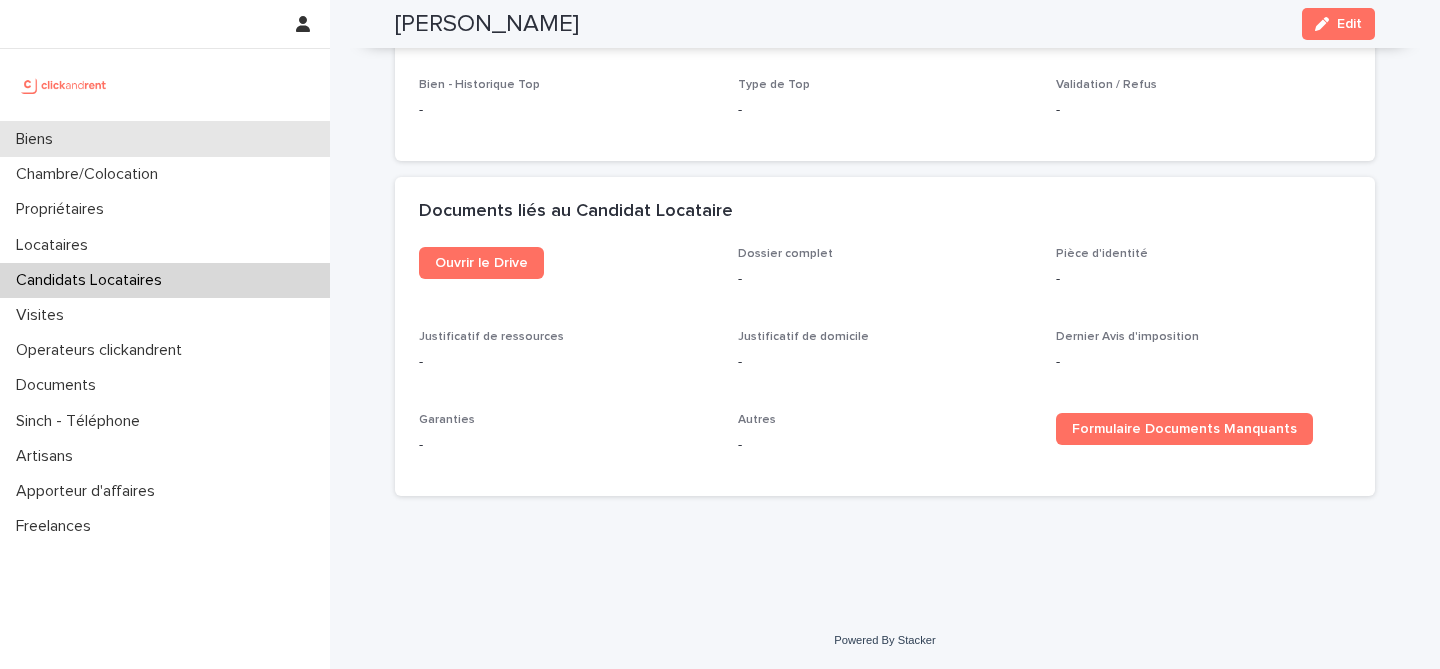 click on "Biens" at bounding box center (165, 139) 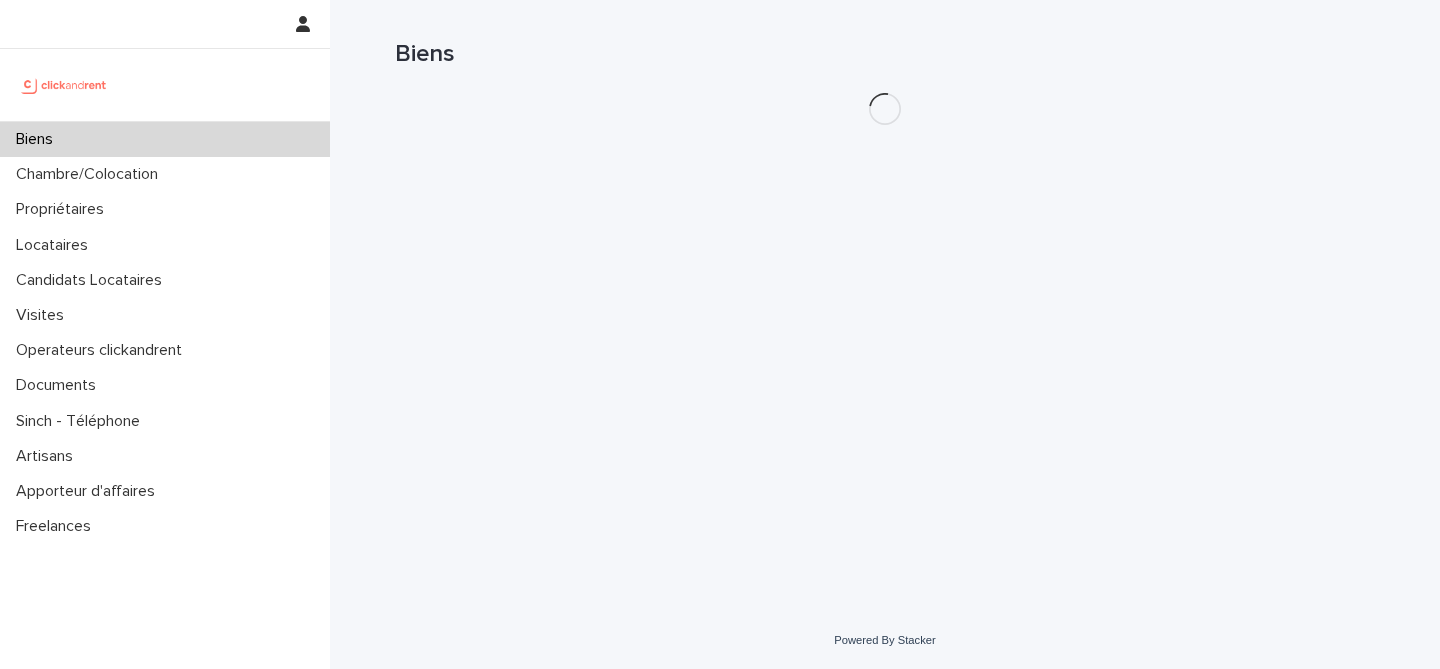 scroll, scrollTop: 0, scrollLeft: 0, axis: both 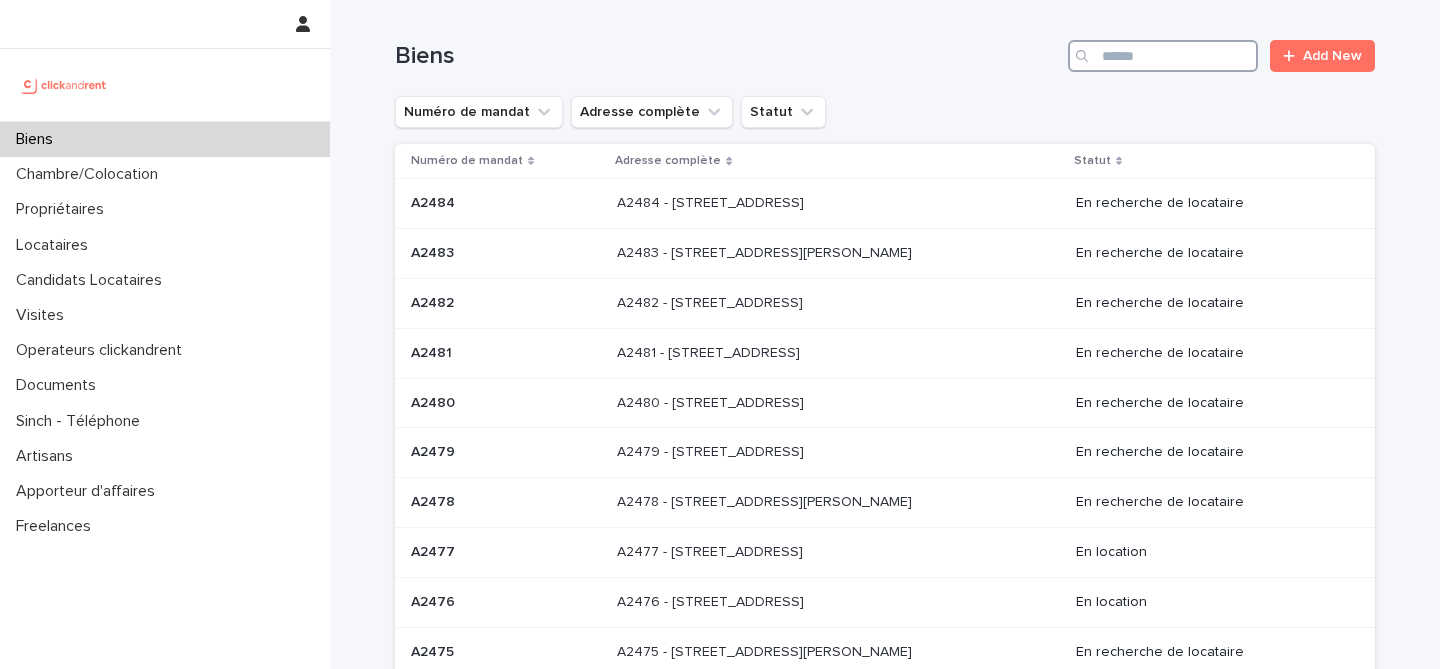 click at bounding box center (1163, 56) 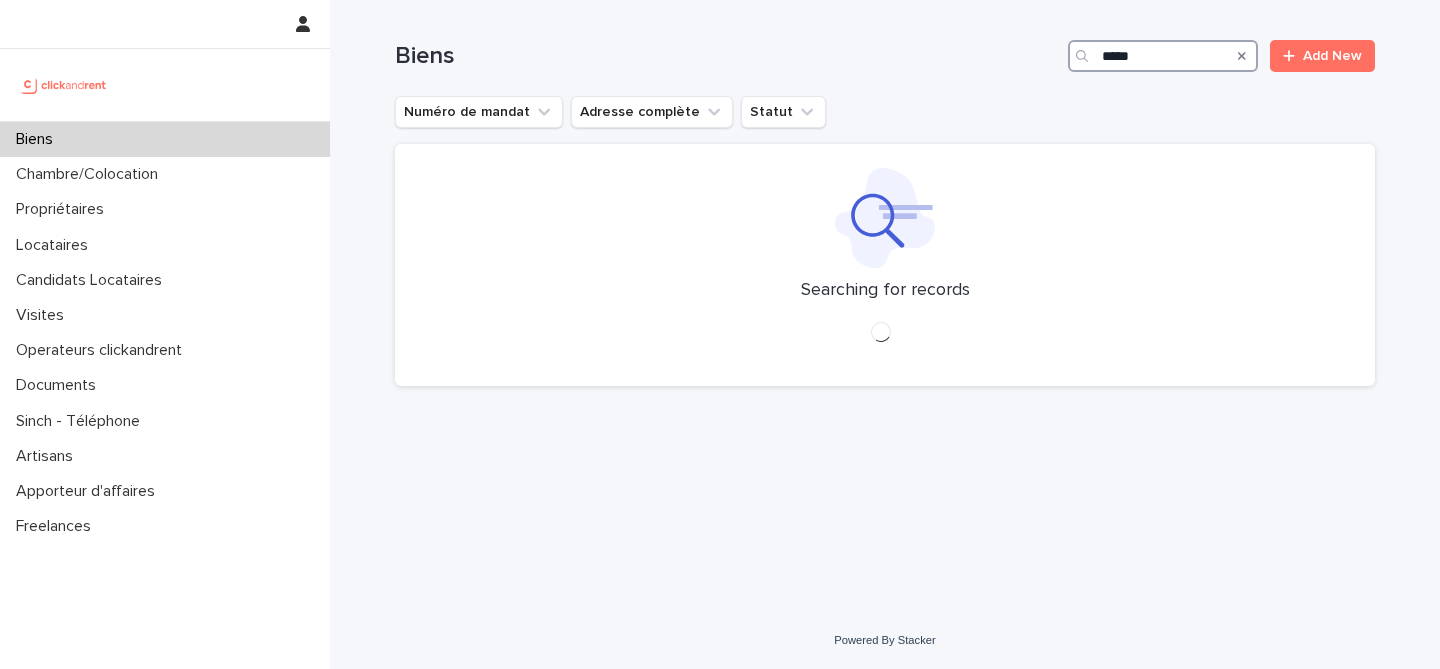 type on "*****" 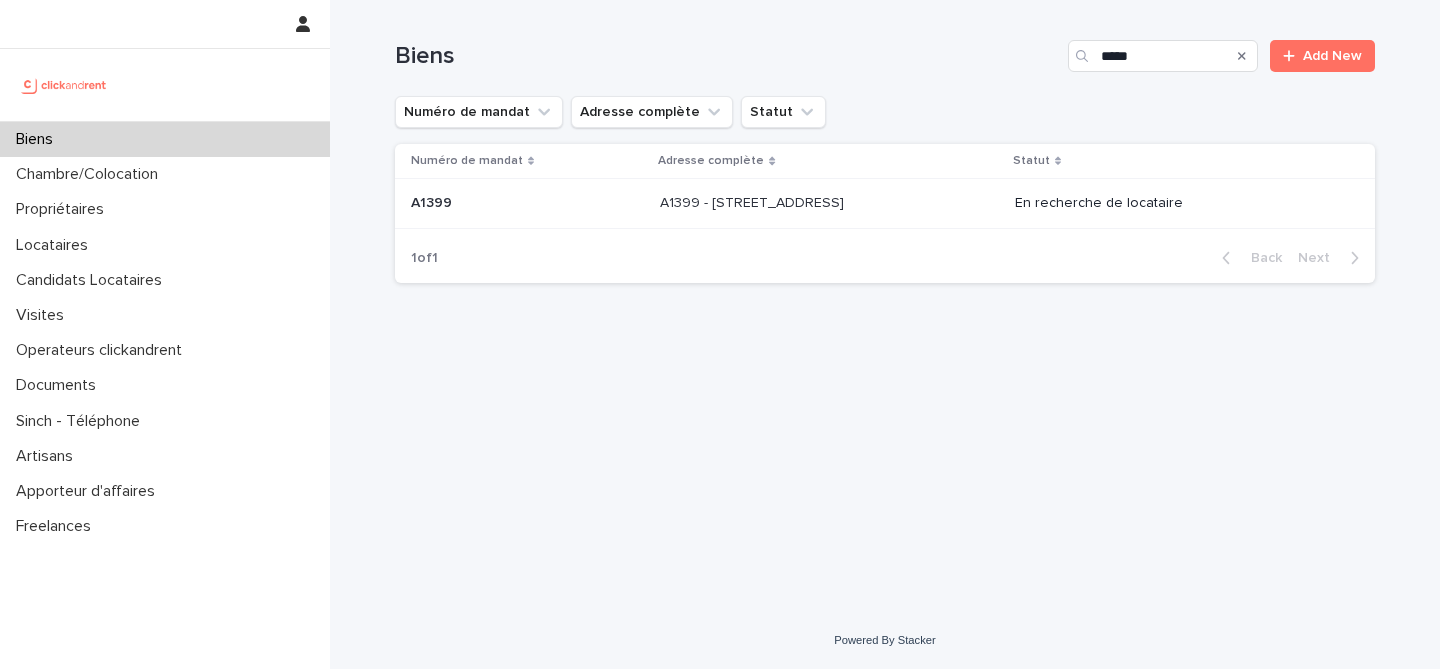 click on "A1399 - 27 Rue de la Duée,  Paris 75020 A1399 - 27 Rue de la Duée,  Paris 75020" at bounding box center (829, 203) 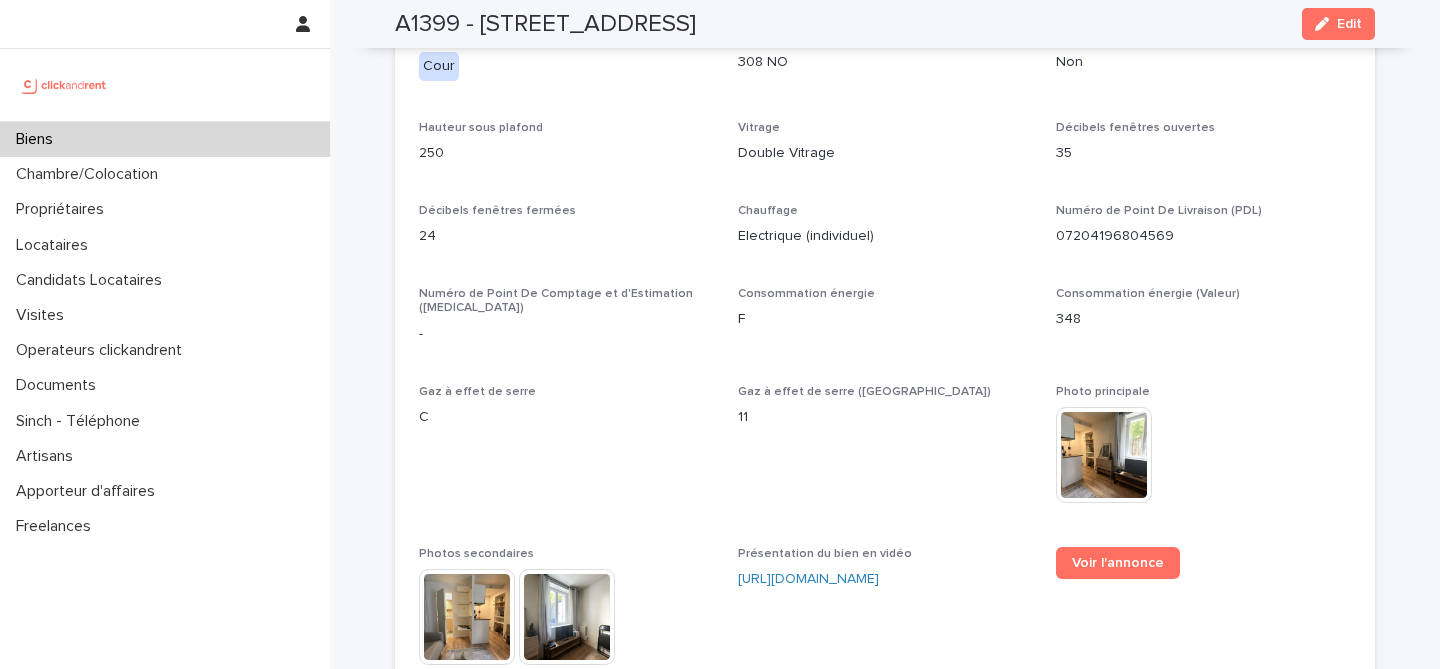 scroll, scrollTop: 4699, scrollLeft: 0, axis: vertical 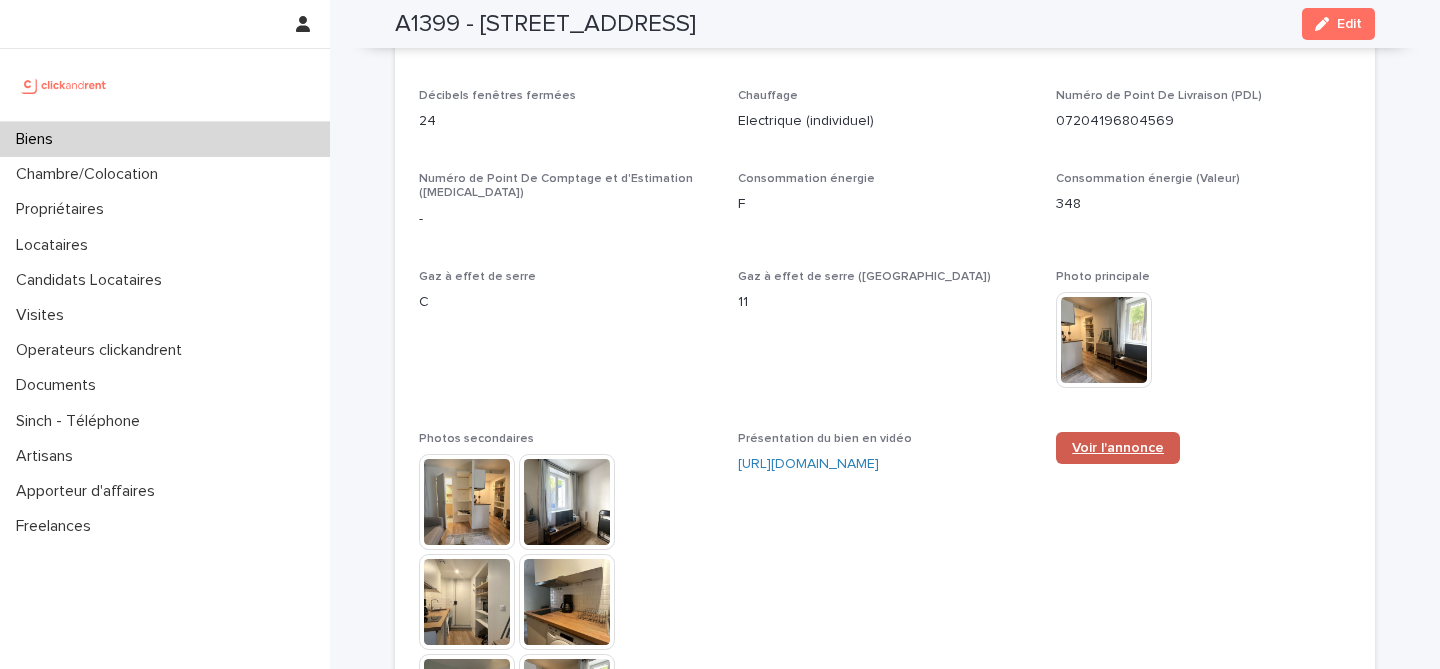 click on "Voir l'annonce" at bounding box center (1118, 448) 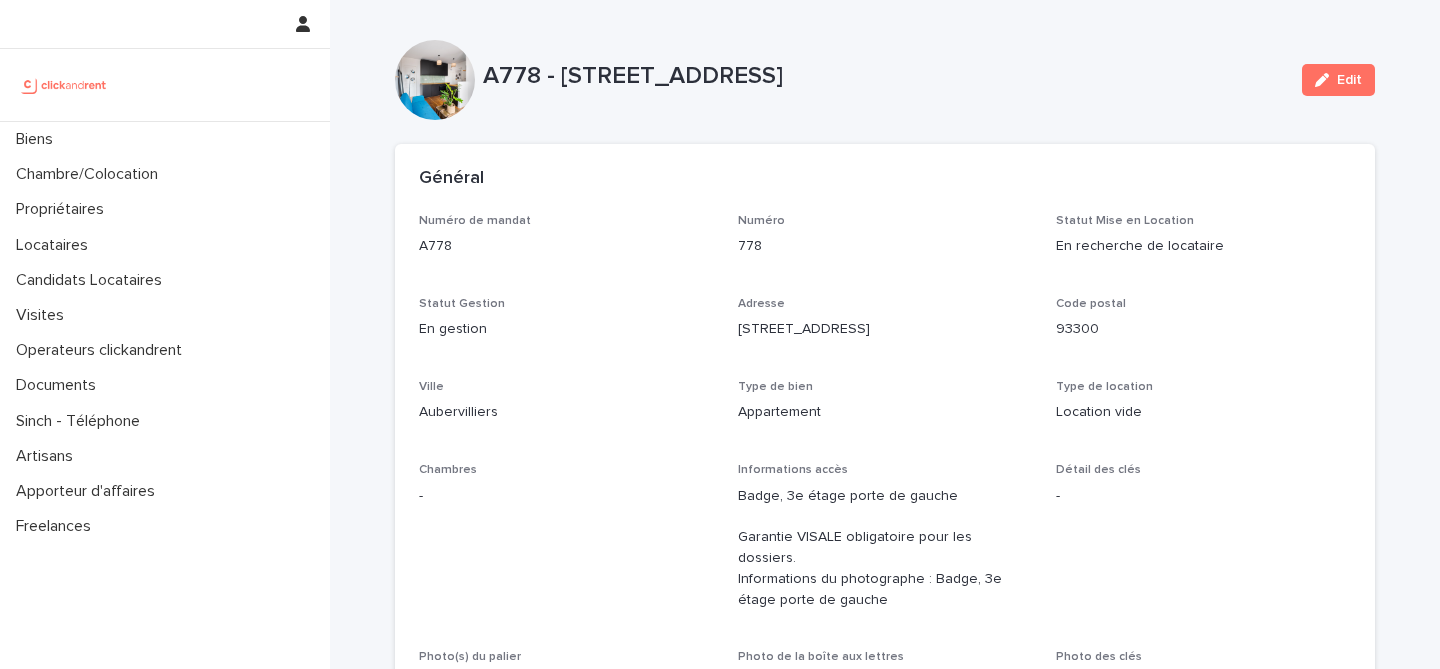 scroll, scrollTop: 0, scrollLeft: 0, axis: both 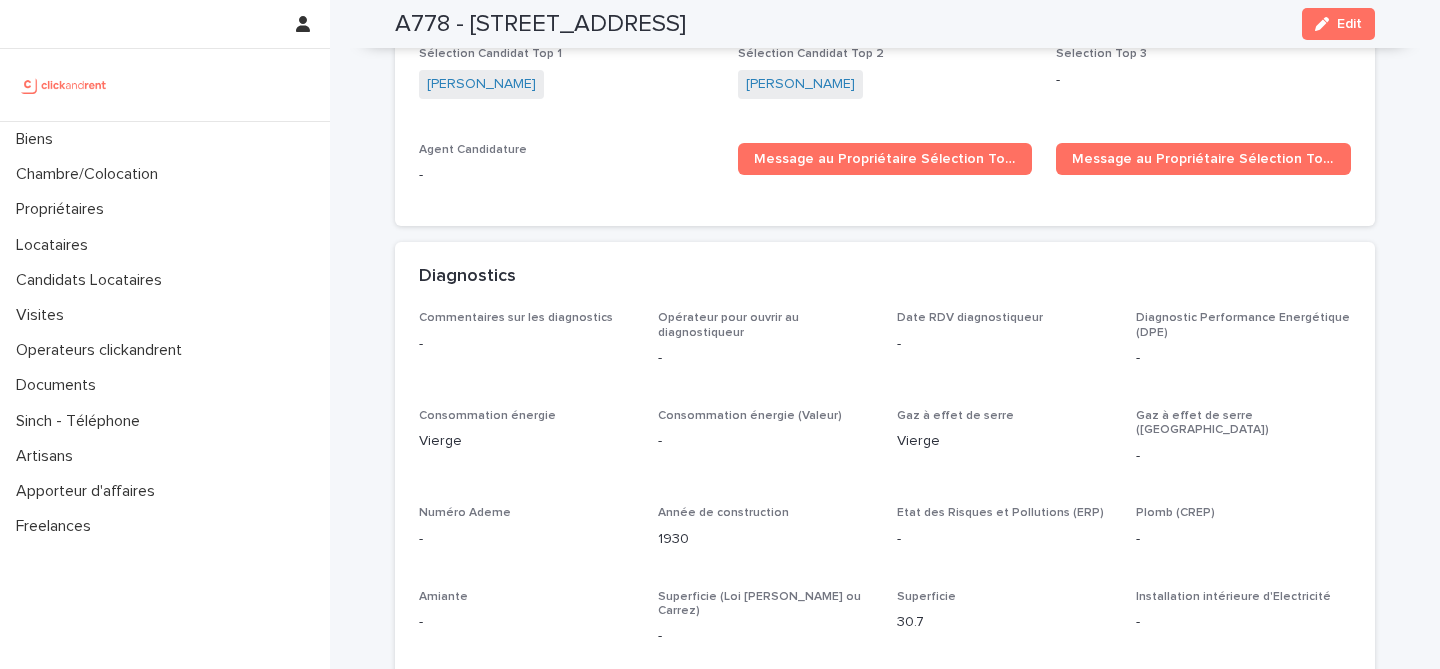 click on "A778 - [STREET_ADDRESS] Edit" at bounding box center [885, 24] 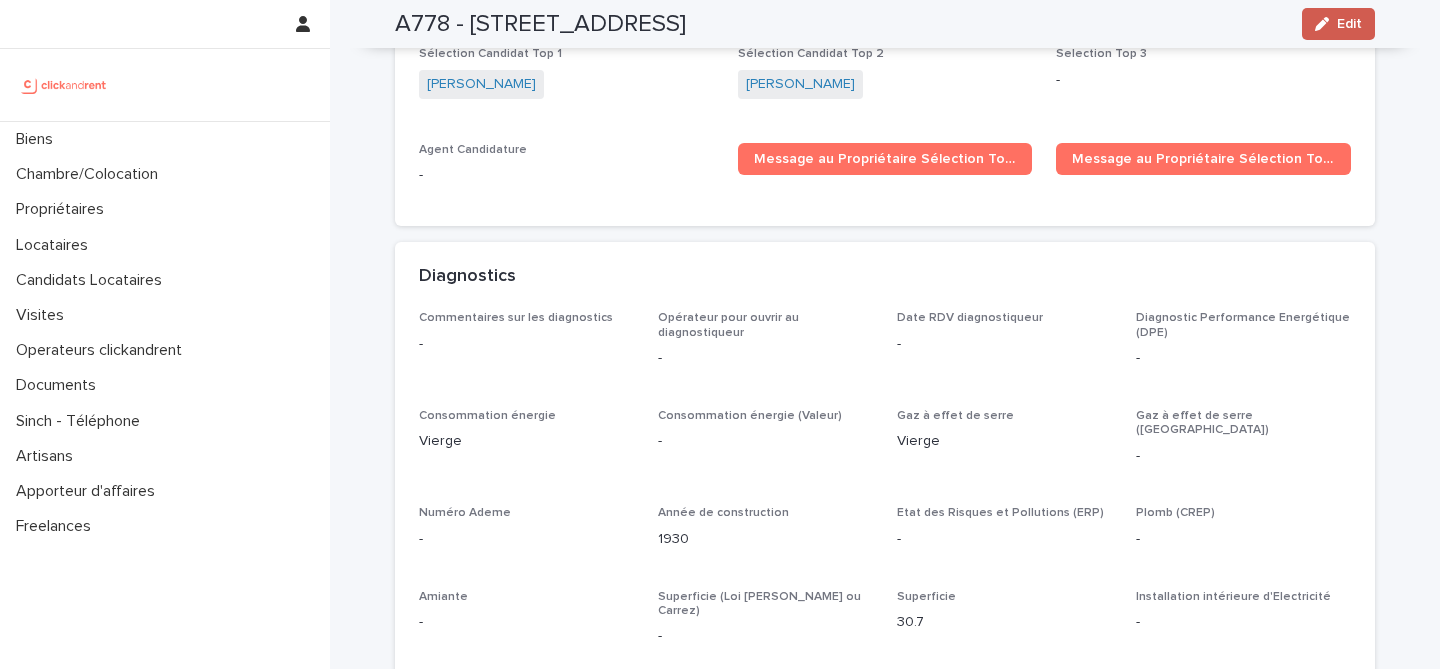 click on "Edit" at bounding box center (1349, 24) 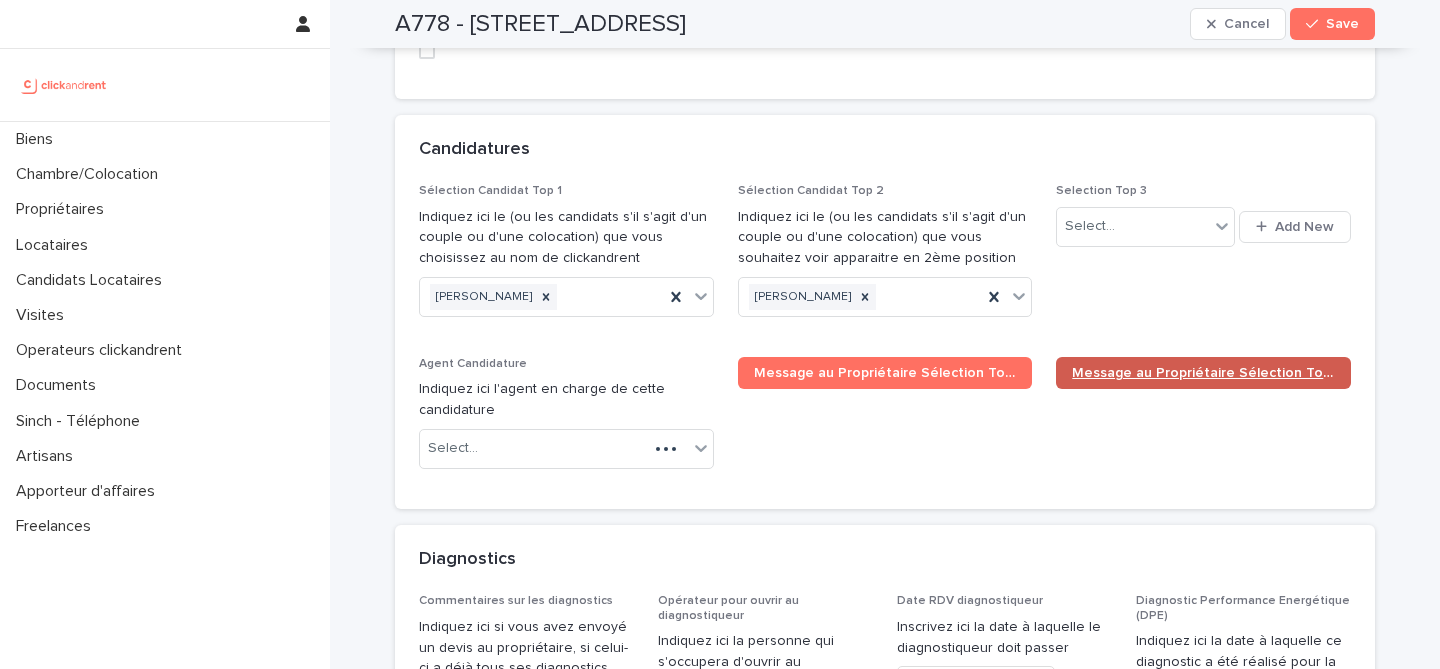 scroll, scrollTop: 9288, scrollLeft: 0, axis: vertical 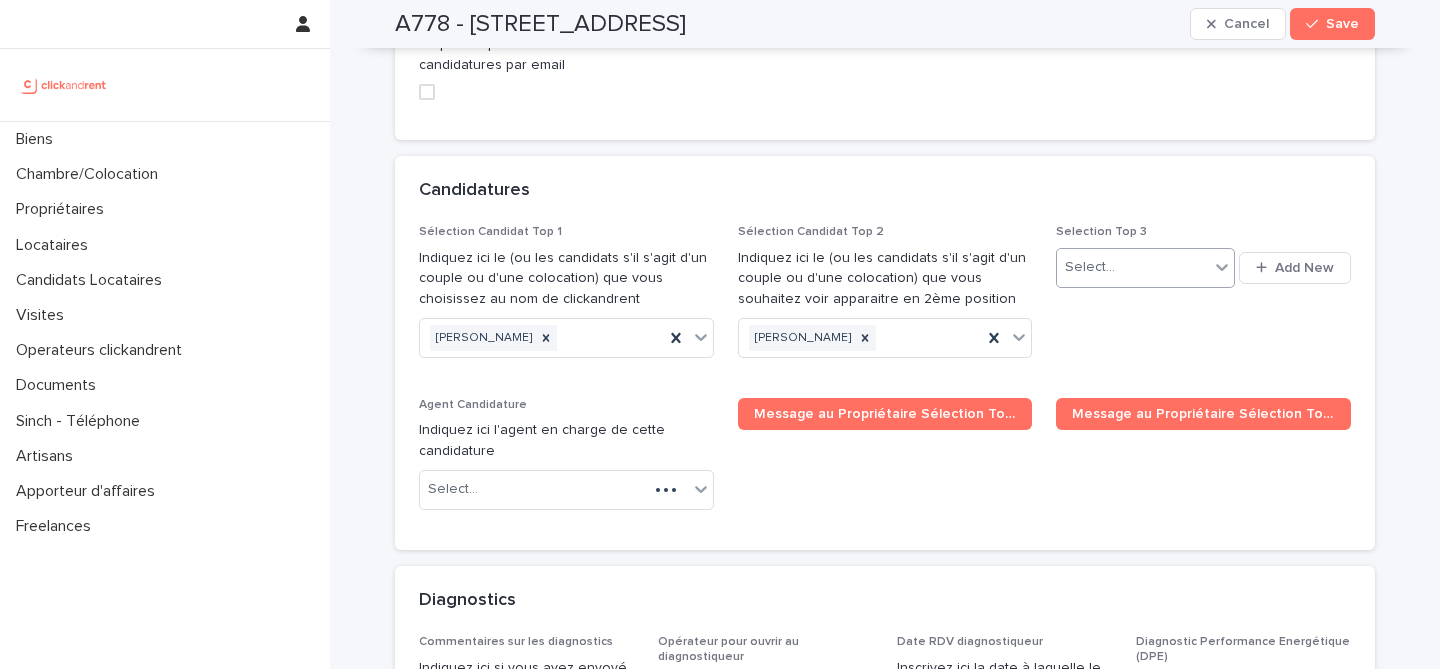 click on "Select..." at bounding box center [1132, 267] 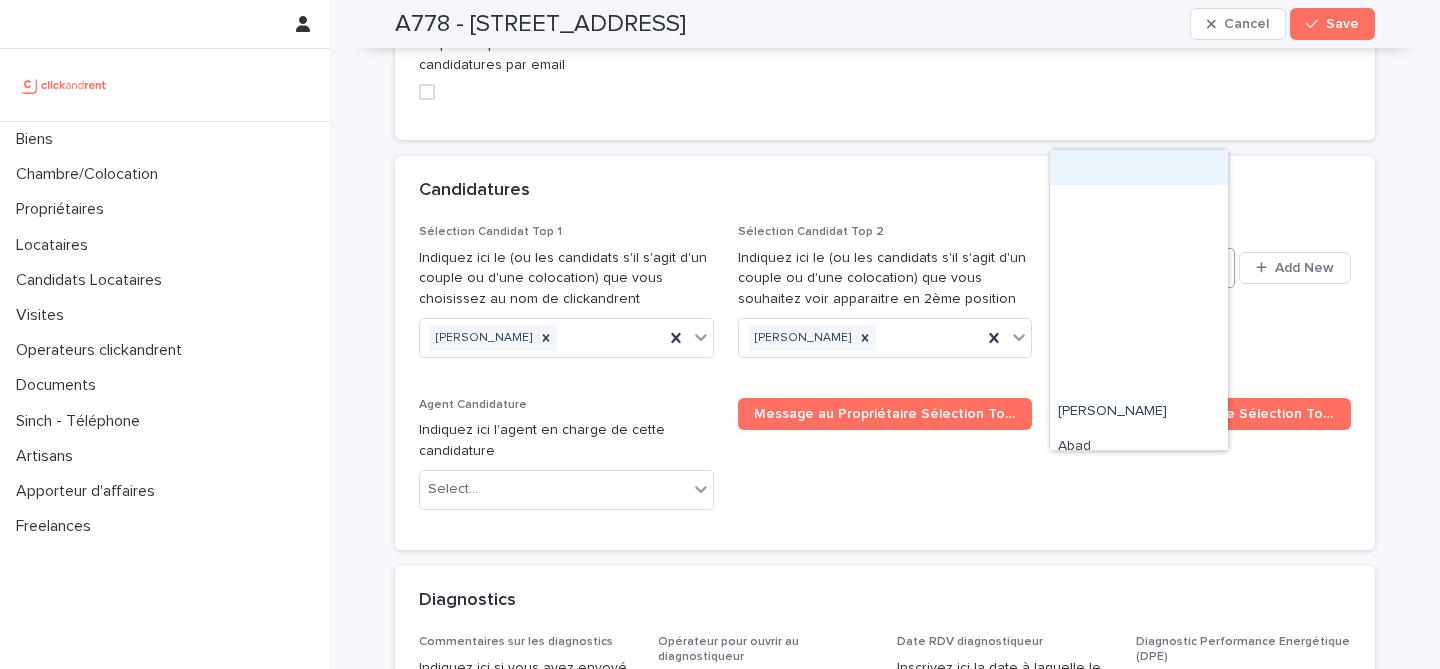 paste on "**********" 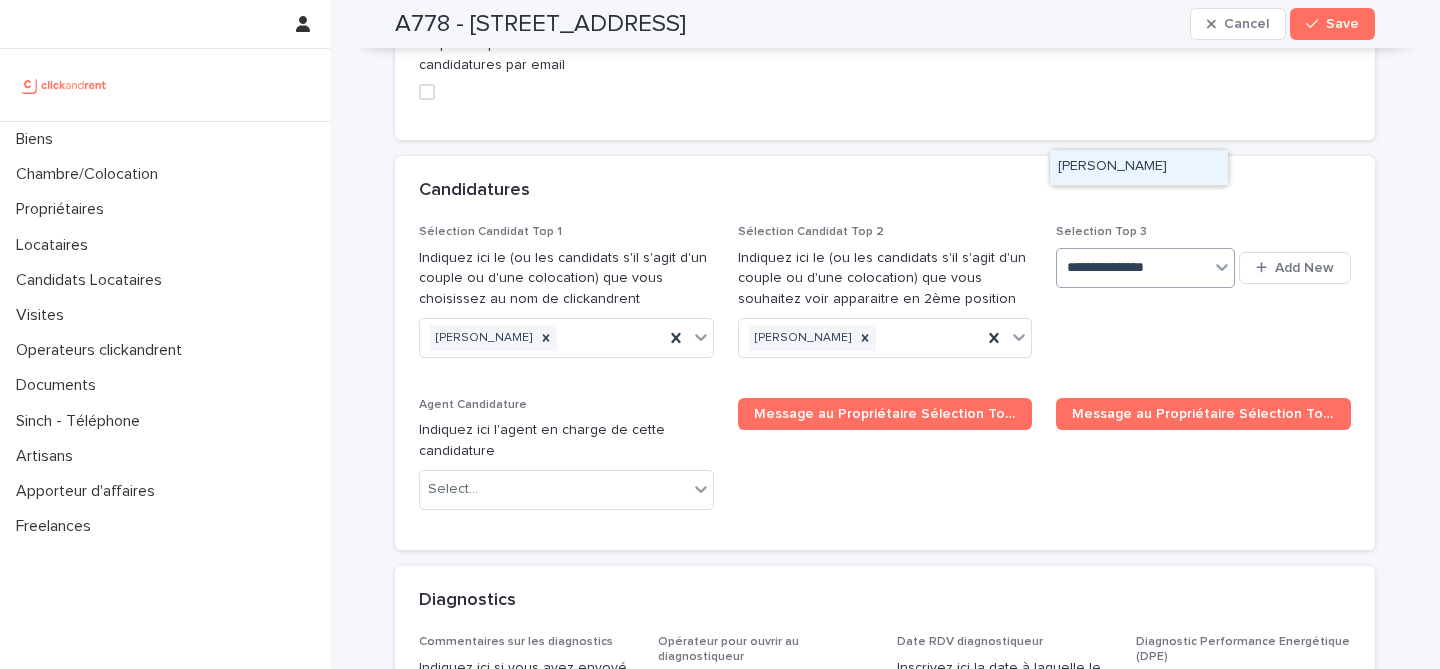 click on "[PERSON_NAME]" at bounding box center [1139, 167] 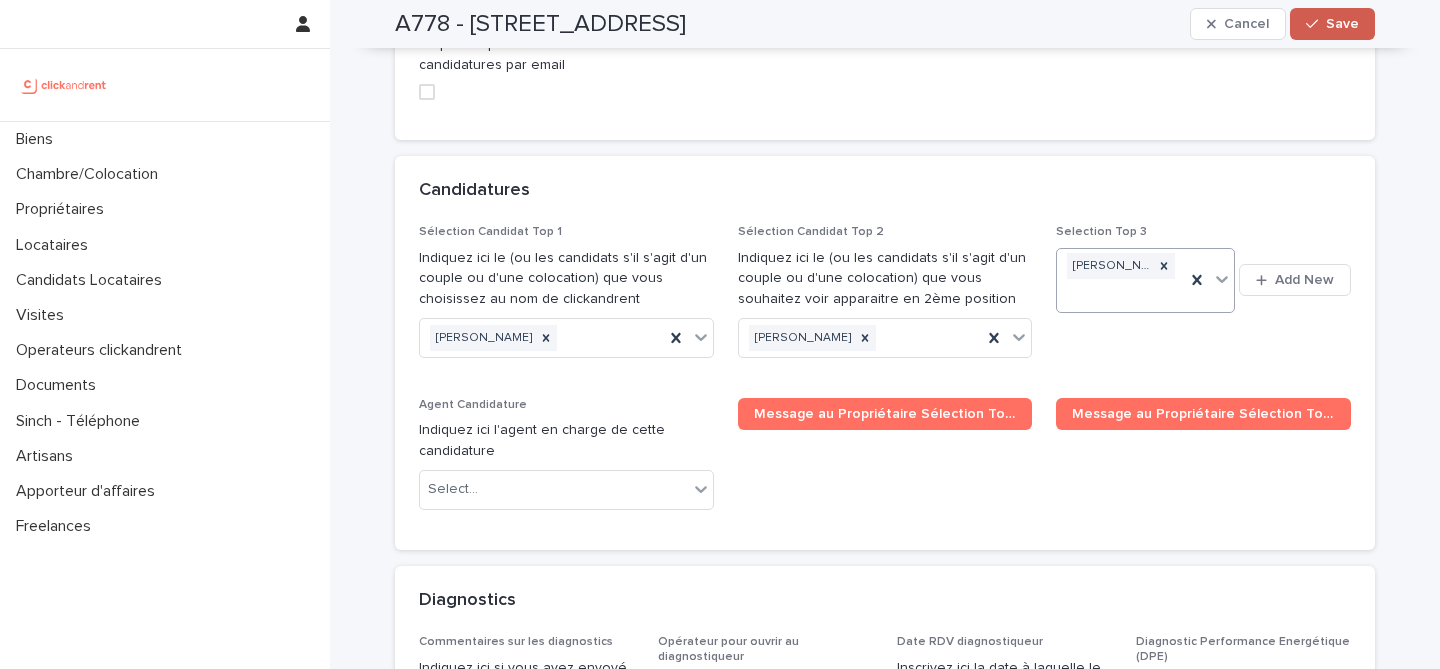 click on "Save" at bounding box center [1342, 24] 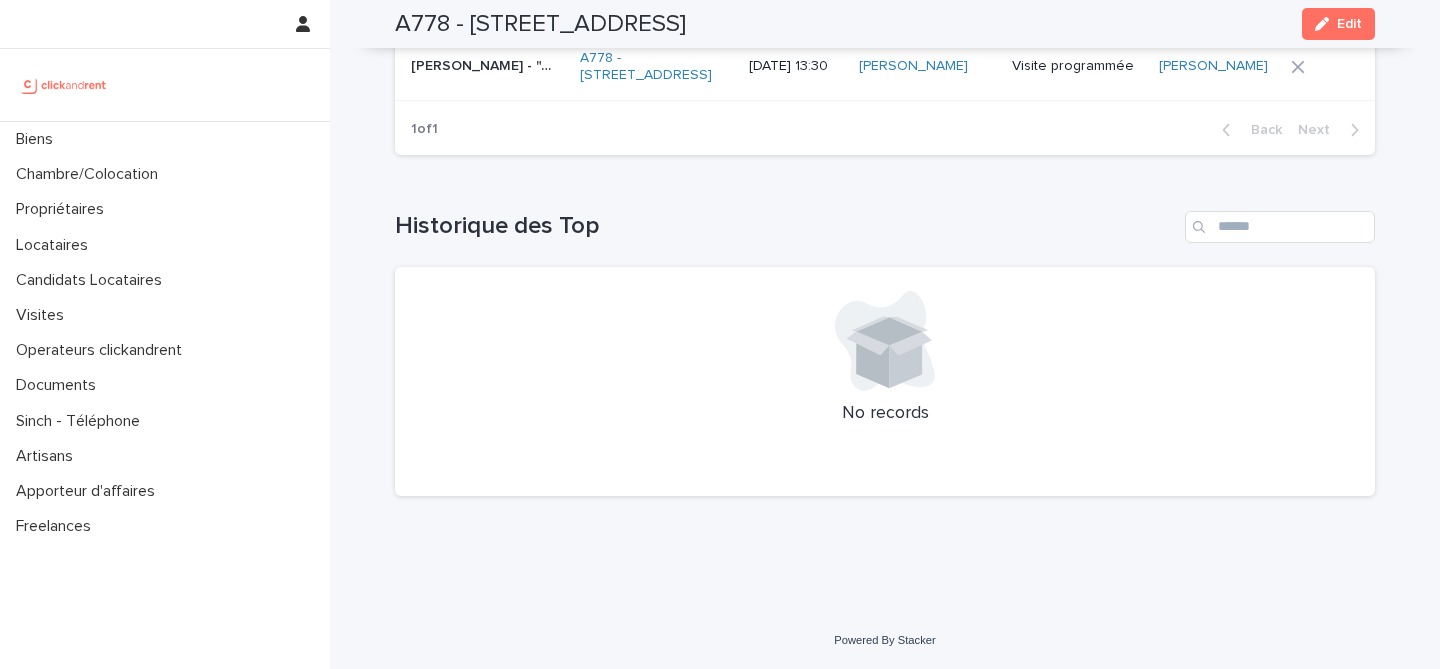 scroll, scrollTop: 8126, scrollLeft: 0, axis: vertical 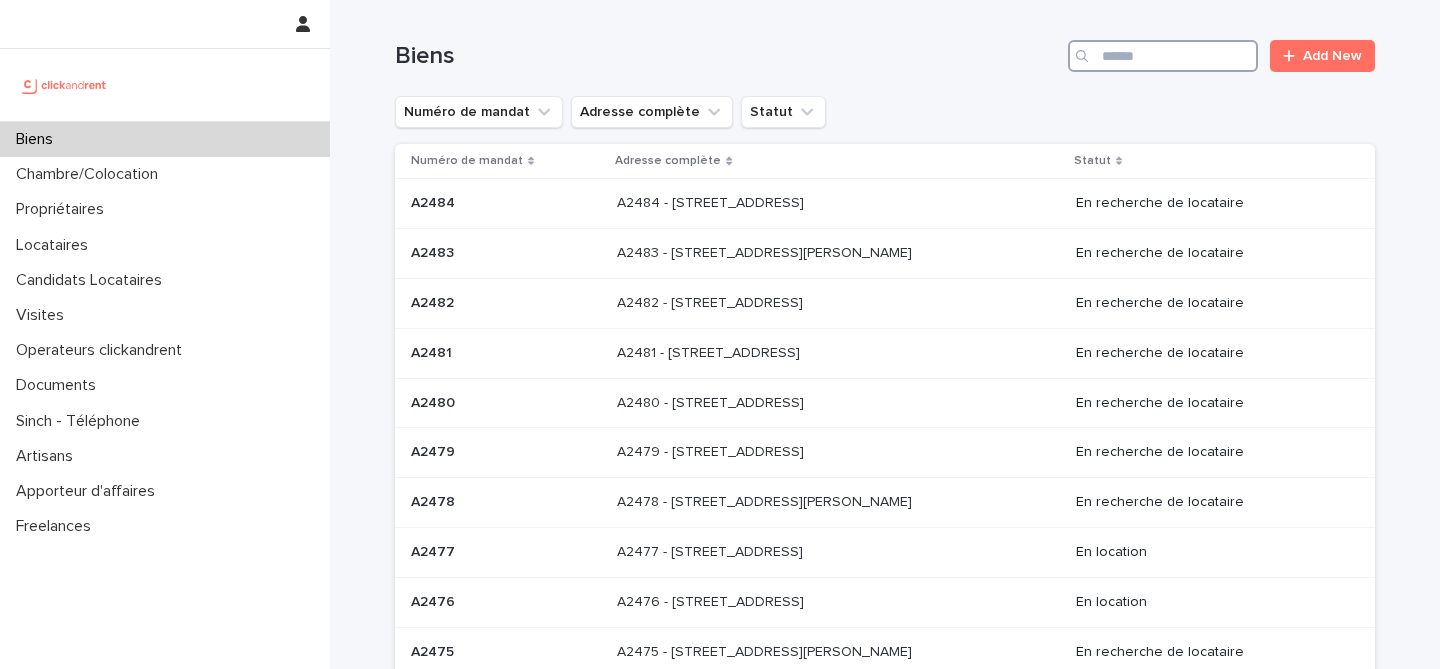click at bounding box center [1163, 56] 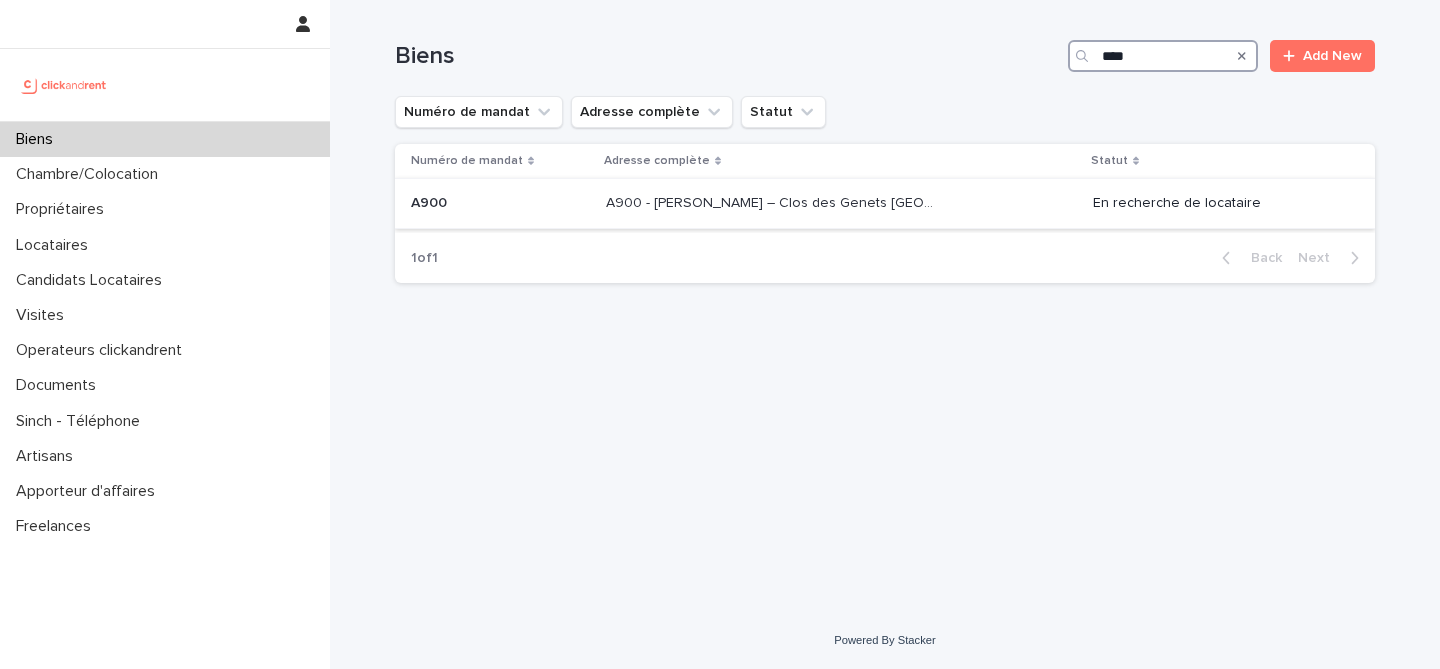 type on "****" 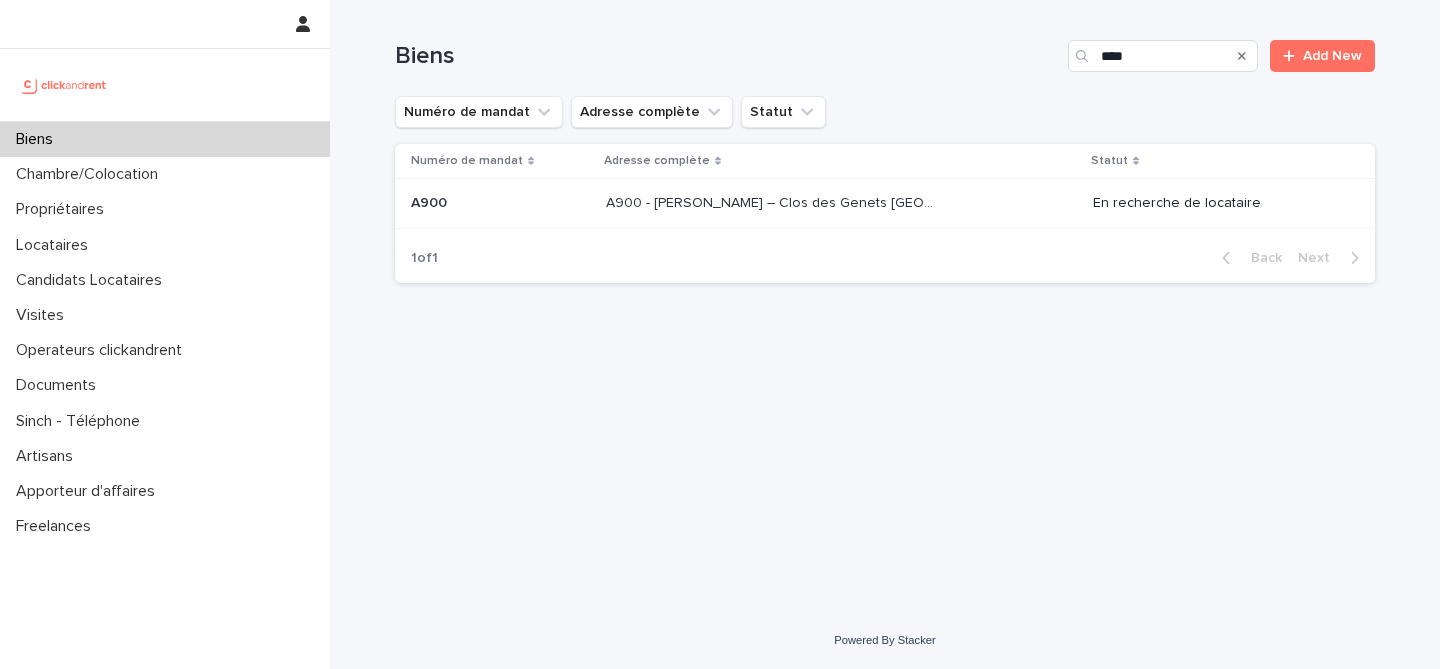 click on "A900 - [PERSON_NAME]  –  Clos  des  Genets  [GEOGRAPHIC_DATA],  Fleury  Merogis 91700" at bounding box center (774, 201) 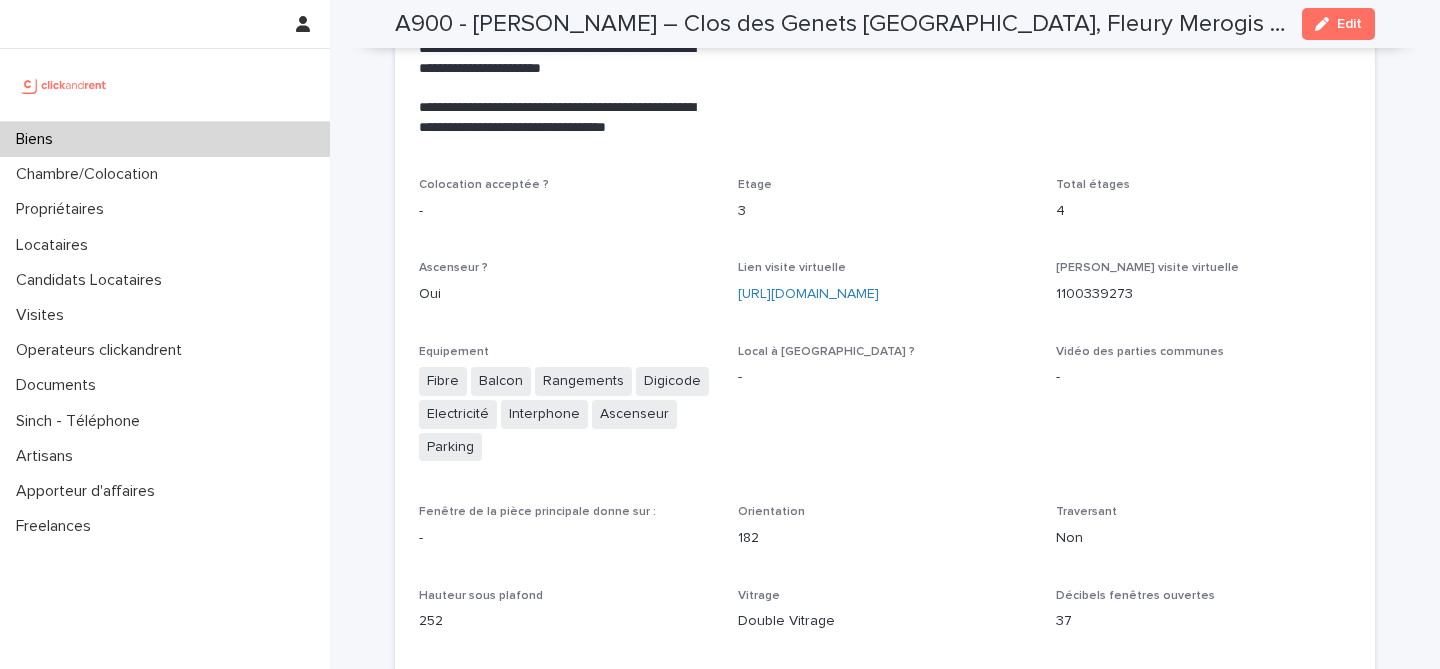 scroll, scrollTop: 4406, scrollLeft: 0, axis: vertical 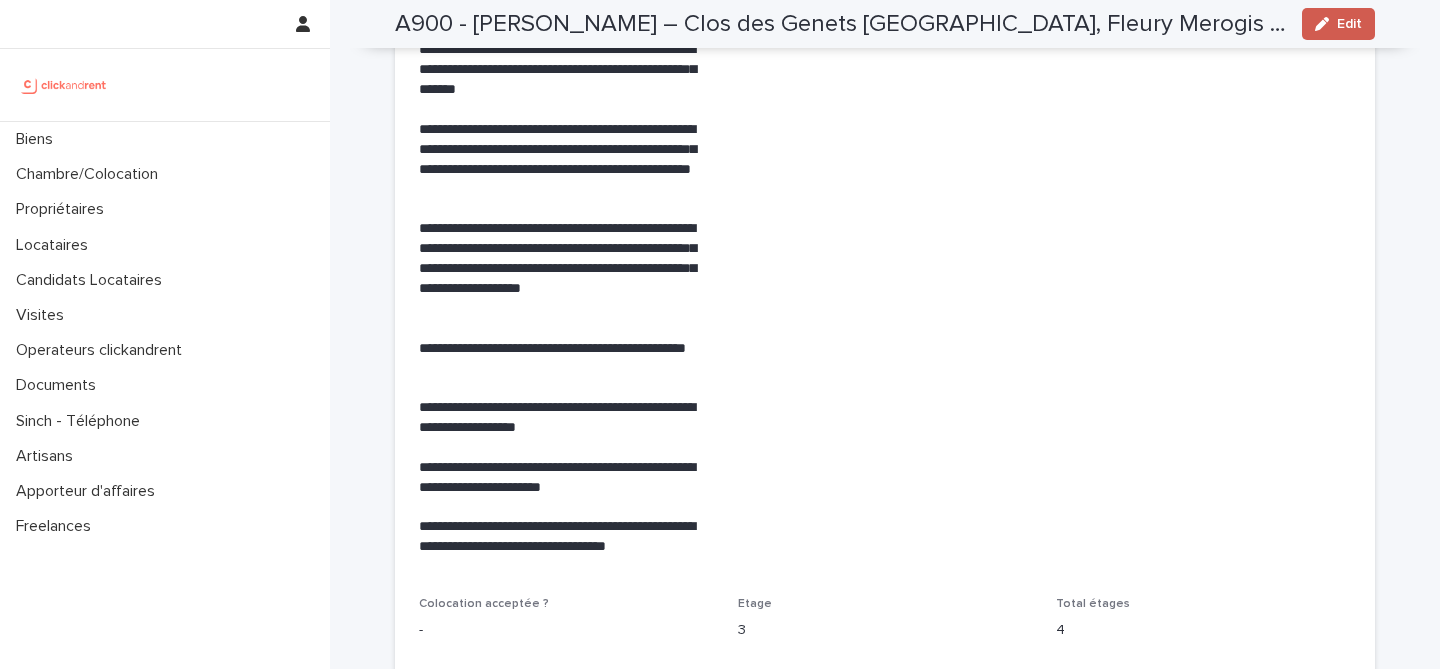 click on "Edit" at bounding box center (1338, 24) 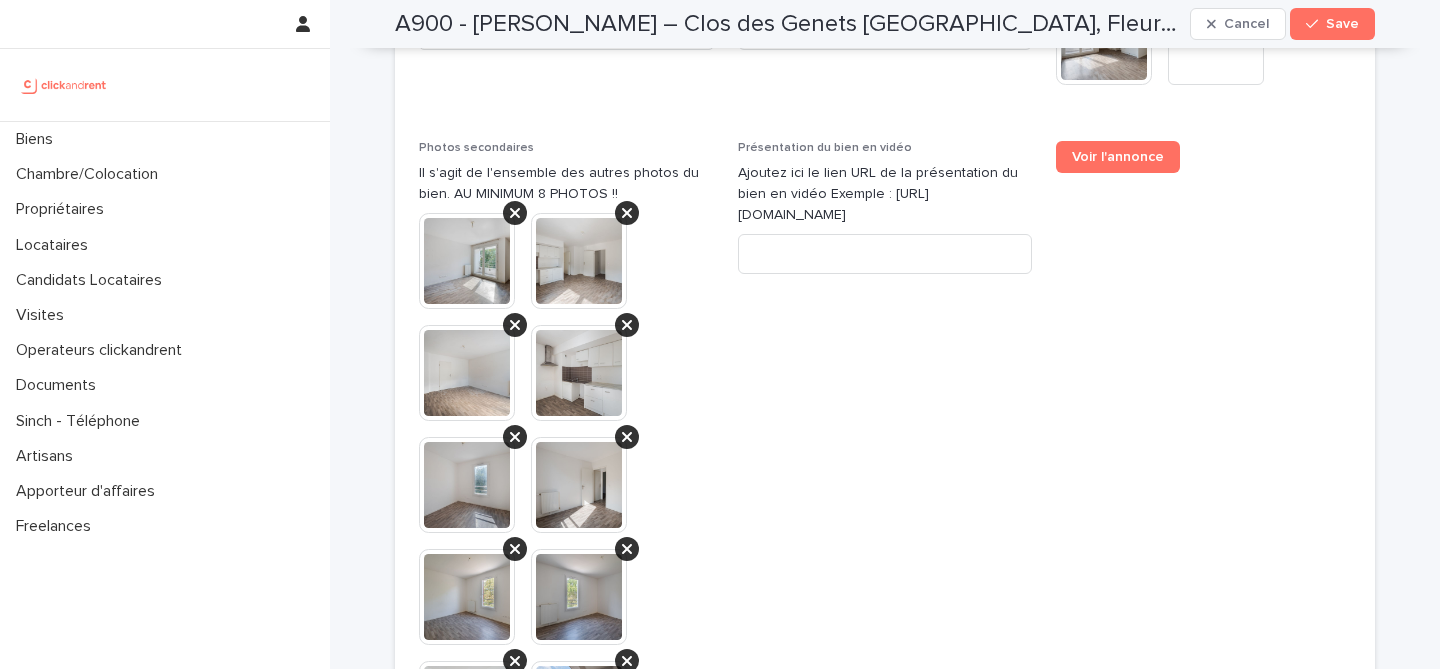 scroll, scrollTop: 8187, scrollLeft: 0, axis: vertical 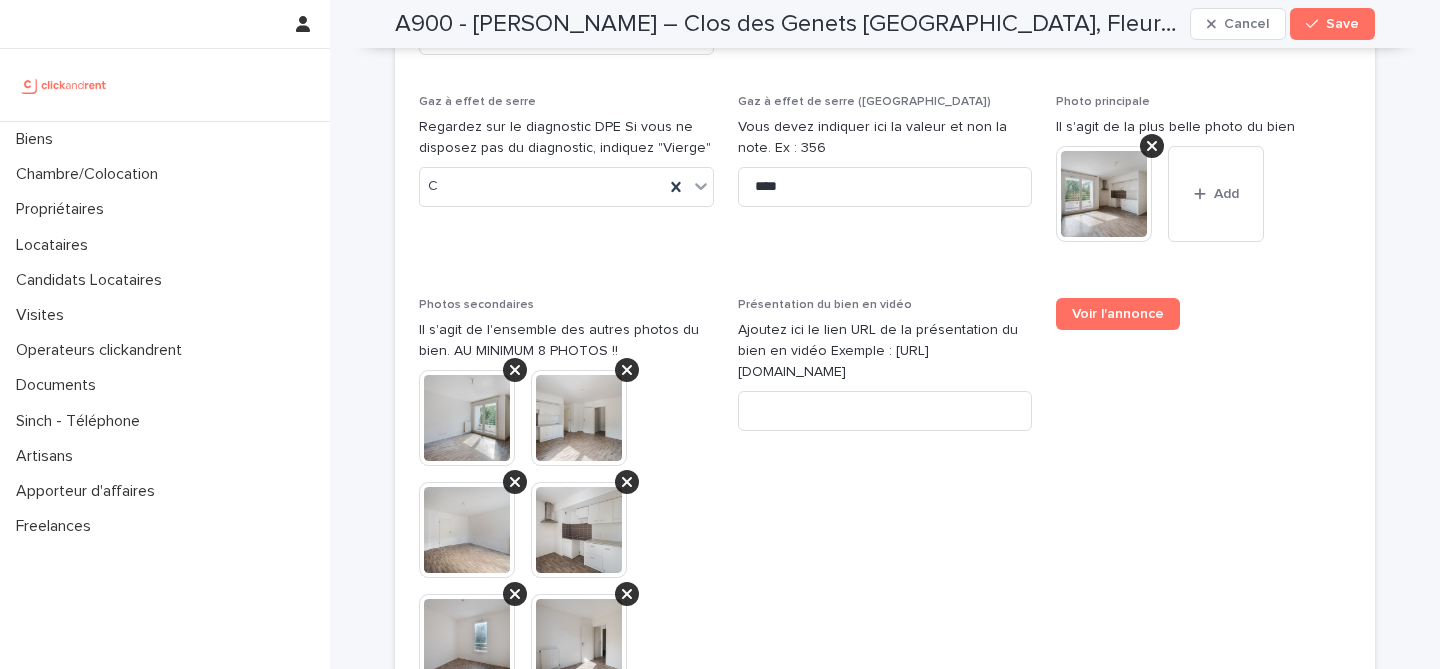click on "A900 - [PERSON_NAME]  –  Clos  des  Genets  [GEOGRAPHIC_DATA],  Fleury  Merogis 91700" at bounding box center (788, 24) 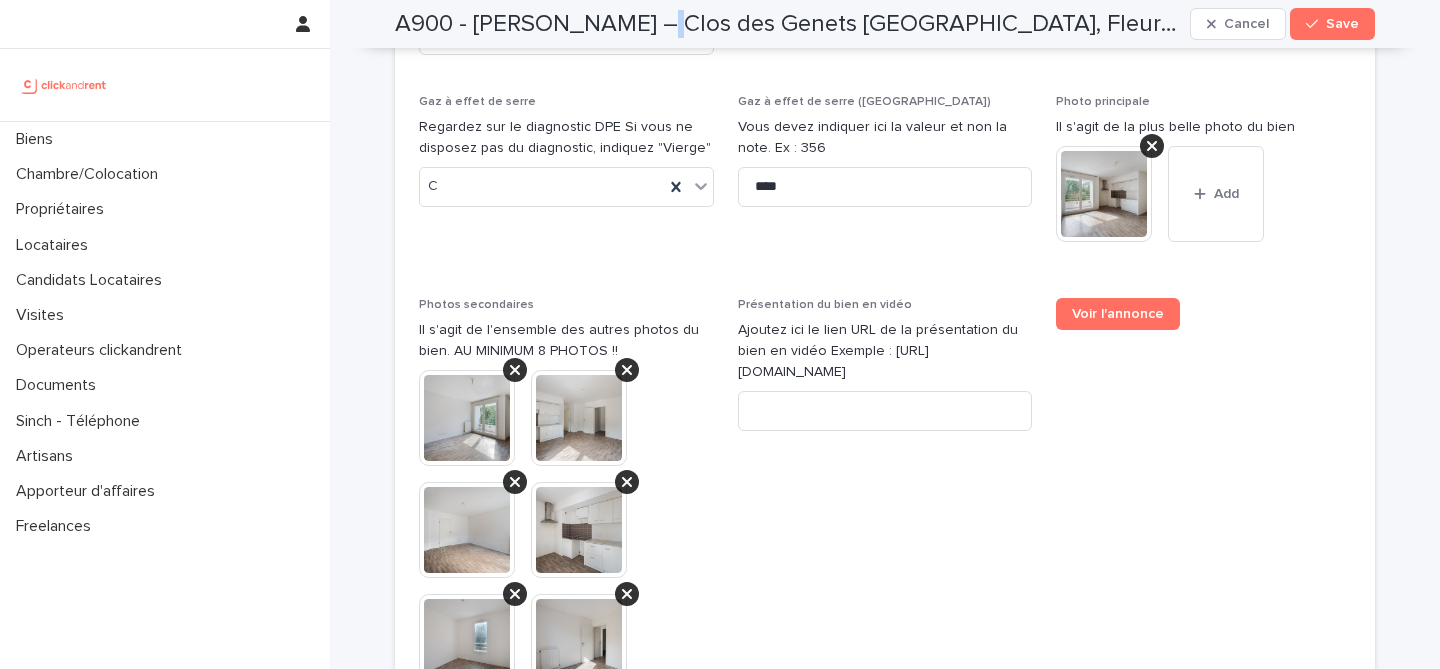 click on "A900 - [PERSON_NAME]  –  Clos  des  Genets  [GEOGRAPHIC_DATA],  Fleury  Merogis 91700" at bounding box center [788, 24] 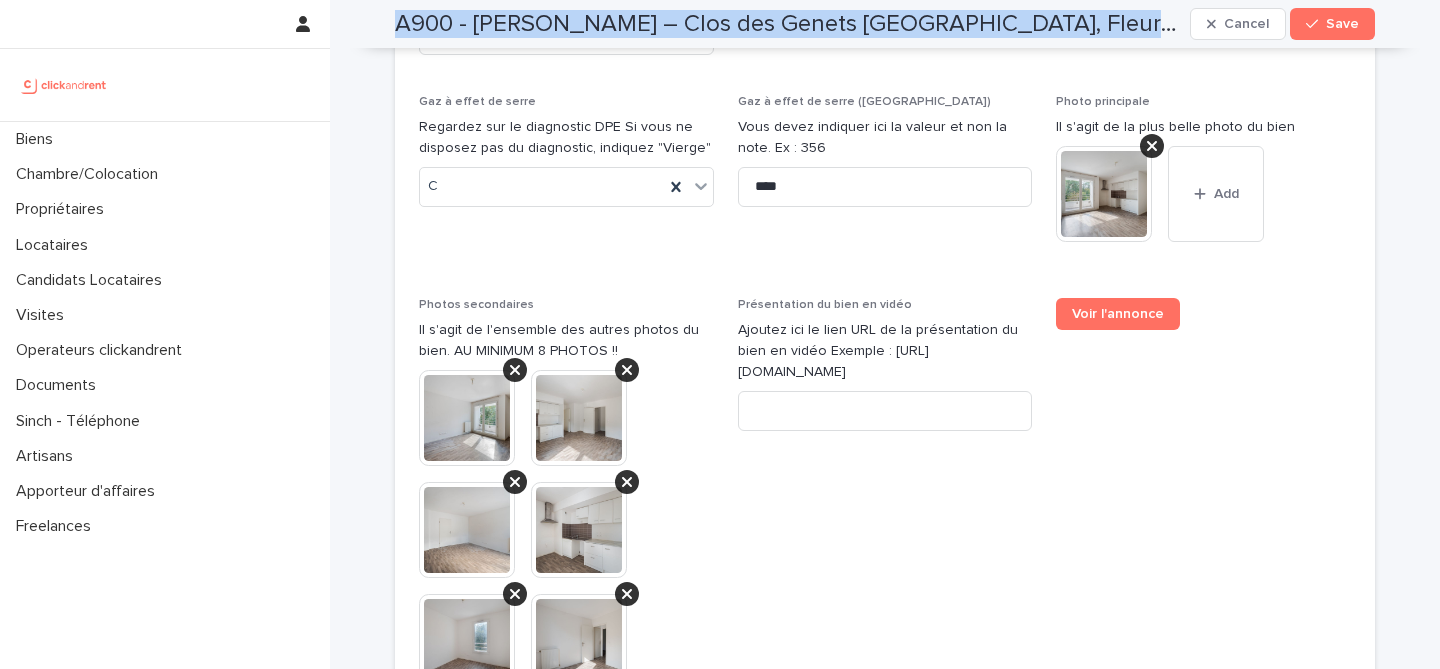click on "A900 - [PERSON_NAME]  –  Clos  des  Genets  [GEOGRAPHIC_DATA],  Fleury  Merogis 91700" at bounding box center [788, 24] 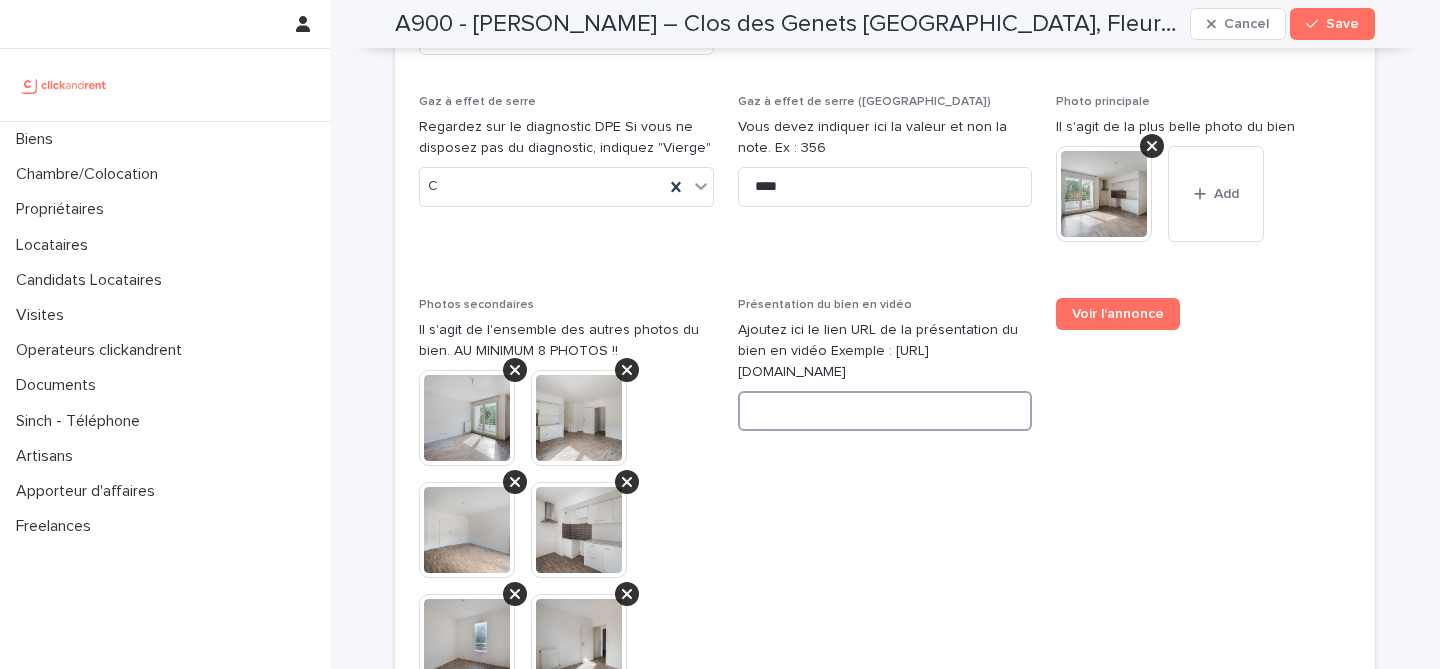 click at bounding box center [885, 411] 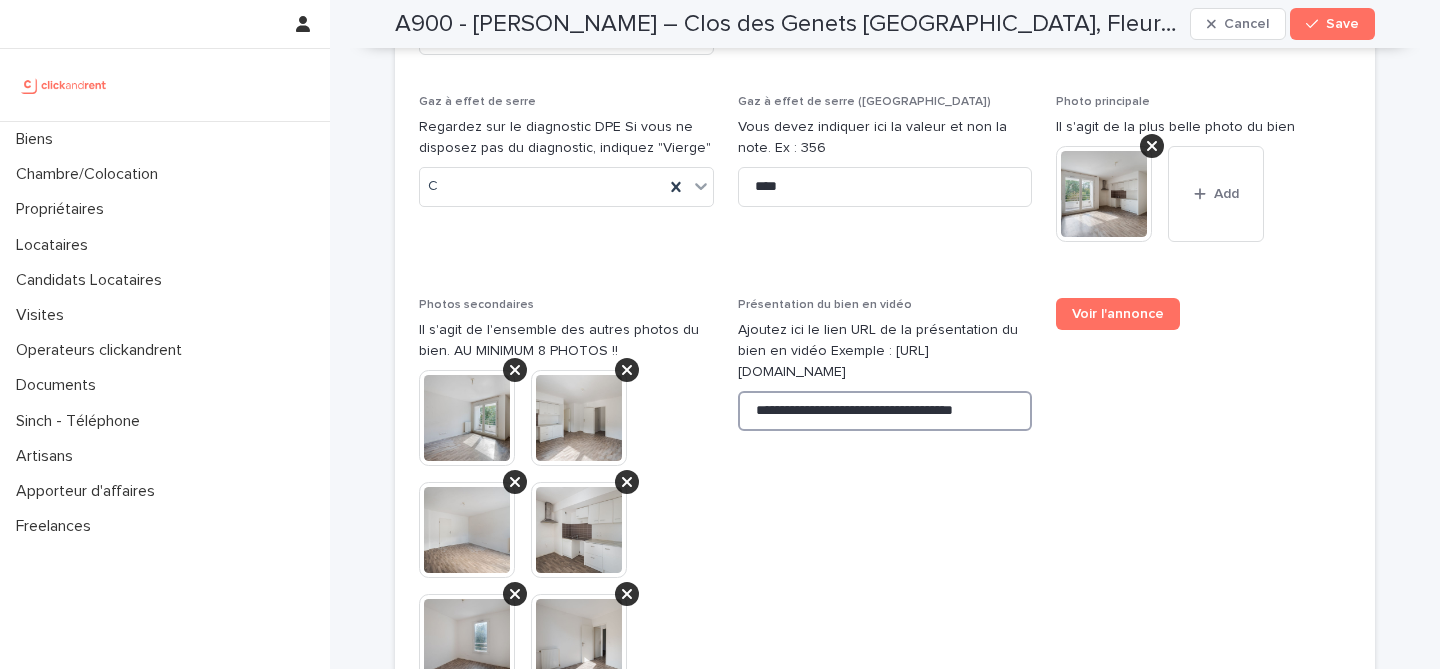 scroll, scrollTop: 0, scrollLeft: 2, axis: horizontal 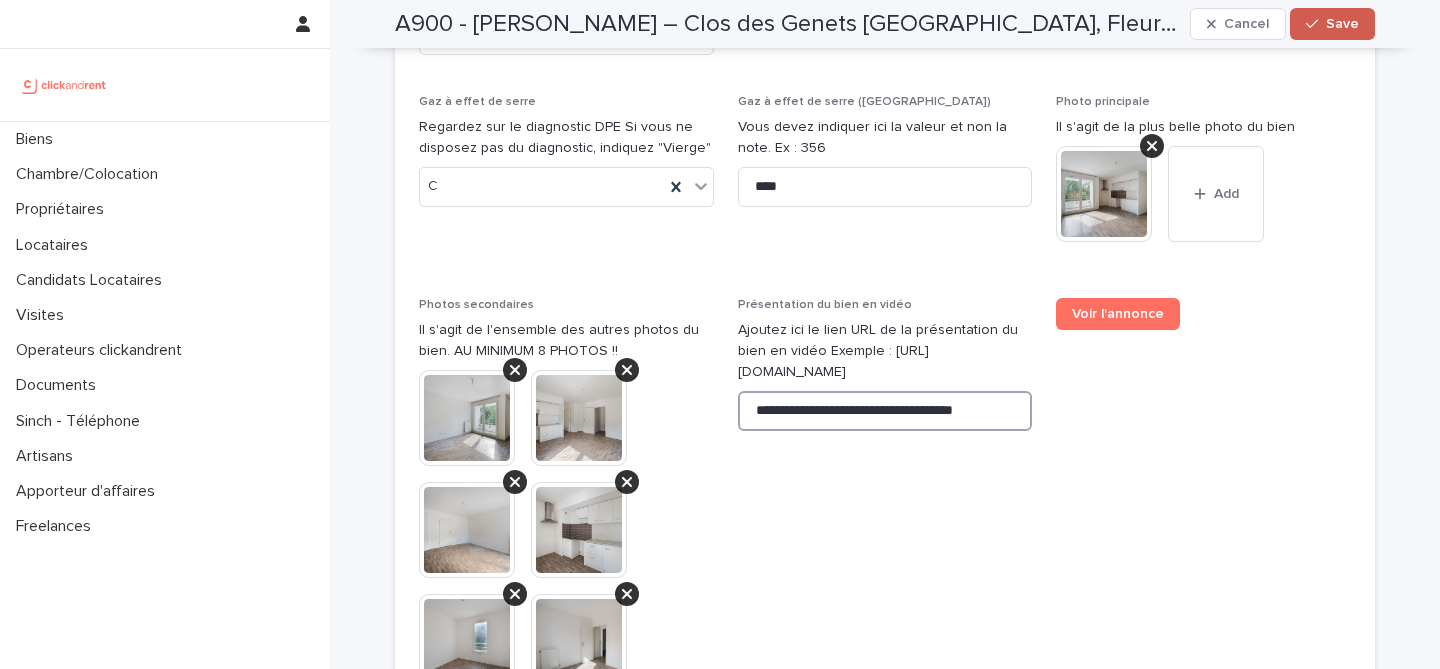 type on "**********" 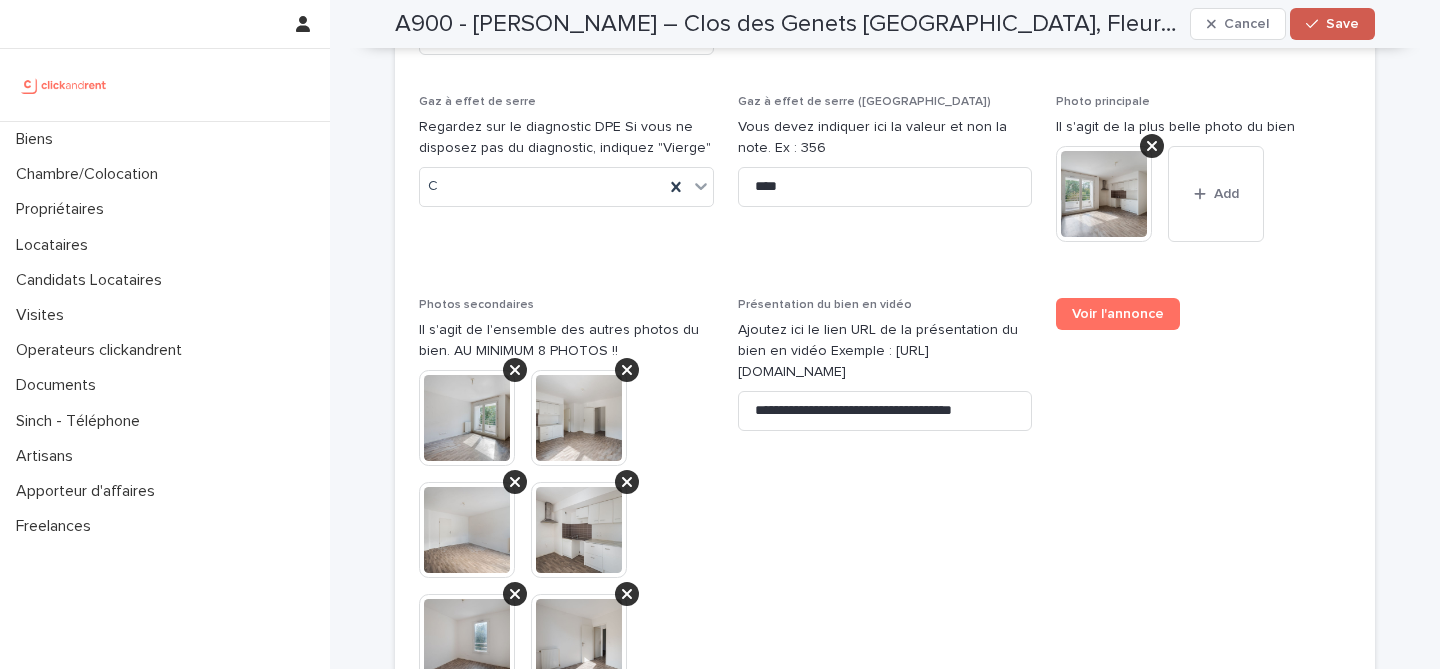 click 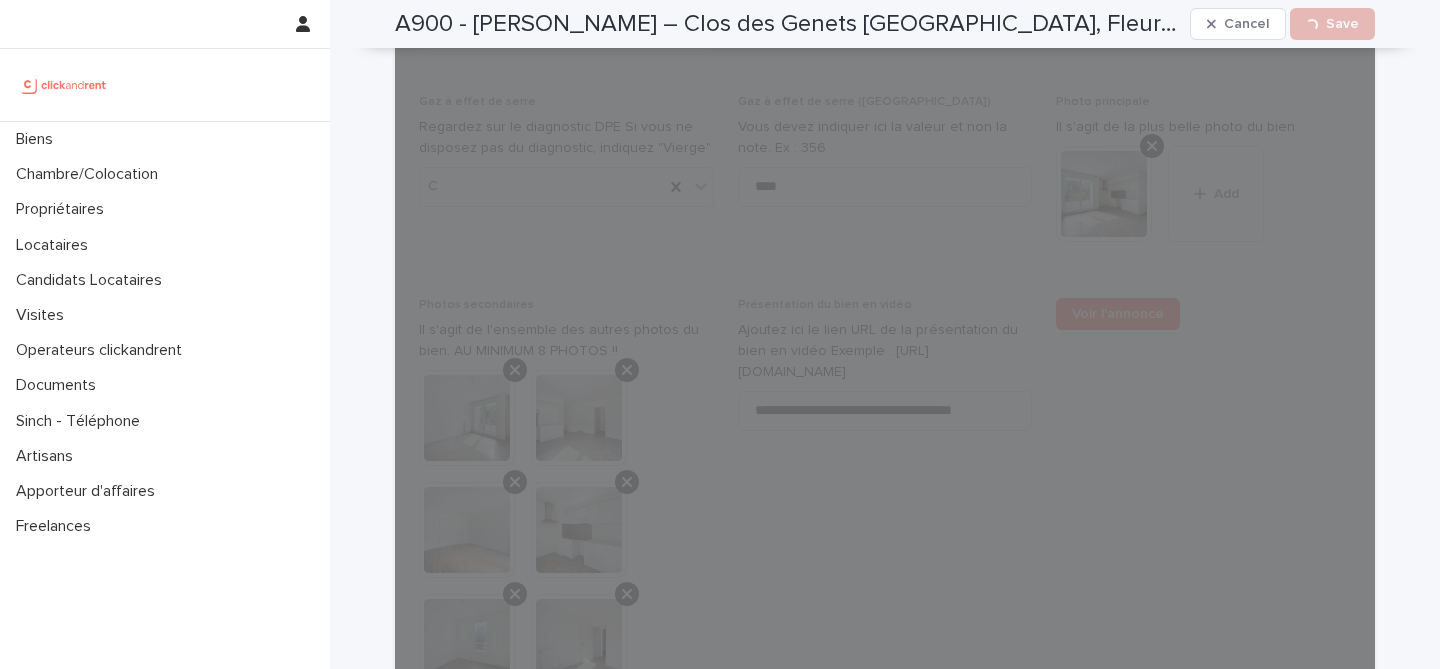 scroll, scrollTop: 0, scrollLeft: 0, axis: both 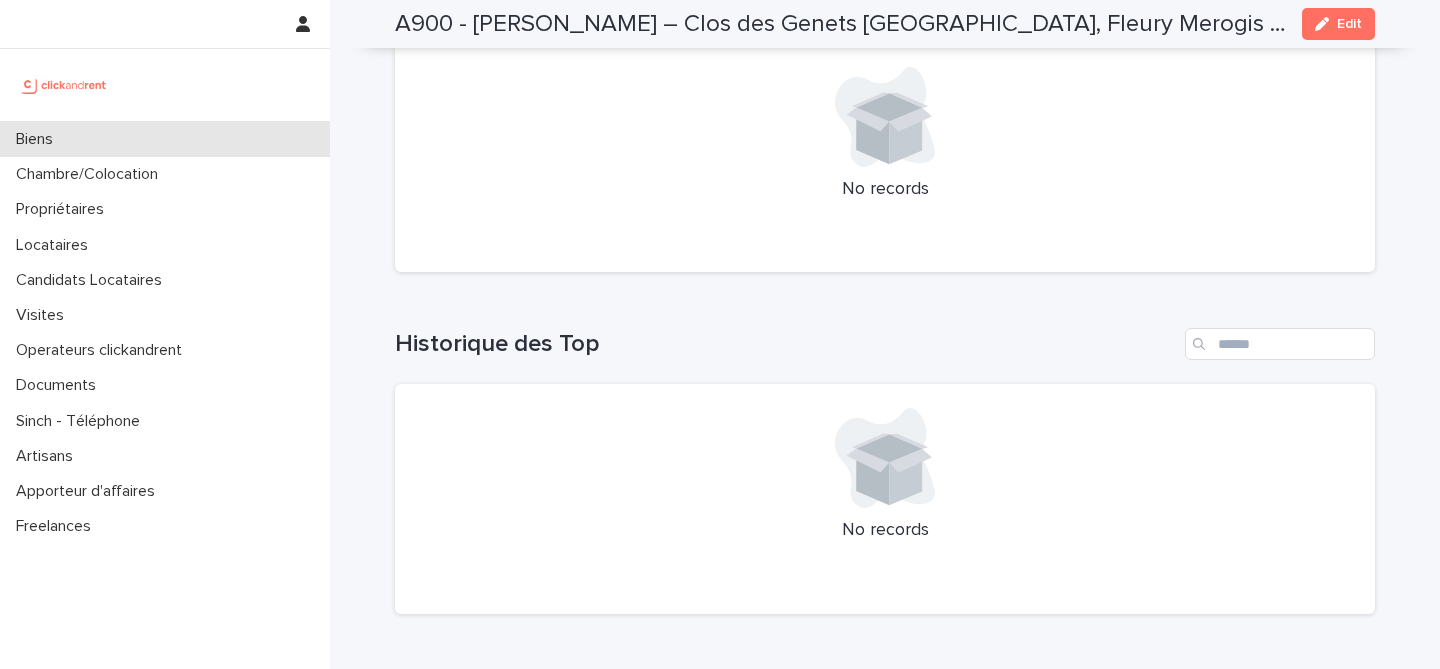click on "Biens" at bounding box center [165, 139] 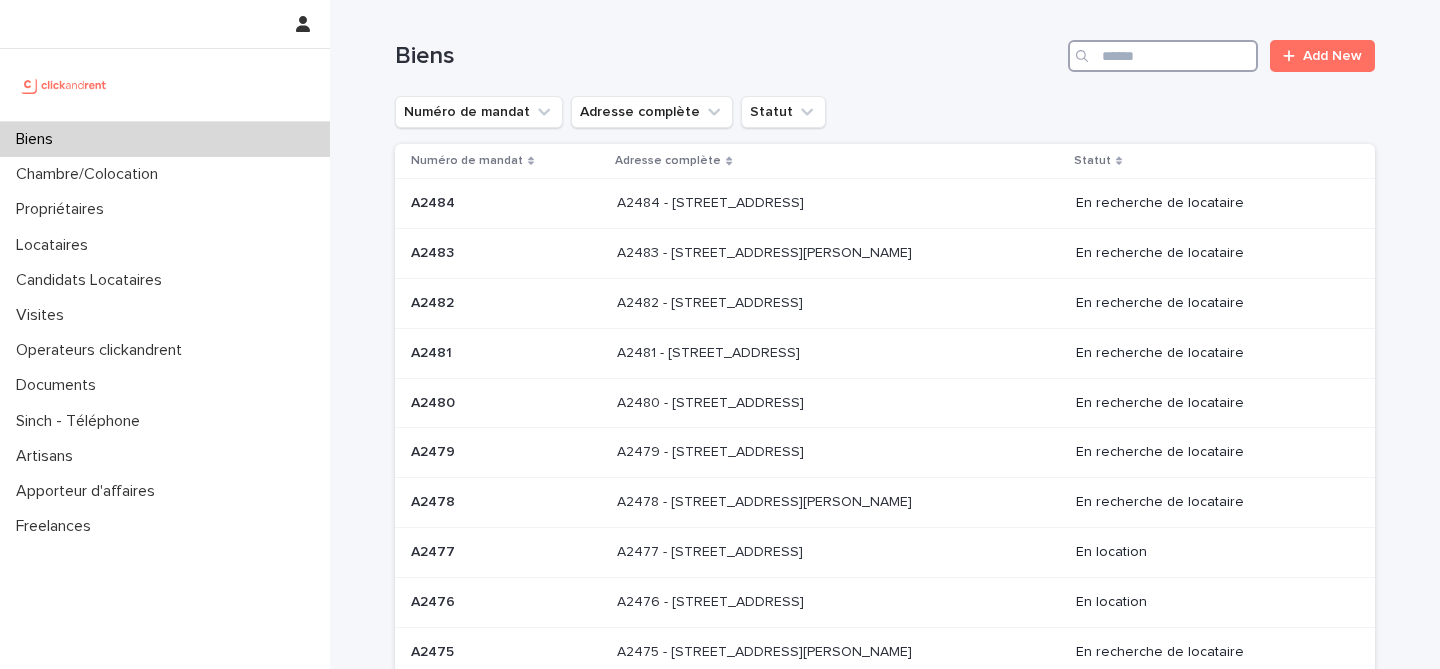 click at bounding box center [1163, 56] 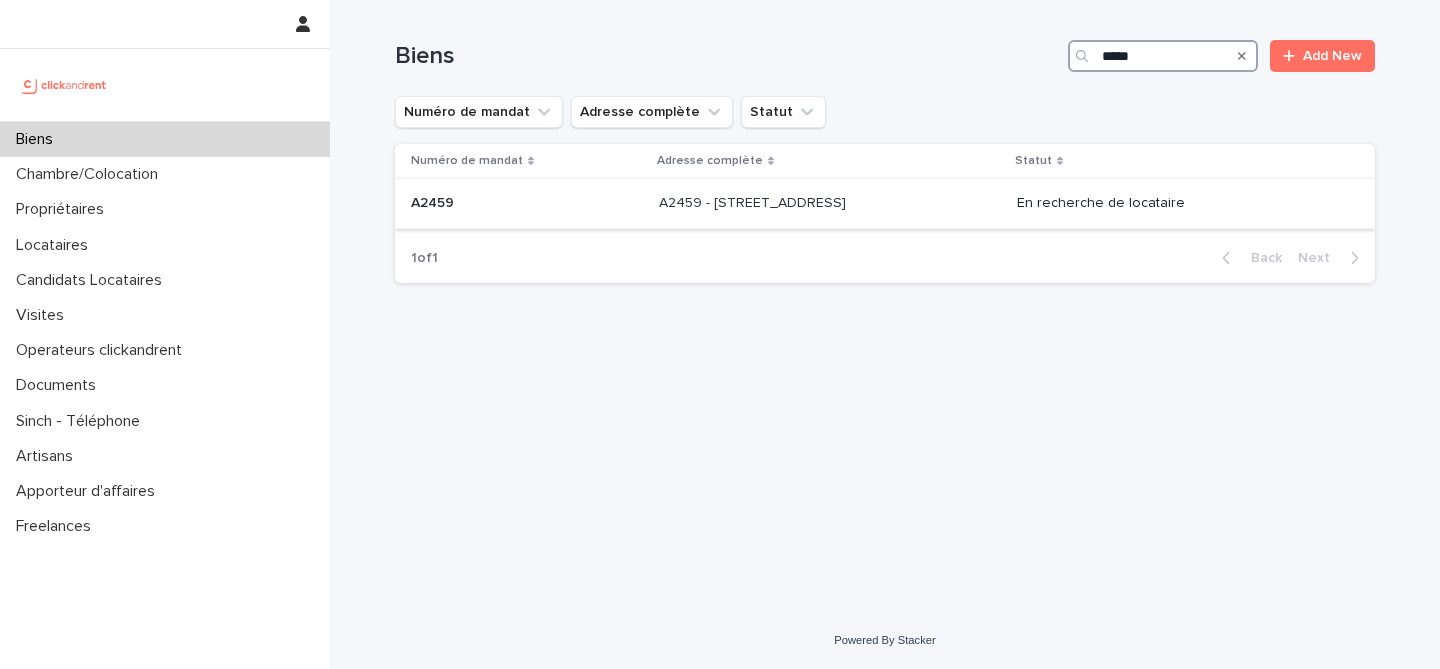 type on "*****" 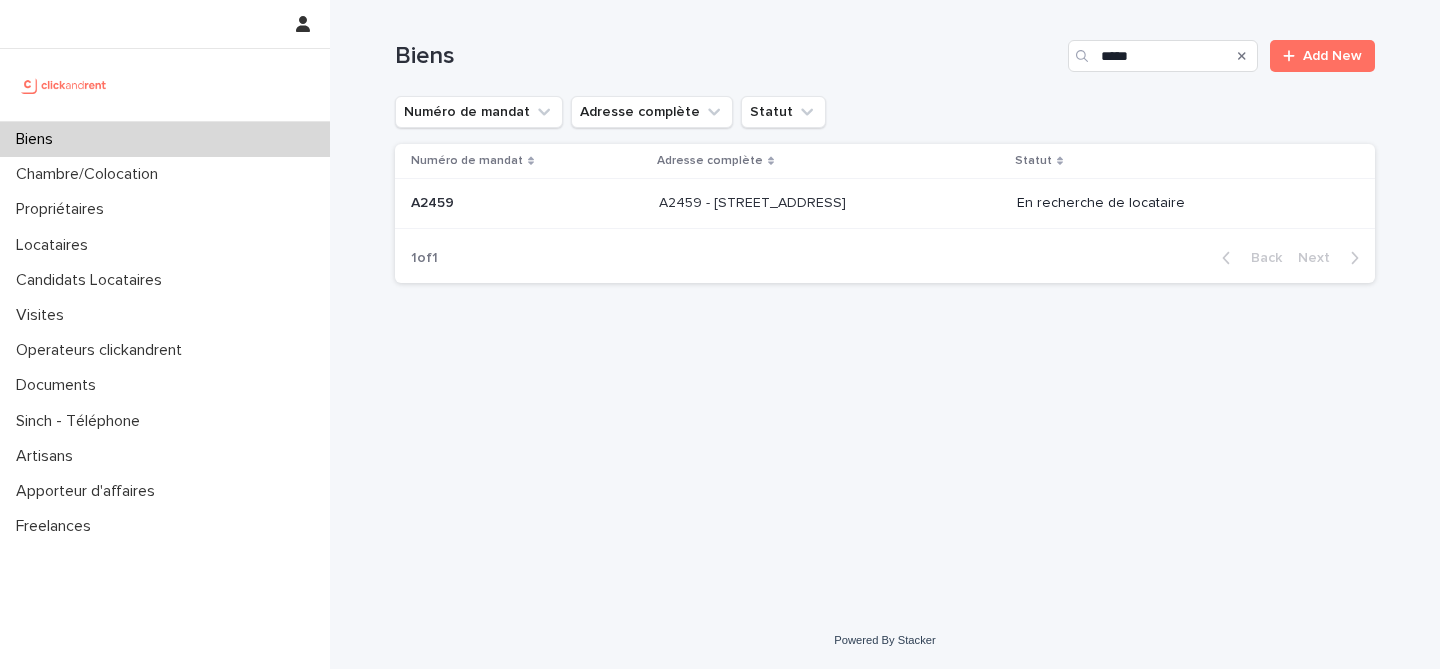 click on "A2459 A2459" at bounding box center [523, 204] 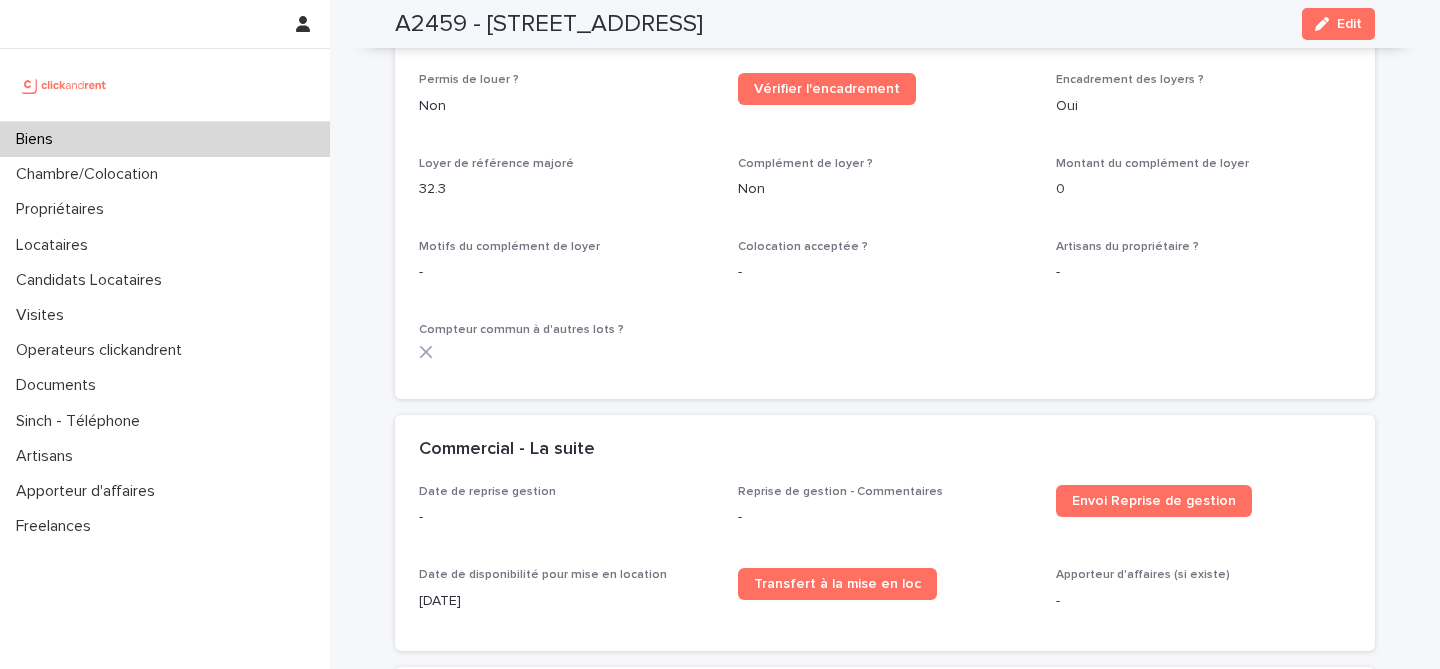 scroll, scrollTop: 2681, scrollLeft: 0, axis: vertical 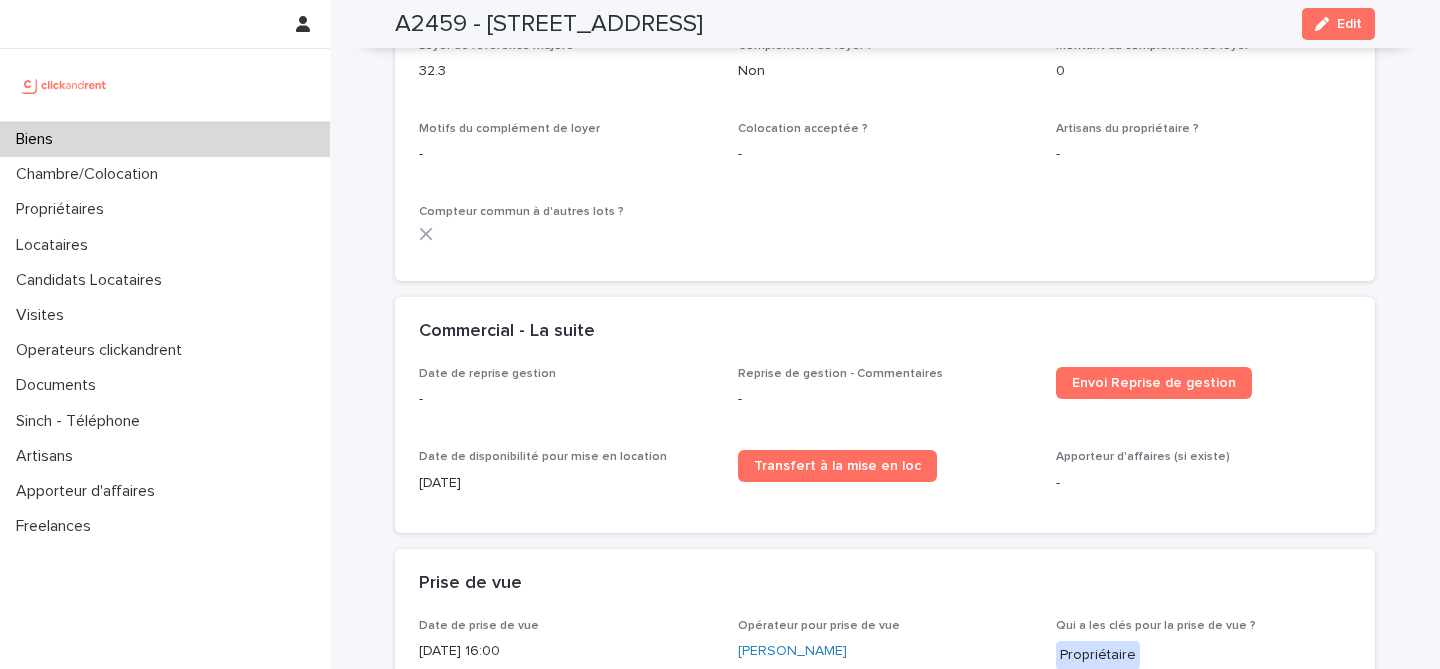 click on "A2459 - [STREET_ADDRESS]" at bounding box center (549, 24) 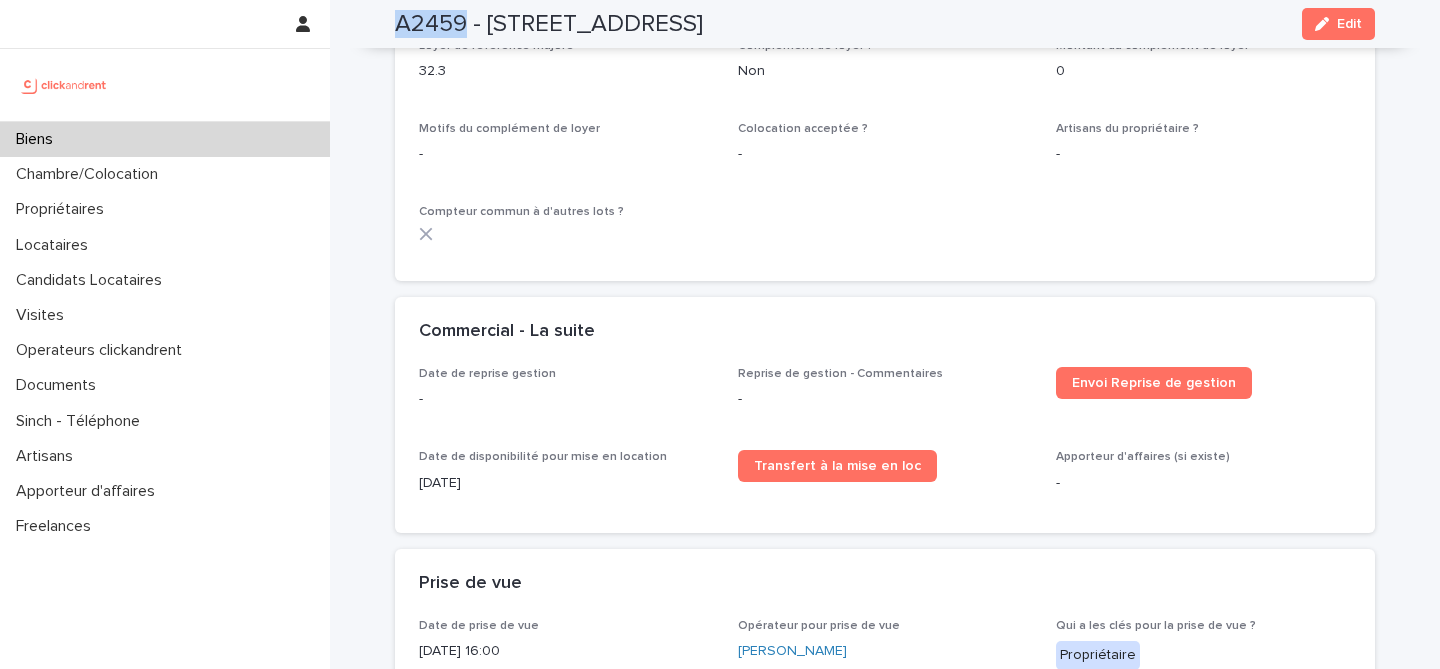 click on "A2459 - [STREET_ADDRESS]" at bounding box center [549, 24] 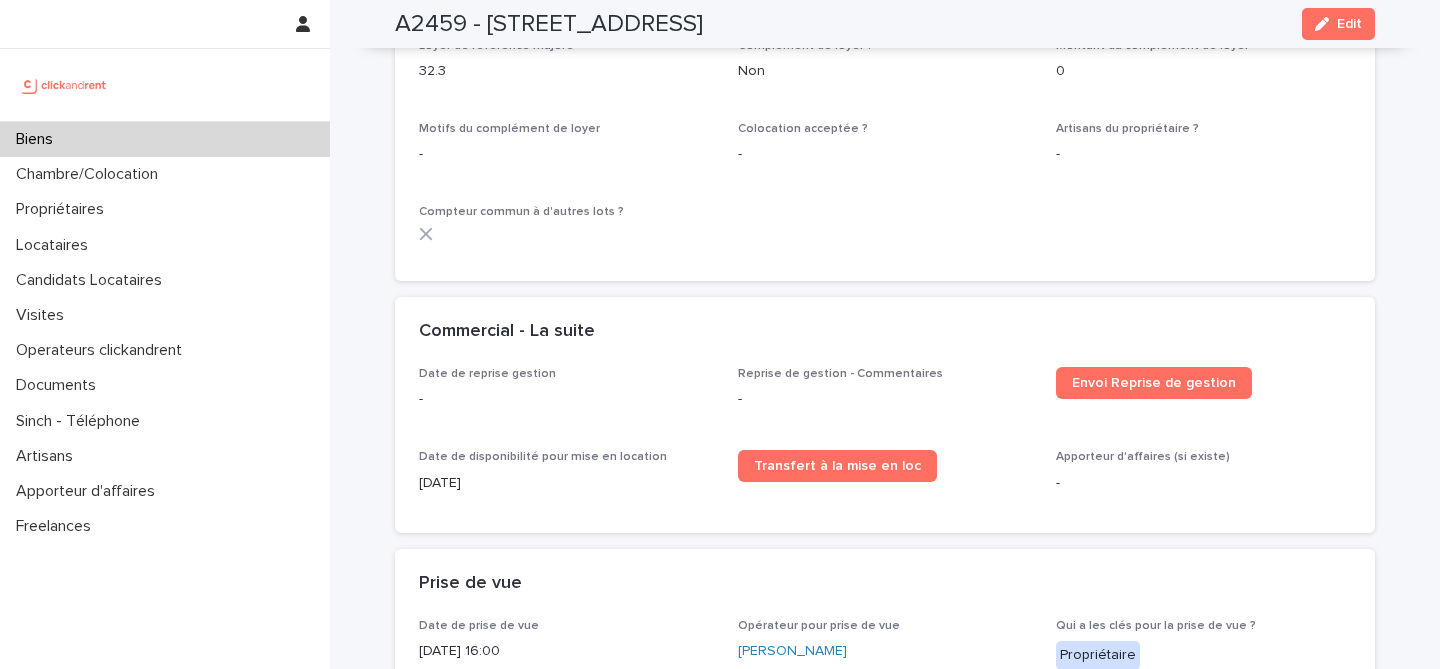 click on "Opérateur commercial [PERSON_NAME]   Opérateur opérationnel [PERSON_NAME]   Propriétaires [PERSON_NAME]   [PERSON_NAME]   Propriétaire Principal [PERSON_NAME]   Plafond de revenus du locataire ? Aucun Zone [GEOGRAPHIC_DATA] : surperficie de l'extérieur - Date de signature Mandat [DATE] Description pour Mandat Un appartement, en triplex, de quatre pièces principales :
- Au rez-de-chaussée : une pièce comprenant cuisine et salle à manger.
- Au sous-sol : une pièce
- Au premier étage : un salon, deux chambres et une salle de bains.
Une cave associée au bien. Location annexe [GEOGRAPHIC_DATA] Propriétaire veut GLI ? Oui Mise en location: Type d'offre 75% d'un mois de loyer Mise en location: Honoraires Propriétaire 2100 Estimation du loyer charges comprises 3000 Statut Gestion En gestion Gestion: Type d'offre Standard à 3,9% Gestion: Honoraires TTC 109.2 Loyer hors charges 2620 Taxe d'Enlèvement des Ordures Ménagères 37 Charges syndic dites locatives 143 - Charges ménage (si payé par propriétaire)" at bounding box center [885, -566] 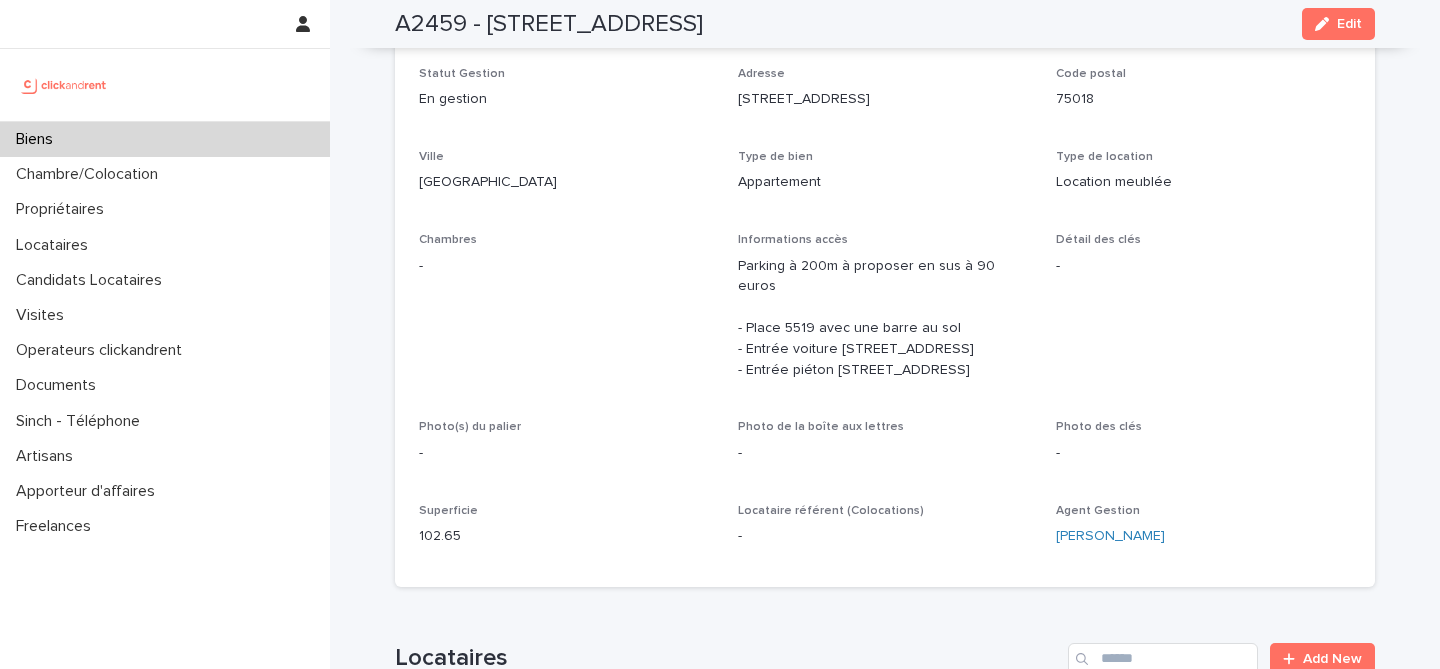 scroll, scrollTop: 228, scrollLeft: 0, axis: vertical 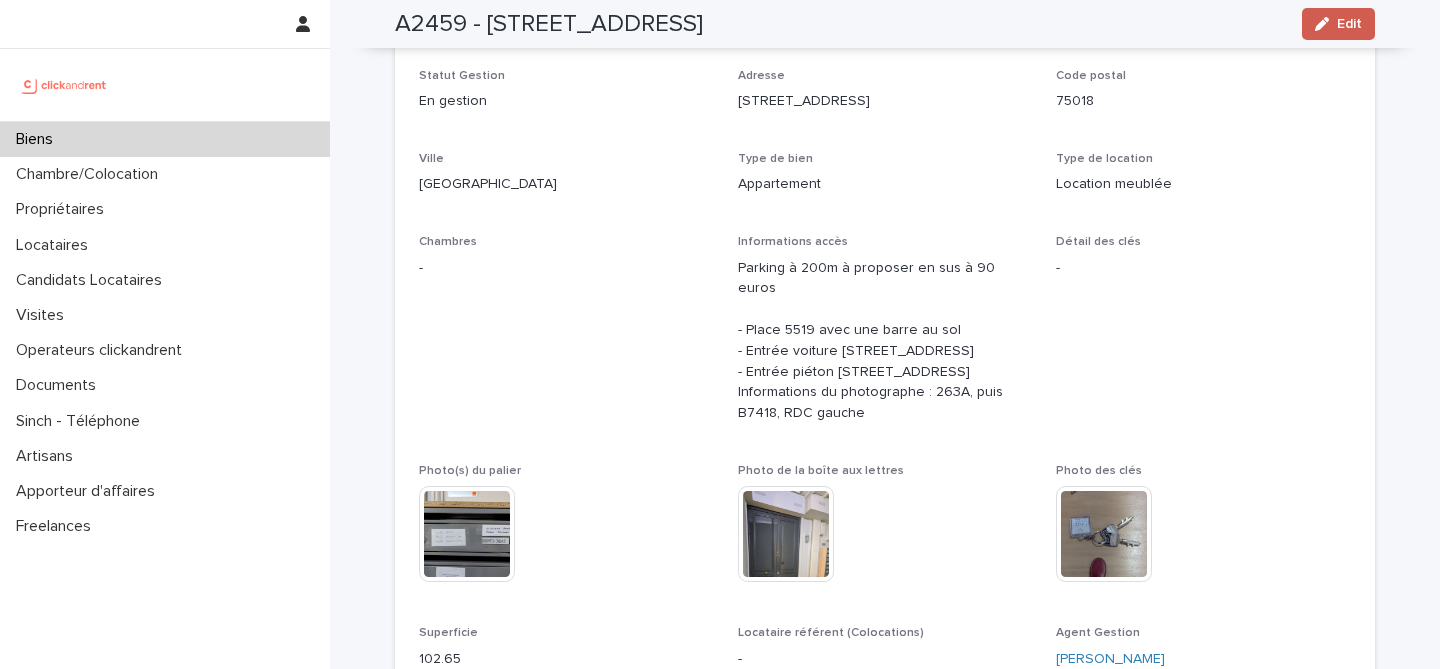 click 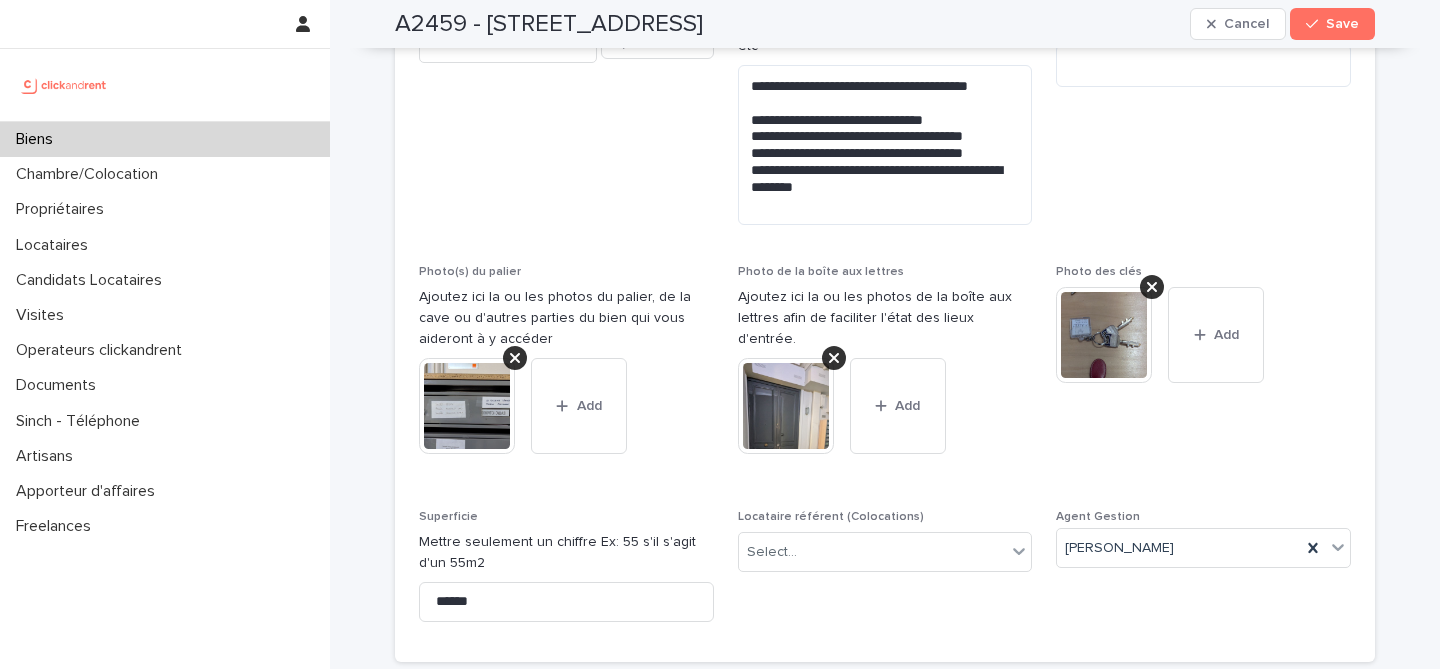 scroll, scrollTop: 685, scrollLeft: 0, axis: vertical 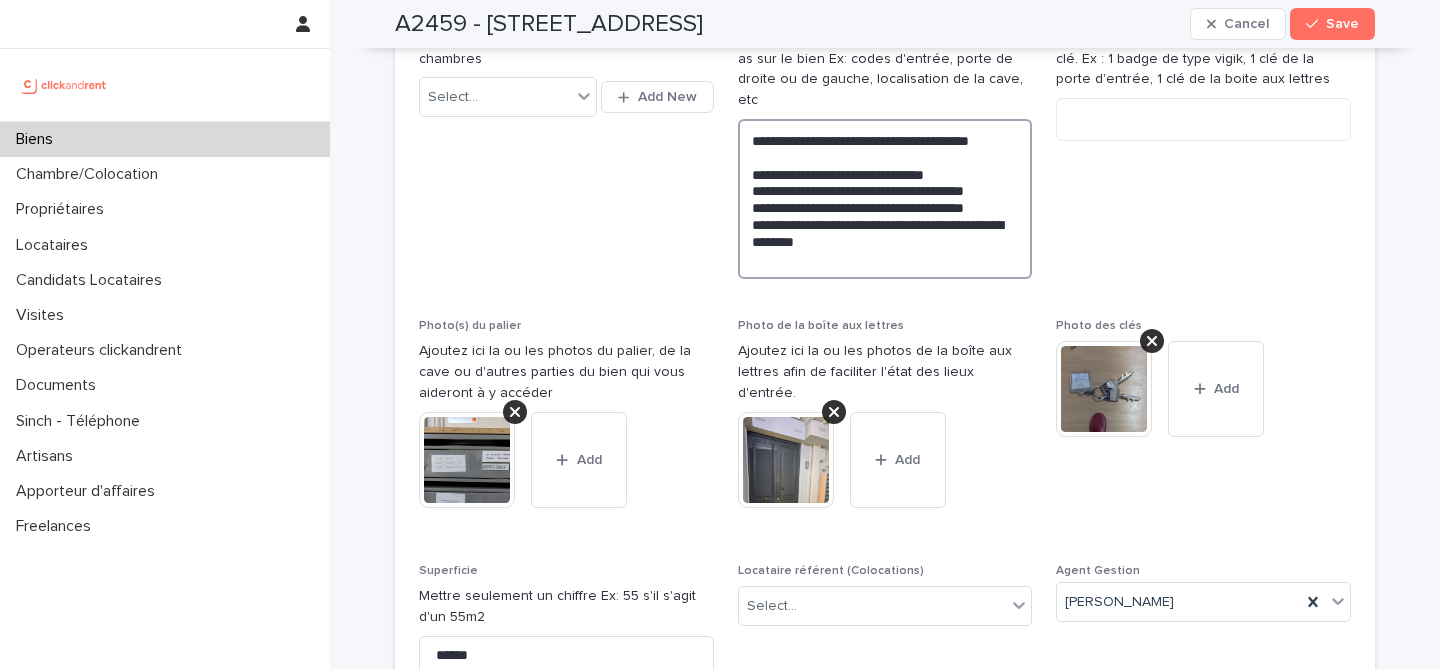 click on "**********" at bounding box center (885, 199) 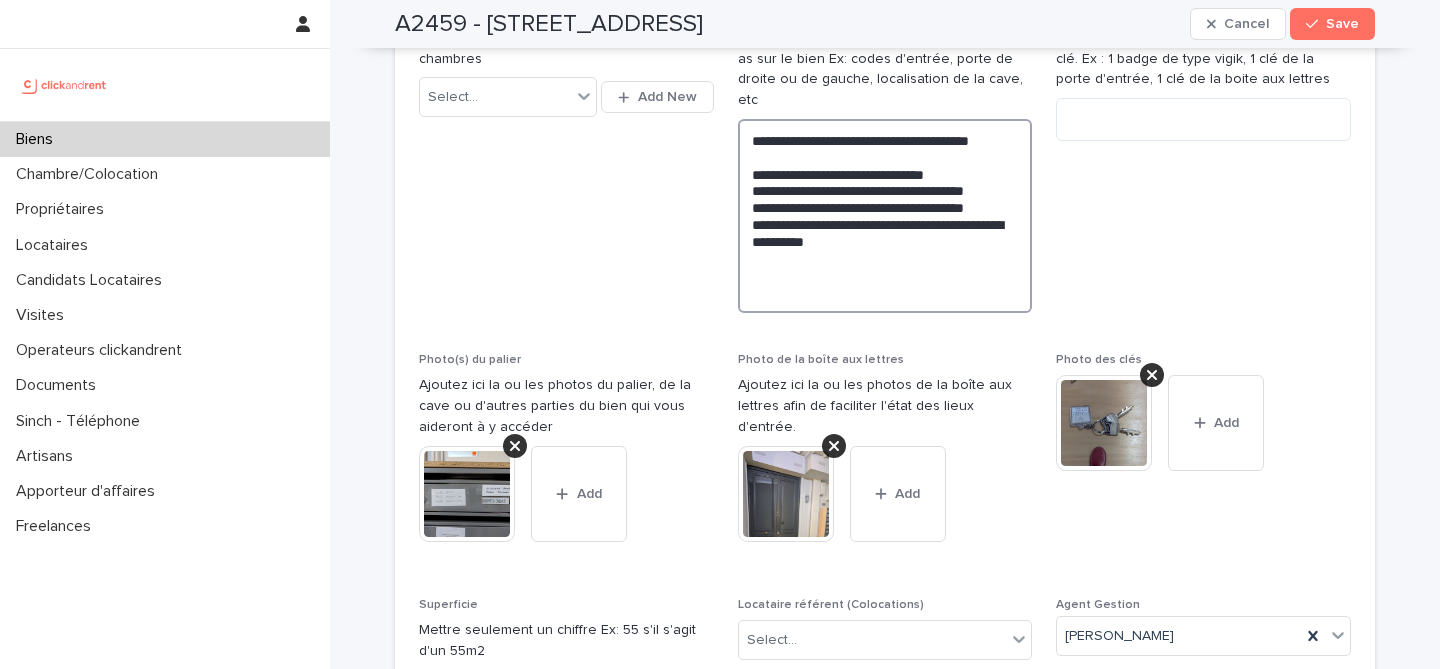 paste on "**********" 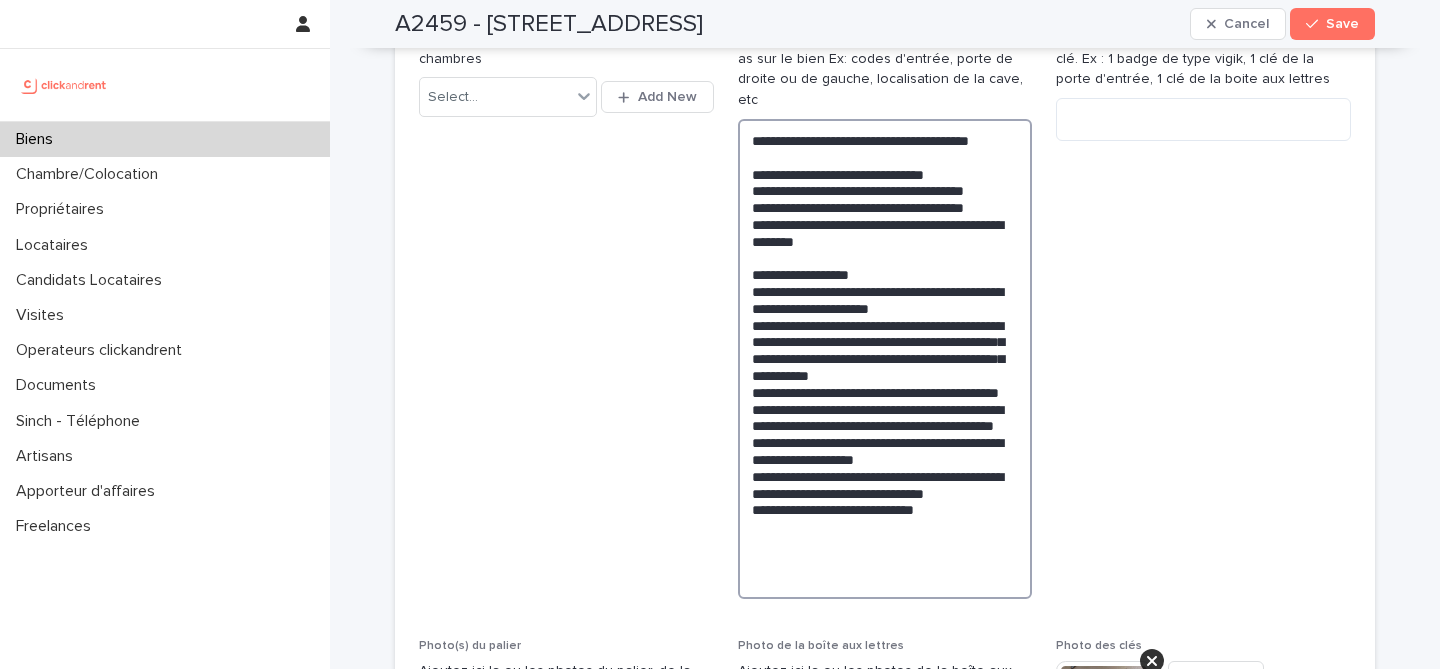 type on "**********" 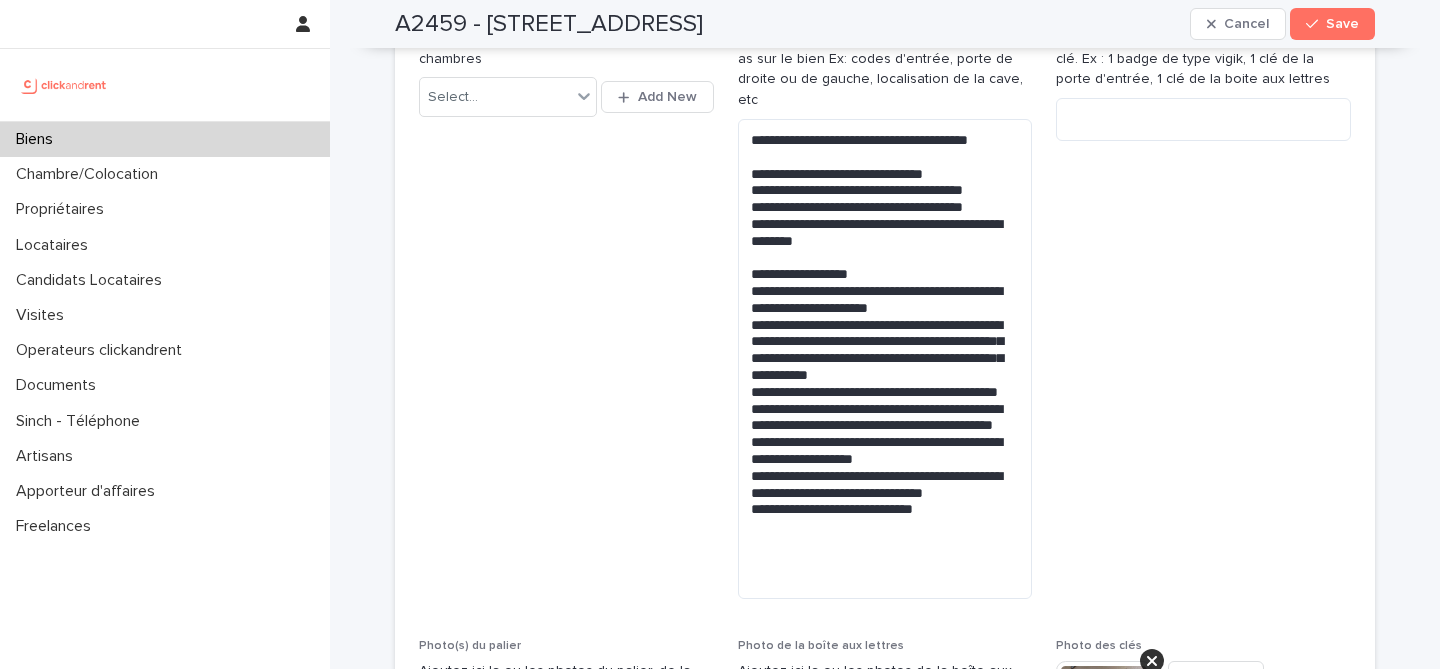 click on "Détail des clés Expliquez ici le nombre et l'utilité de chaque clé. Ex : 1 badge de type vigik, 1 clé de la porte d'entrée, 1 clé de la boite aux lettres" at bounding box center (1203, 310) 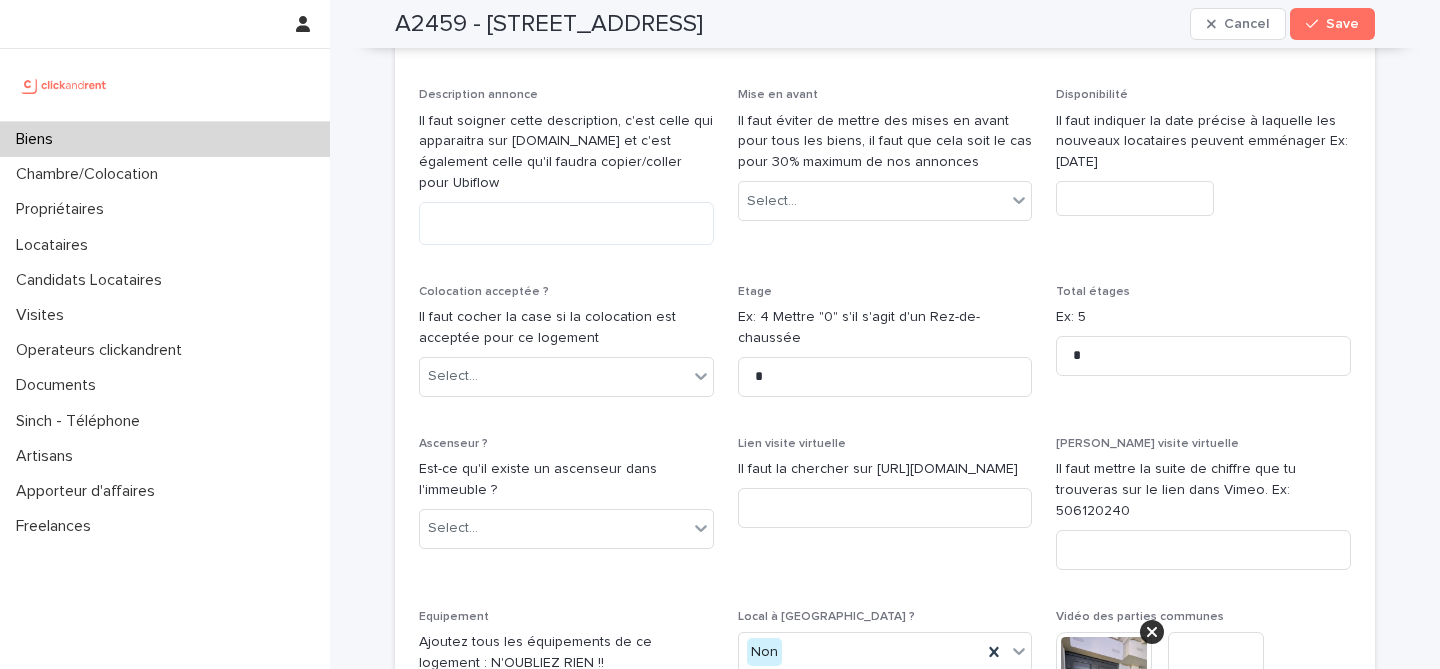 scroll, scrollTop: 6440, scrollLeft: 0, axis: vertical 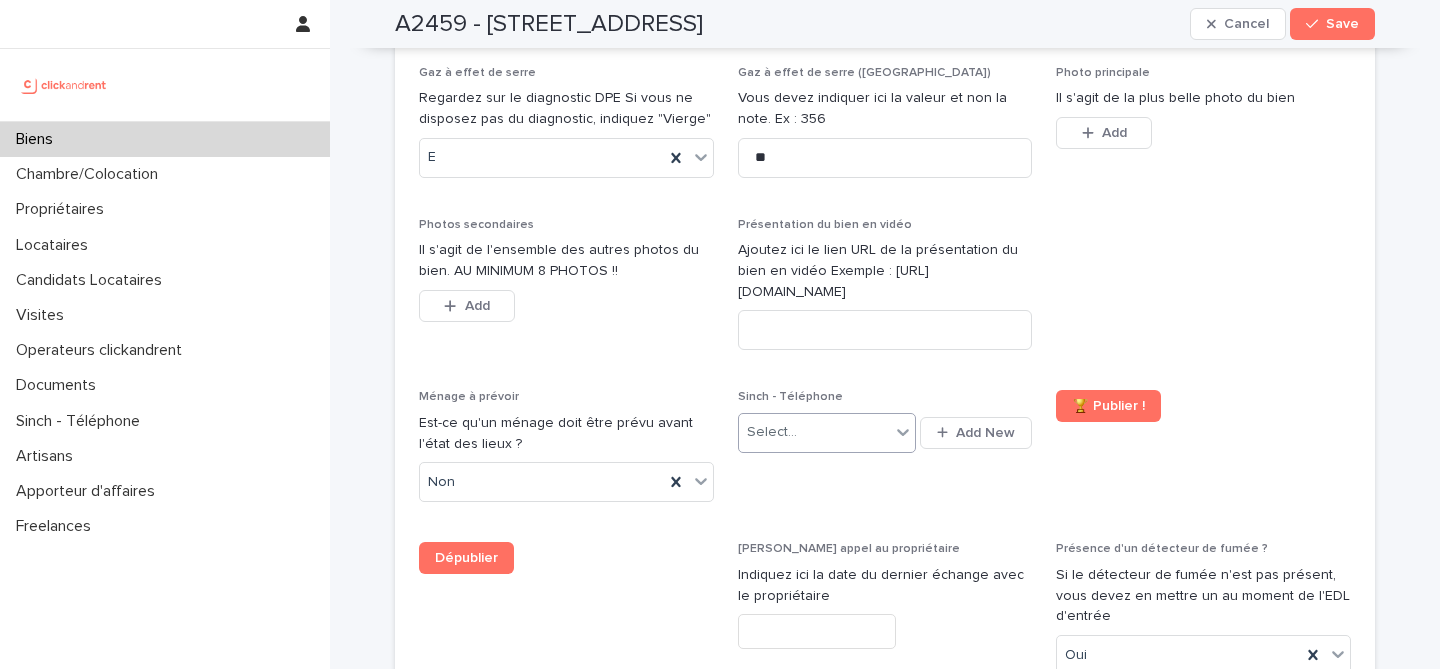 click on "Select..." at bounding box center (814, 432) 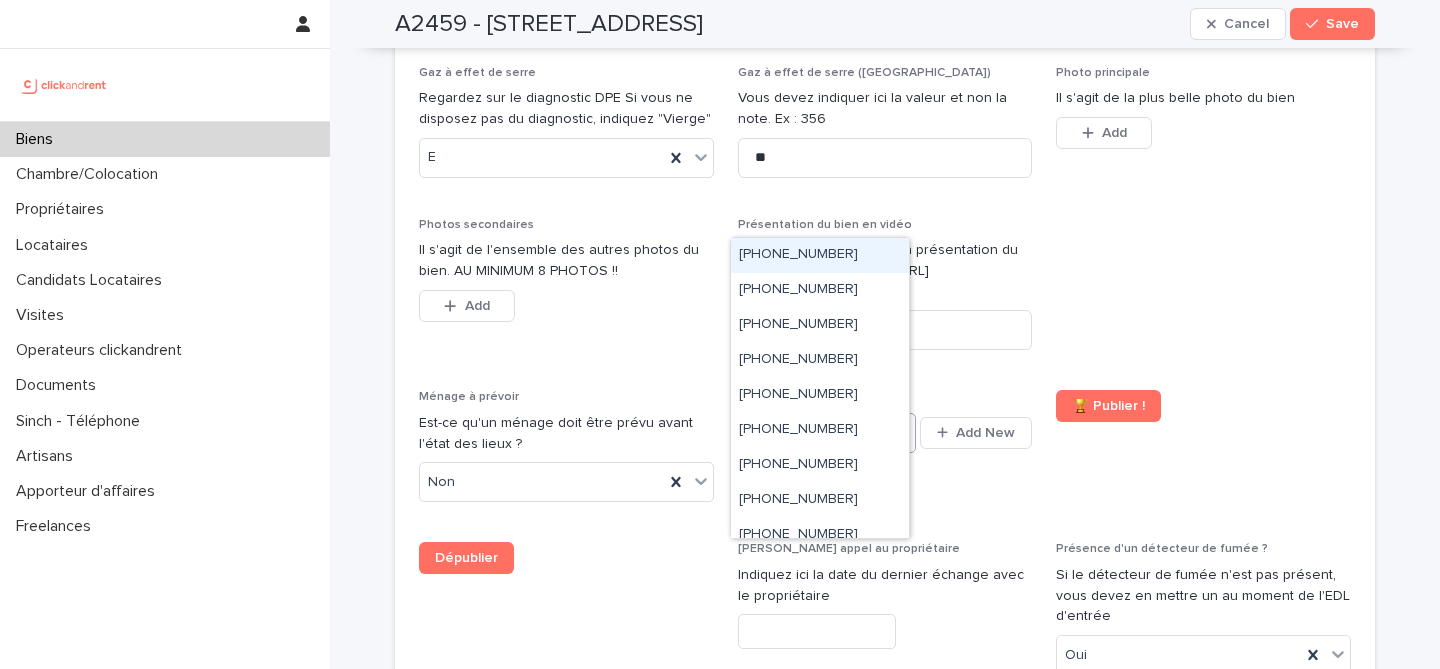 click on "[PHONE_NUMBER]" at bounding box center (820, 255) 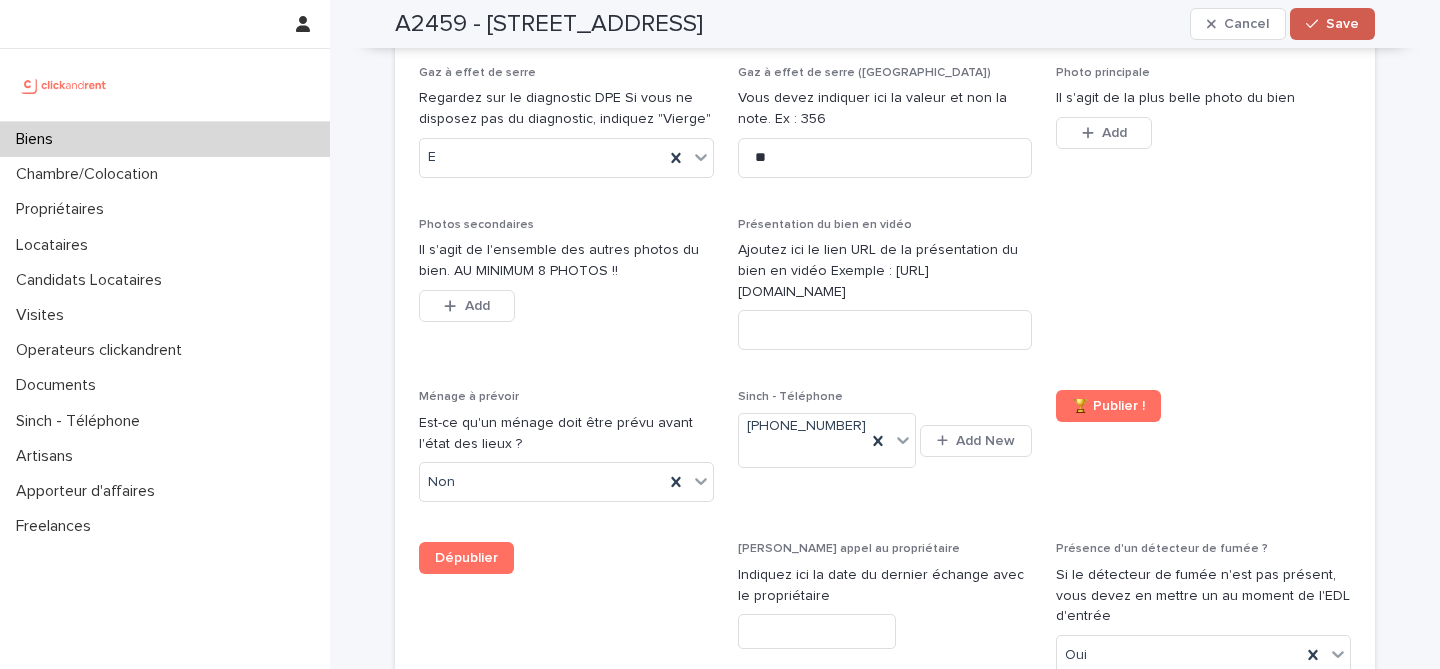 click on "Save" at bounding box center (1332, 24) 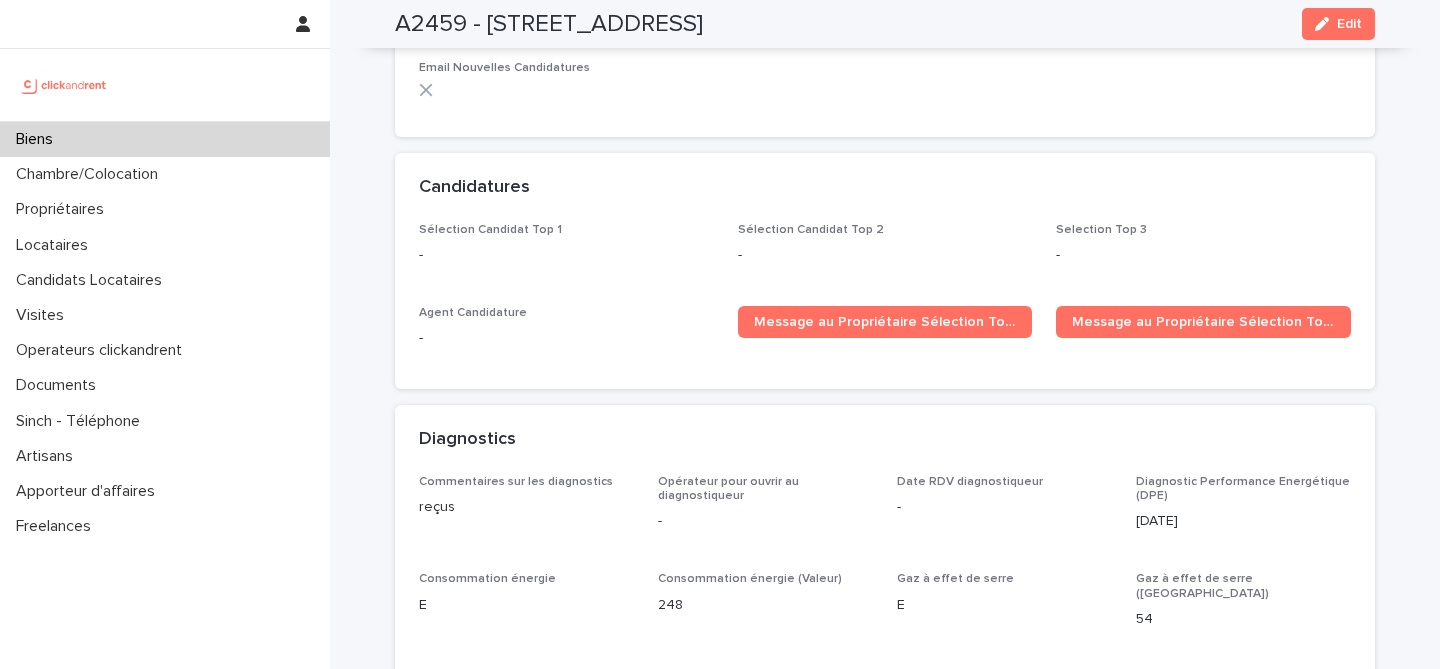 scroll, scrollTop: 5477, scrollLeft: 0, axis: vertical 